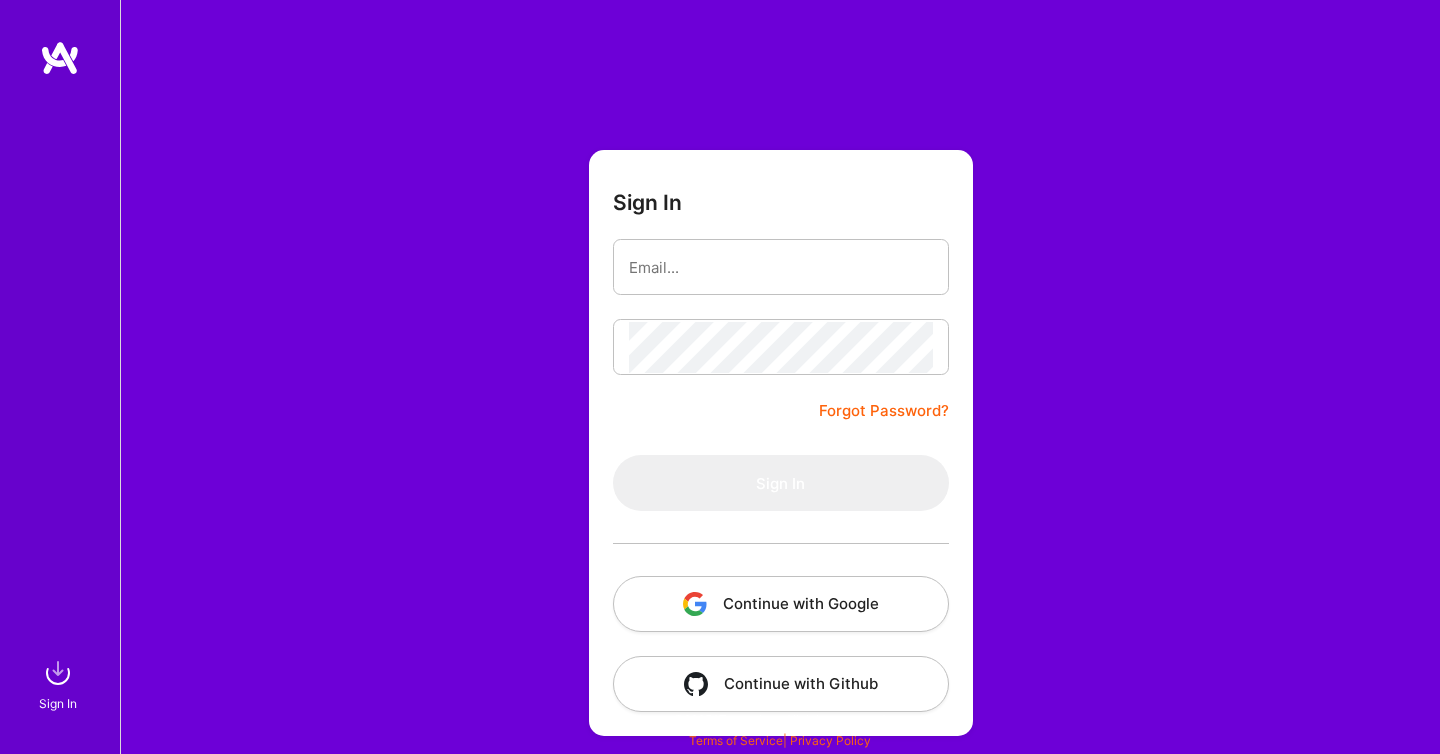 scroll, scrollTop: 0, scrollLeft: 0, axis: both 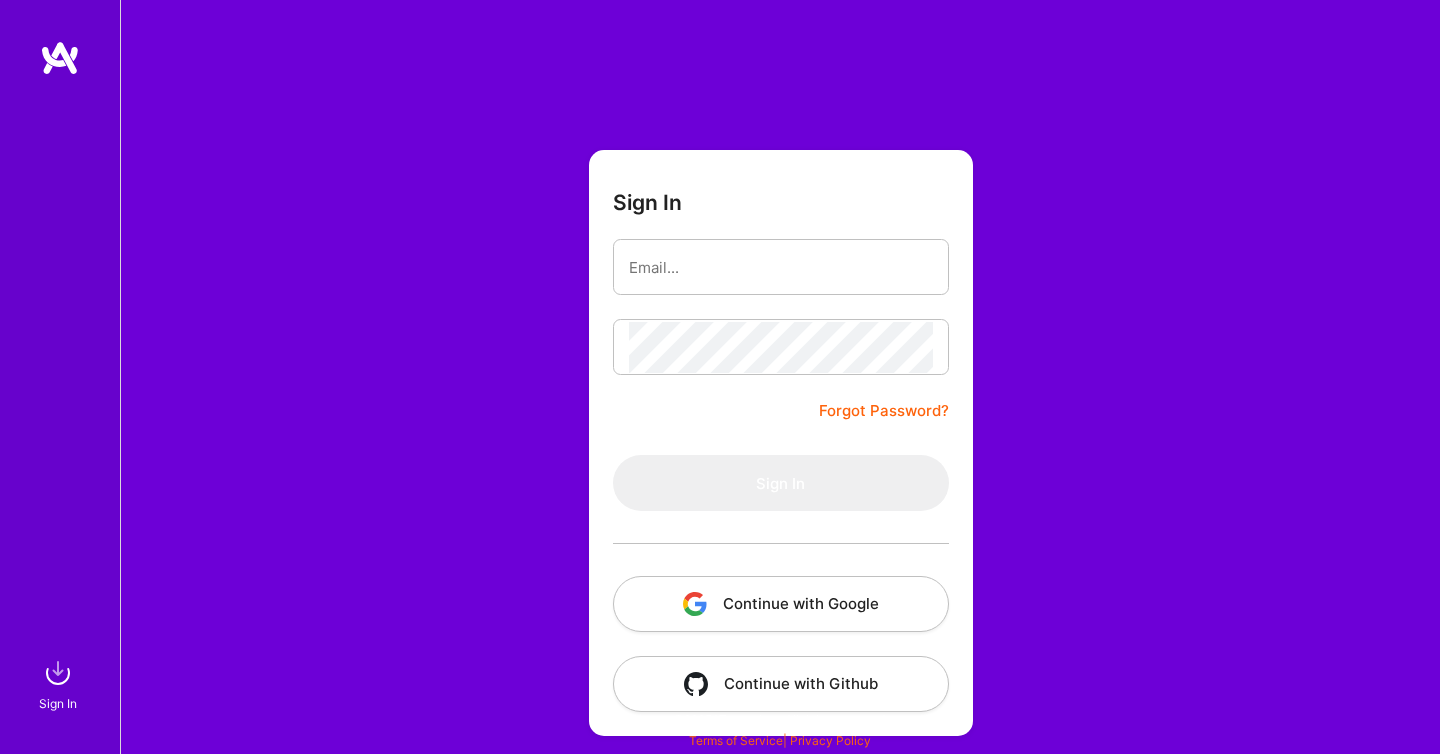 click on "Continue with Google" at bounding box center [781, 604] 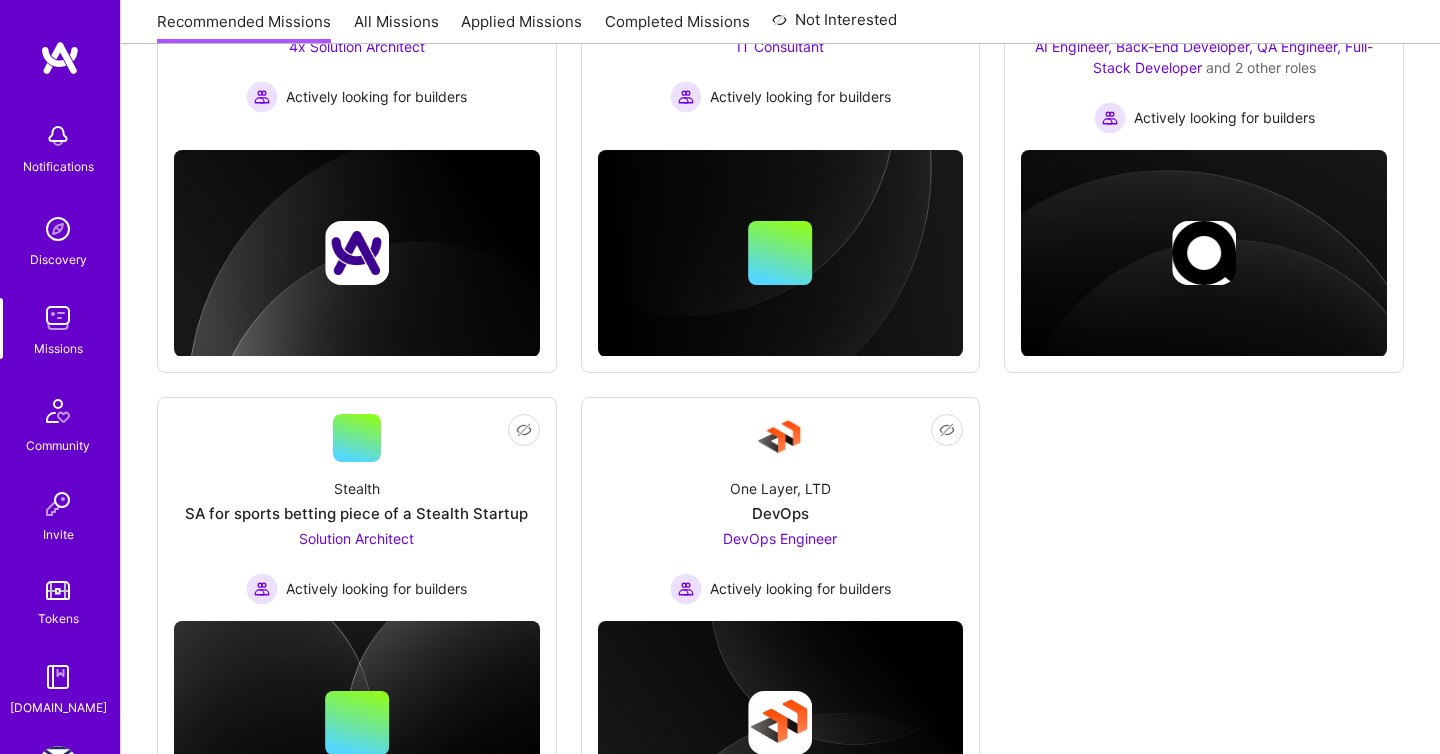 scroll, scrollTop: 1113, scrollLeft: 0, axis: vertical 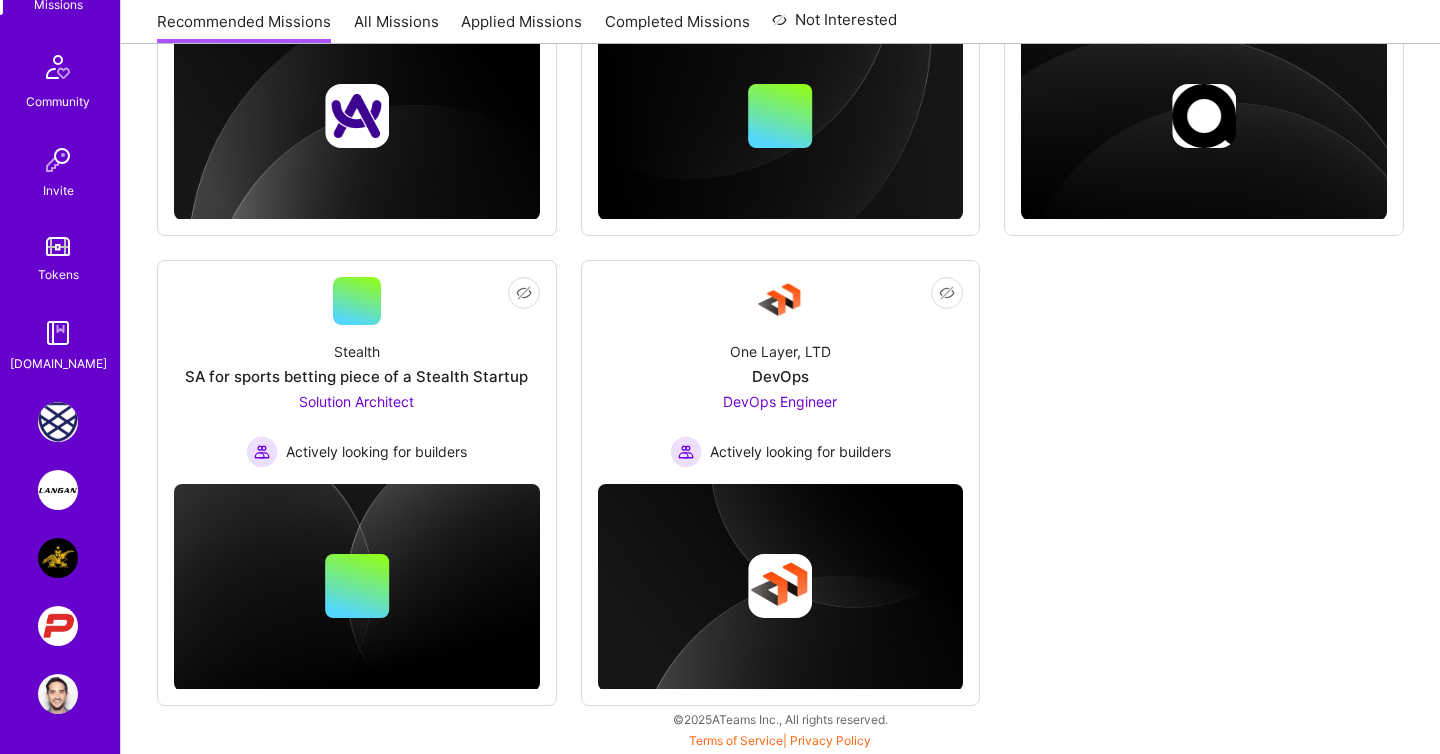 click at bounding box center (58, 626) 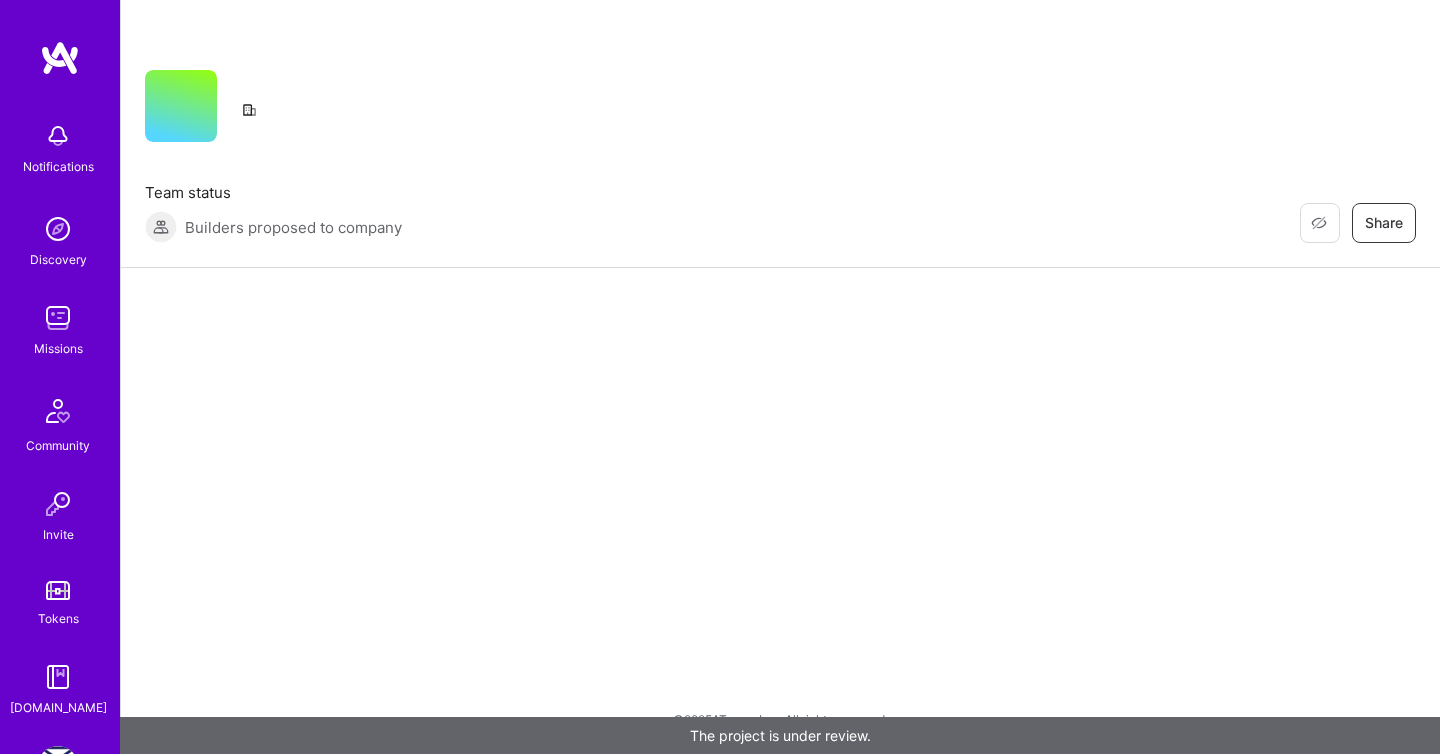 scroll, scrollTop: 0, scrollLeft: 0, axis: both 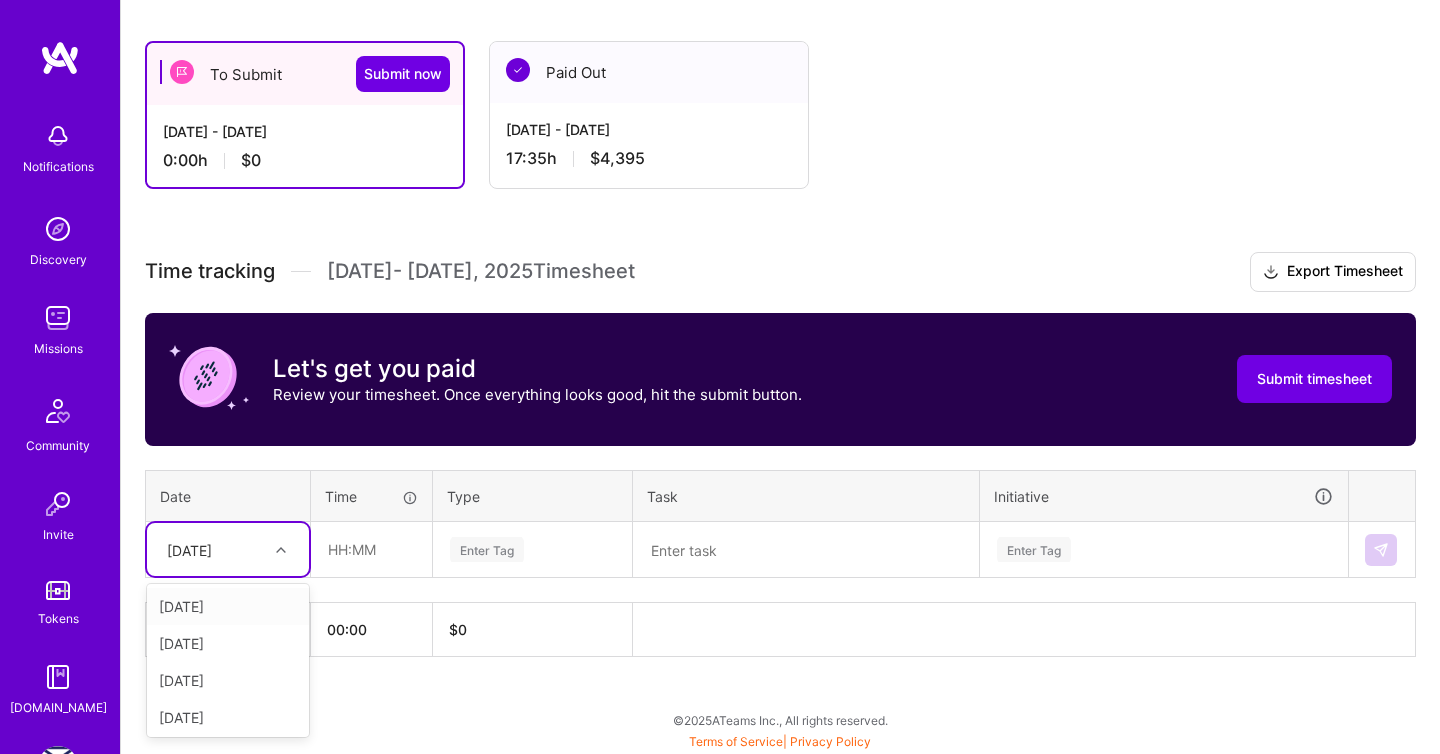 click on "[DATE]" at bounding box center (212, 549) 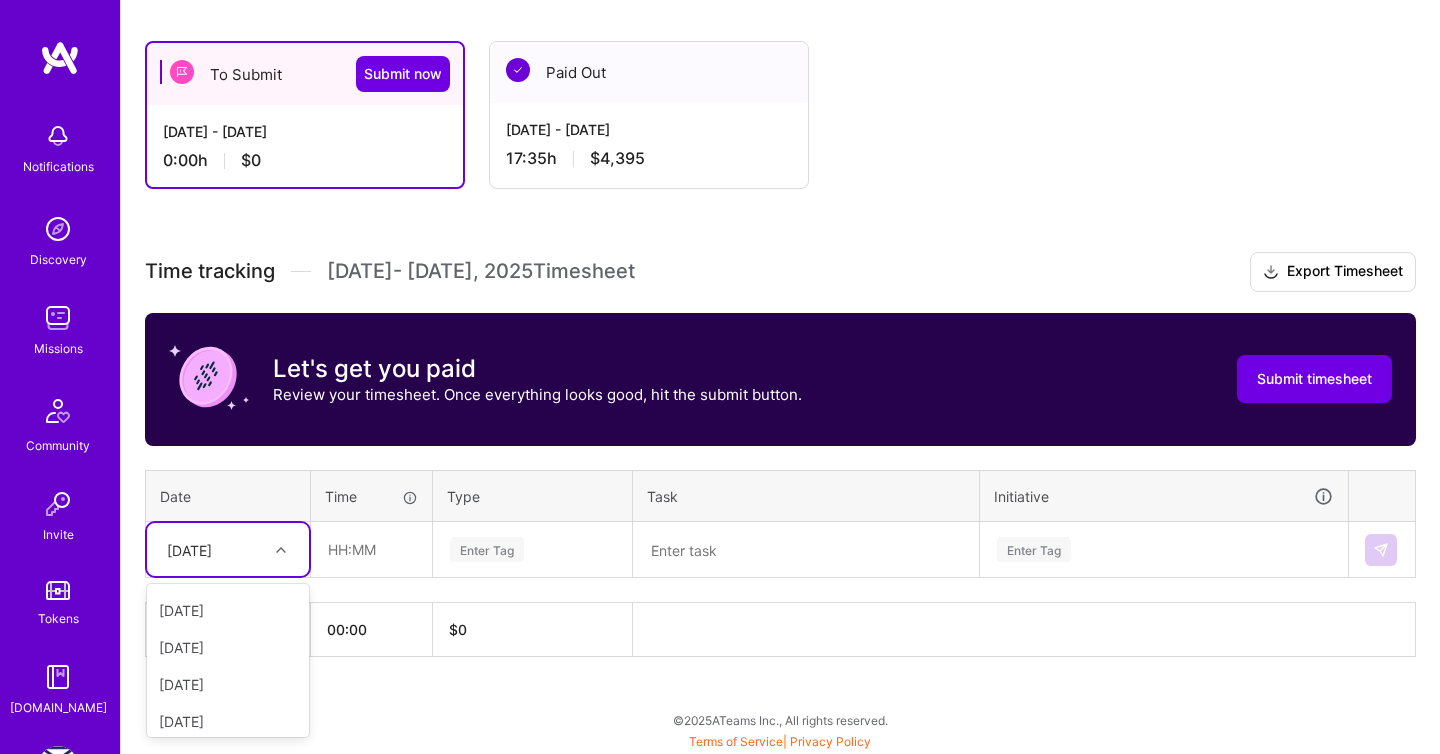 scroll, scrollTop: 149, scrollLeft: 0, axis: vertical 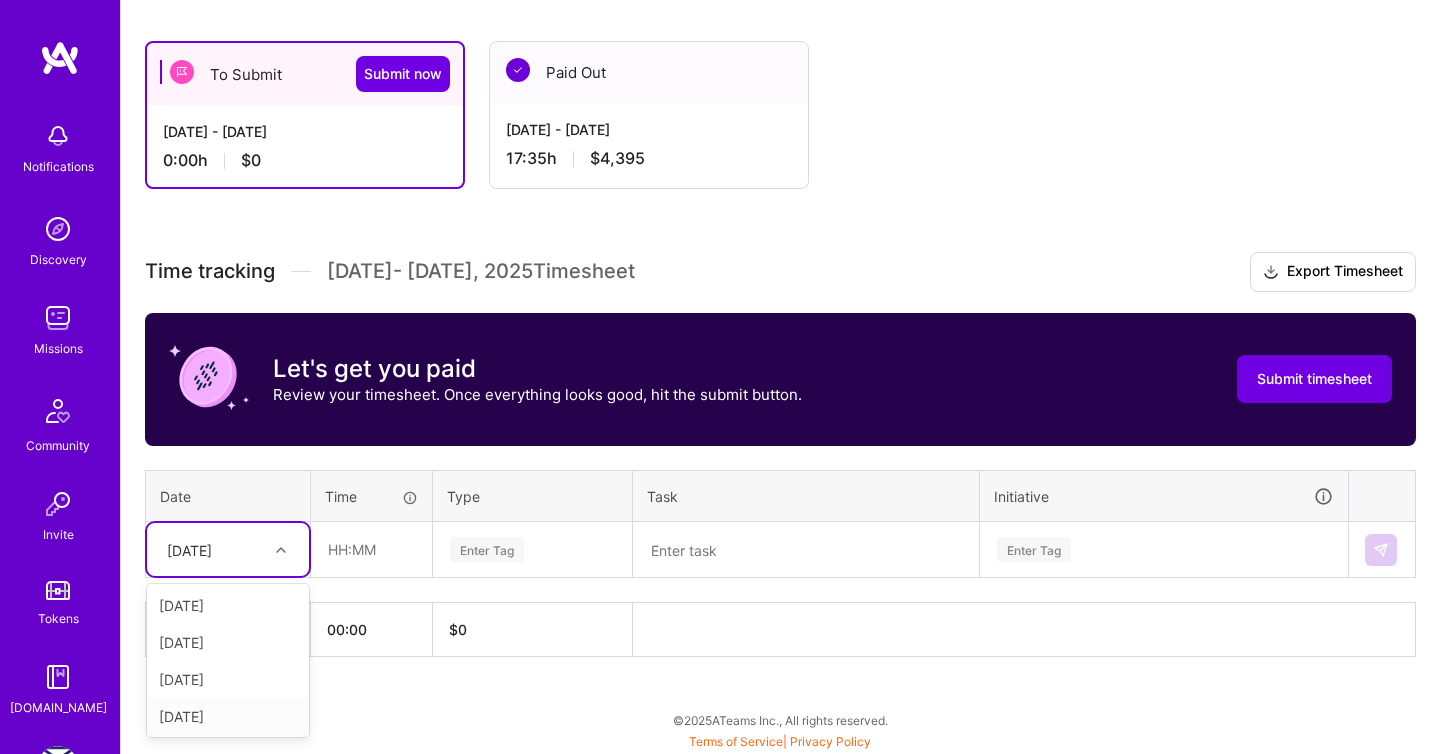 click on "[DATE]" at bounding box center [228, 716] 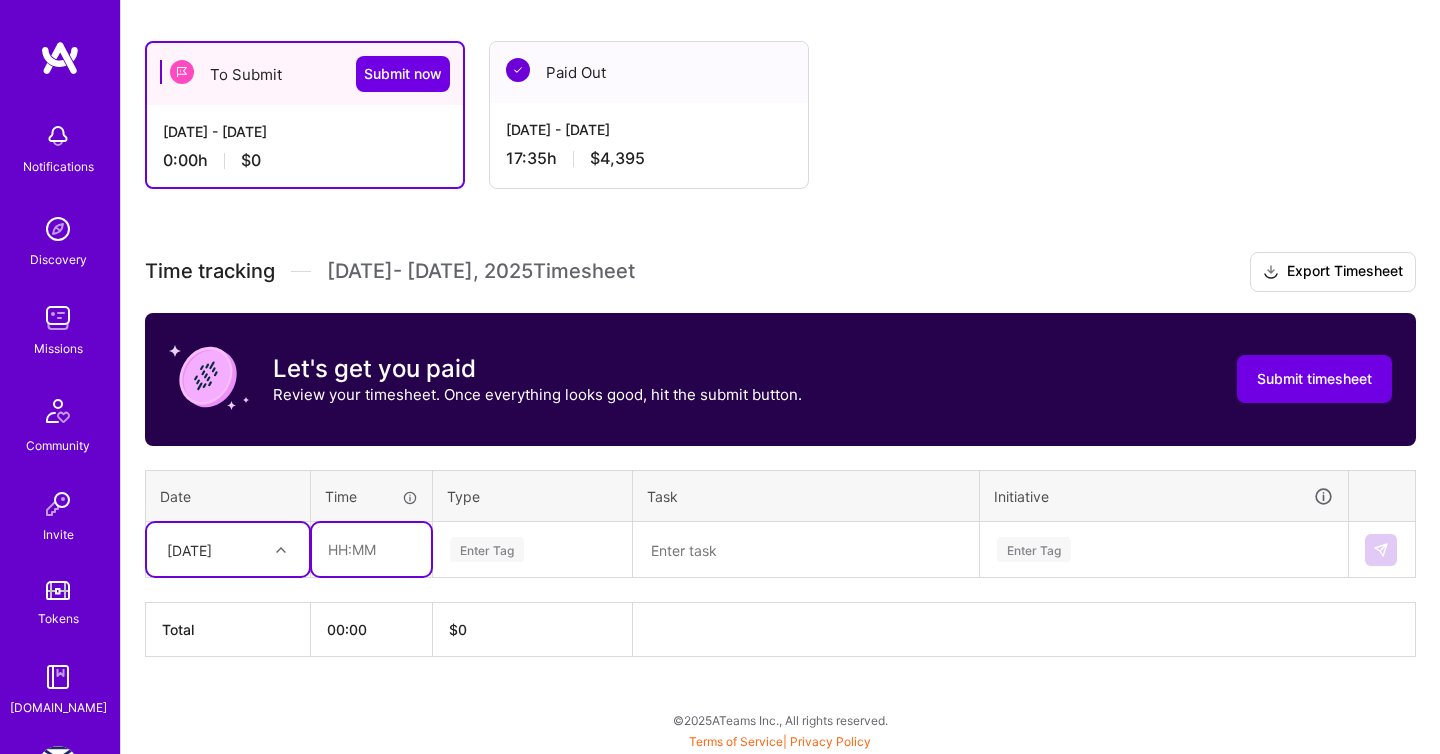 click at bounding box center [371, 549] 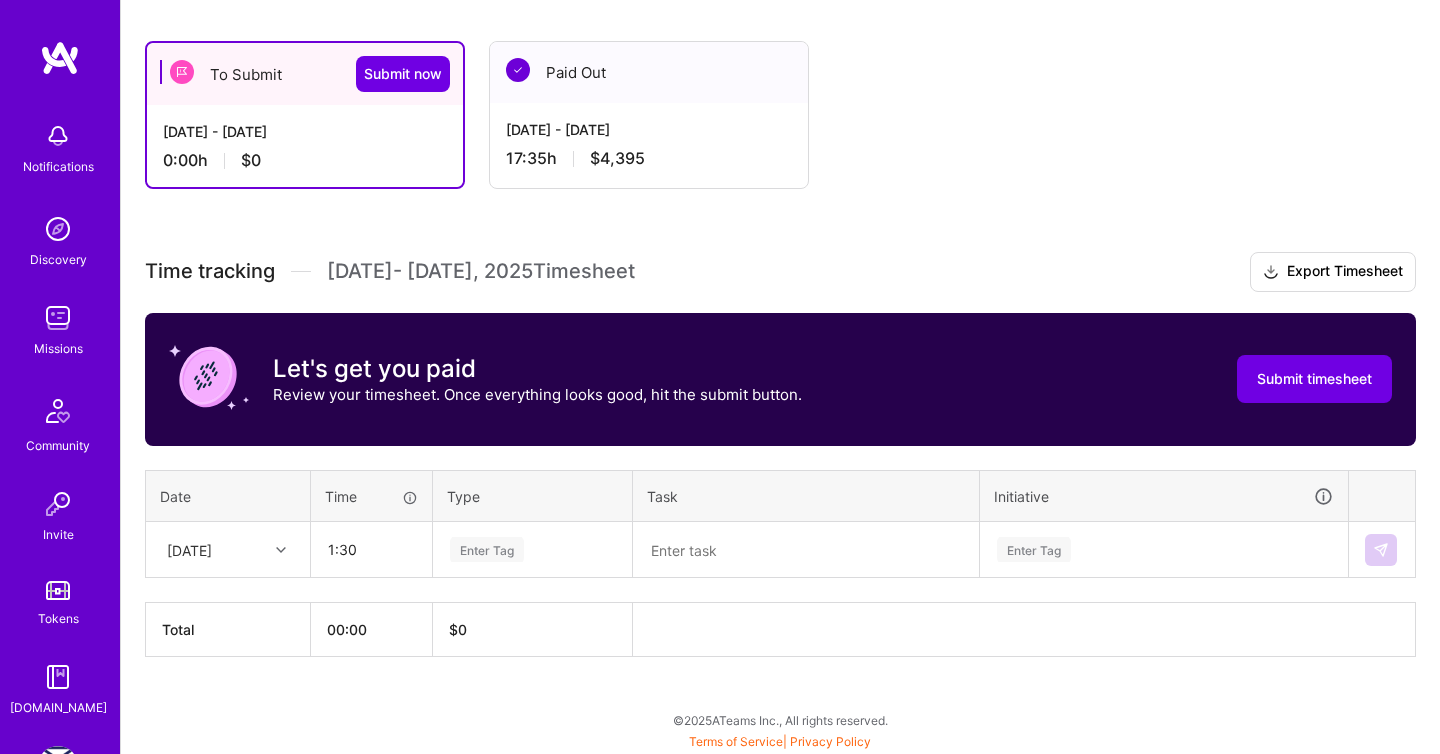 type on "01:30" 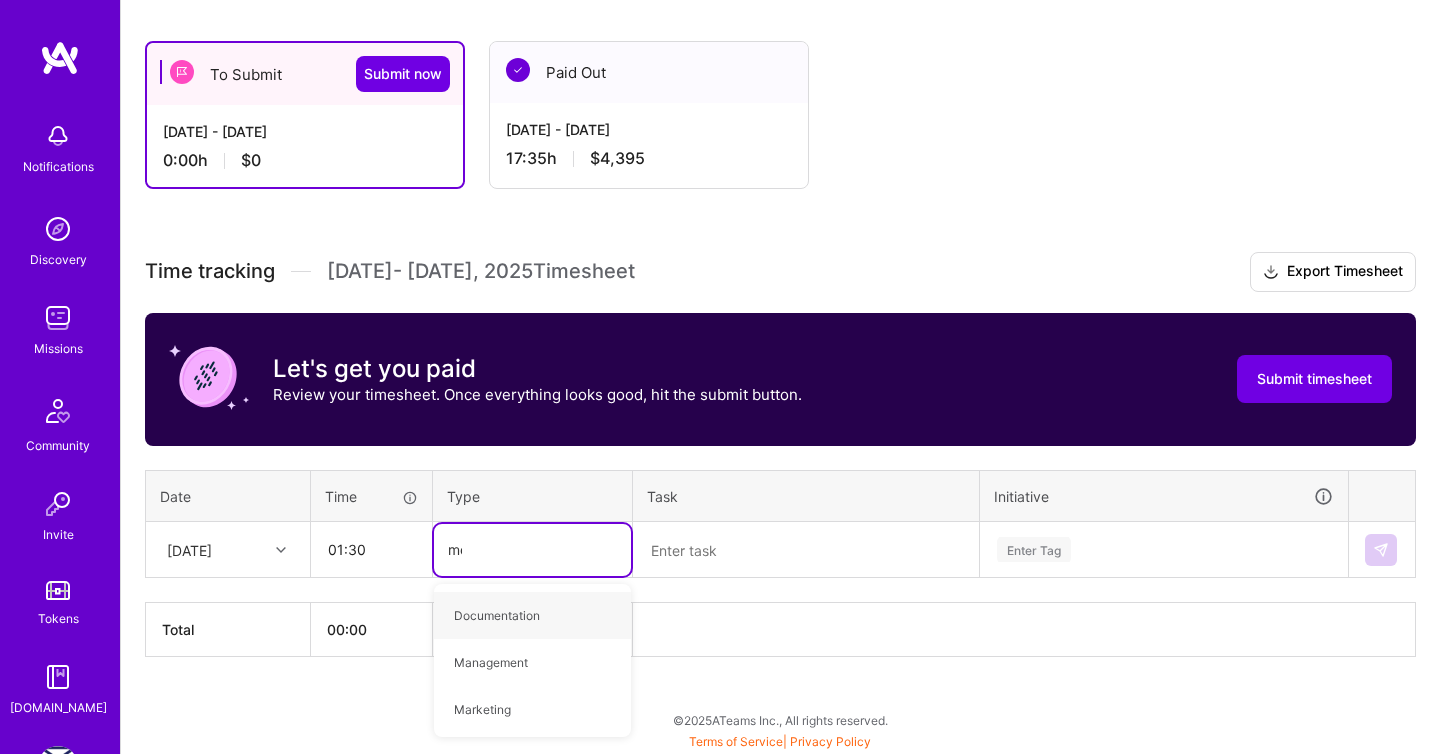 type on "mee" 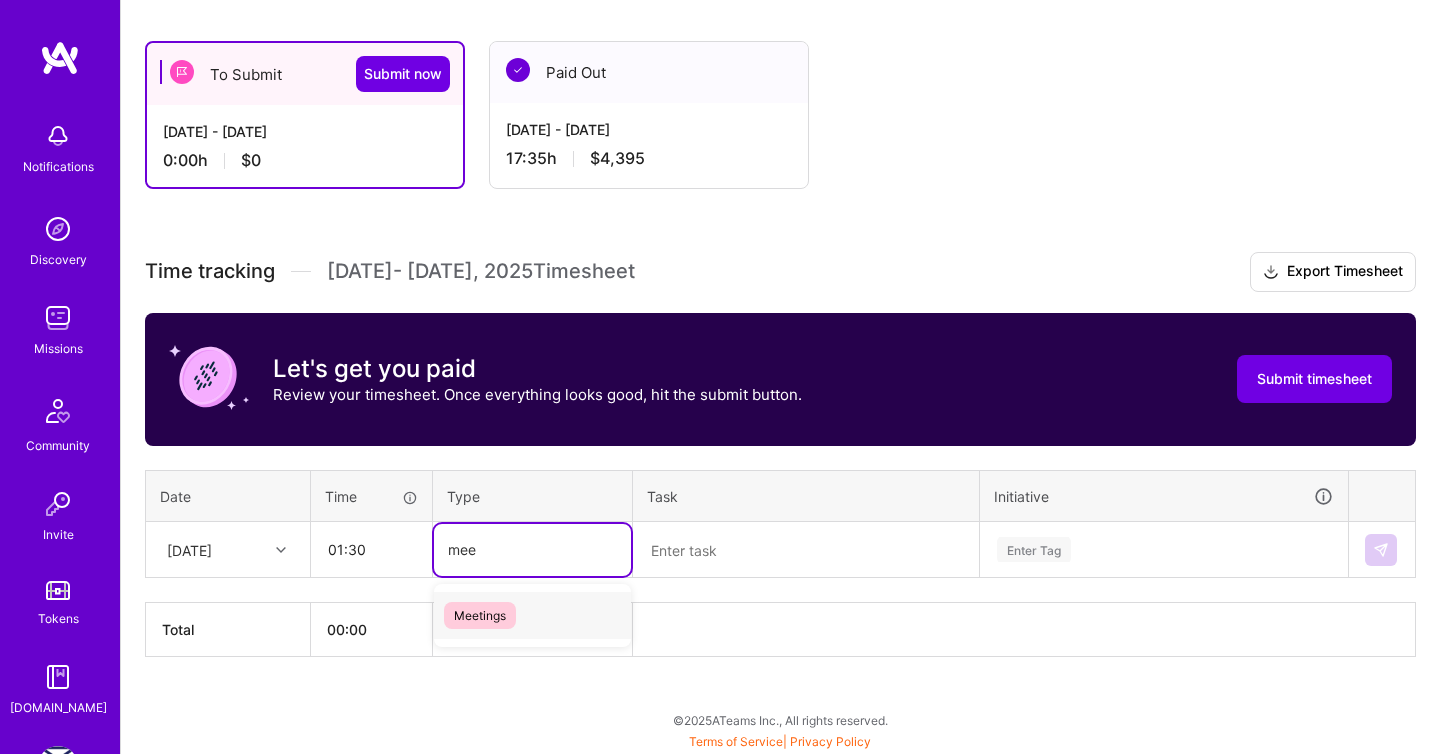 type 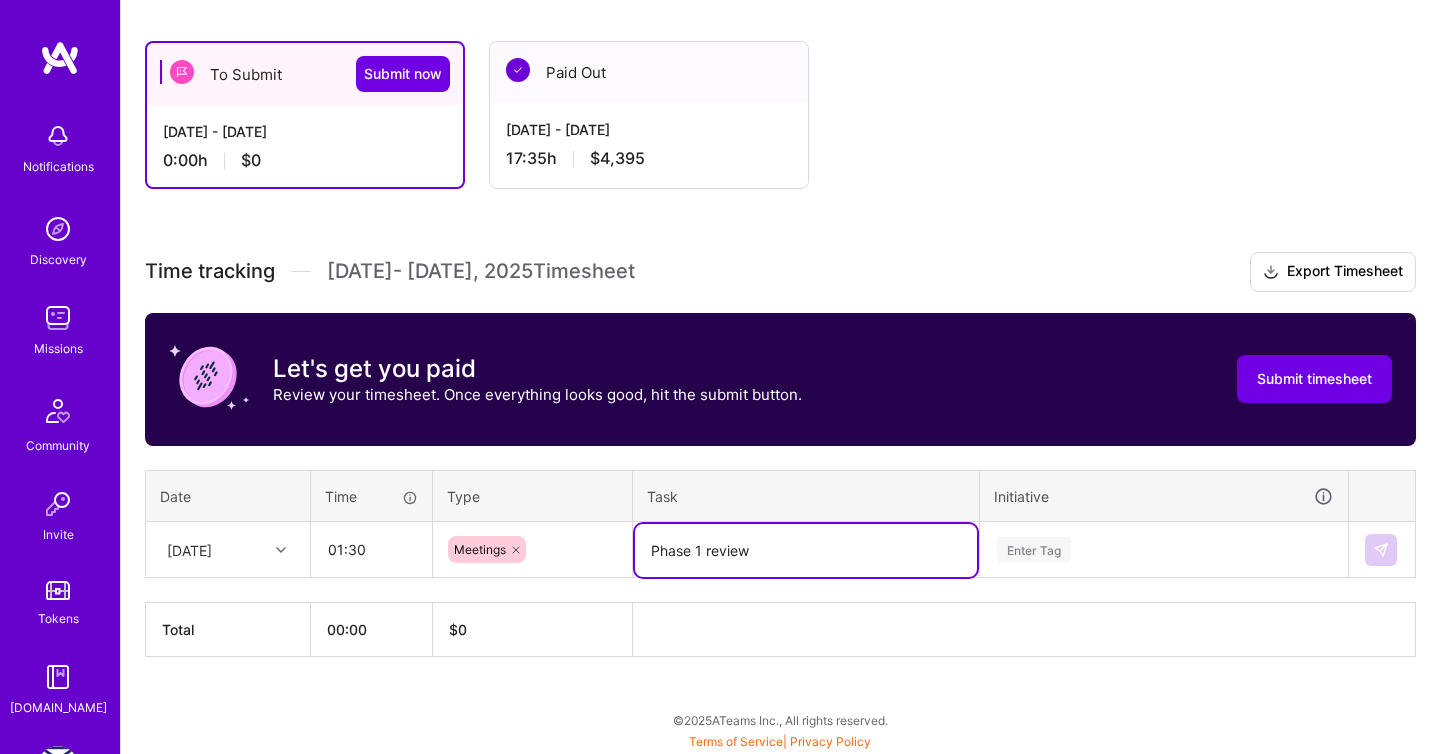 type on "Phase 1 review" 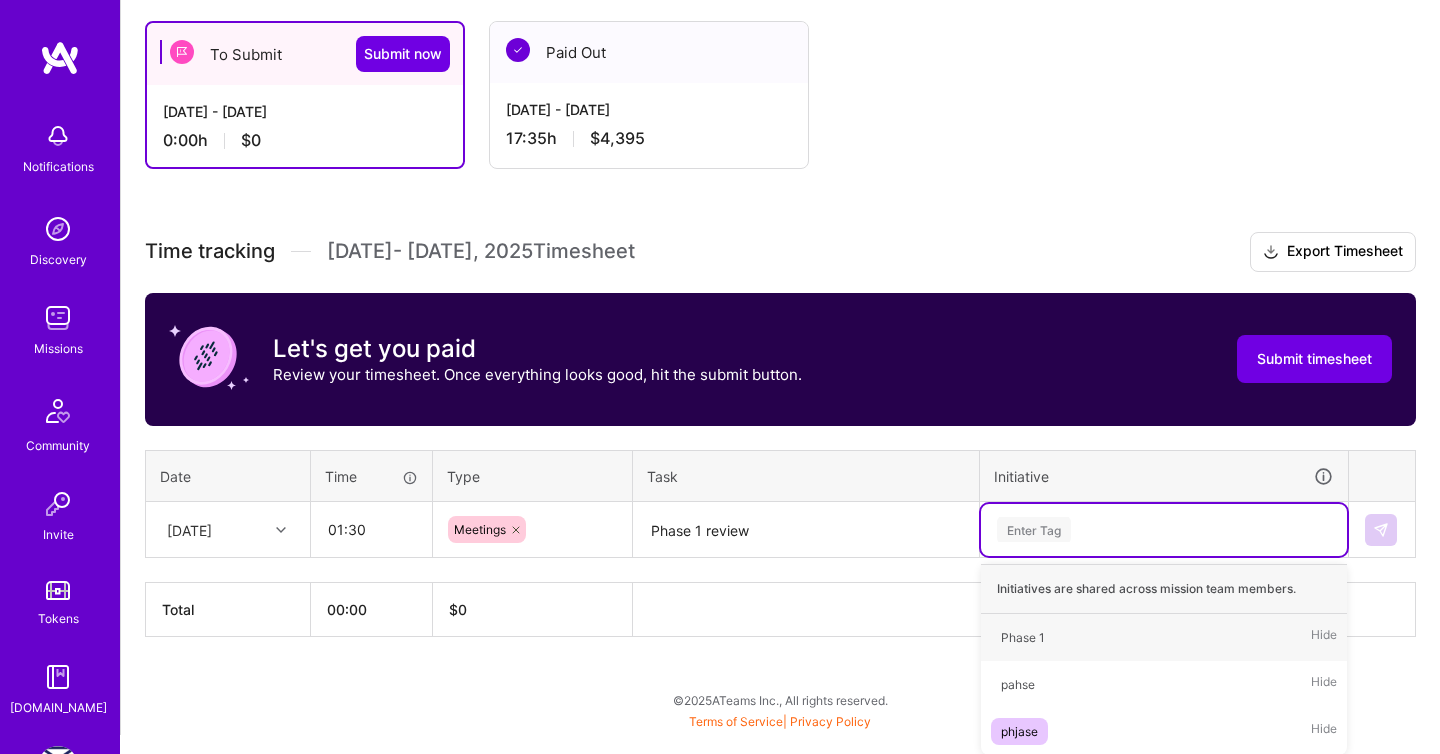 scroll, scrollTop: 327, scrollLeft: 0, axis: vertical 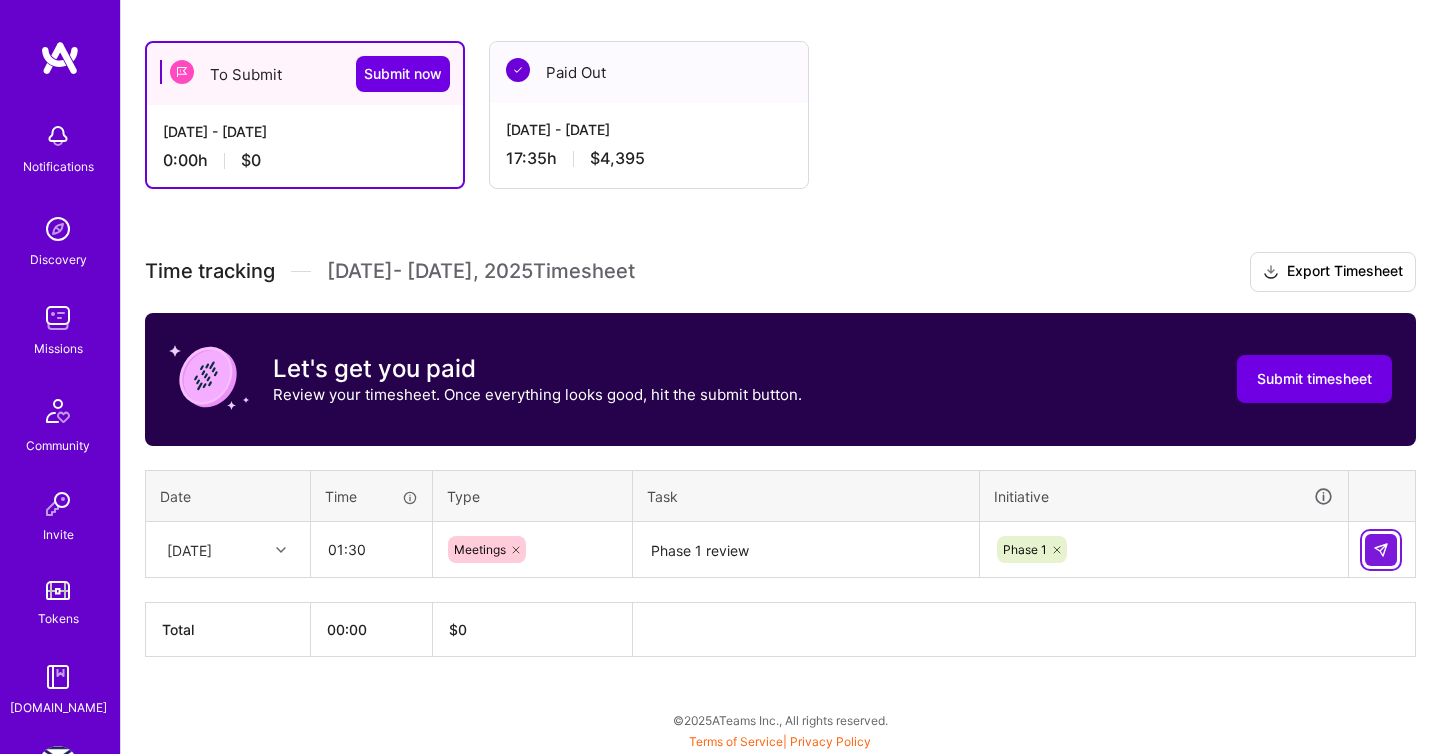 type 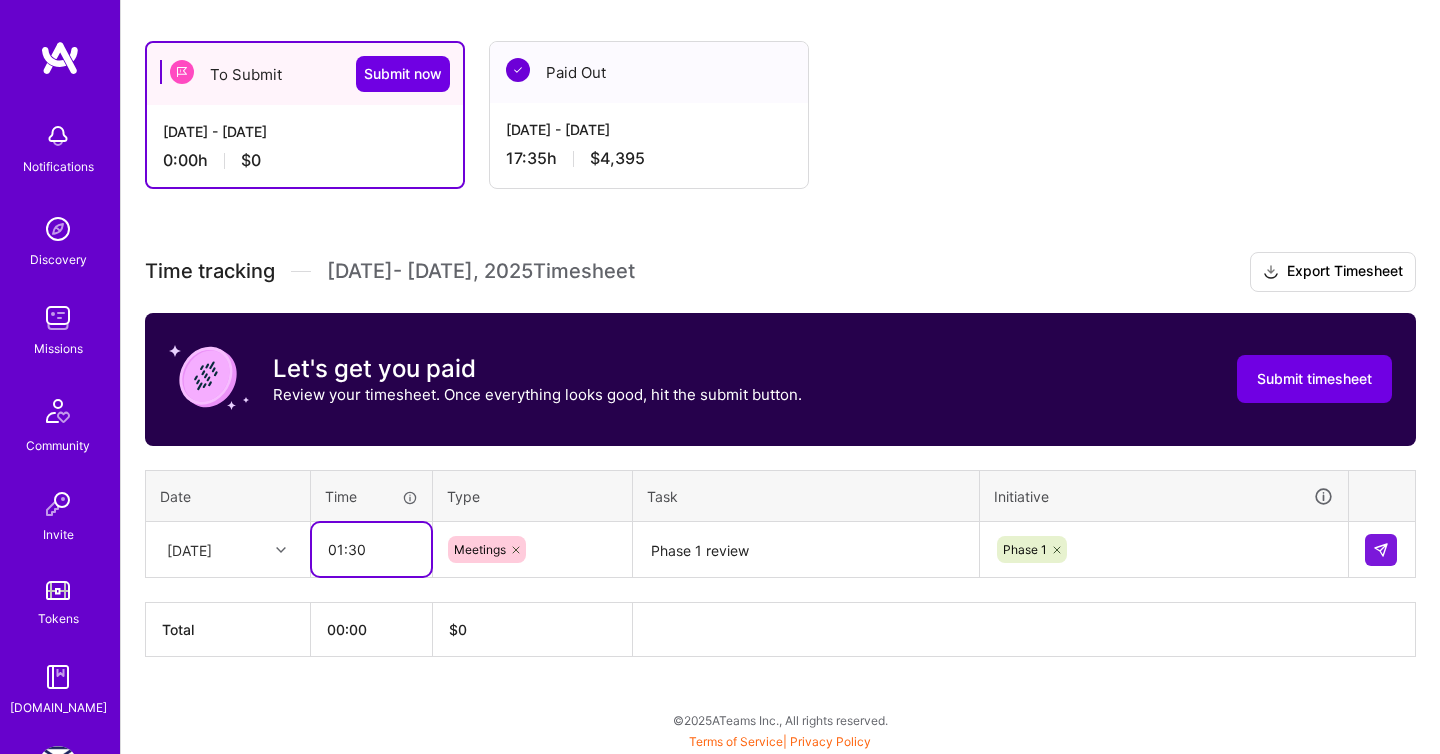 click on "01:30" at bounding box center (371, 549) 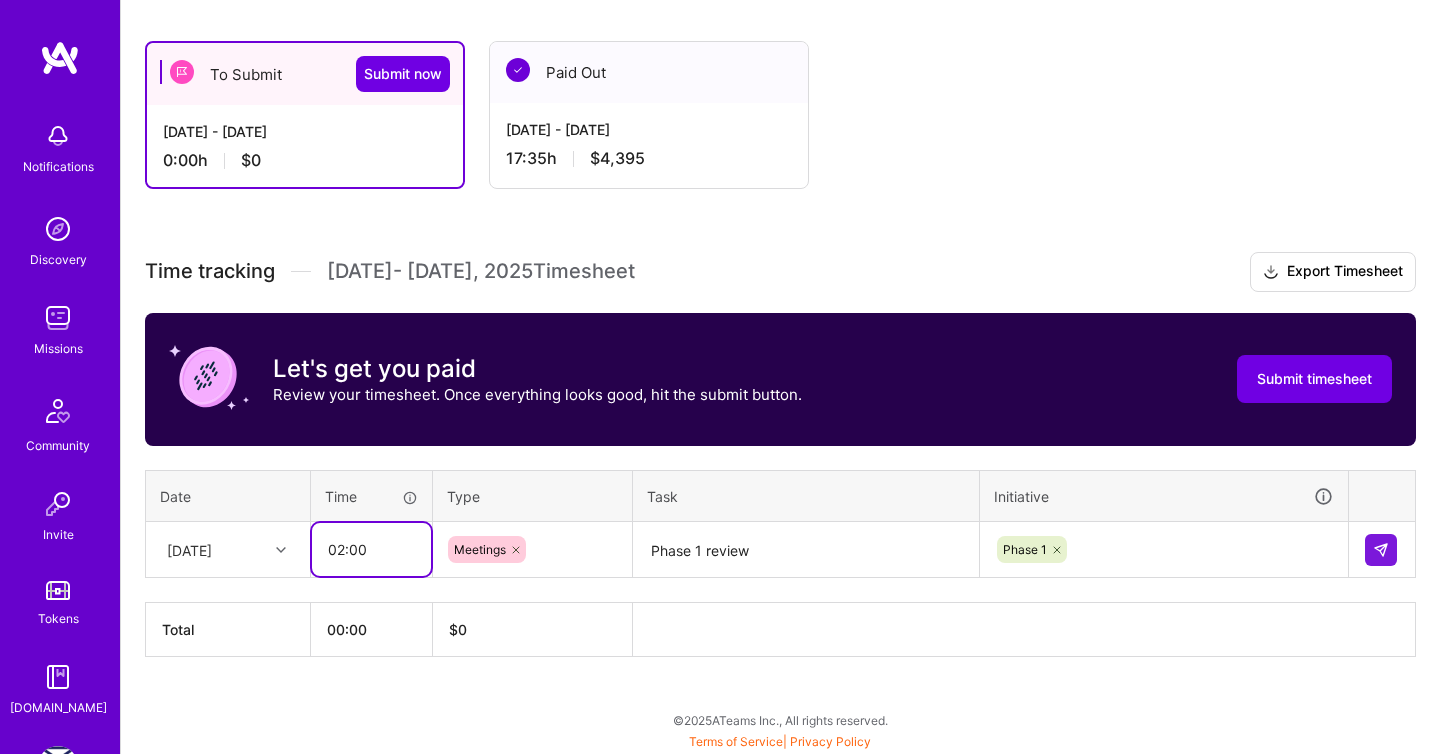 type on "02:00" 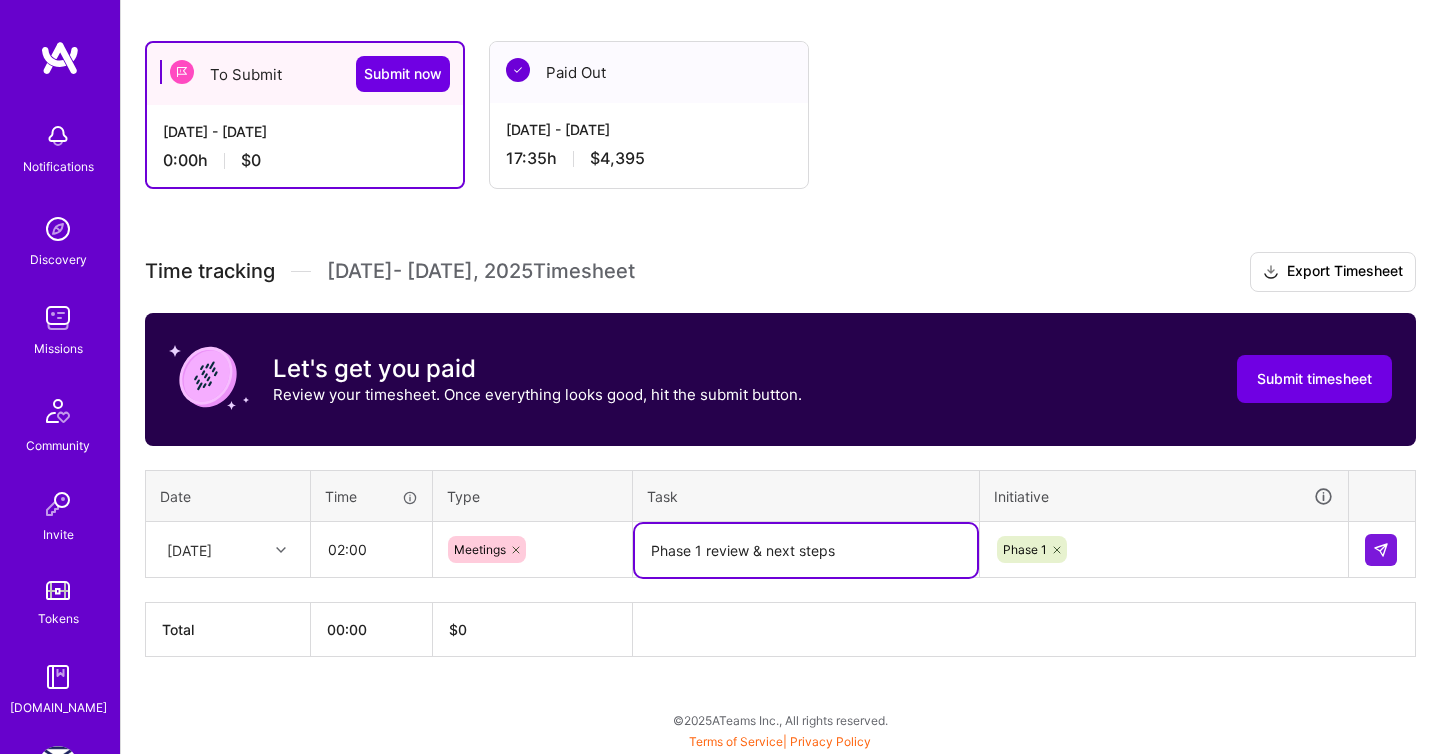click on "Phase 1 review & next steps" at bounding box center (806, 550) 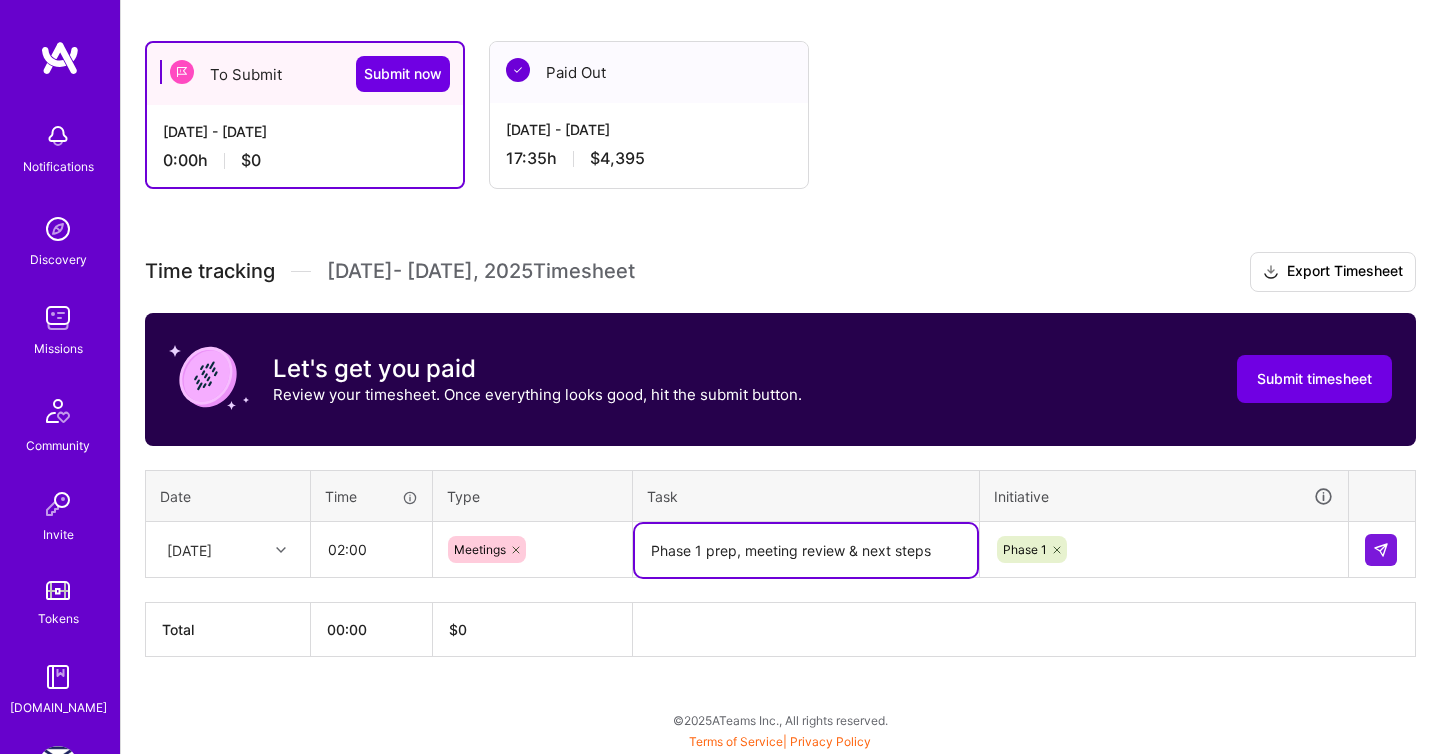 click on "Phase 1 prep, meeting review & next steps" at bounding box center (806, 550) 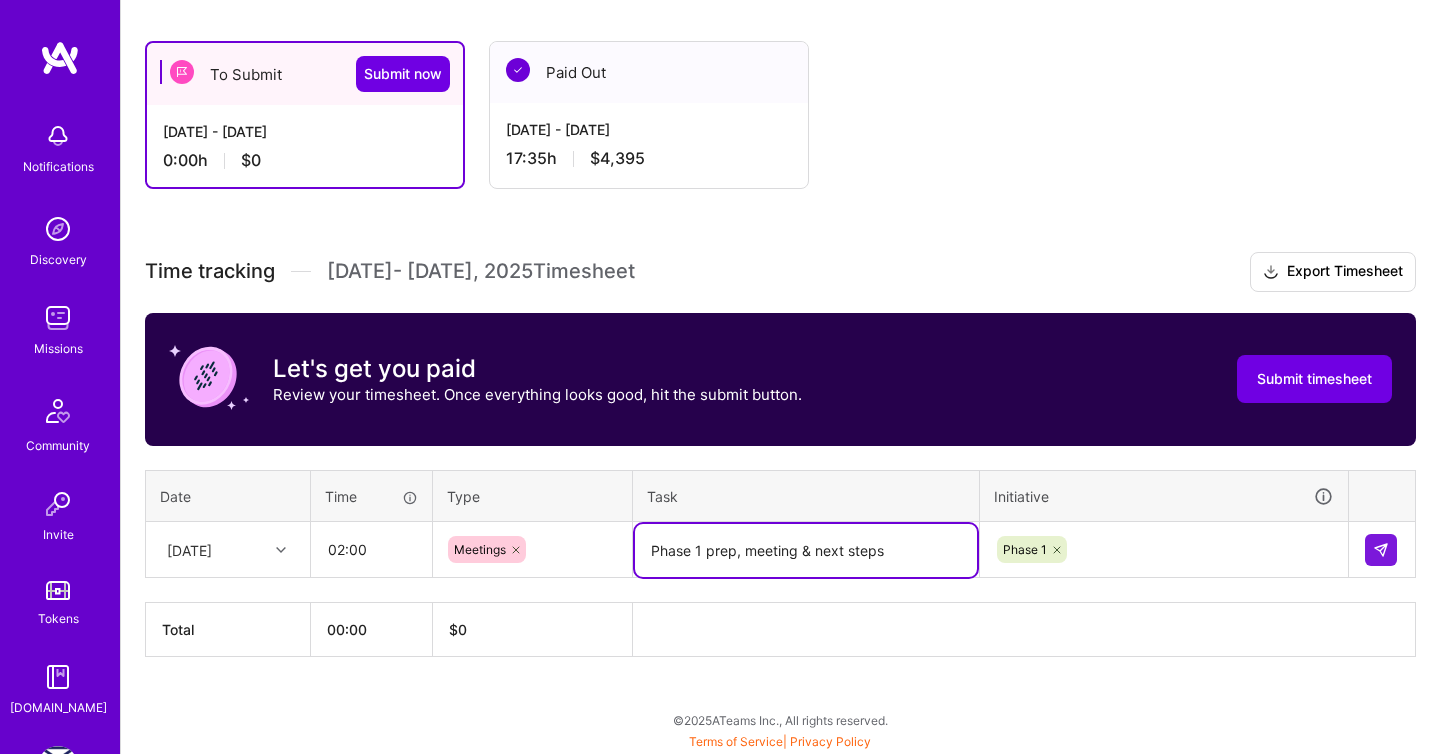 type on "Phase 1 prep, meeting & next steps" 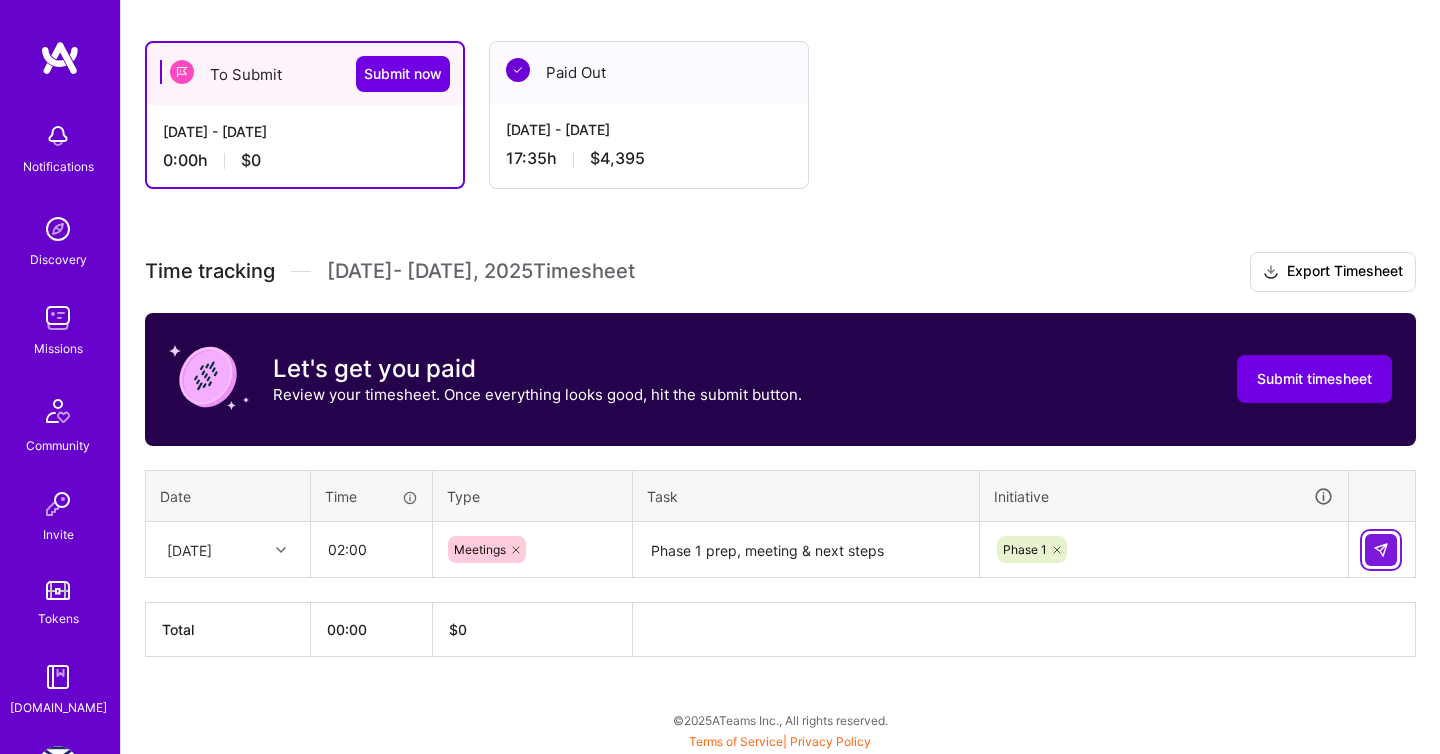 click at bounding box center [1381, 550] 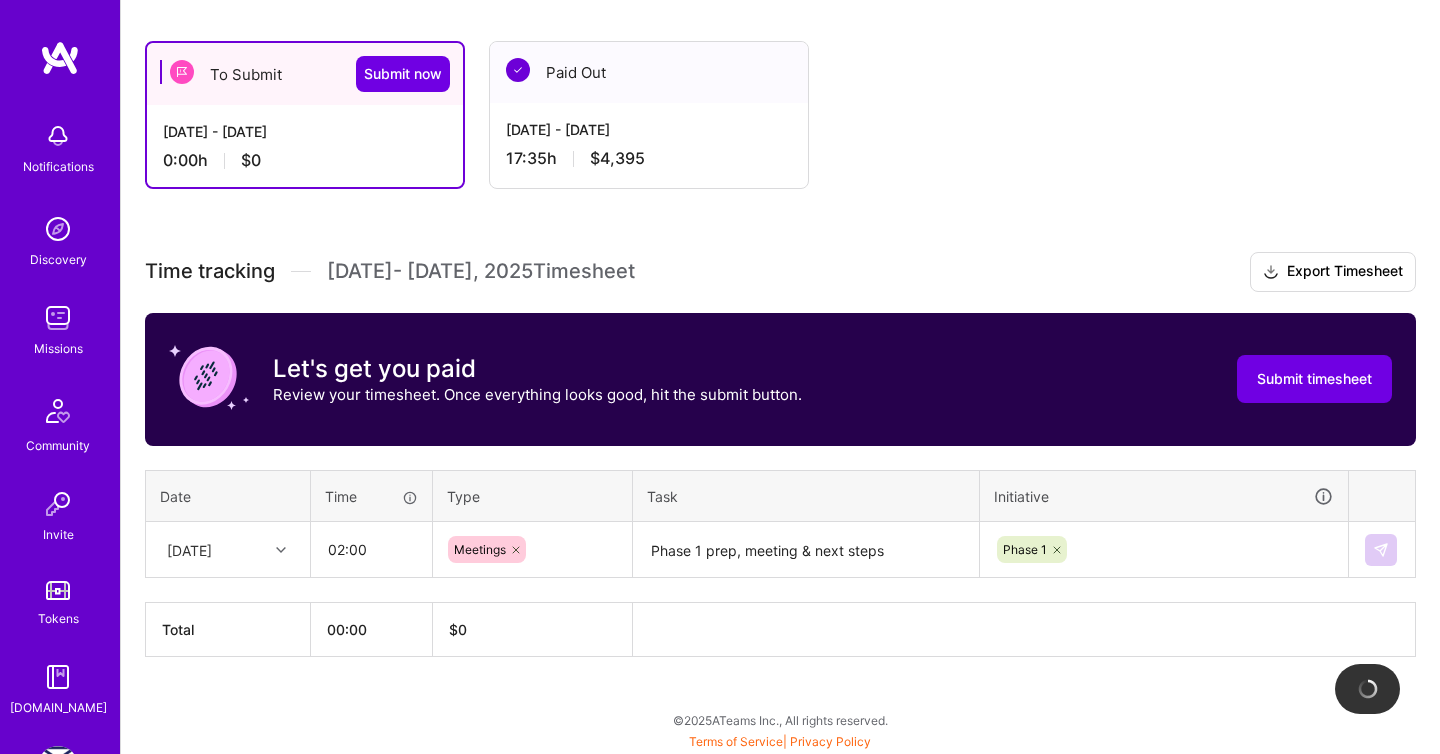 type 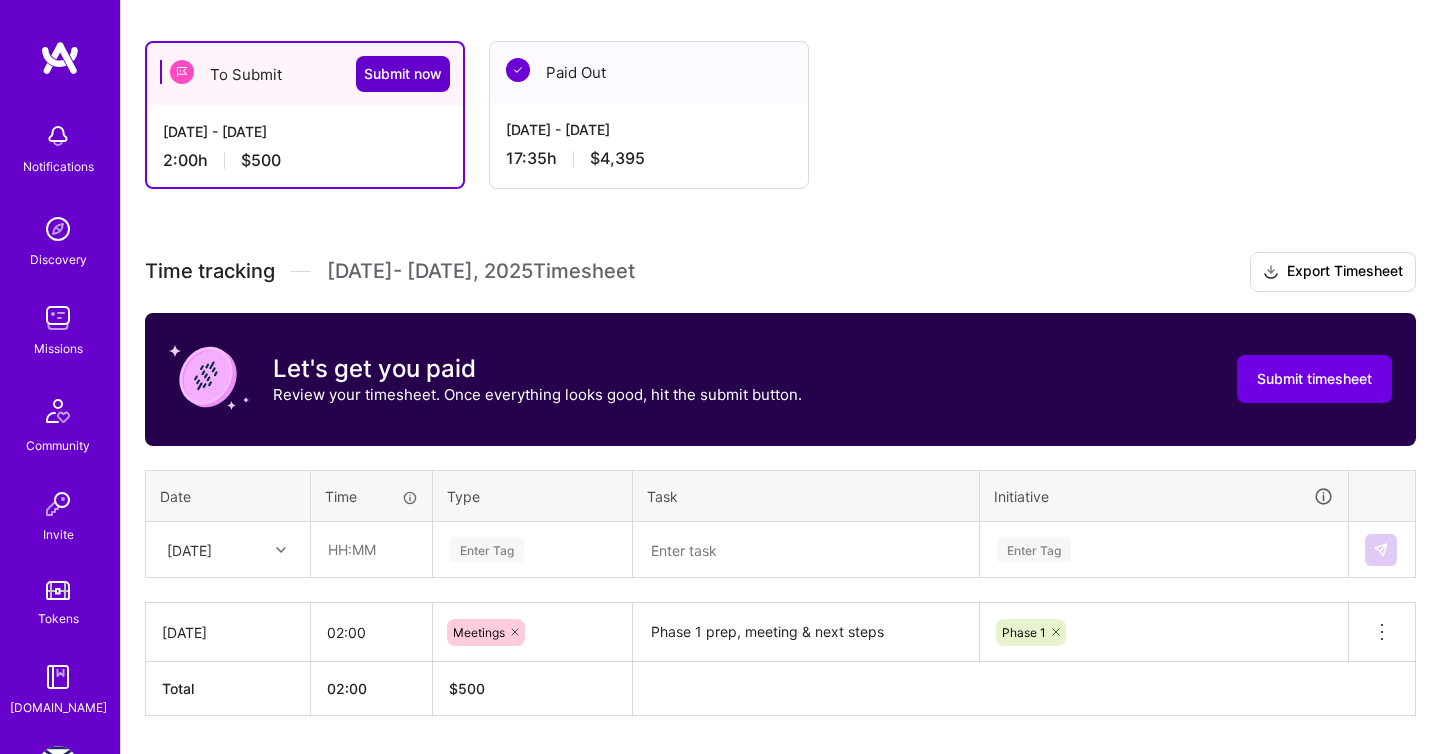 click on "Submit now" at bounding box center [403, 74] 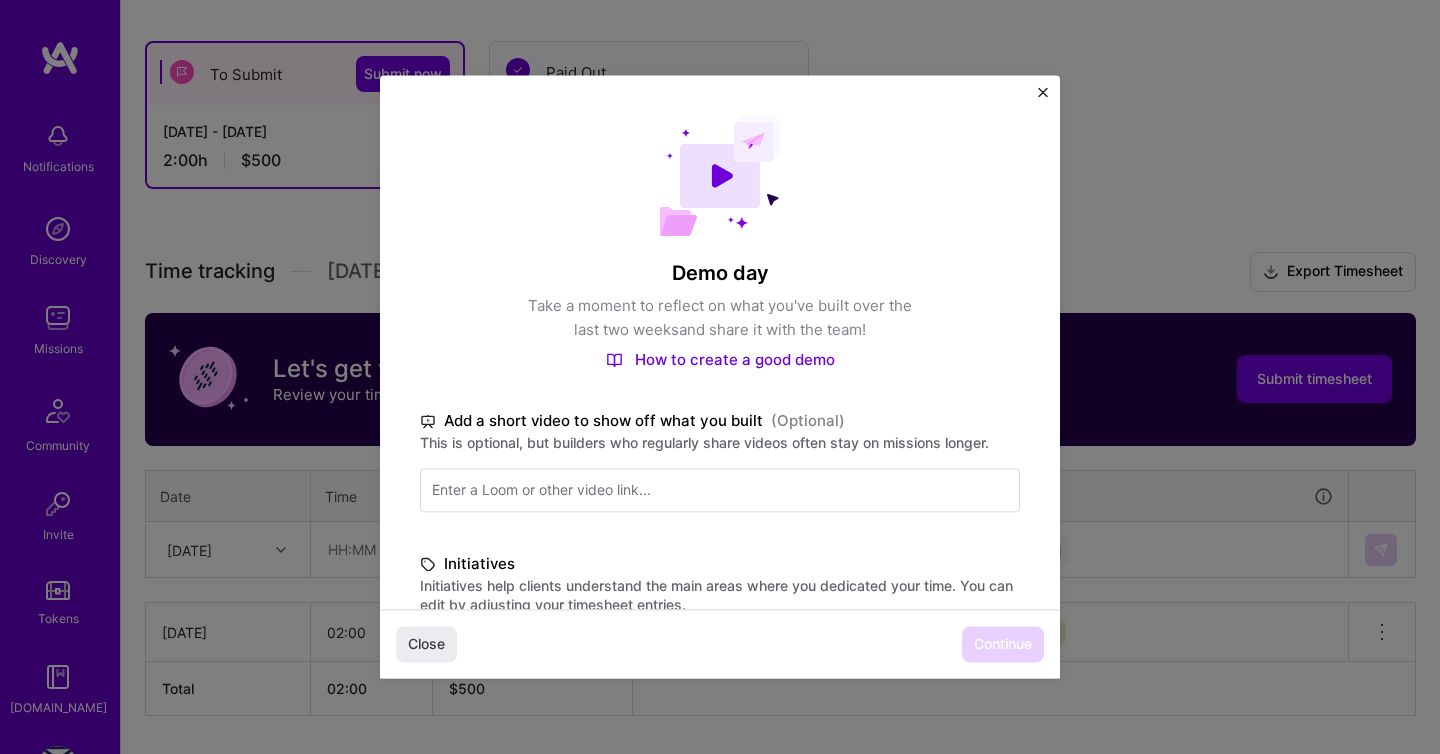 scroll, scrollTop: 461, scrollLeft: 0, axis: vertical 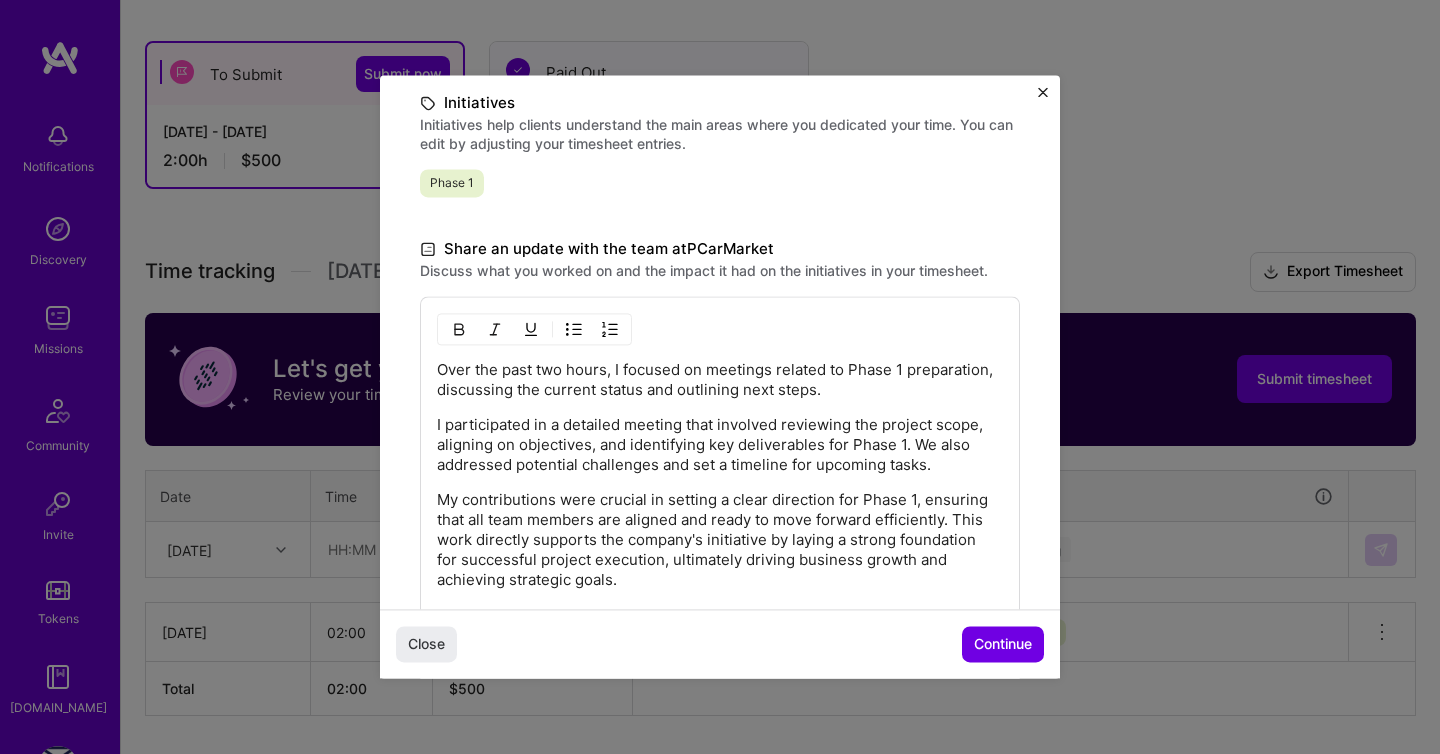 click on "Over the past two hours, I focused on meetings related to Phase 1 preparation, discussing the current status and outlining next steps. I participated in a detailed meeting that involved reviewing the project scope, aligning on objectives, and identifying key deliverables for Phase 1. We also addressed potential challenges and set a timeline for upcoming tasks. My contributions were crucial in setting a clear direction for Phase 1, ensuring that all team members are aligned and ready to move forward efficiently. This work directly supports the company's initiative by laying a strong foundation for successful project execution, ultimately driving business growth and achieving strategic goals." at bounding box center [720, 475] 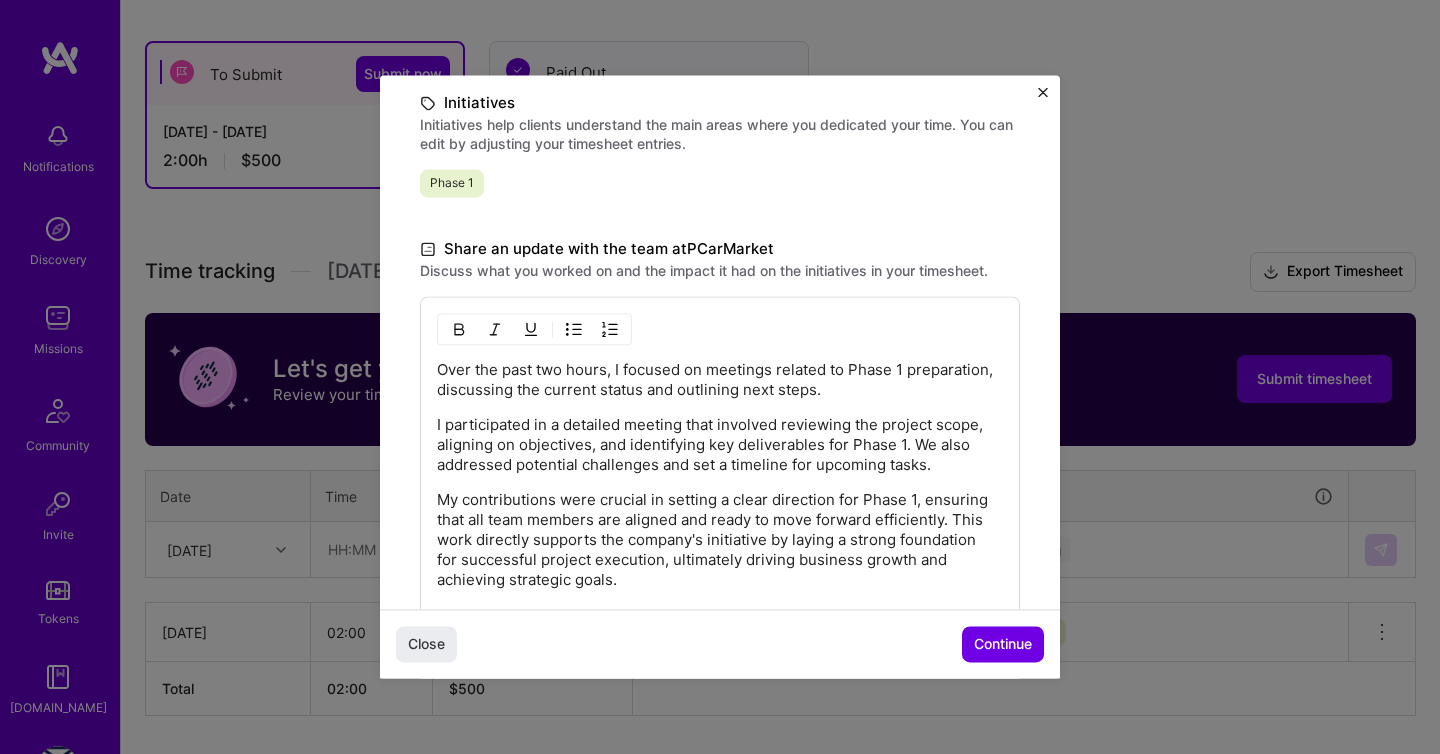scroll, scrollTop: 379, scrollLeft: 0, axis: vertical 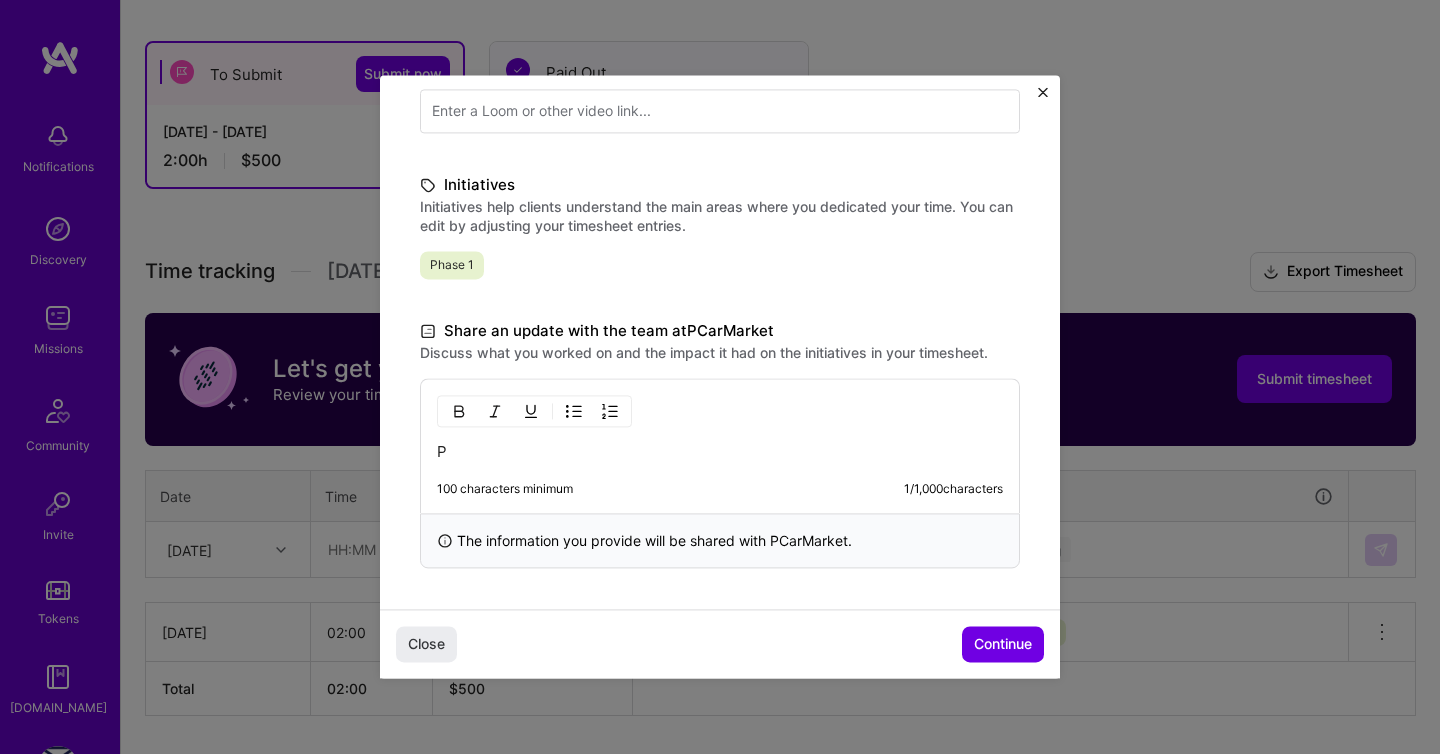 type 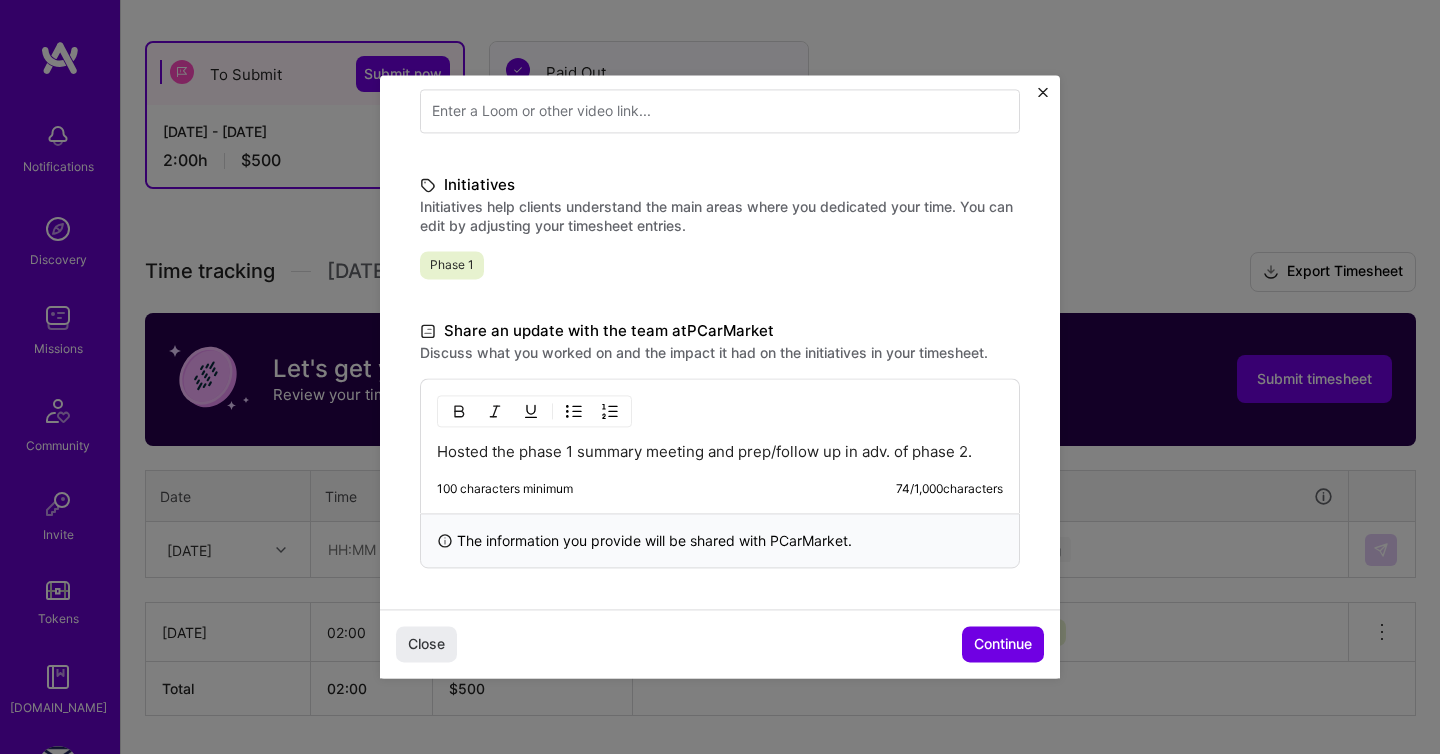 copy on "Hosted the phase 1 summary meeting and prep/follow up in adv. of phase 2." 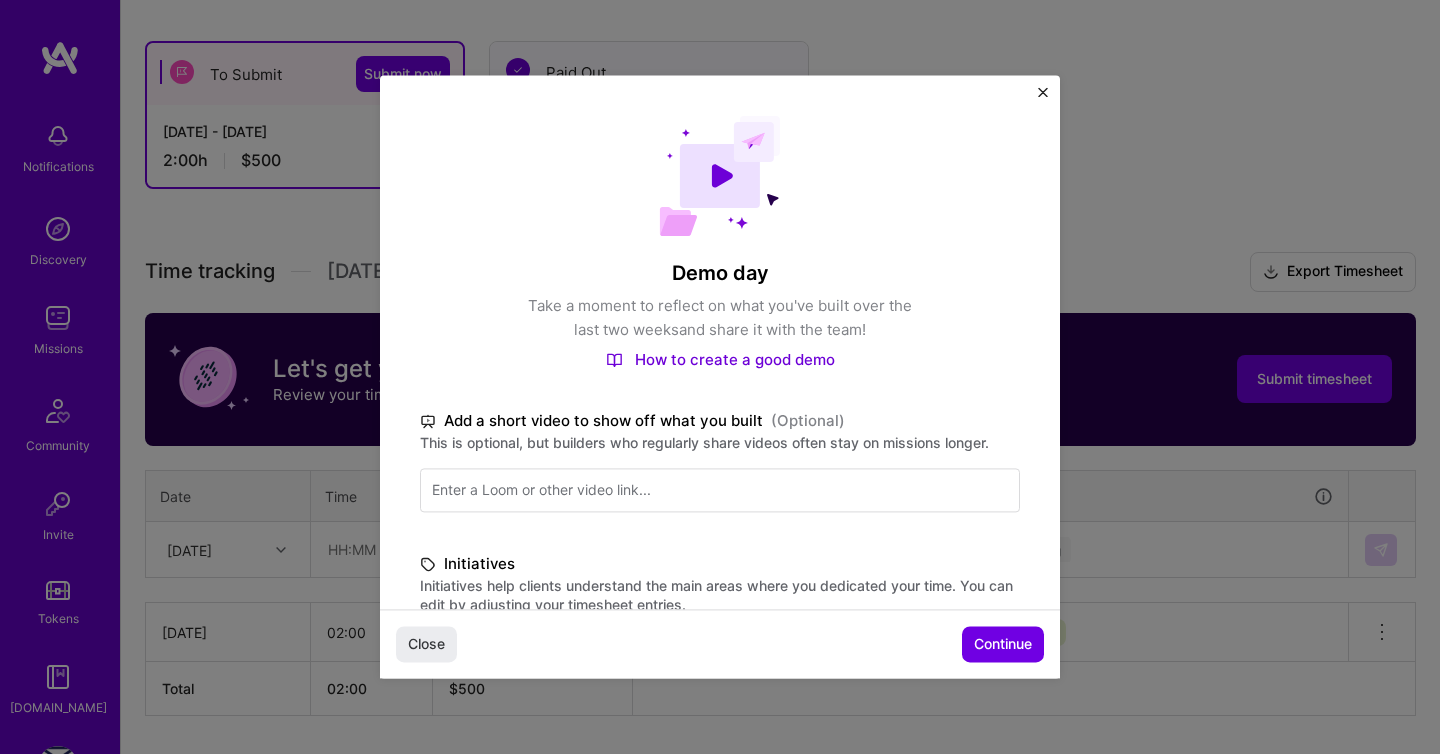 scroll, scrollTop: 346, scrollLeft: 0, axis: vertical 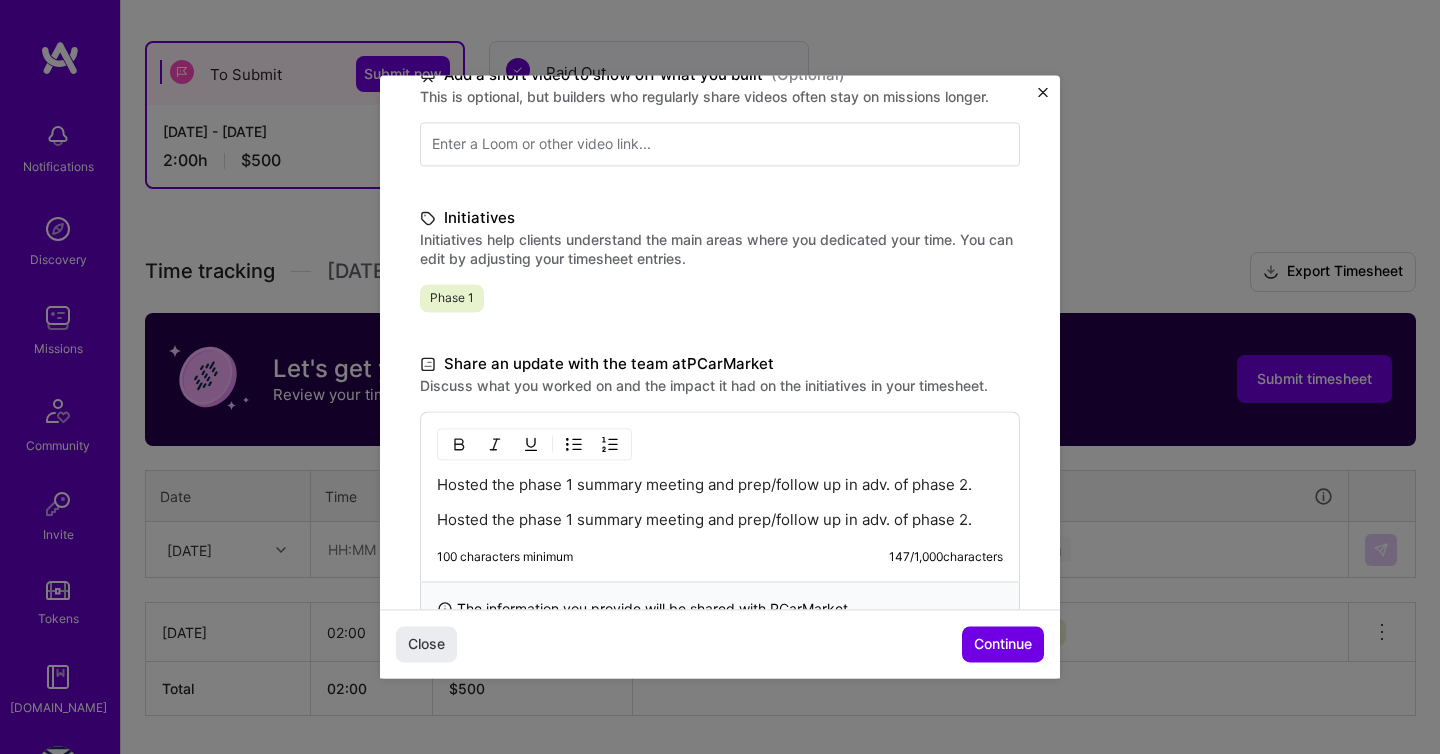 click on "Close Continue" at bounding box center [720, 644] 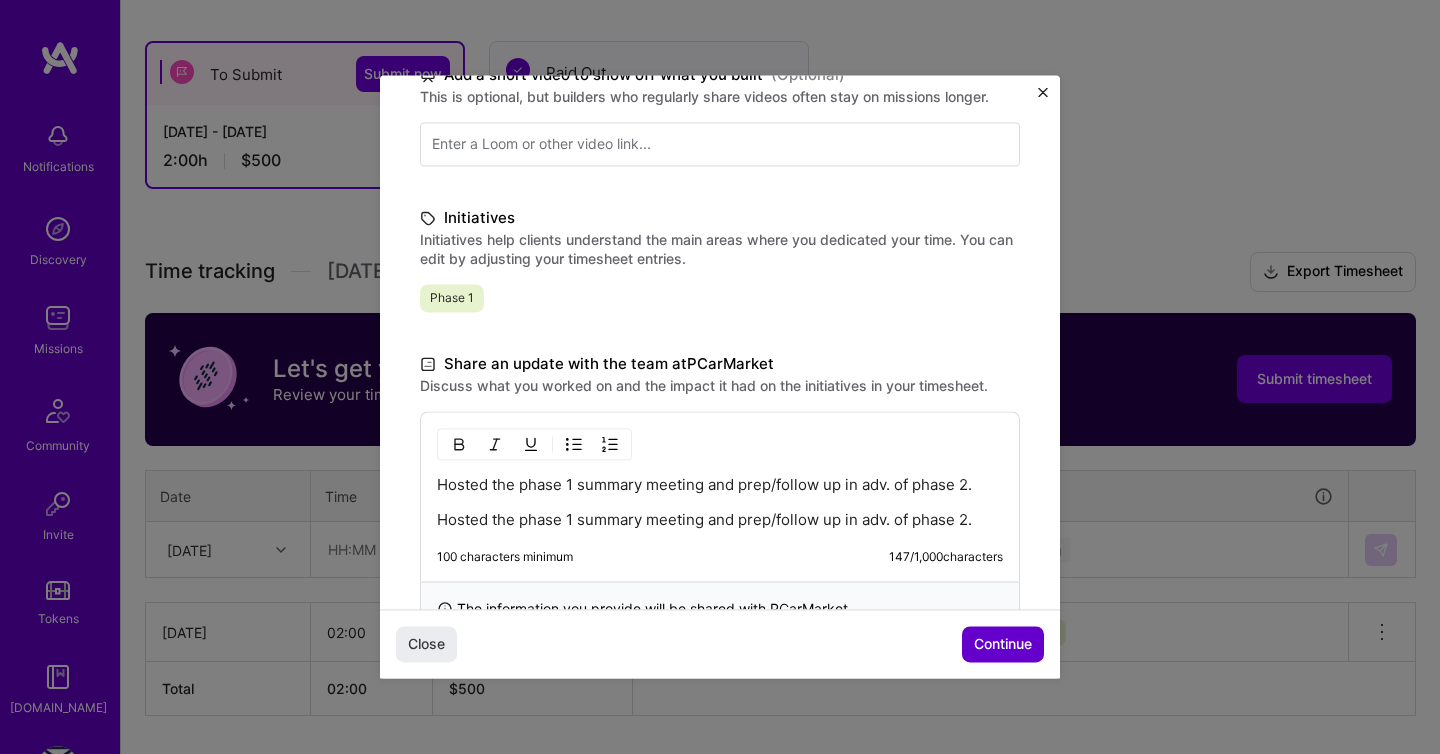 click on "Continue" at bounding box center [1003, 645] 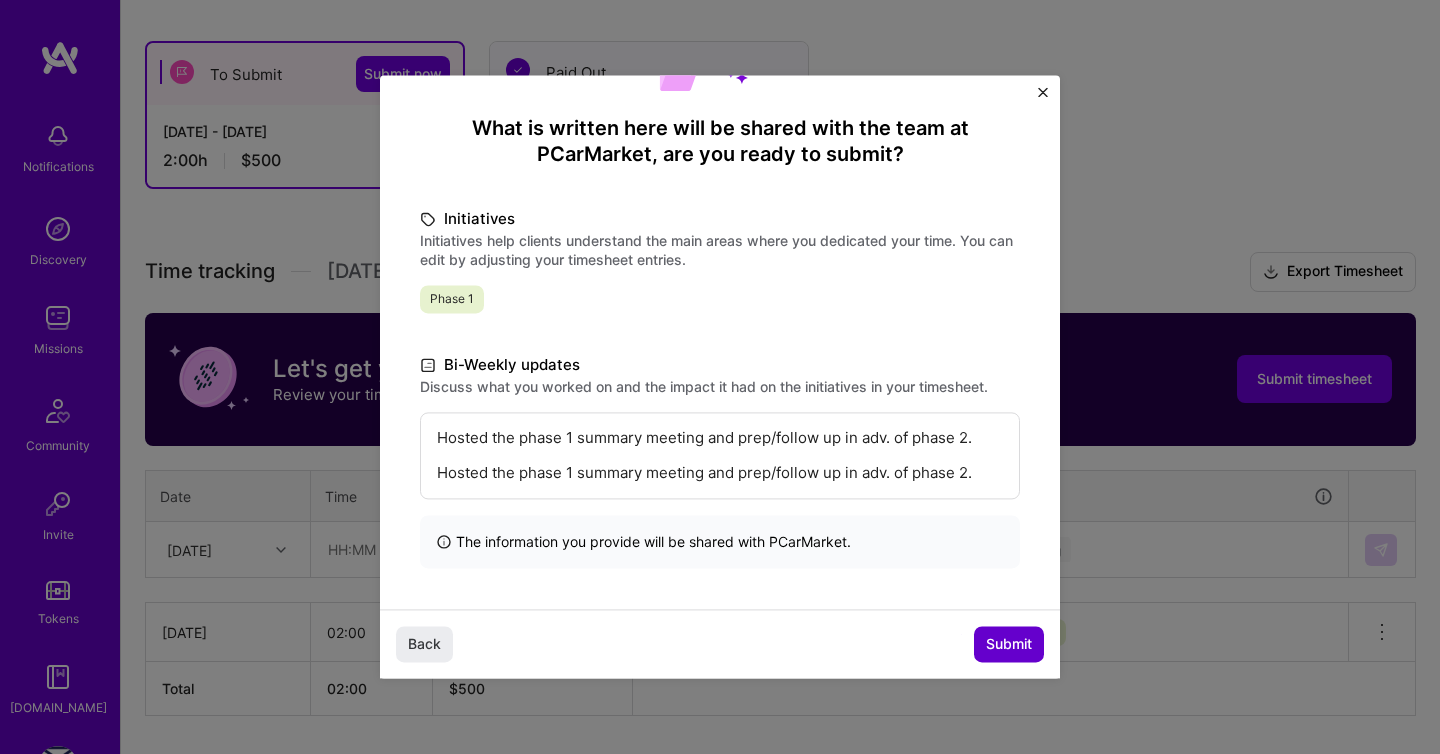 scroll, scrollTop: 145, scrollLeft: 0, axis: vertical 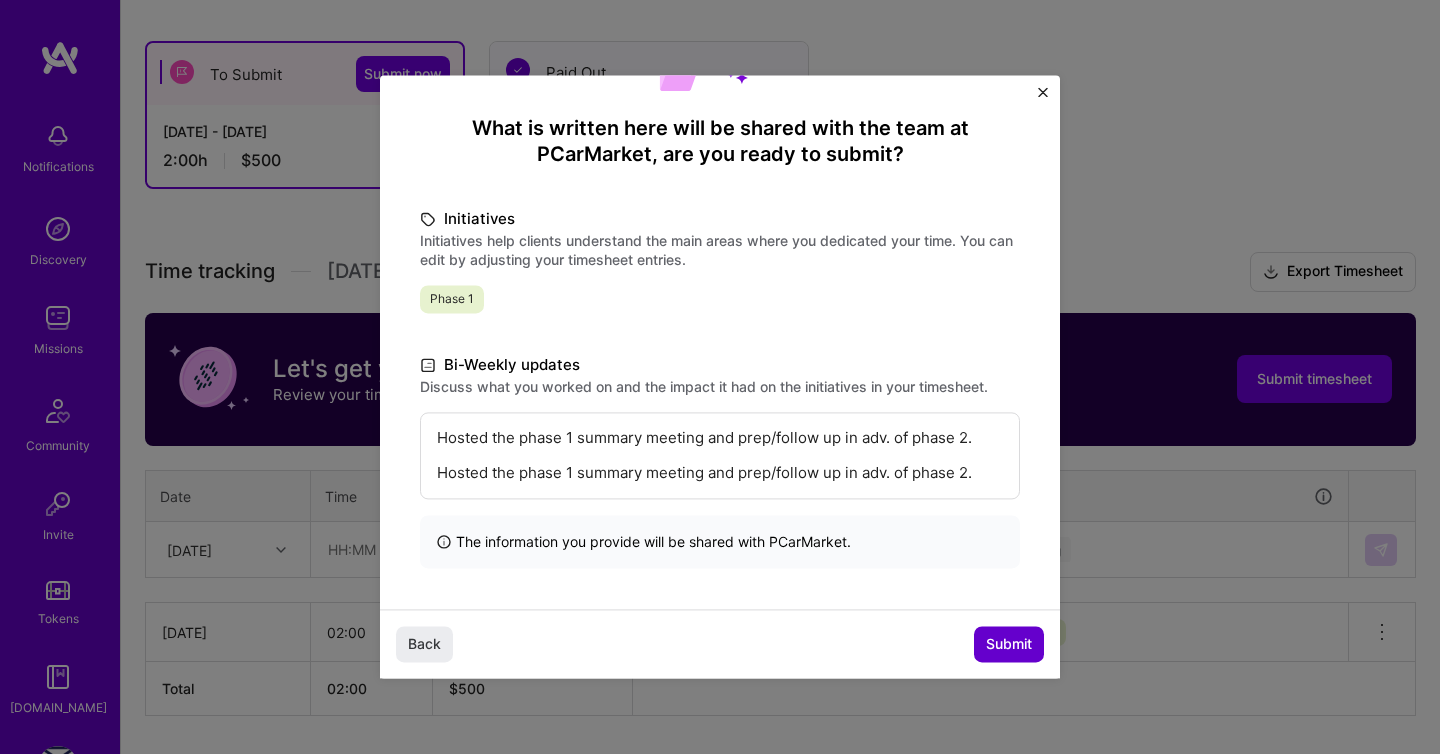 click on "Submit" at bounding box center [1009, 645] 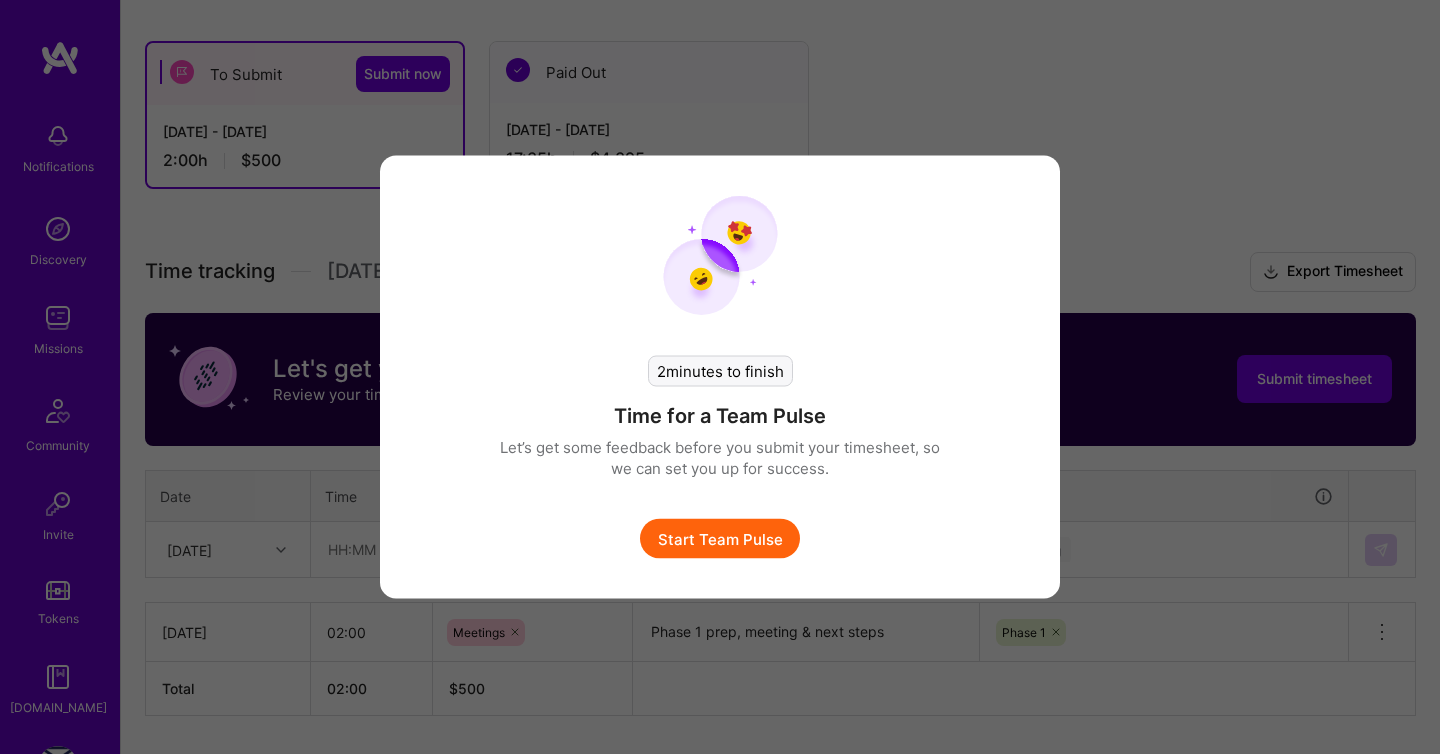 click on "Start Team Pulse" at bounding box center [720, 539] 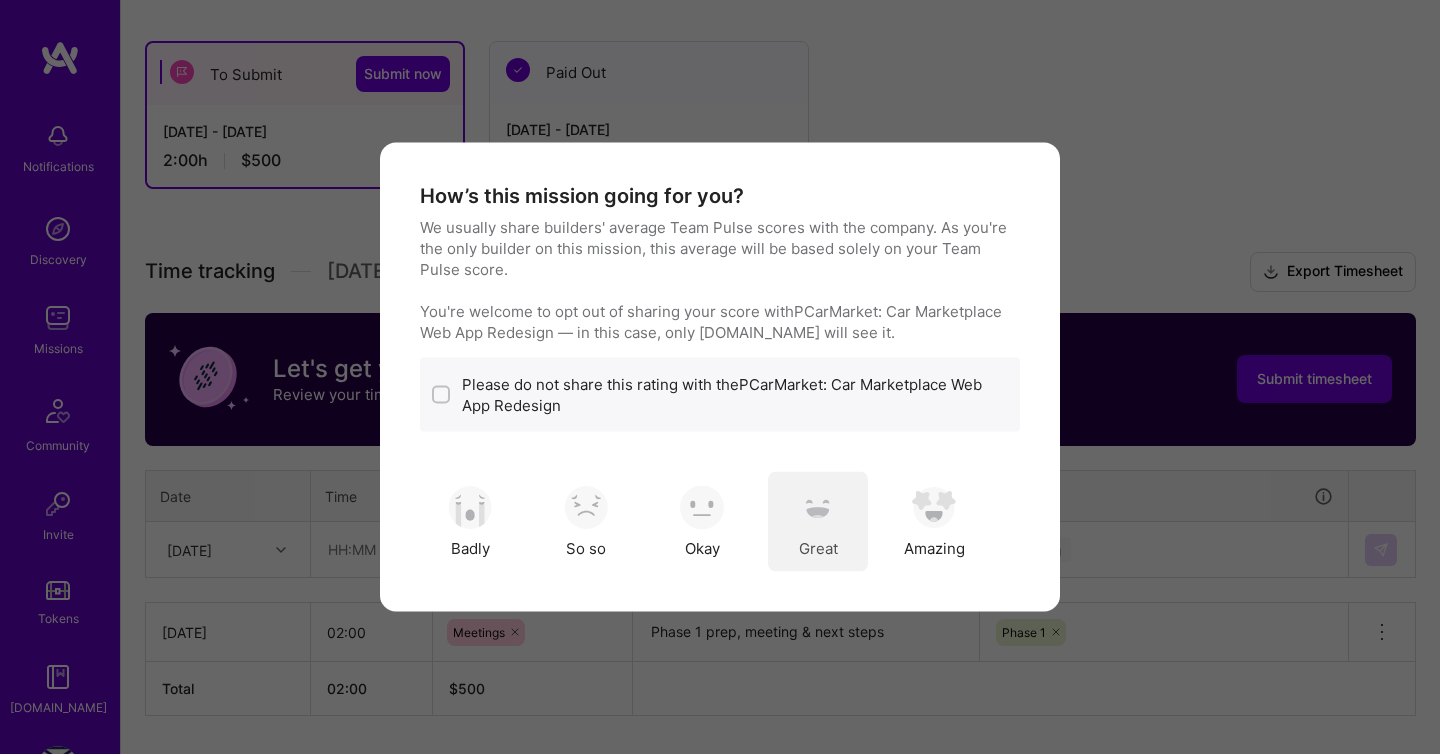 click on "Great" at bounding box center (818, 522) 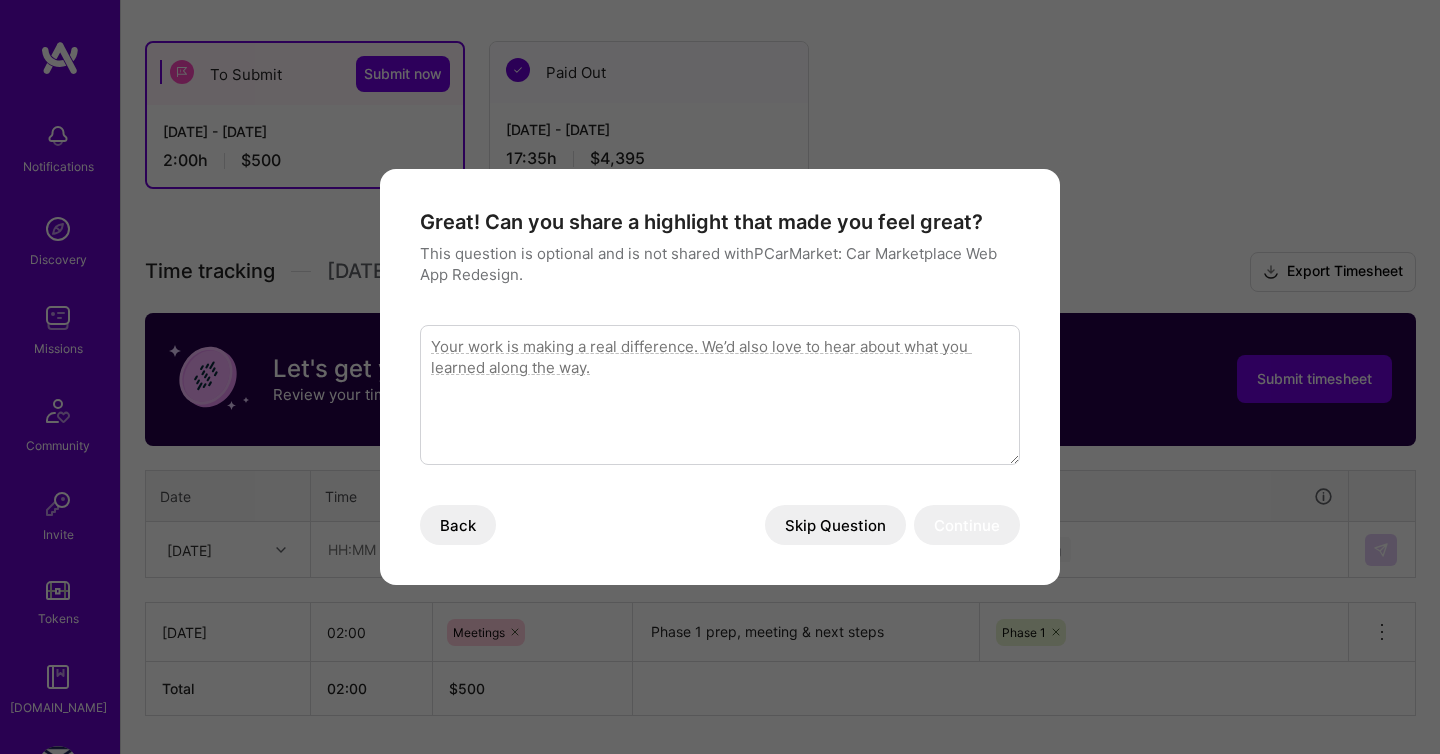 click on "Skip Question" at bounding box center [835, 525] 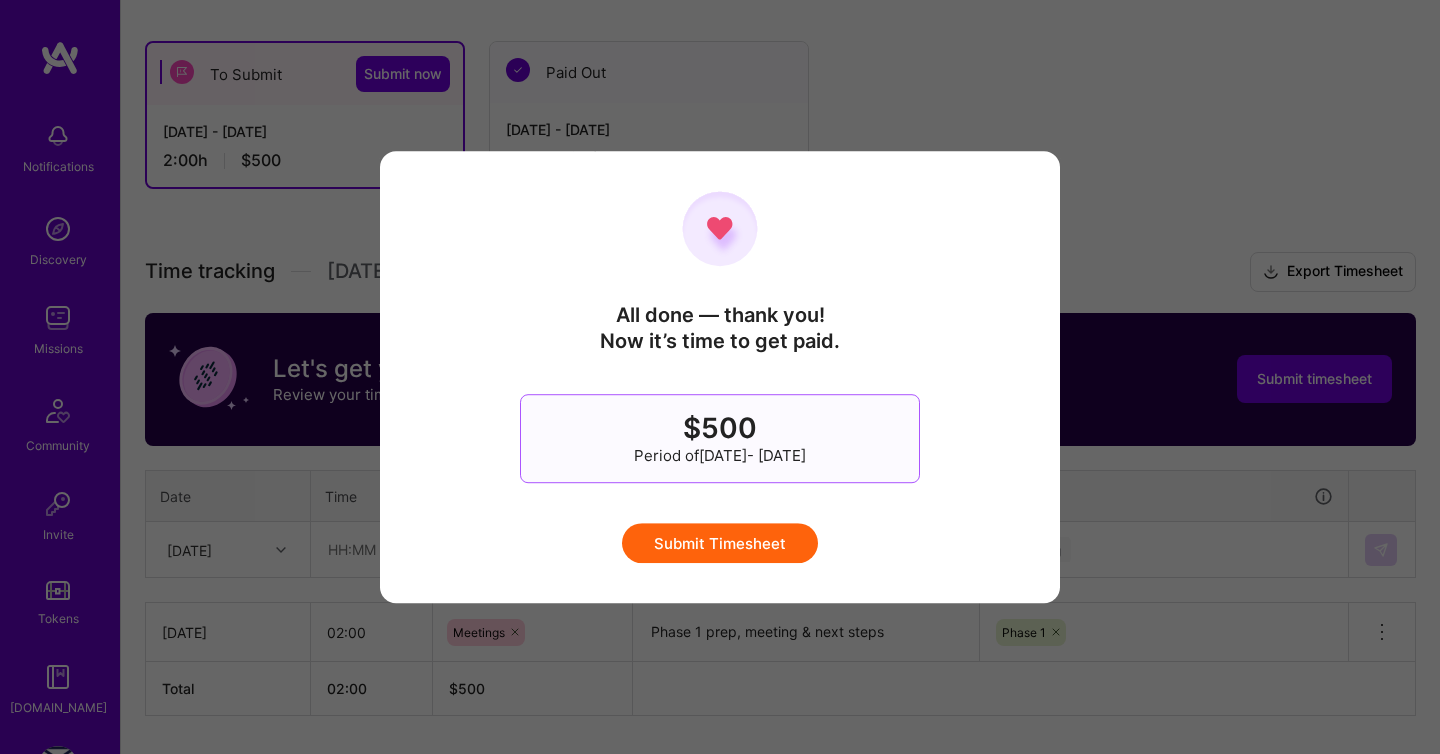click on "Submit Timesheet" at bounding box center [720, 543] 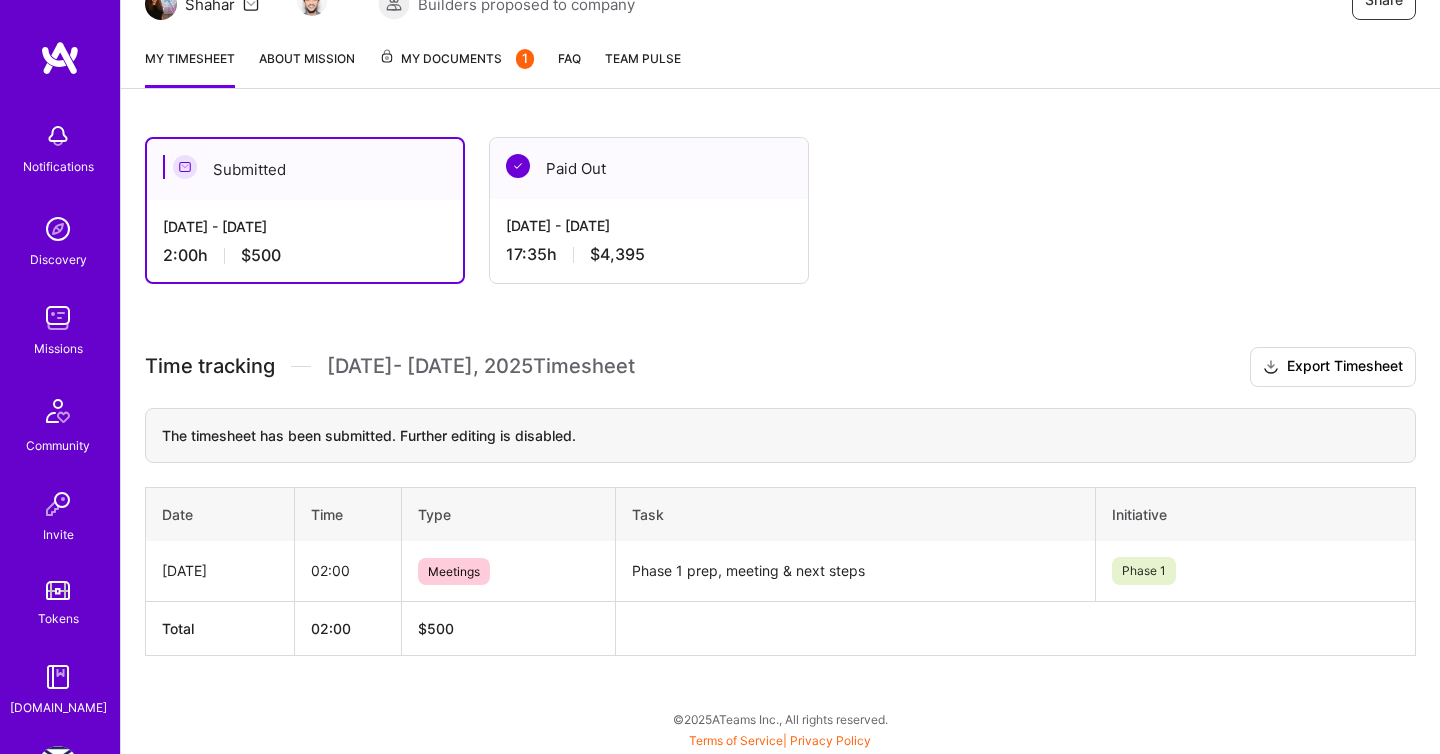 scroll, scrollTop: 230, scrollLeft: 0, axis: vertical 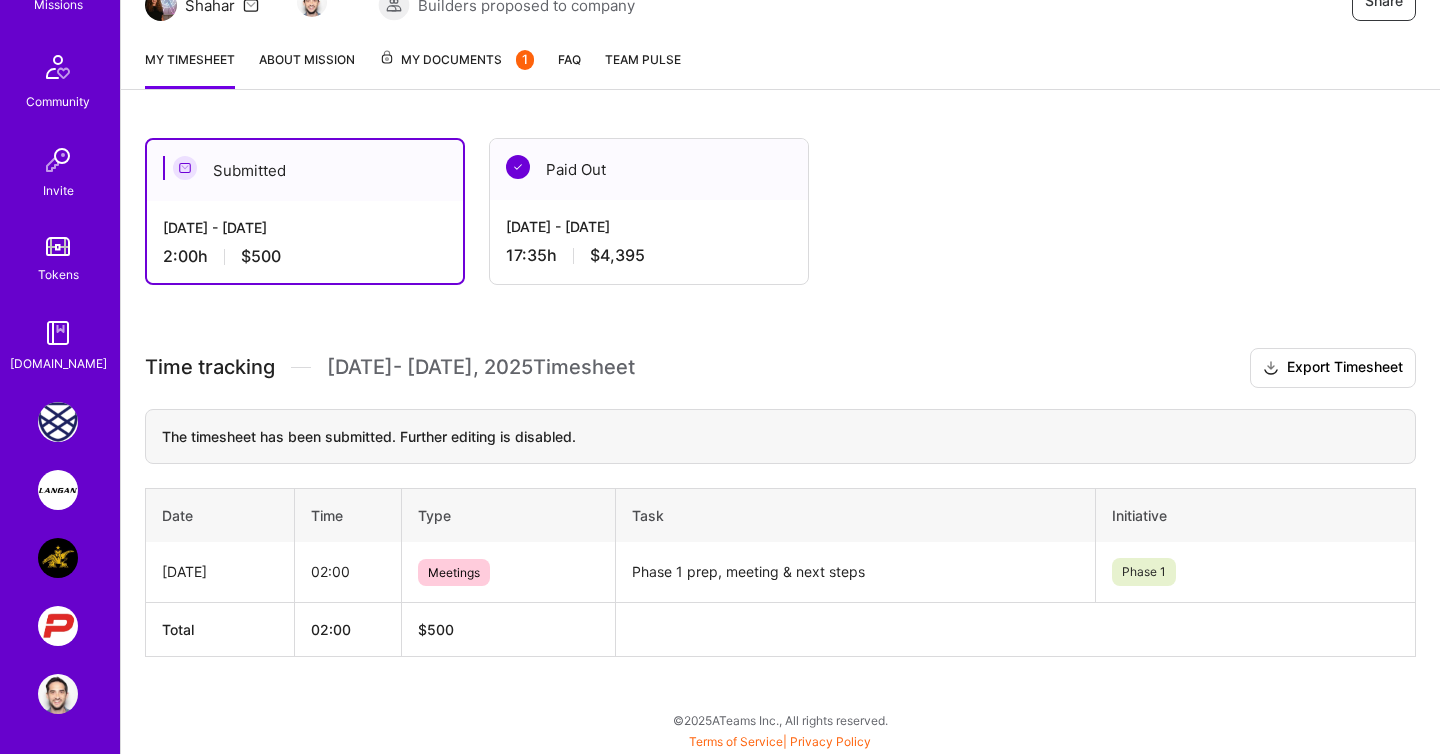 click at bounding box center (58, 558) 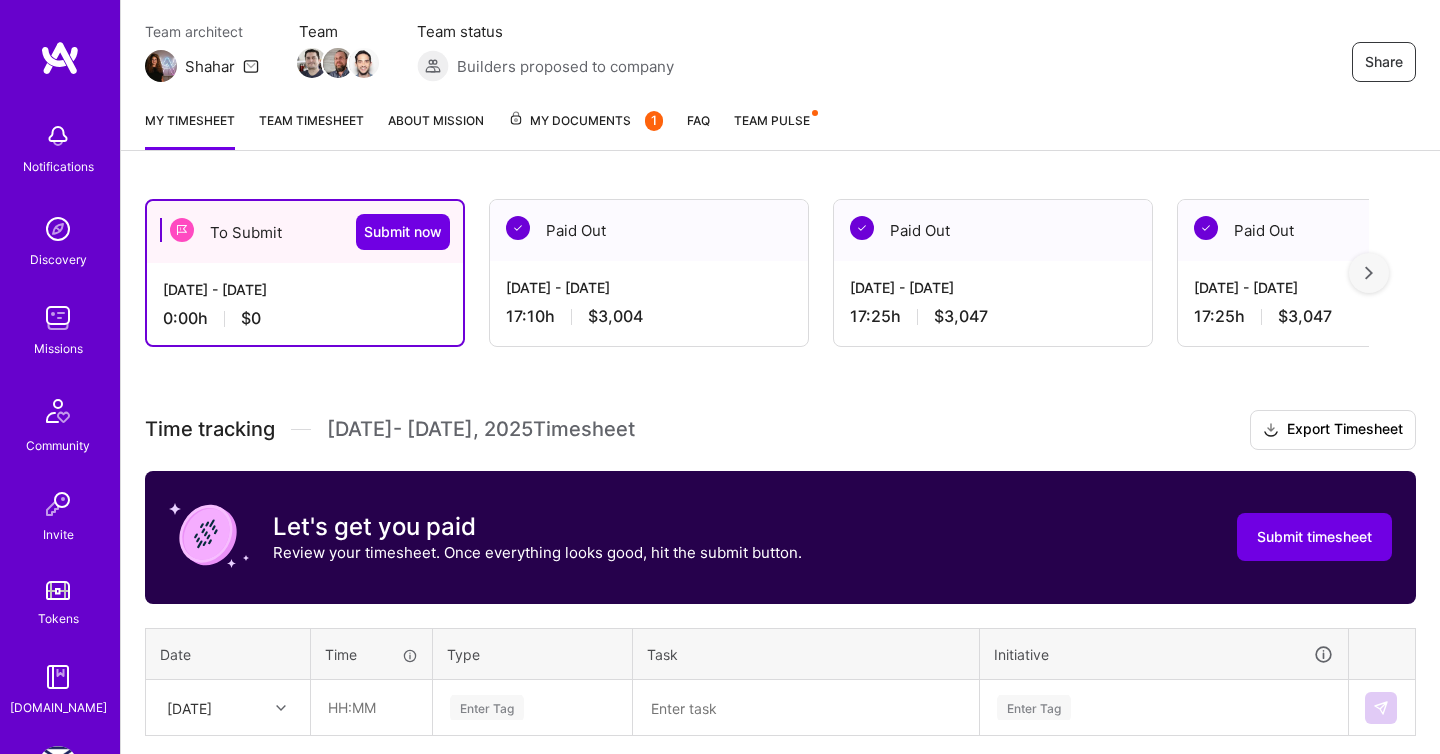 scroll, scrollTop: 327, scrollLeft: 0, axis: vertical 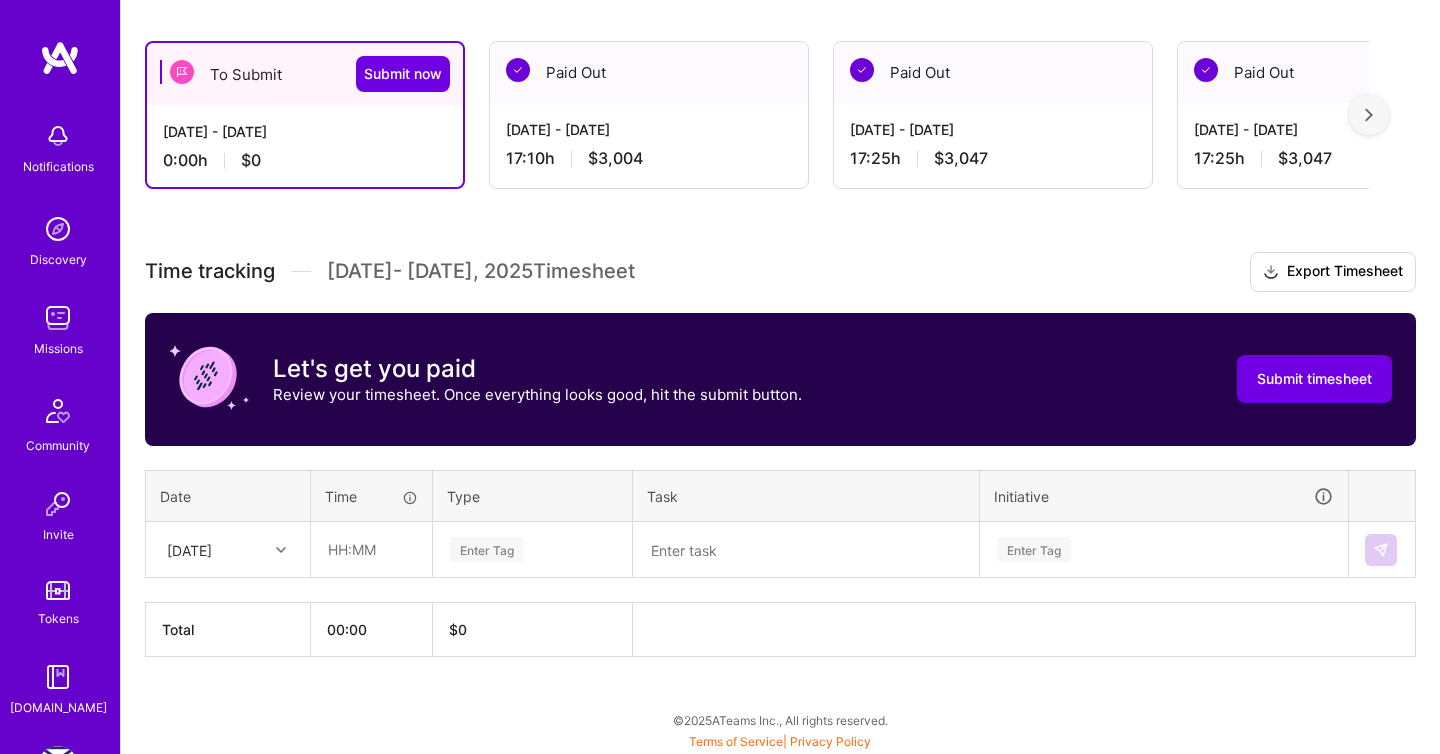 click on "[DATE]" at bounding box center [189, 549] 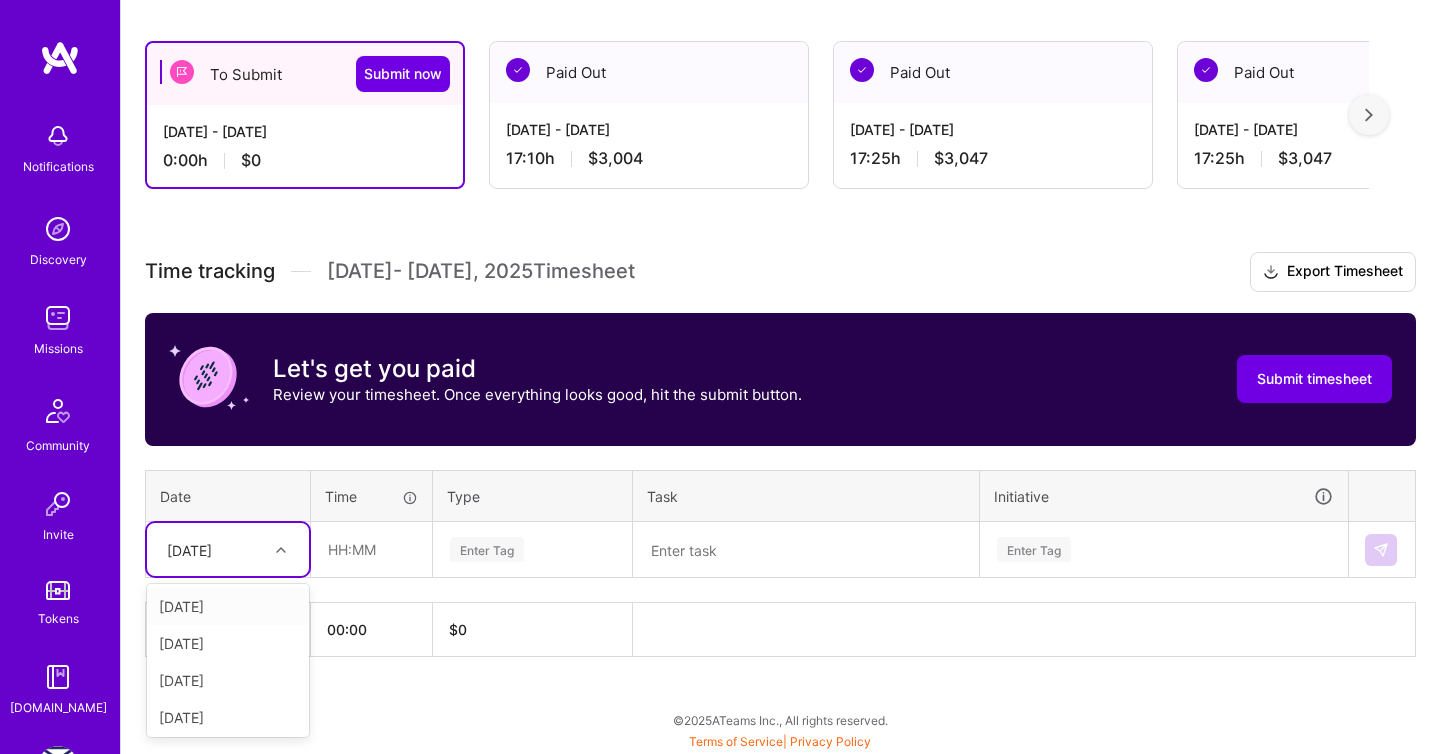 click on "[DATE]" at bounding box center [228, 606] 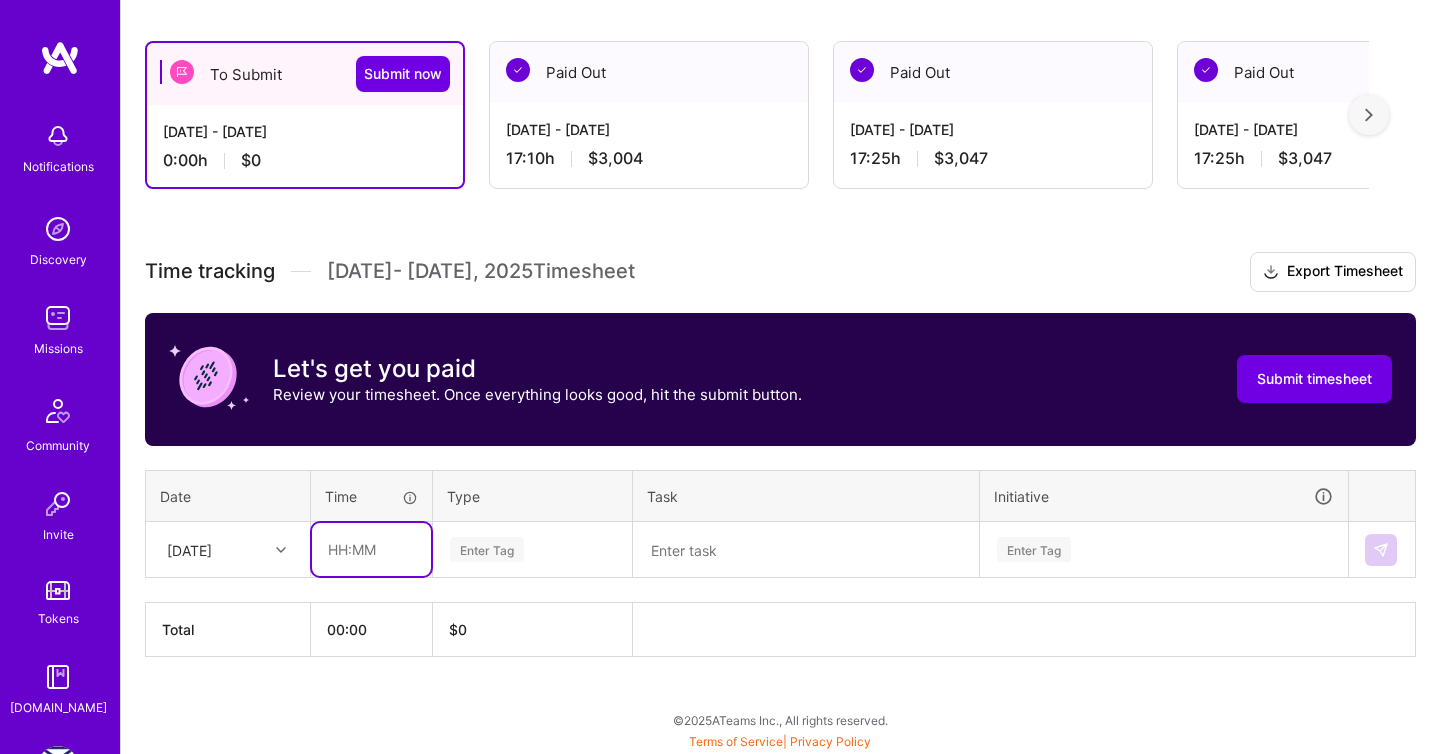 click at bounding box center (371, 549) 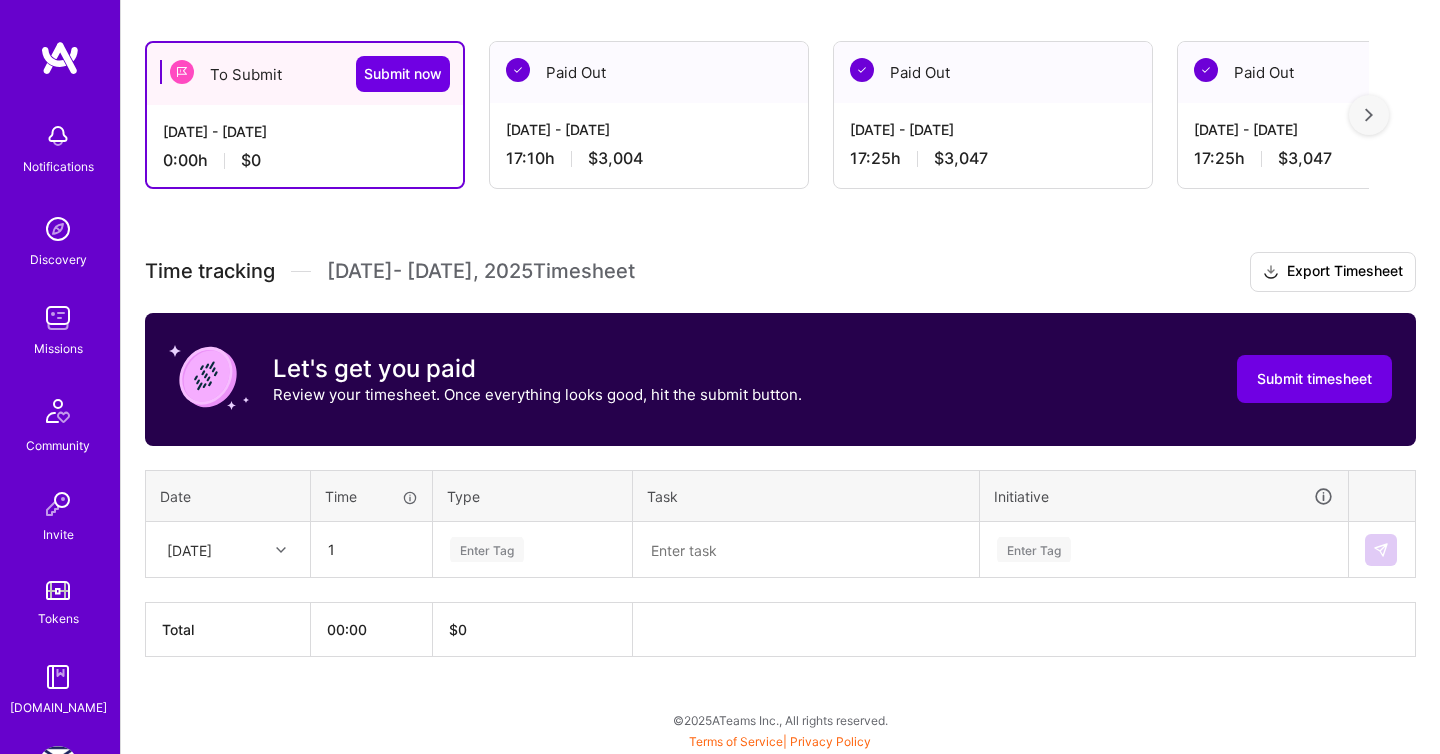 type on "01:00" 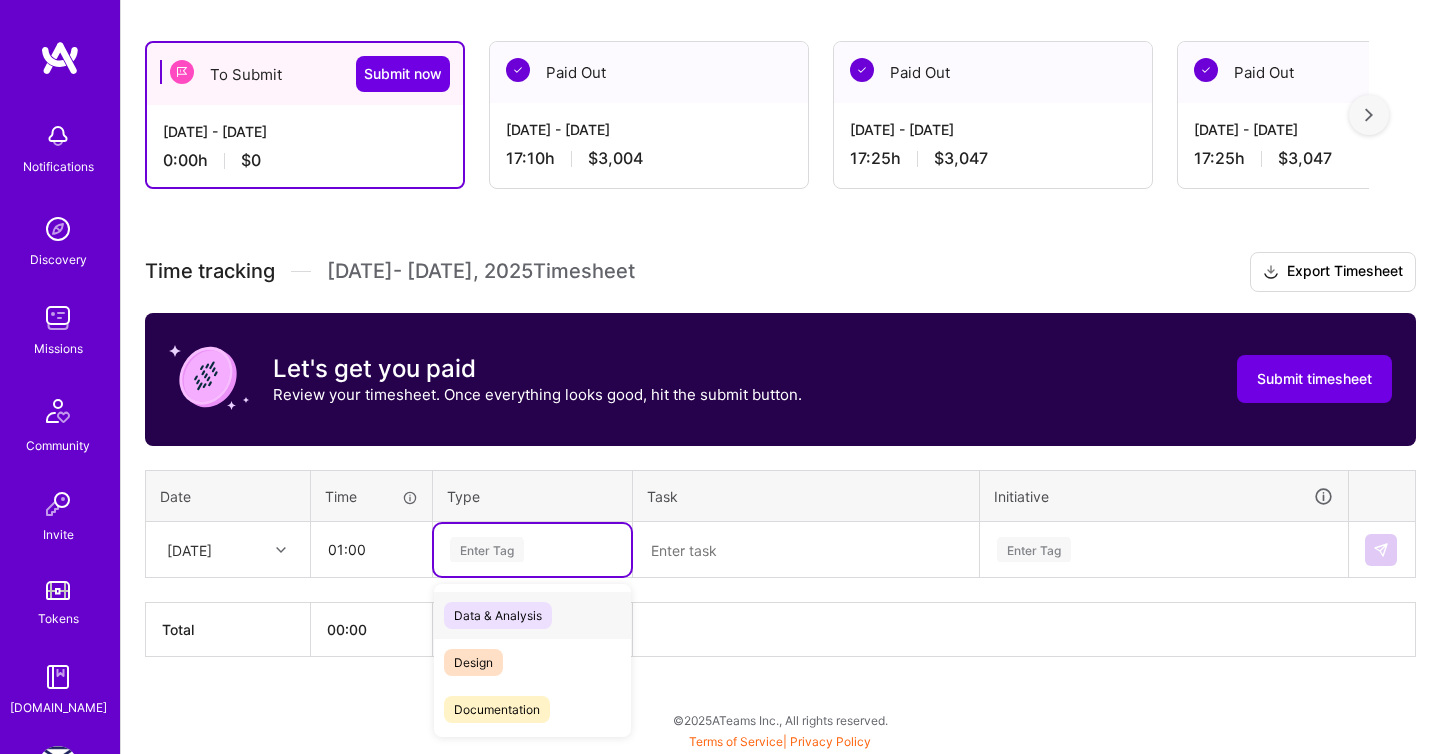 click on "Enter Tag" at bounding box center (487, 549) 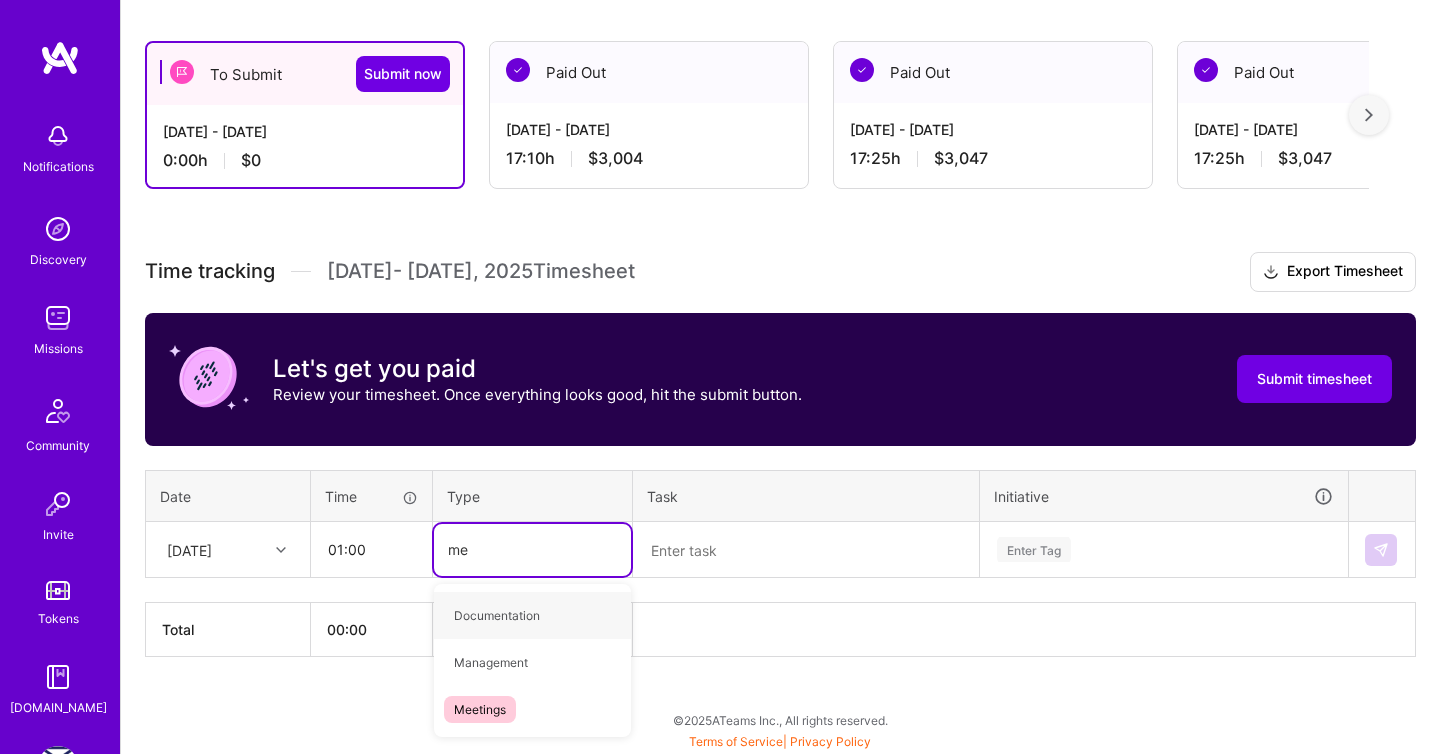 type on "mee" 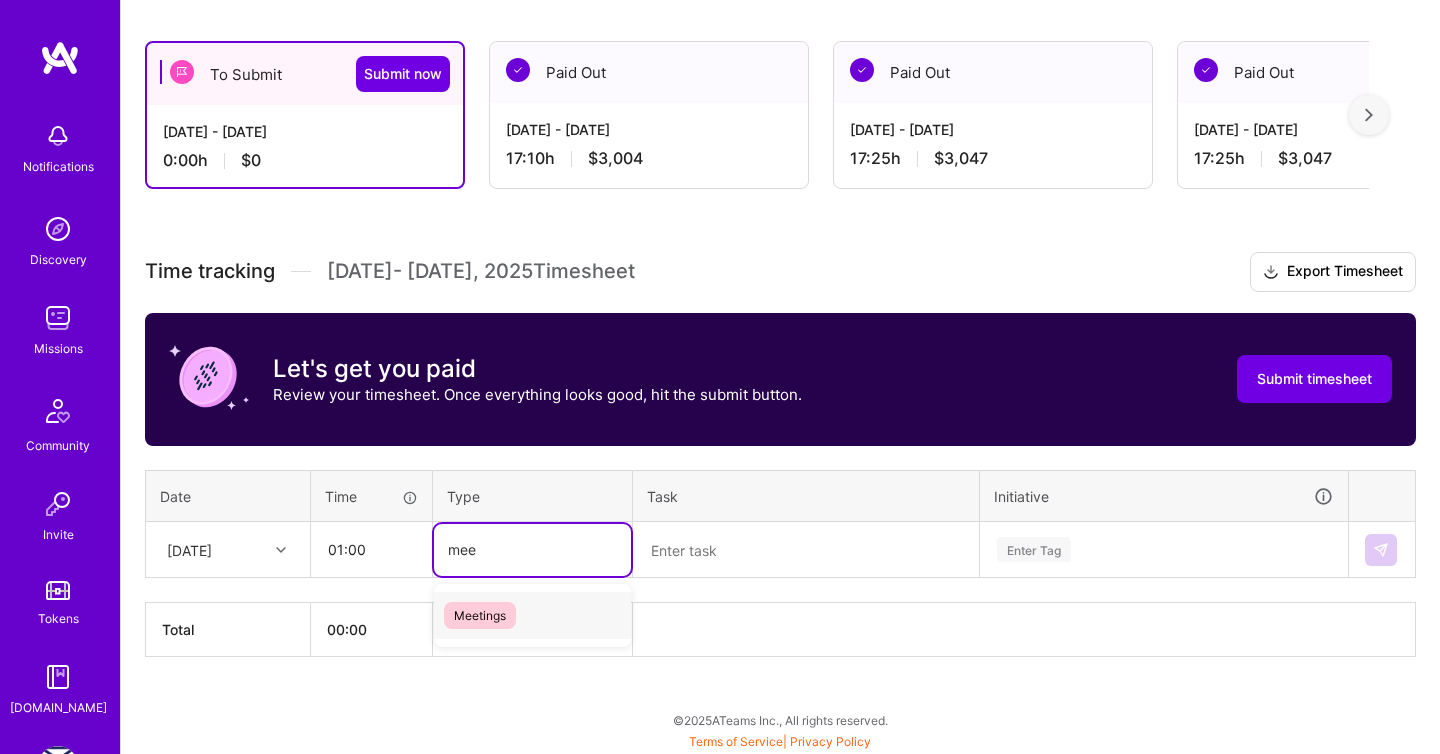 type 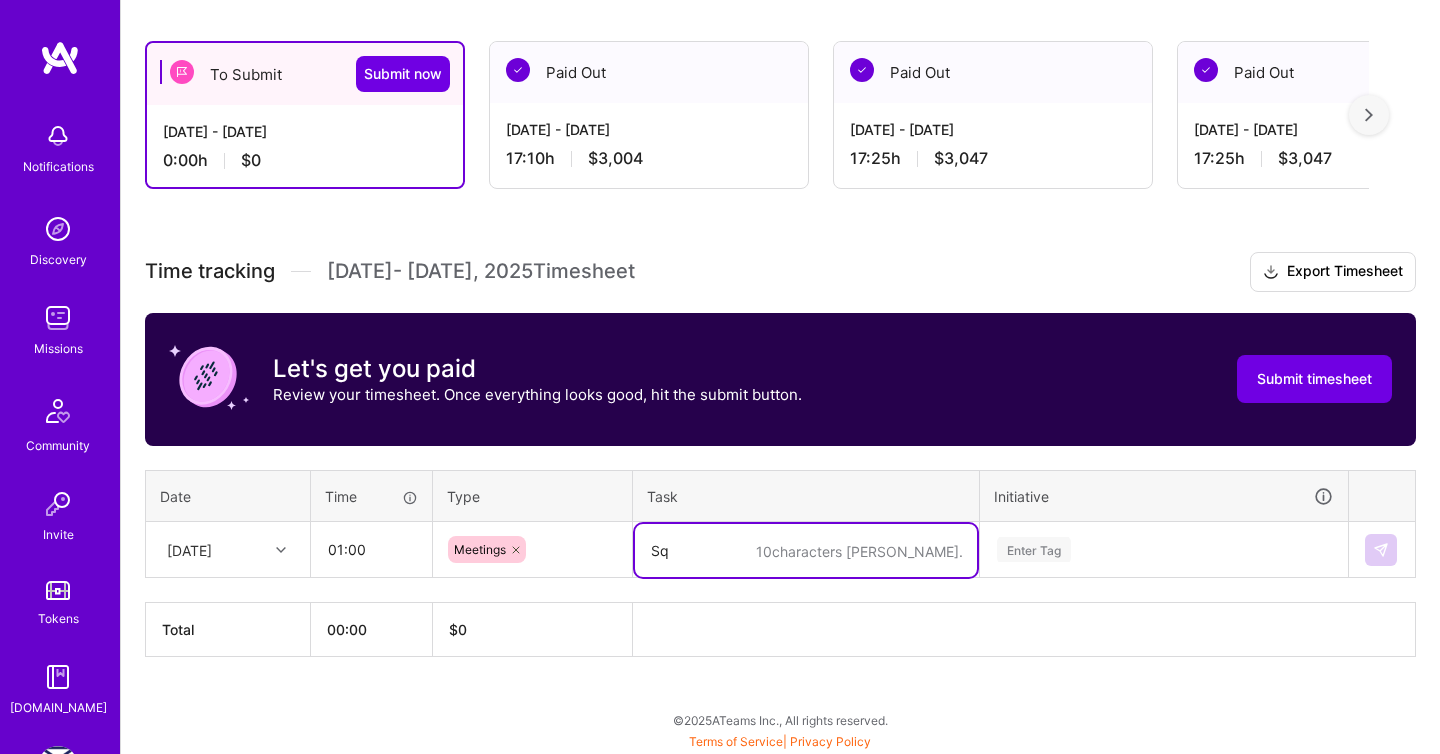 type on "S" 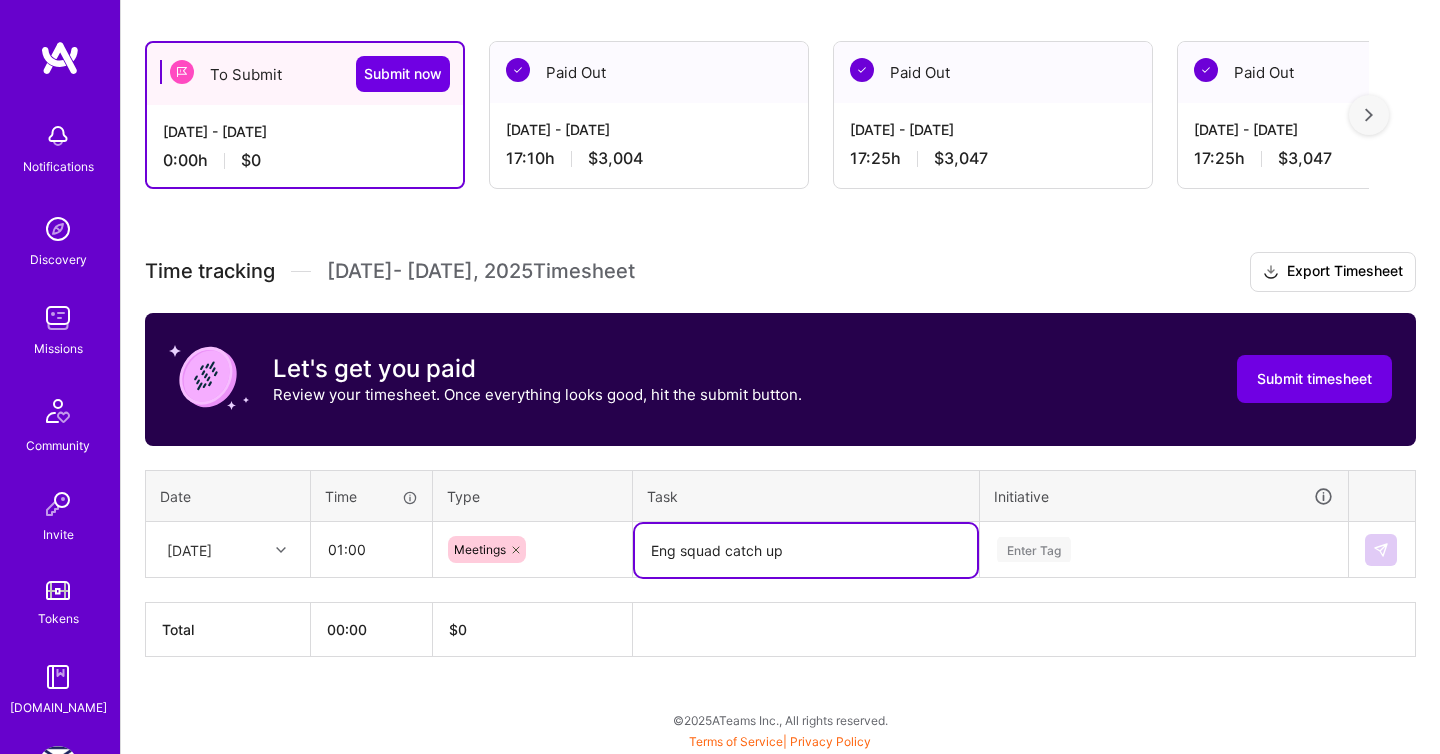 type on "Eng squad catch up" 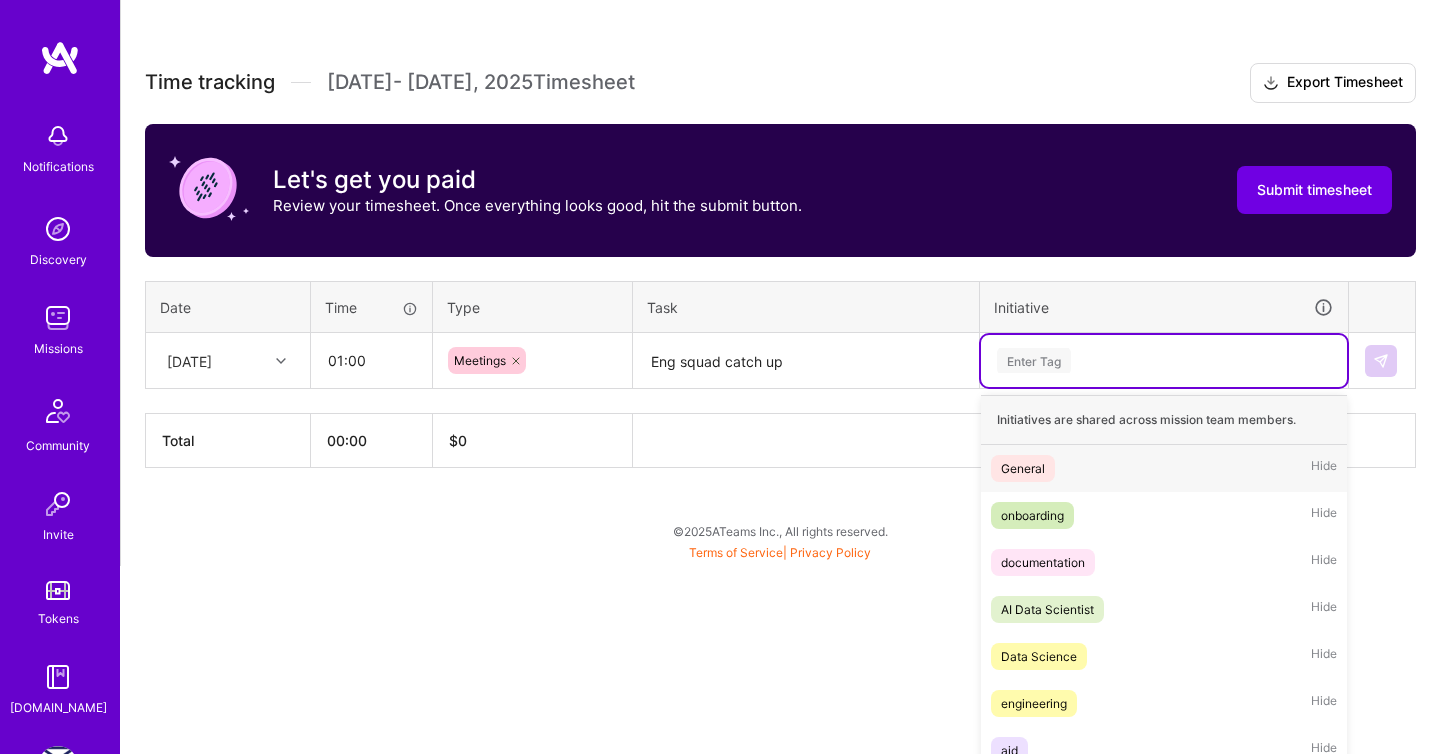 scroll, scrollTop: 535, scrollLeft: 0, axis: vertical 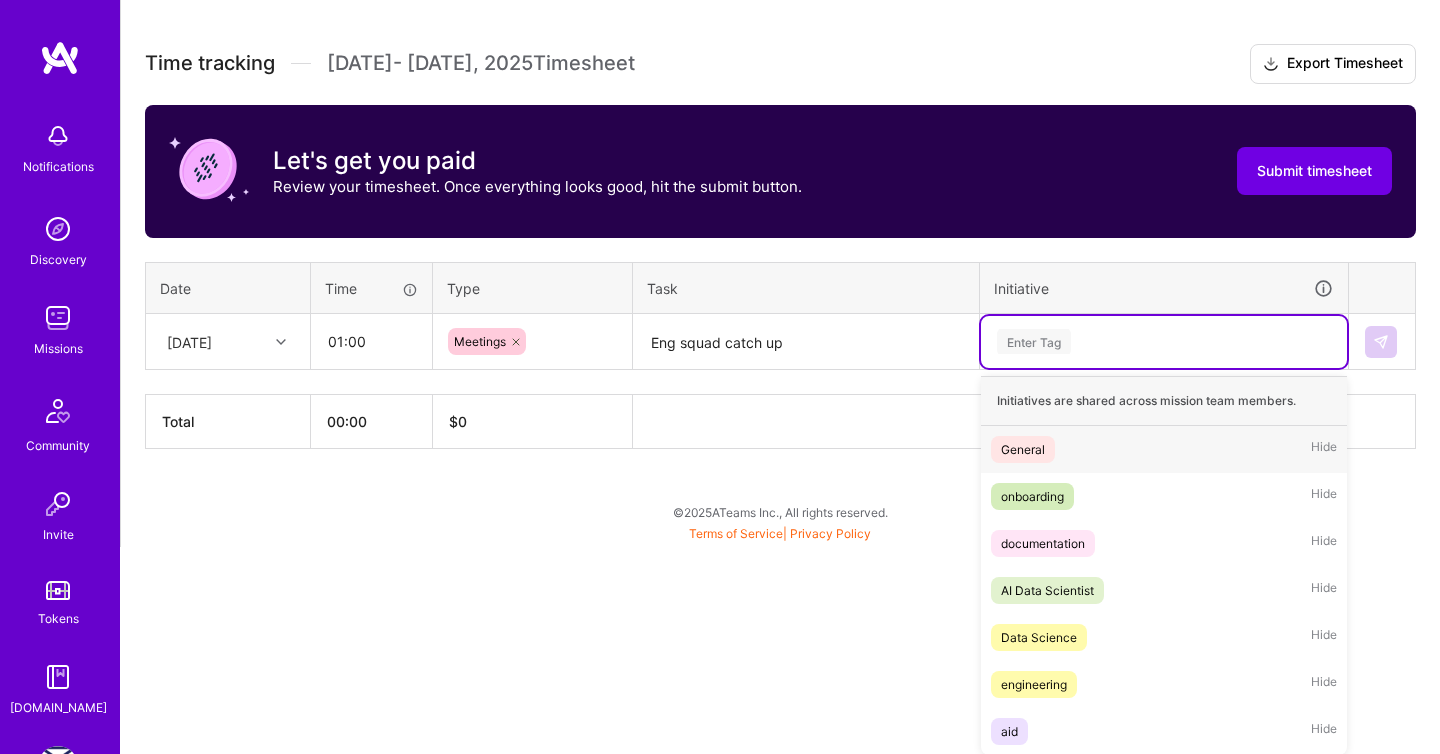 click on "Hide" at bounding box center [1324, 449] 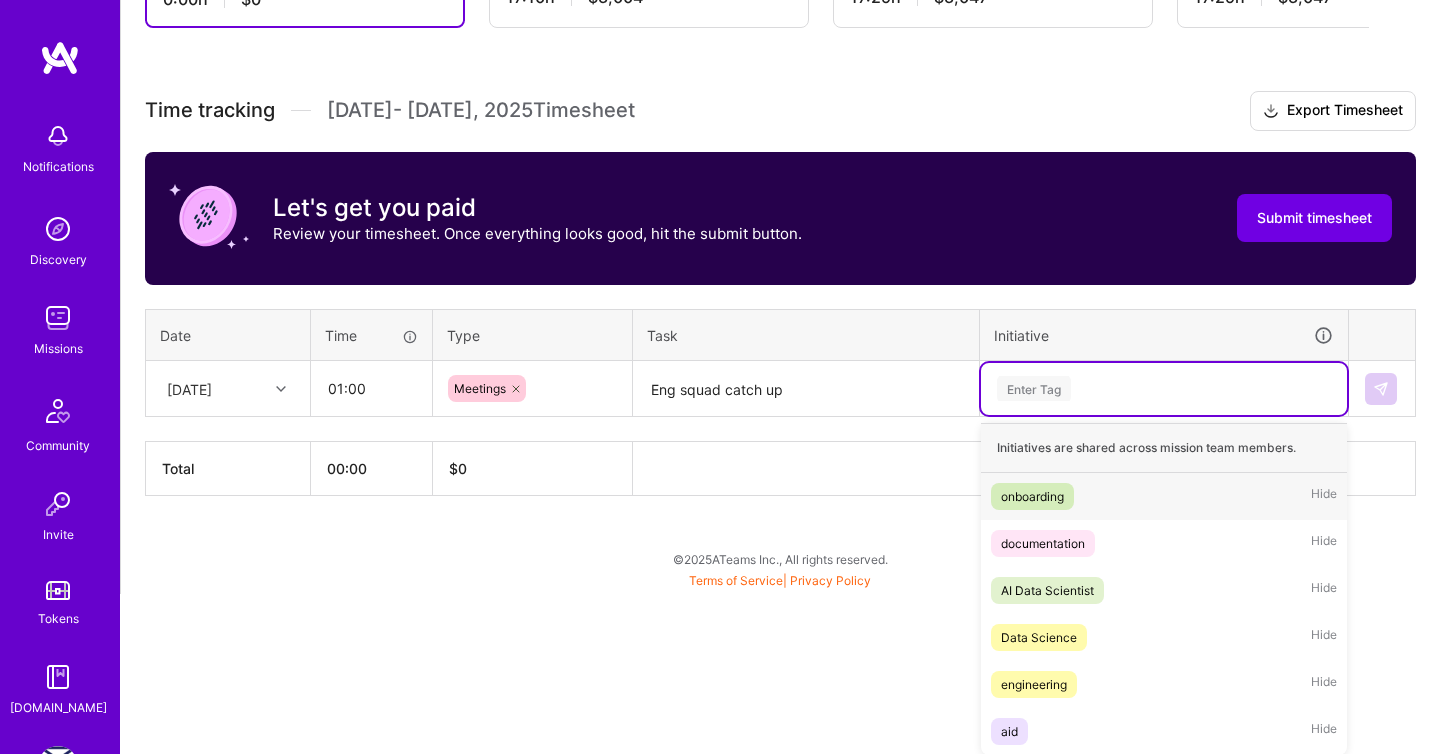 click on "Hide" at bounding box center [1324, 496] 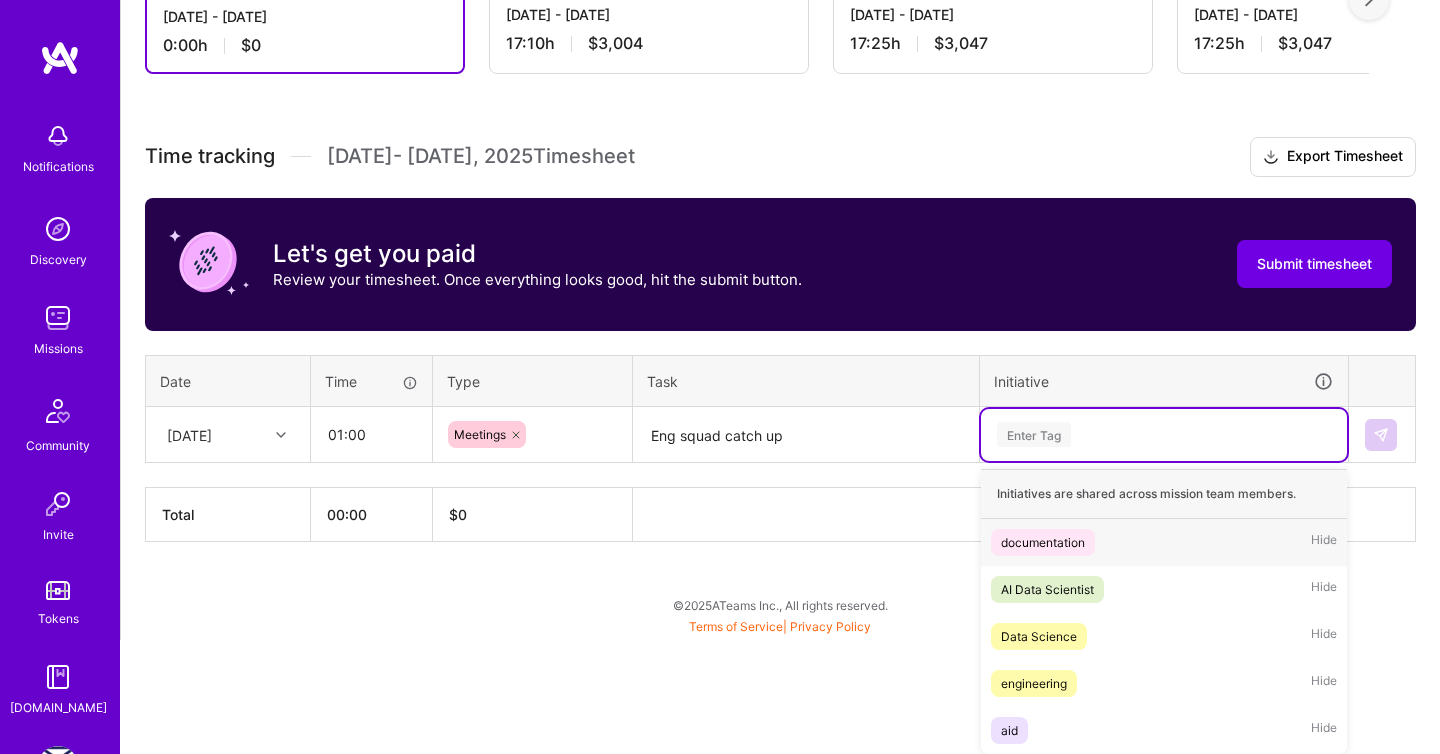 scroll, scrollTop: 441, scrollLeft: 0, axis: vertical 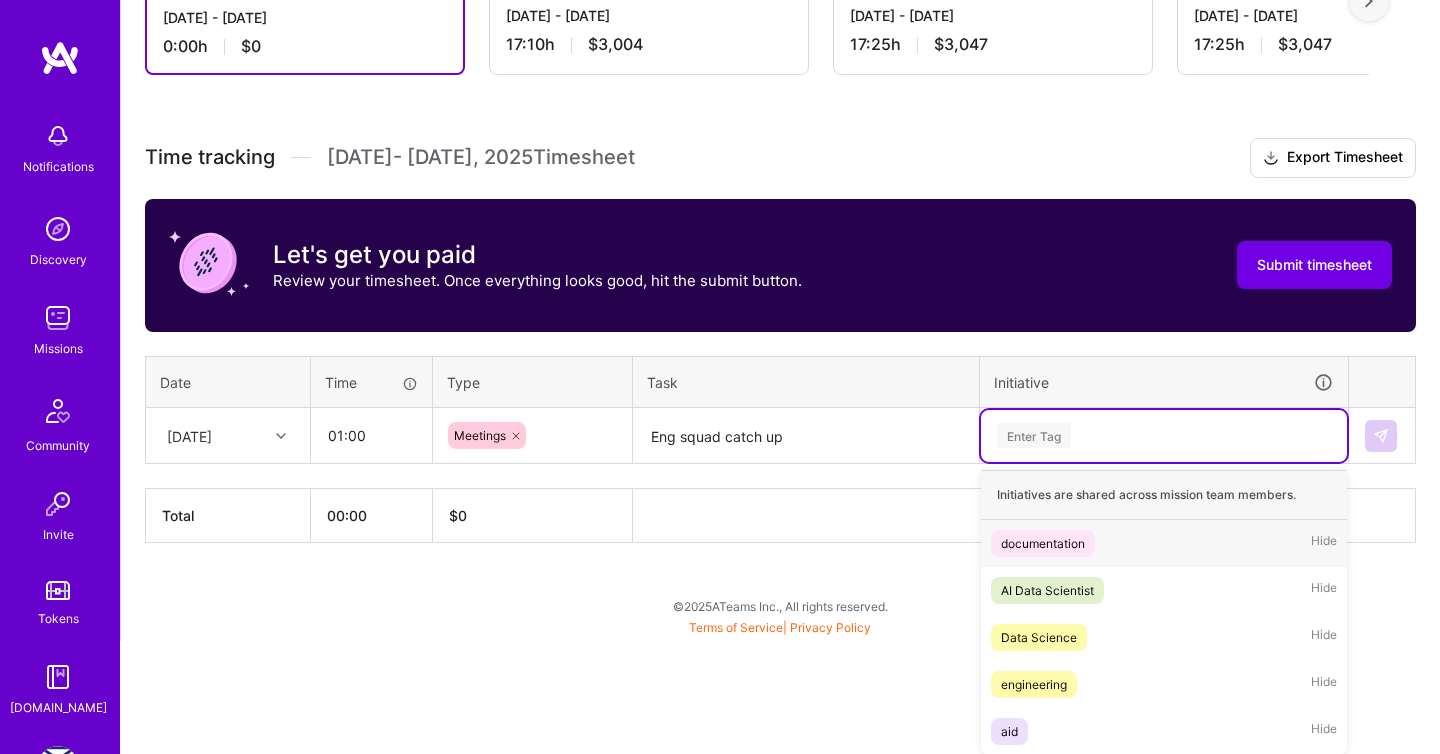click on "Hide" at bounding box center [1324, 543] 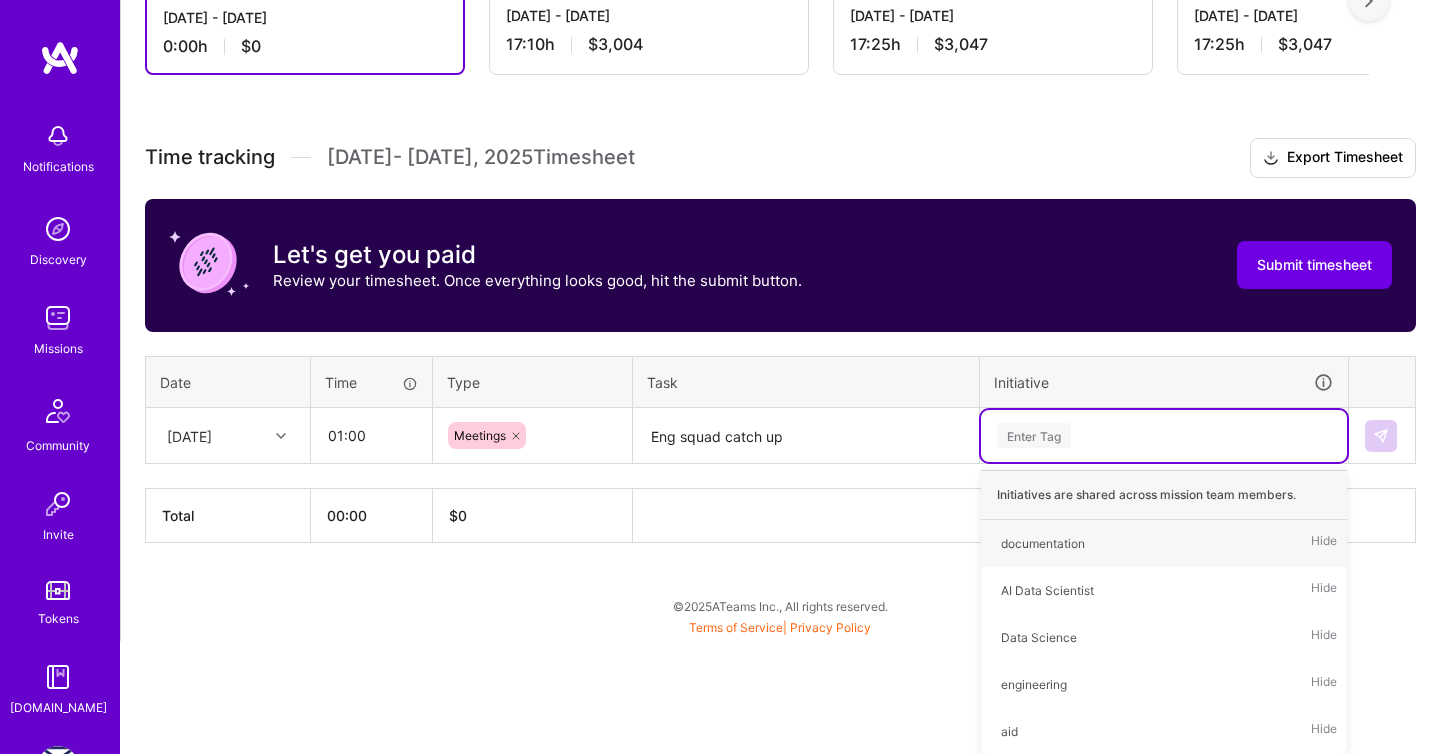 scroll, scrollTop: 394, scrollLeft: 0, axis: vertical 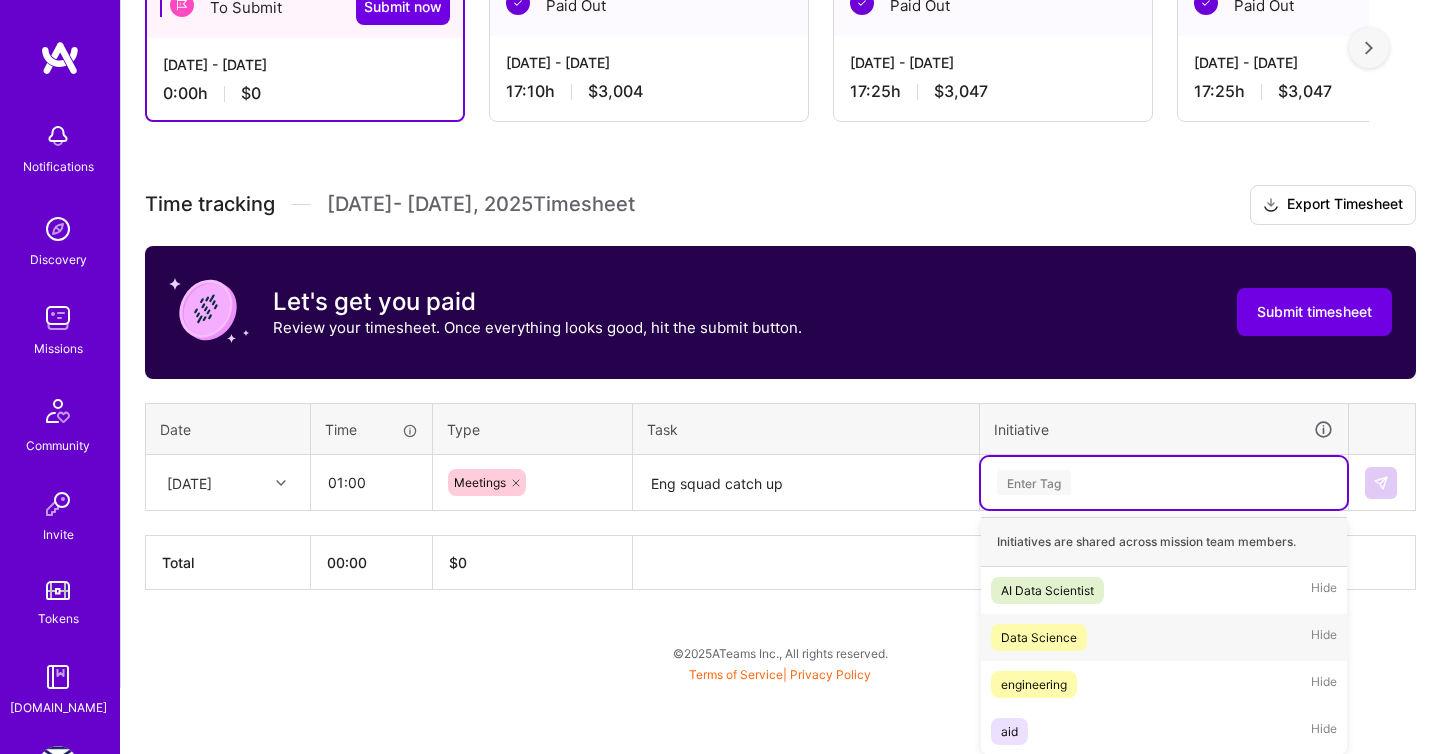 click on "Hide" at bounding box center (1324, 637) 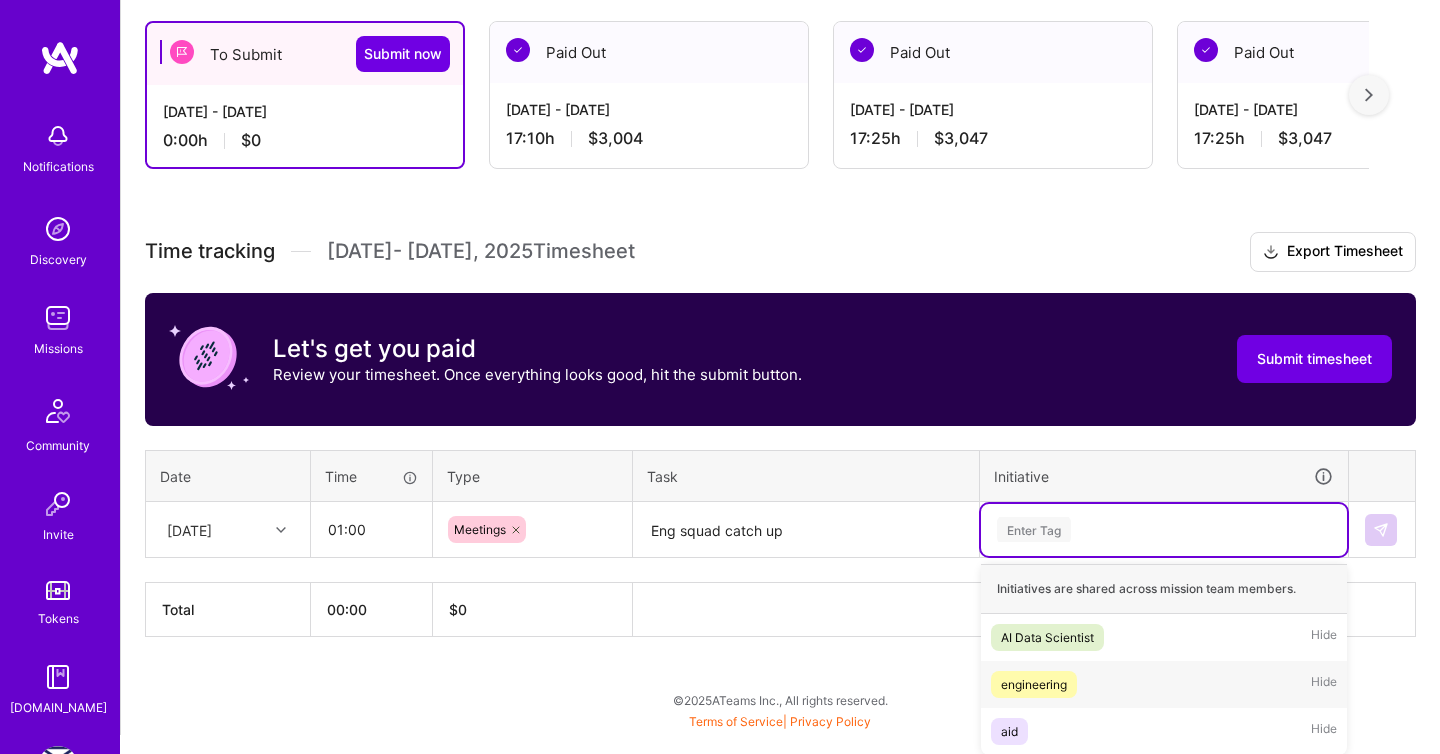 click on "engineering Hide" at bounding box center (1164, 684) 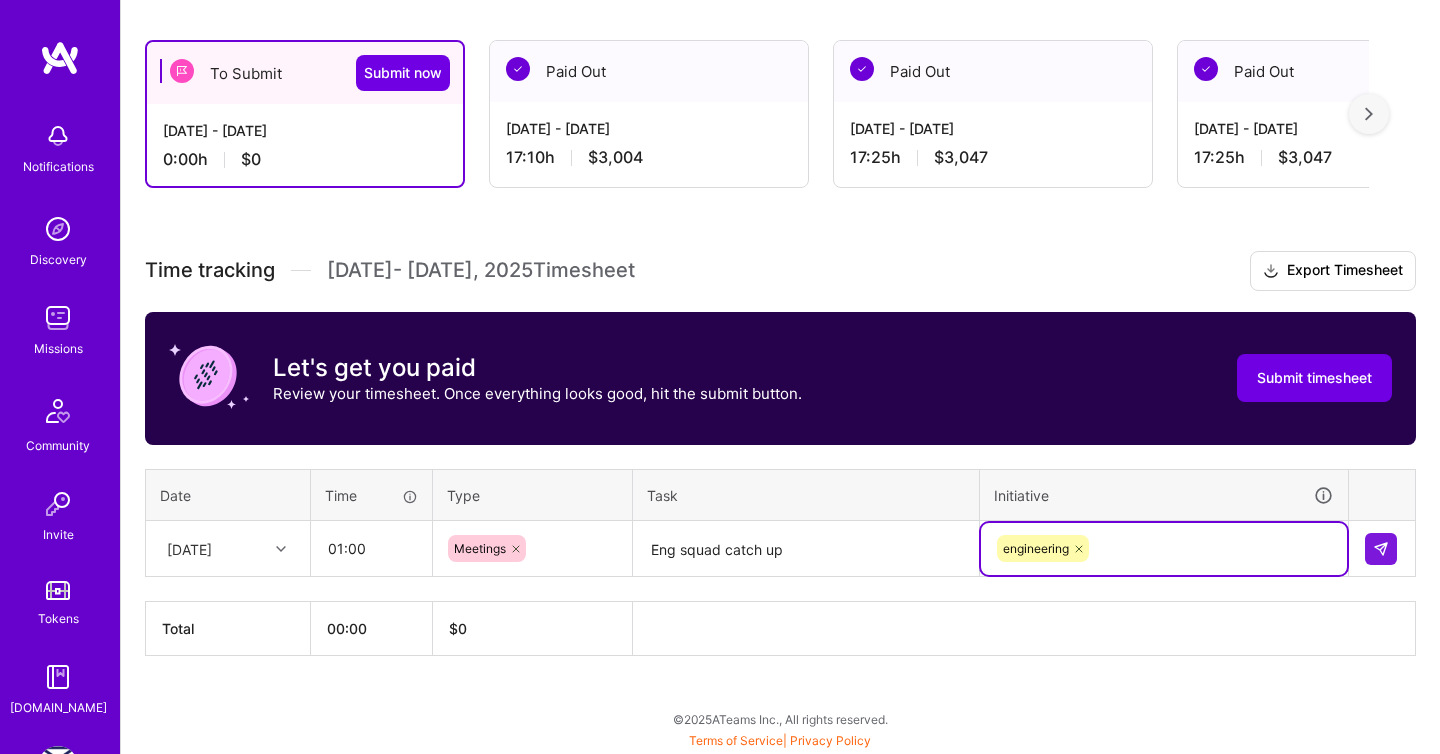 scroll, scrollTop: 327, scrollLeft: 0, axis: vertical 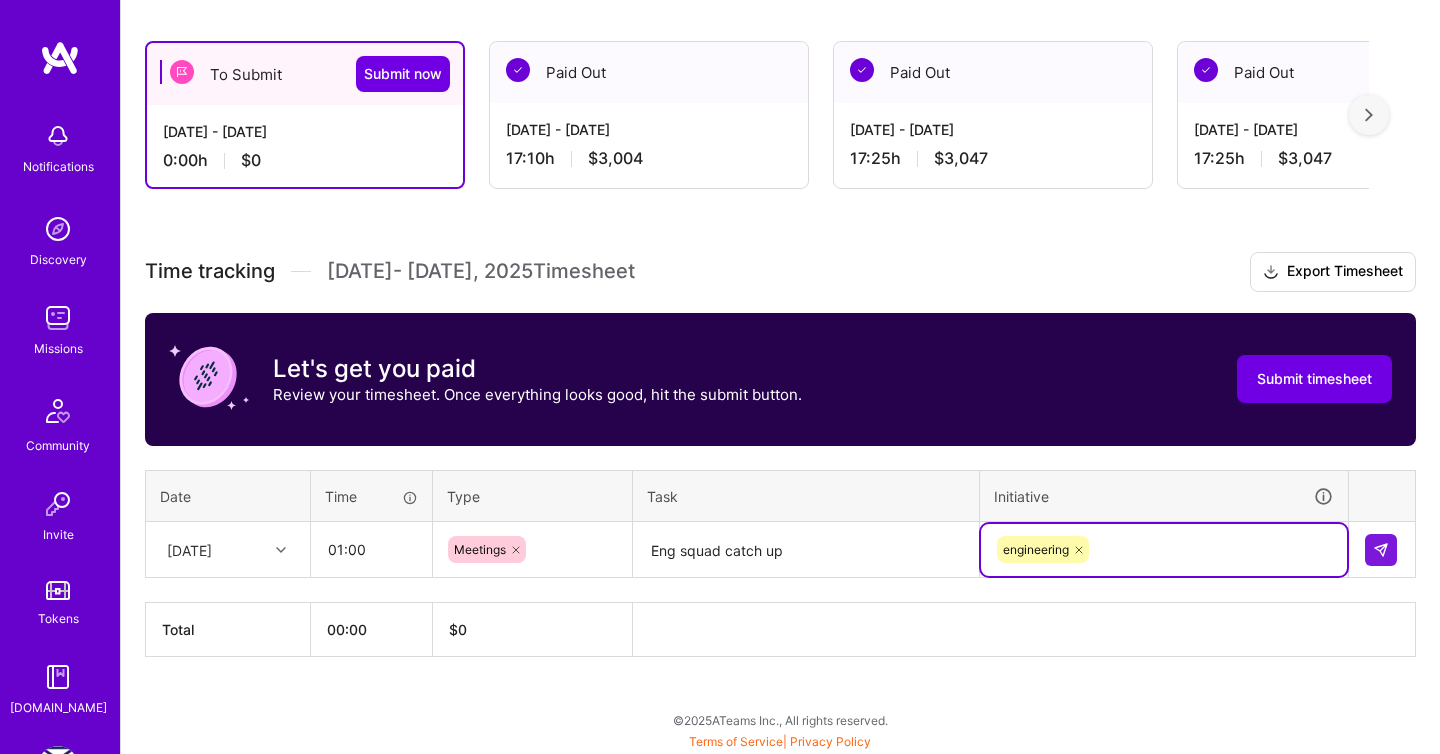 click 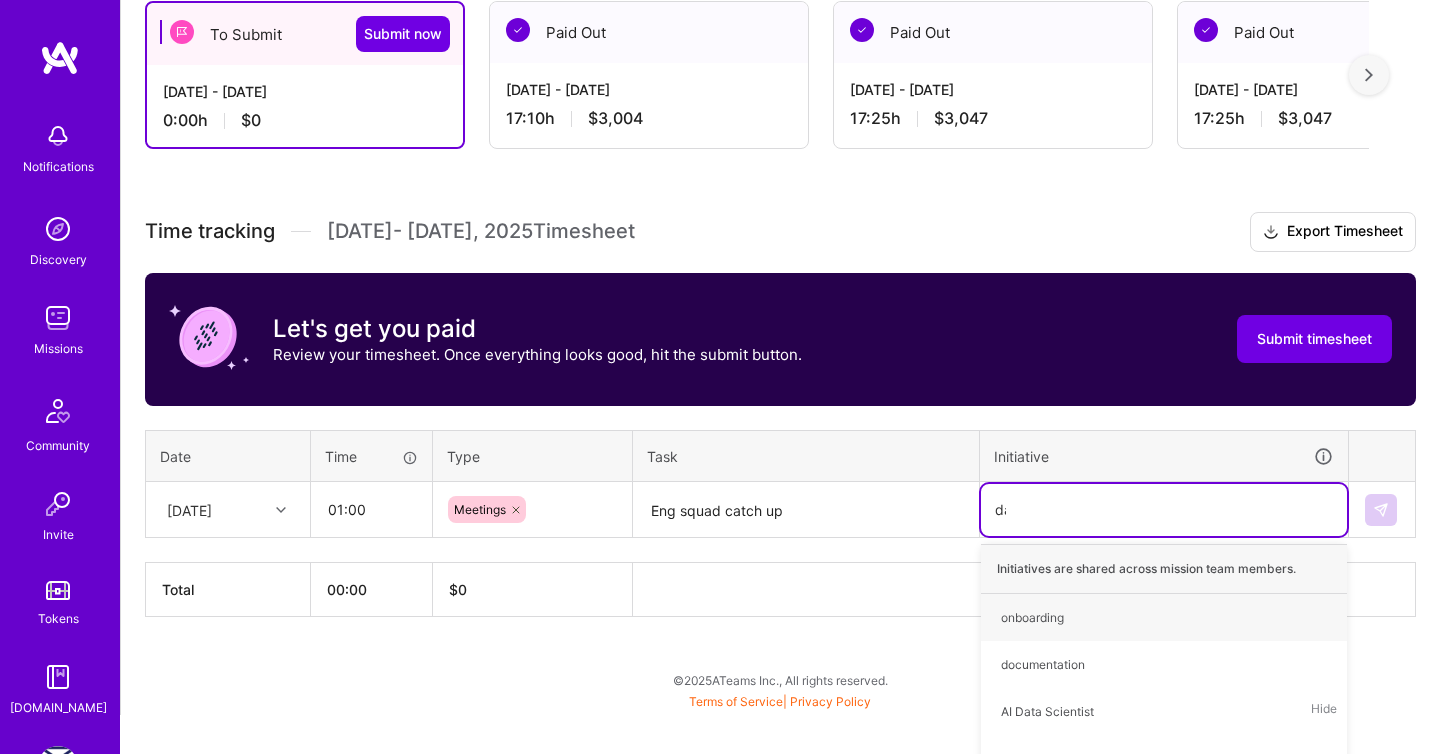 type on "dat" 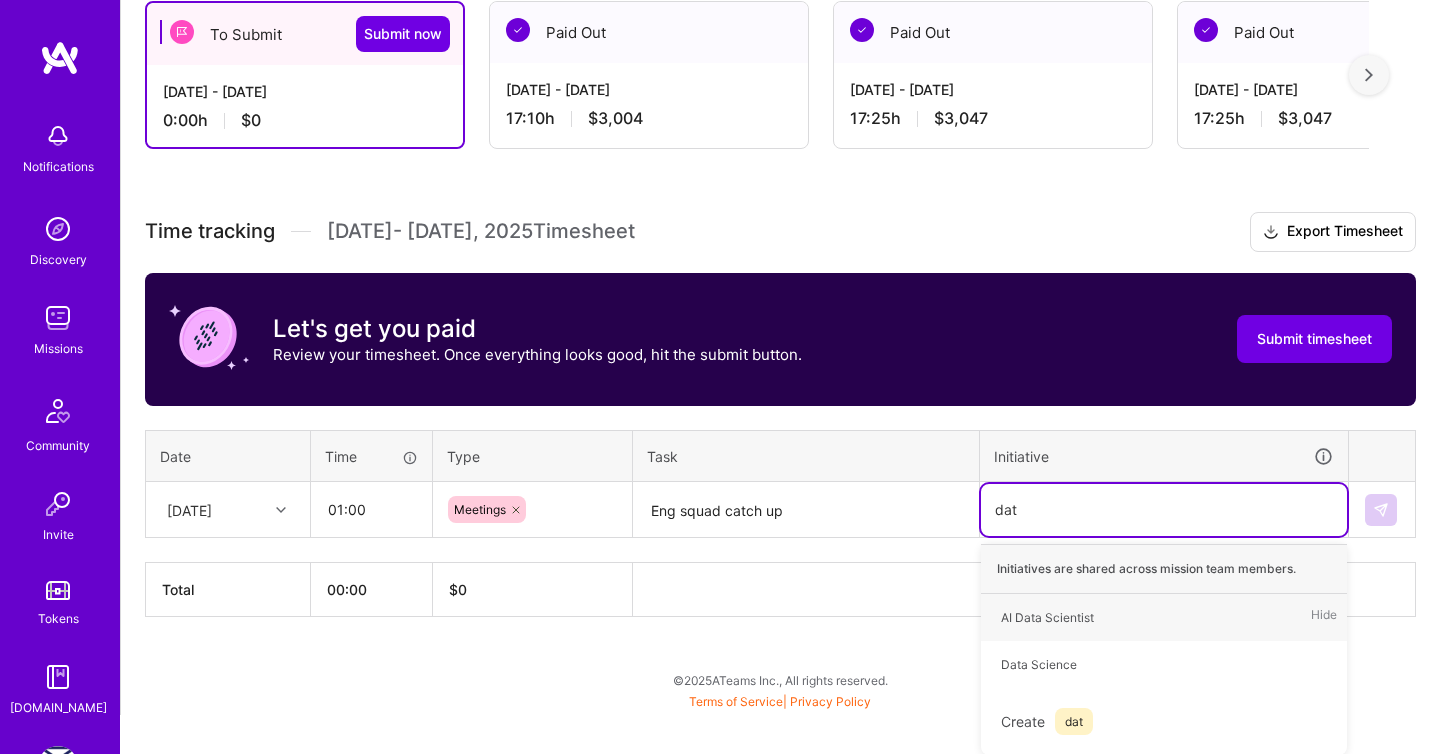 type 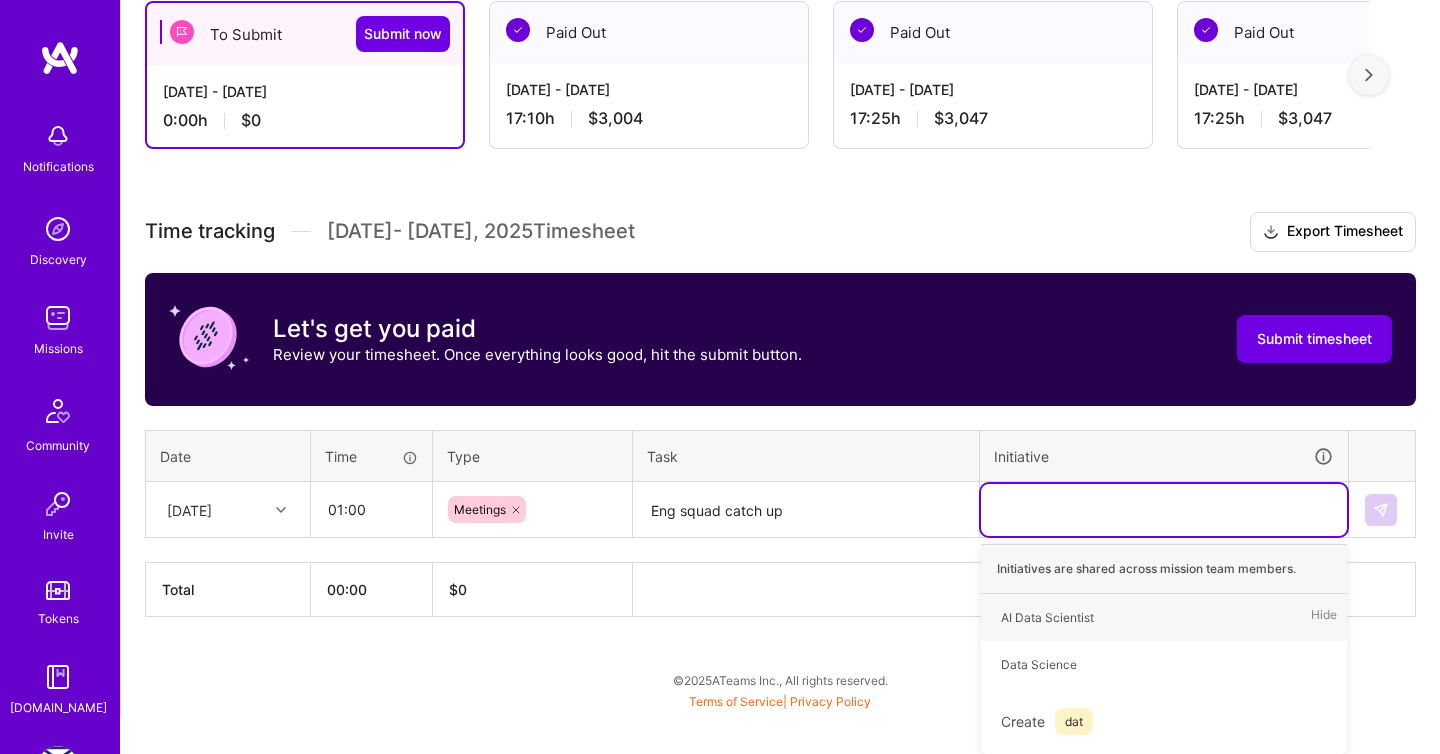 scroll, scrollTop: 327, scrollLeft: 0, axis: vertical 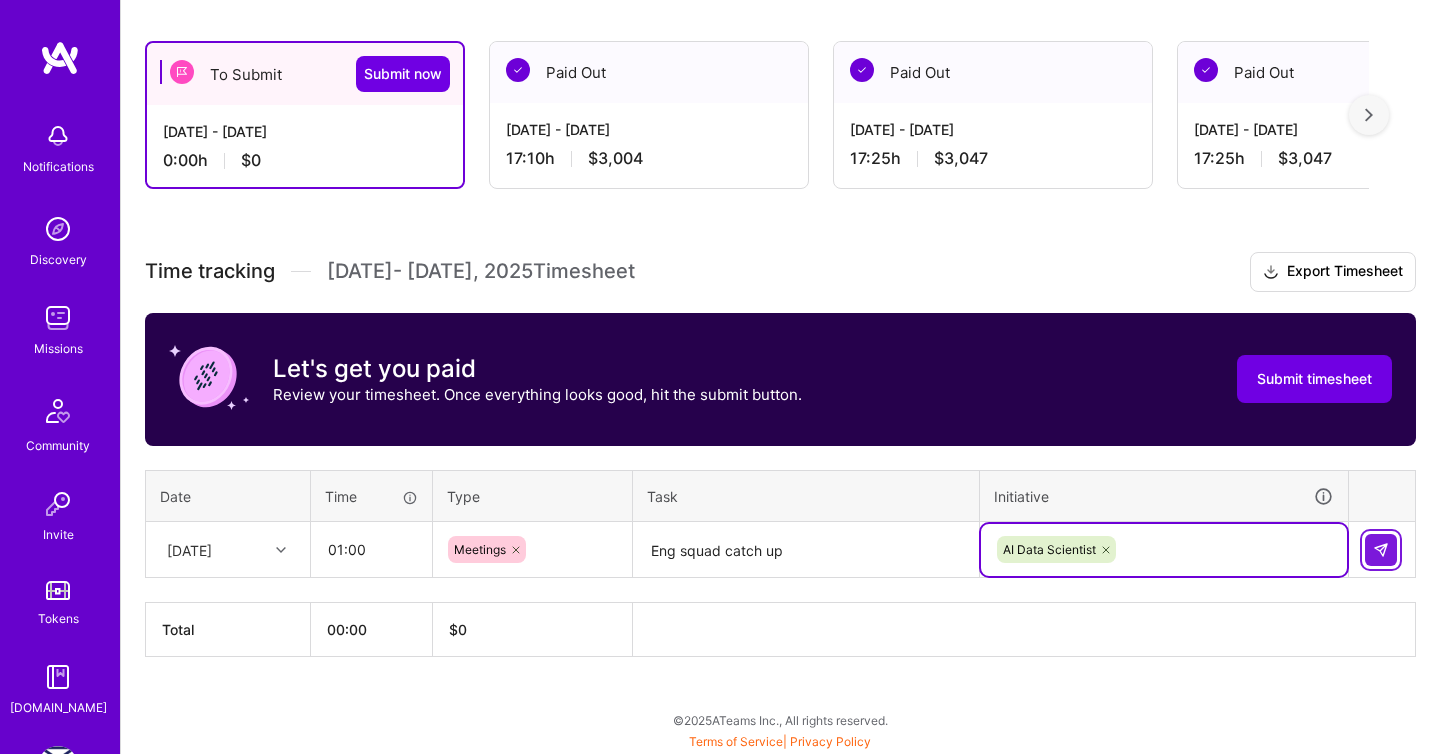 type 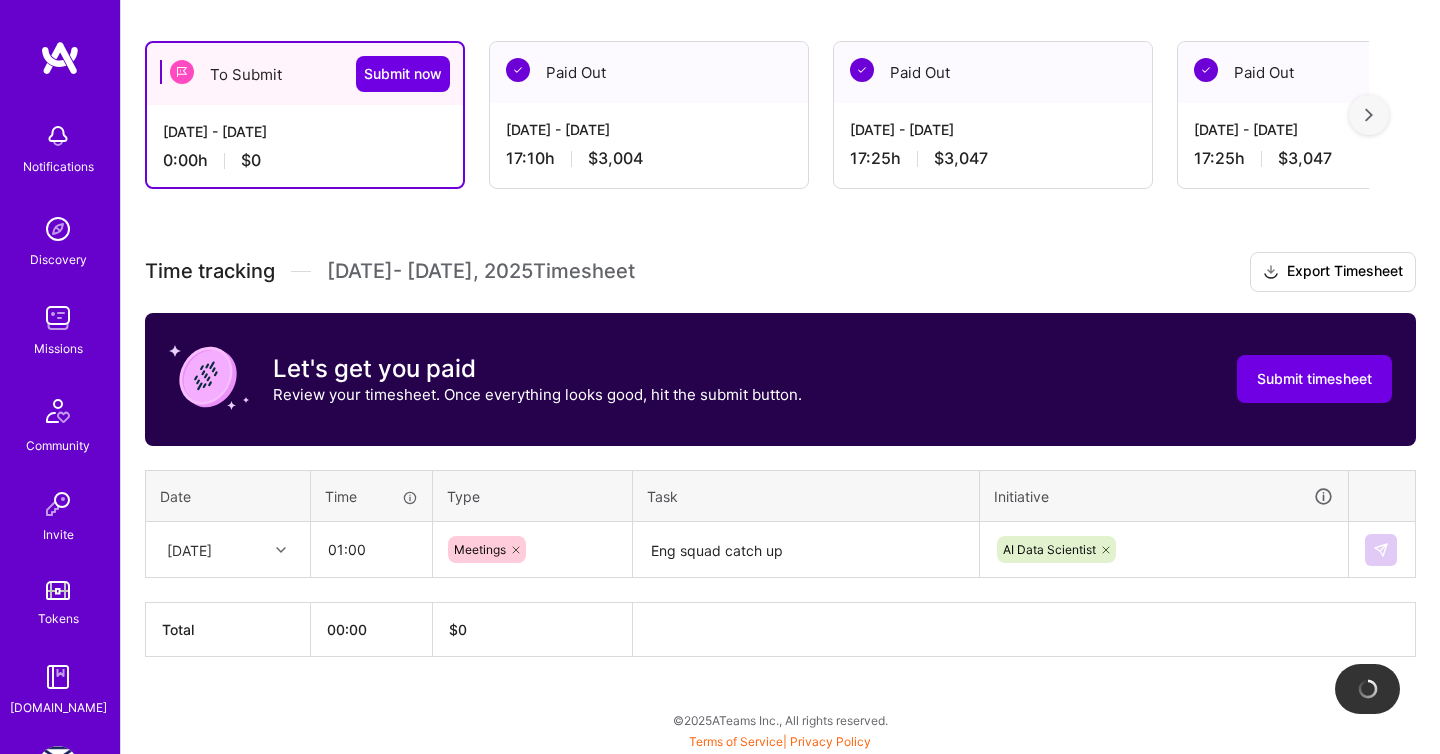 type 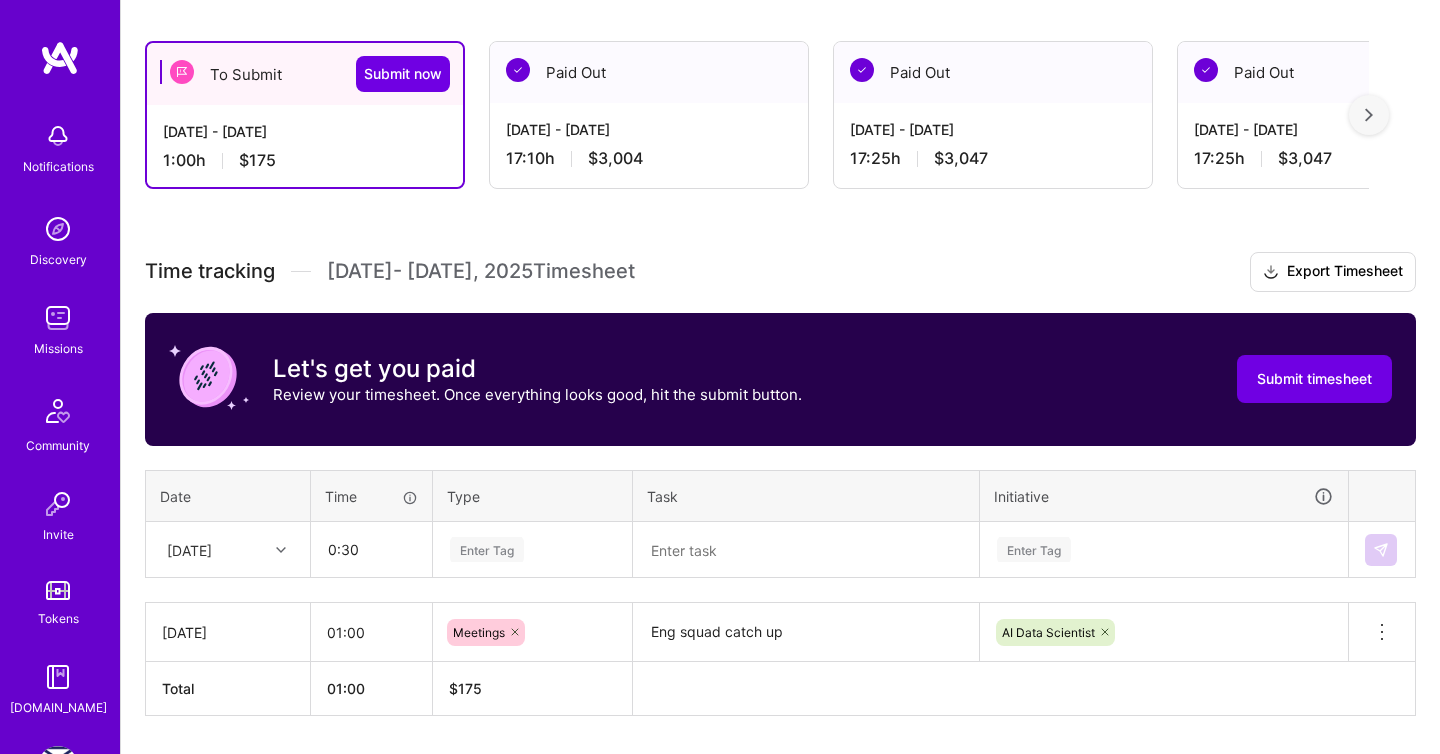 type on "00:30" 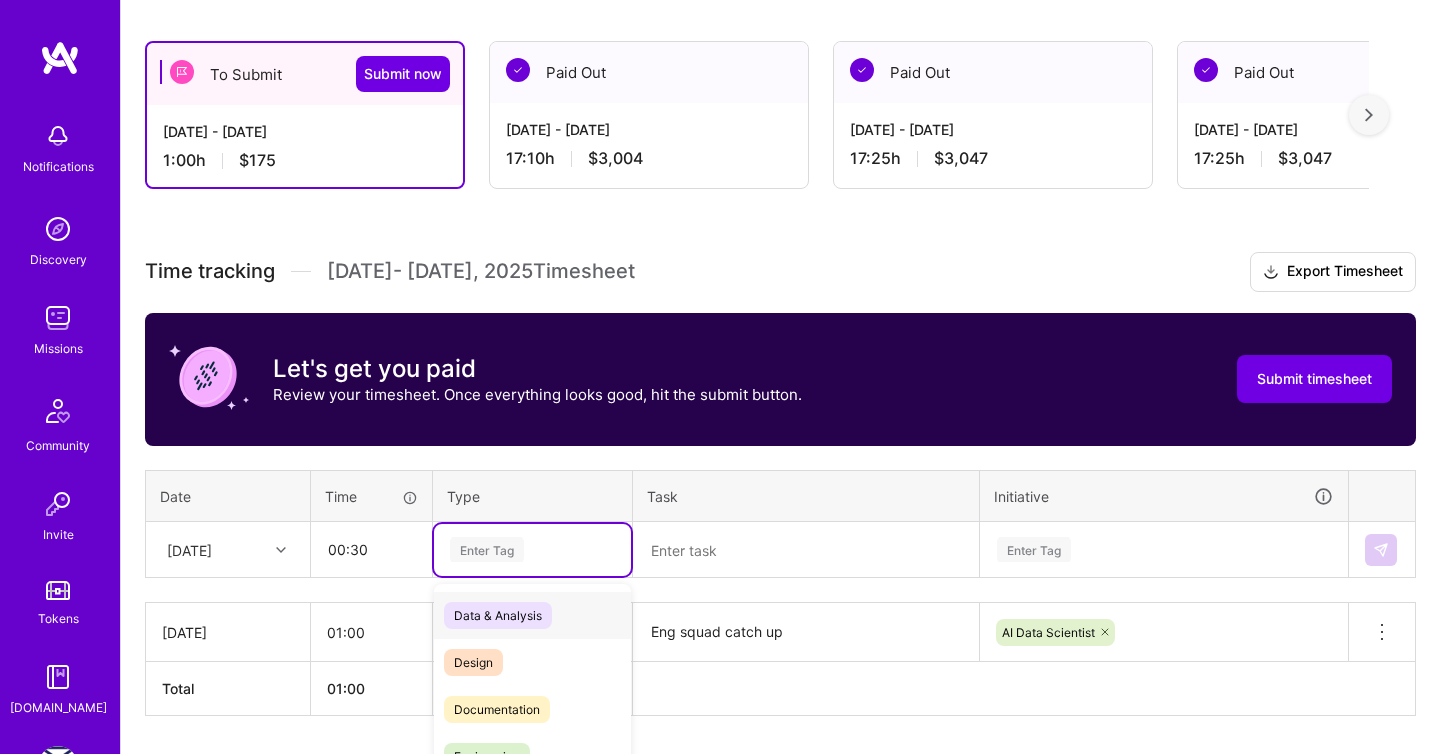 scroll, scrollTop: 386, scrollLeft: 0, axis: vertical 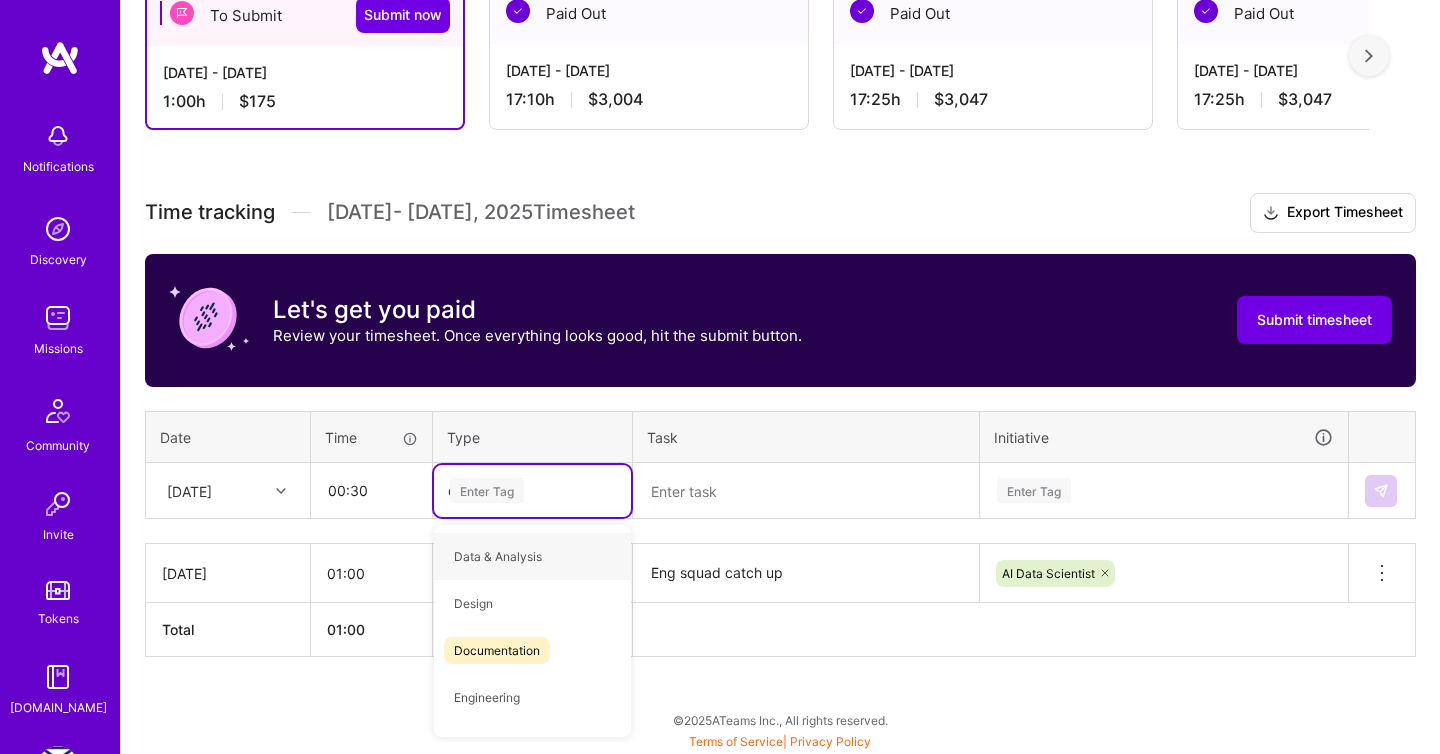 type on "do" 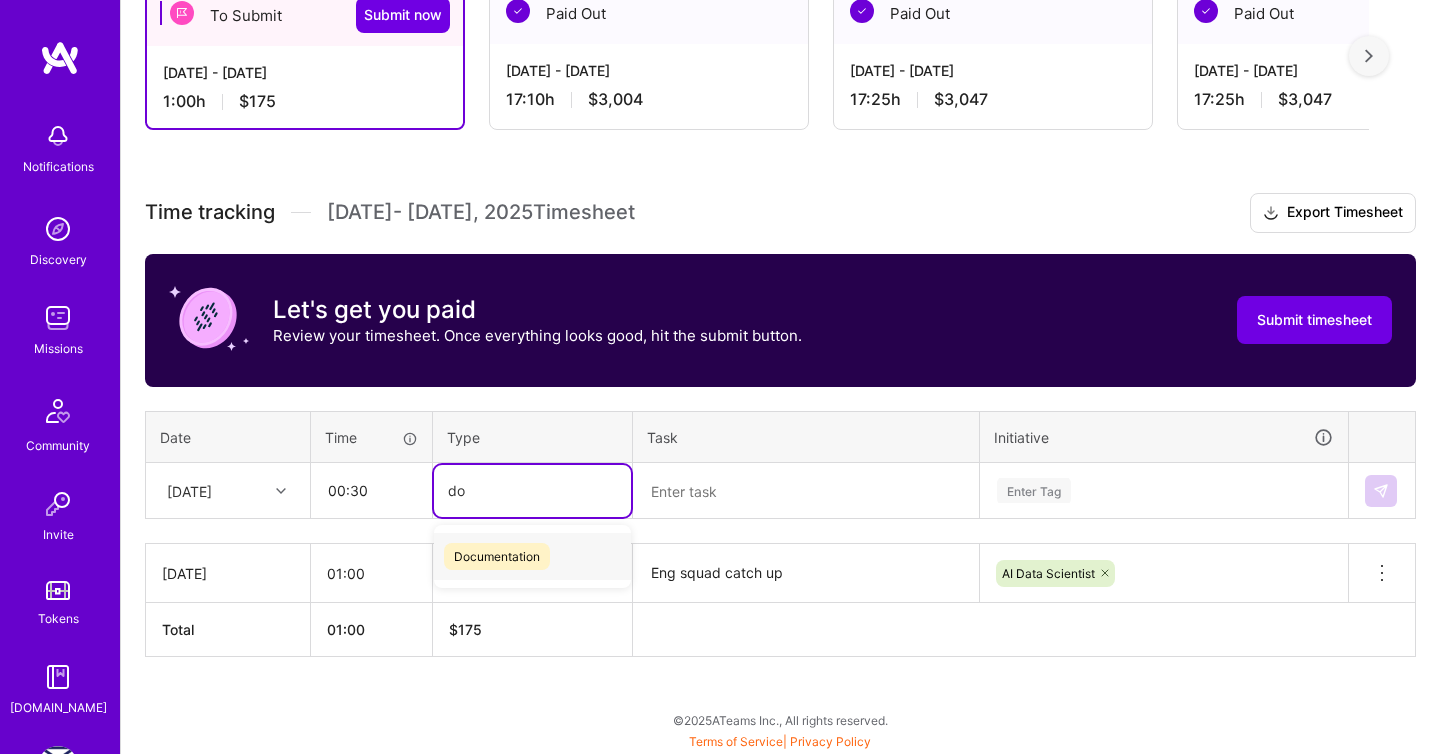type 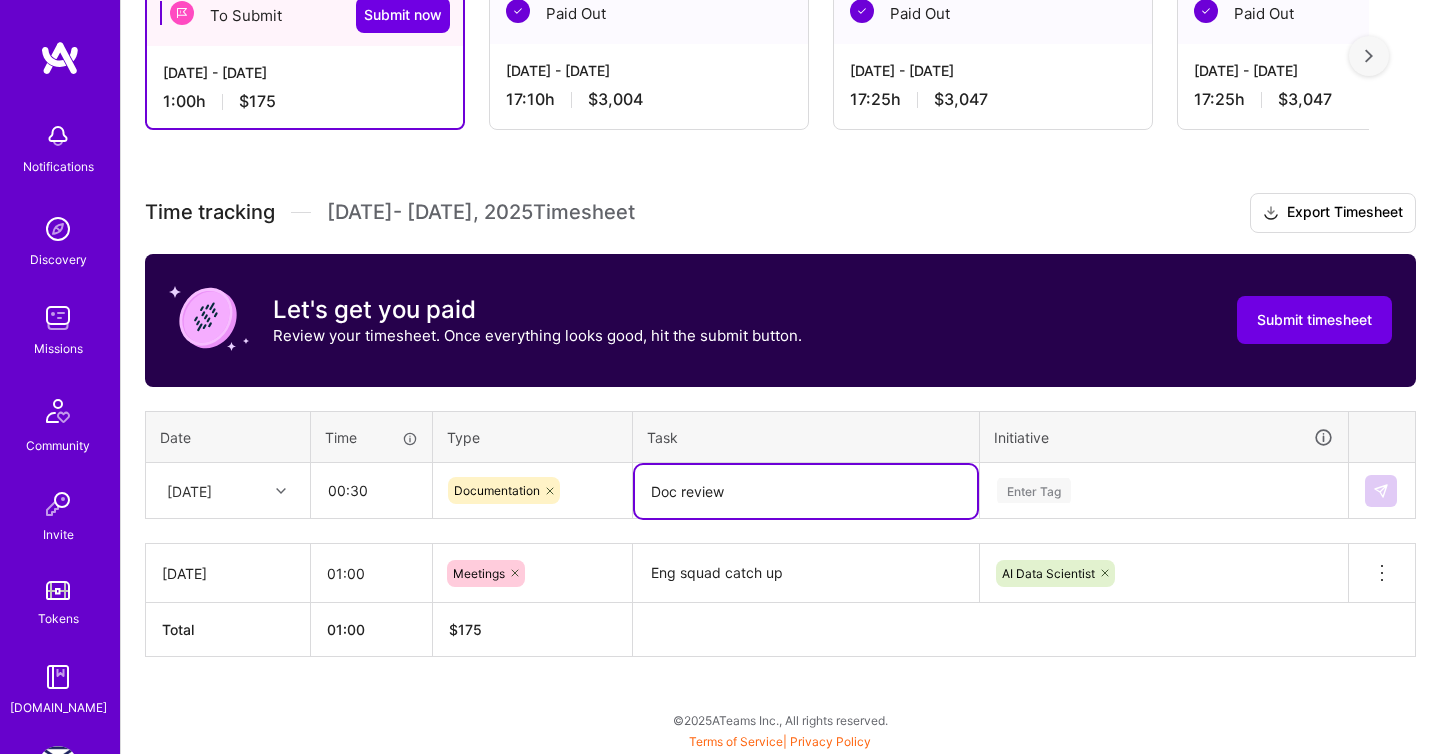 type on "Doc review" 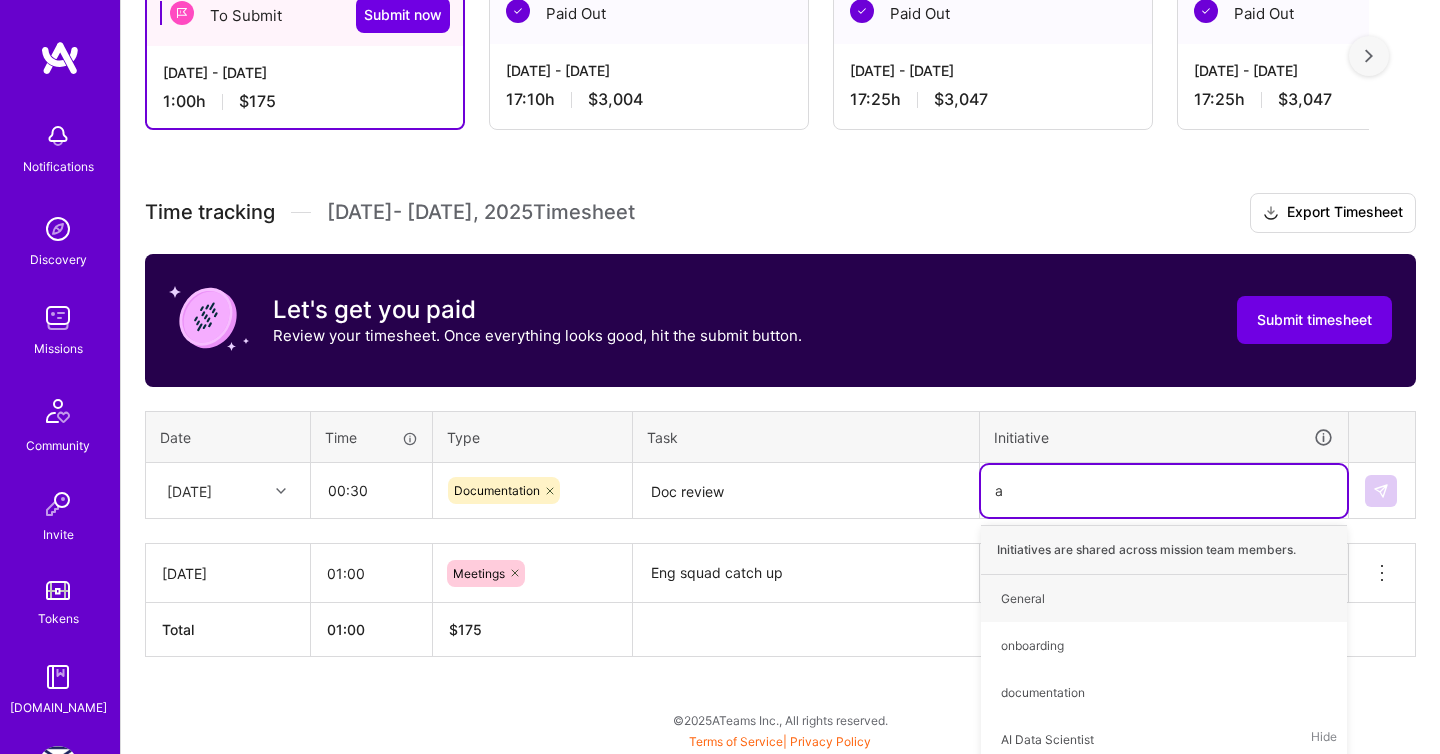 type on "ai" 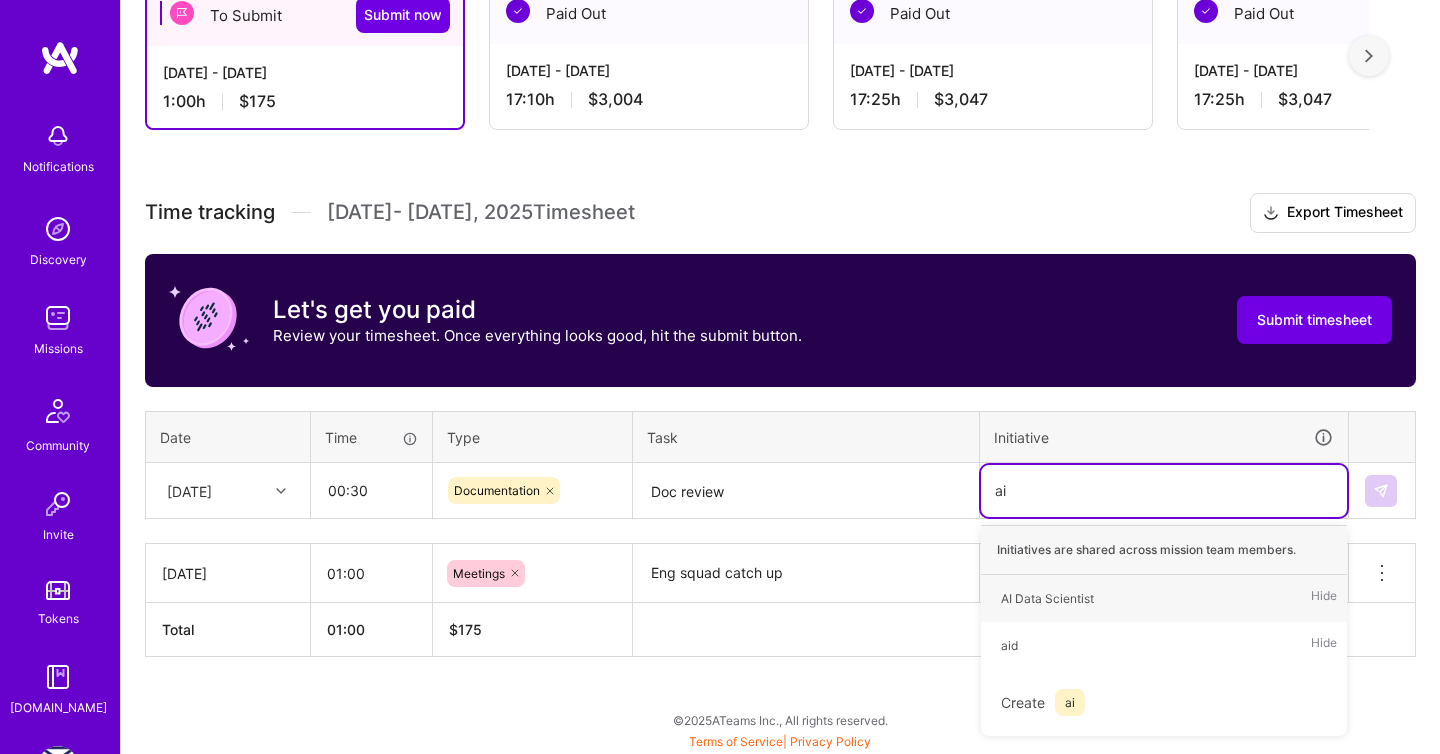 type 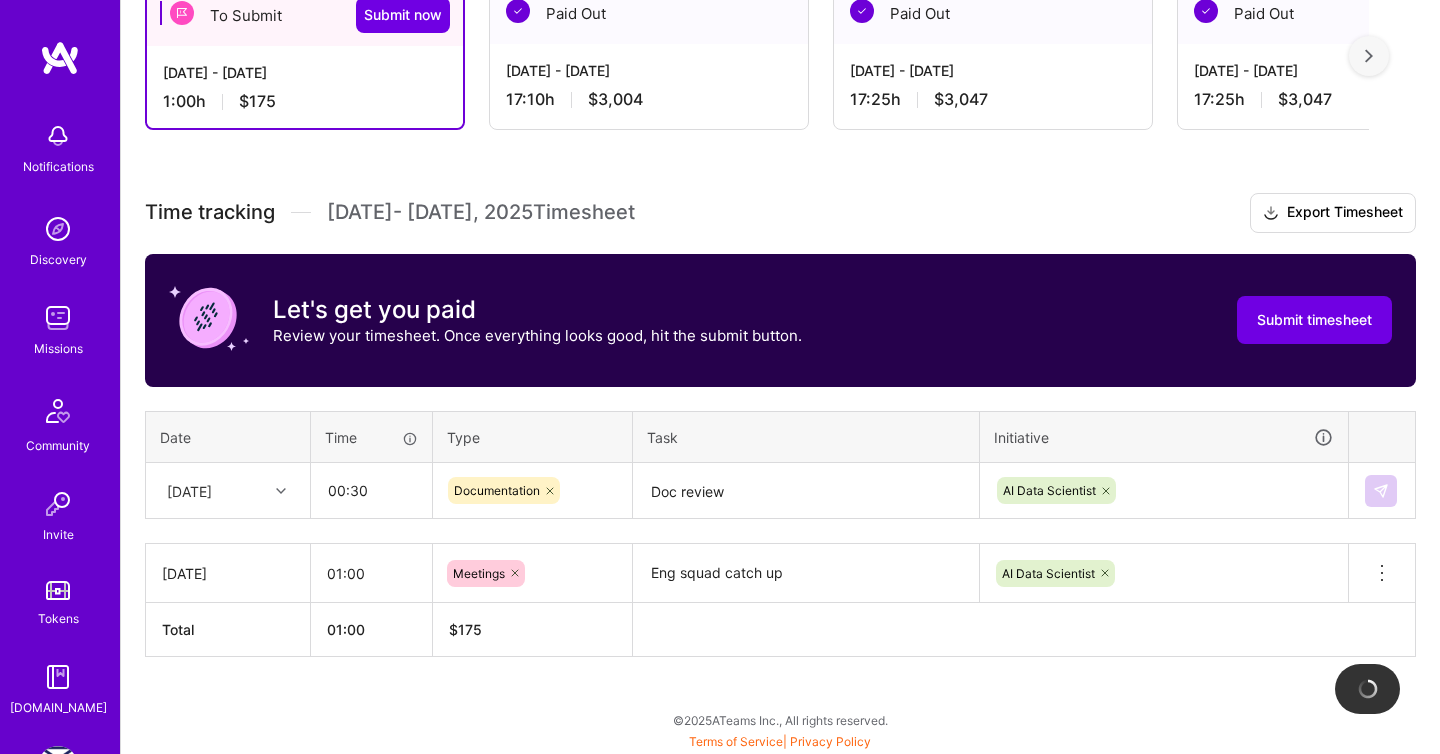 type 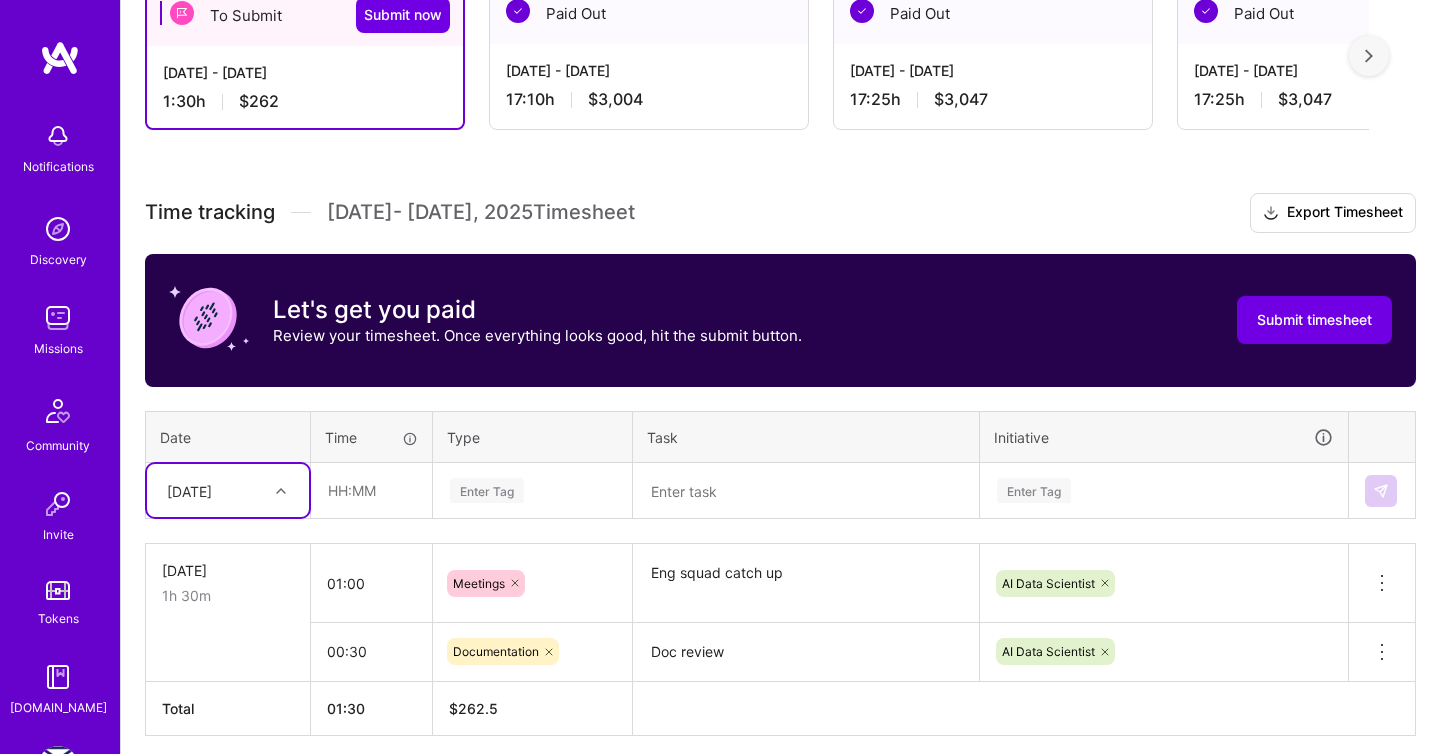 type on "2" 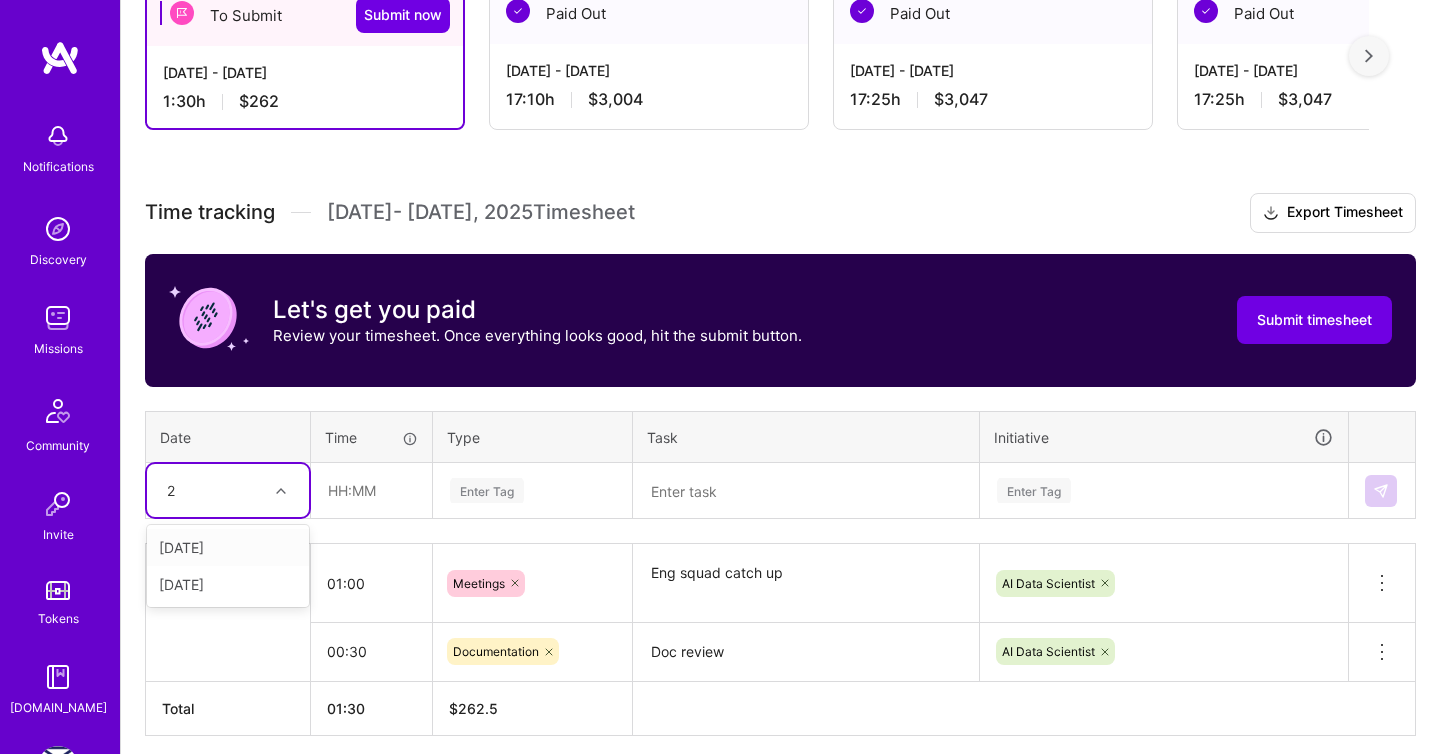 type 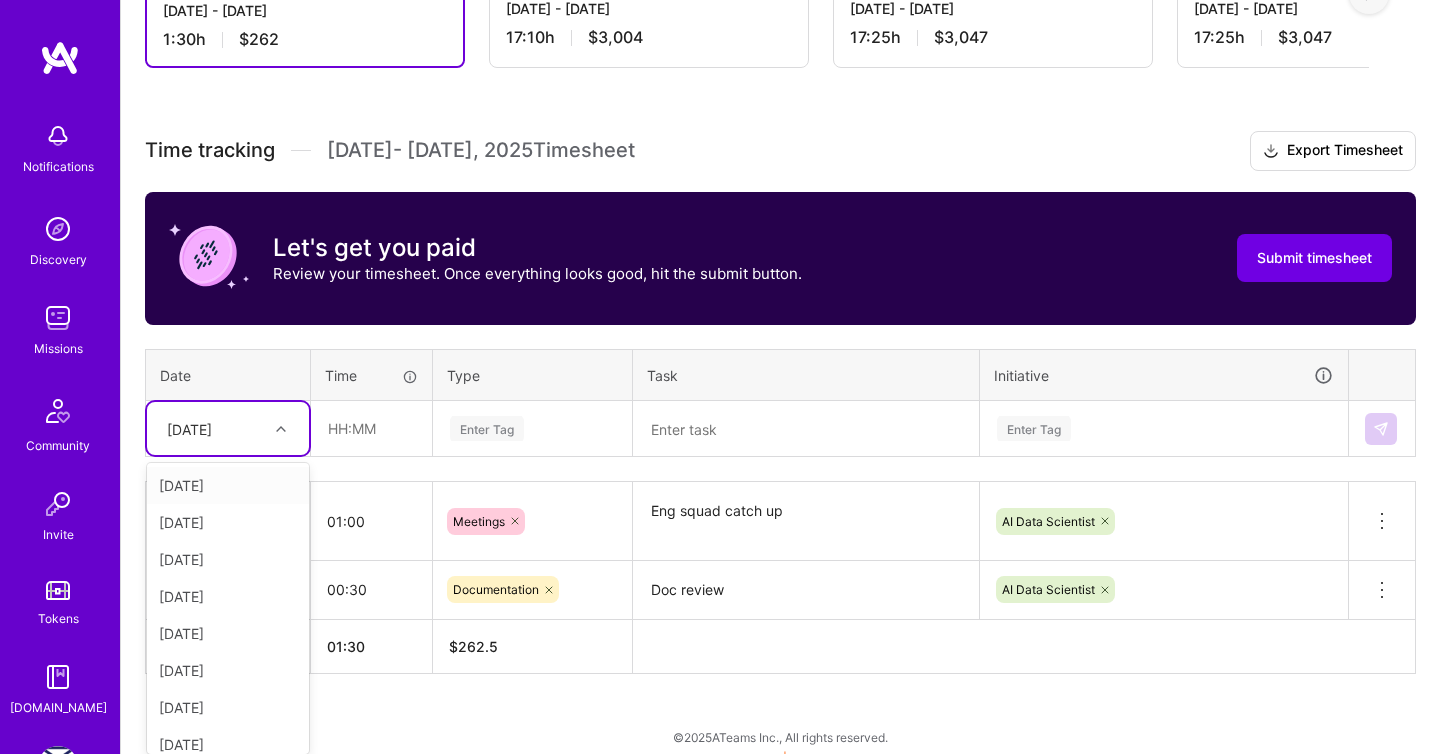click on "option [DATE], selected. option [DATE] focused, 1 of 15. 14 results available. Use Up and Down to choose options, press Enter to select the currently focused option, press Escape to exit the menu, press Tab to select the option and exit the menu. [DATE] [DATE] [DATE] [DATE] [DATE] [DATE] [DATE] [DATE] [DATE] [DATE] [DATE] [DATE] [DATE] [DATE] [DATE]" at bounding box center (228, 428) 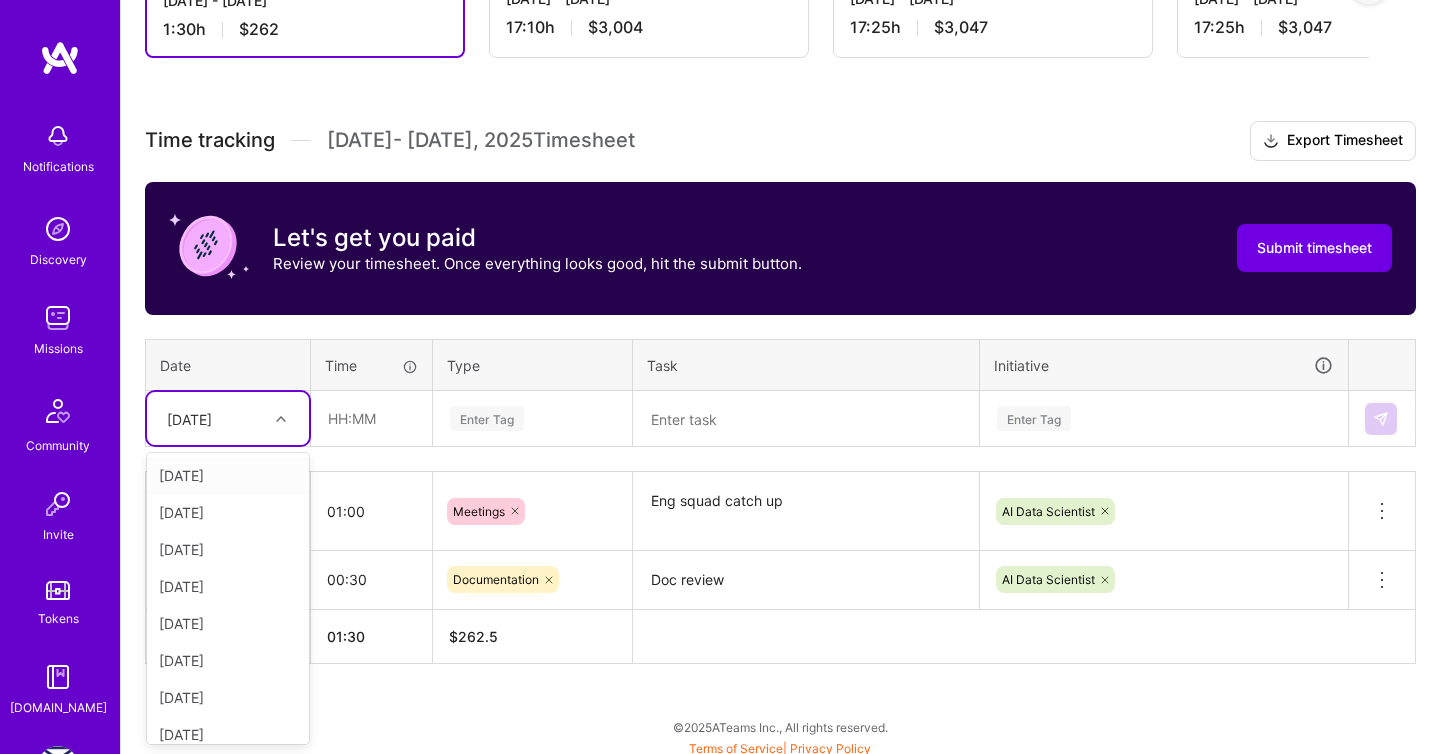 scroll, scrollTop: 464, scrollLeft: 0, axis: vertical 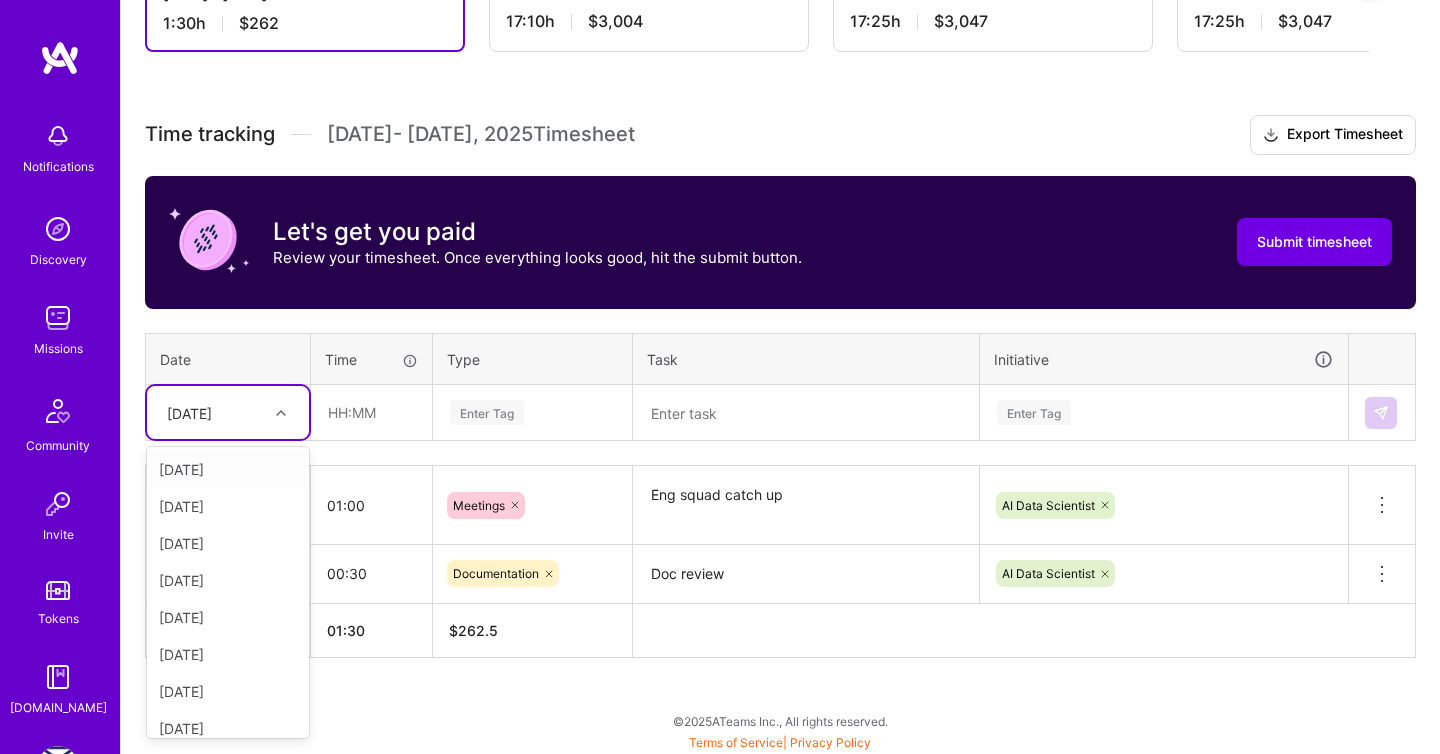 click on "[DATE]" at bounding box center [228, 469] 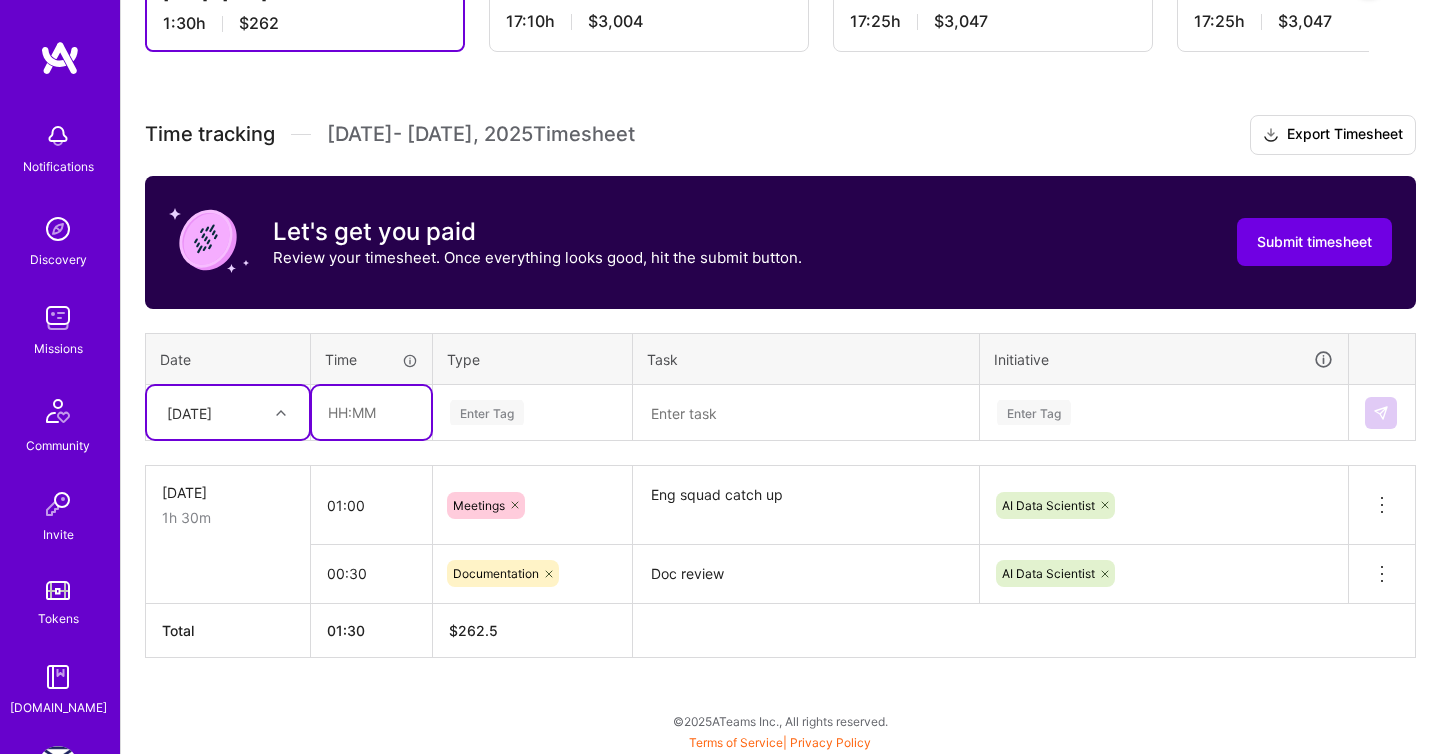 click at bounding box center (371, 412) 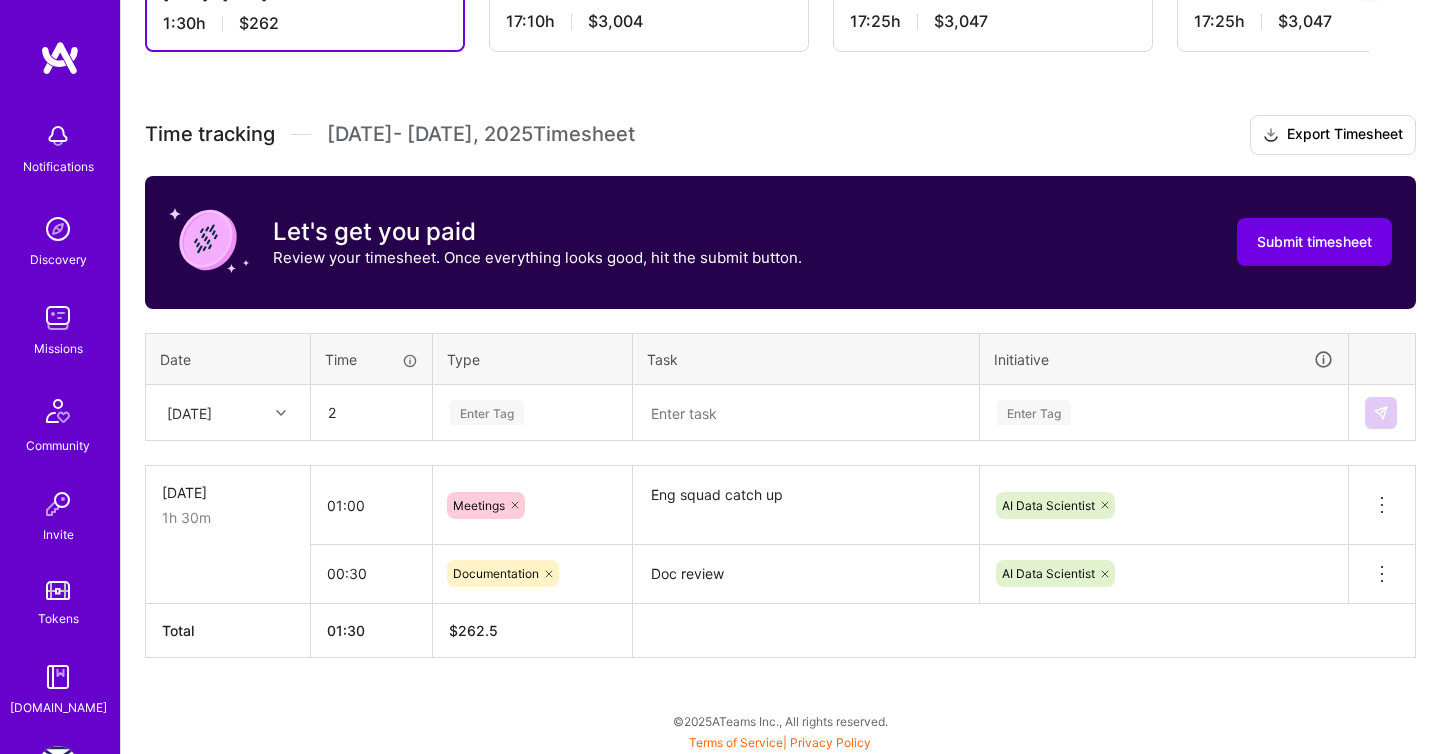 type on "02:00" 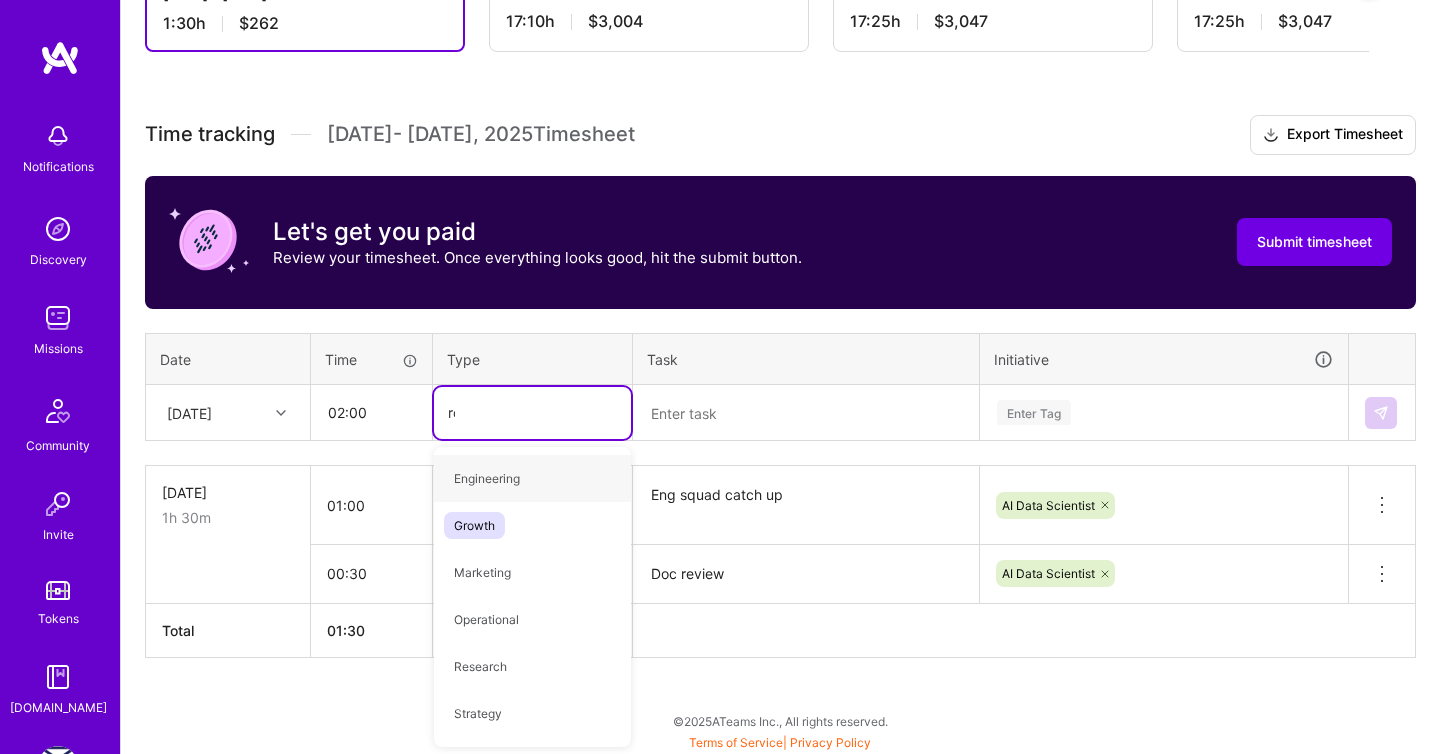 type on "road" 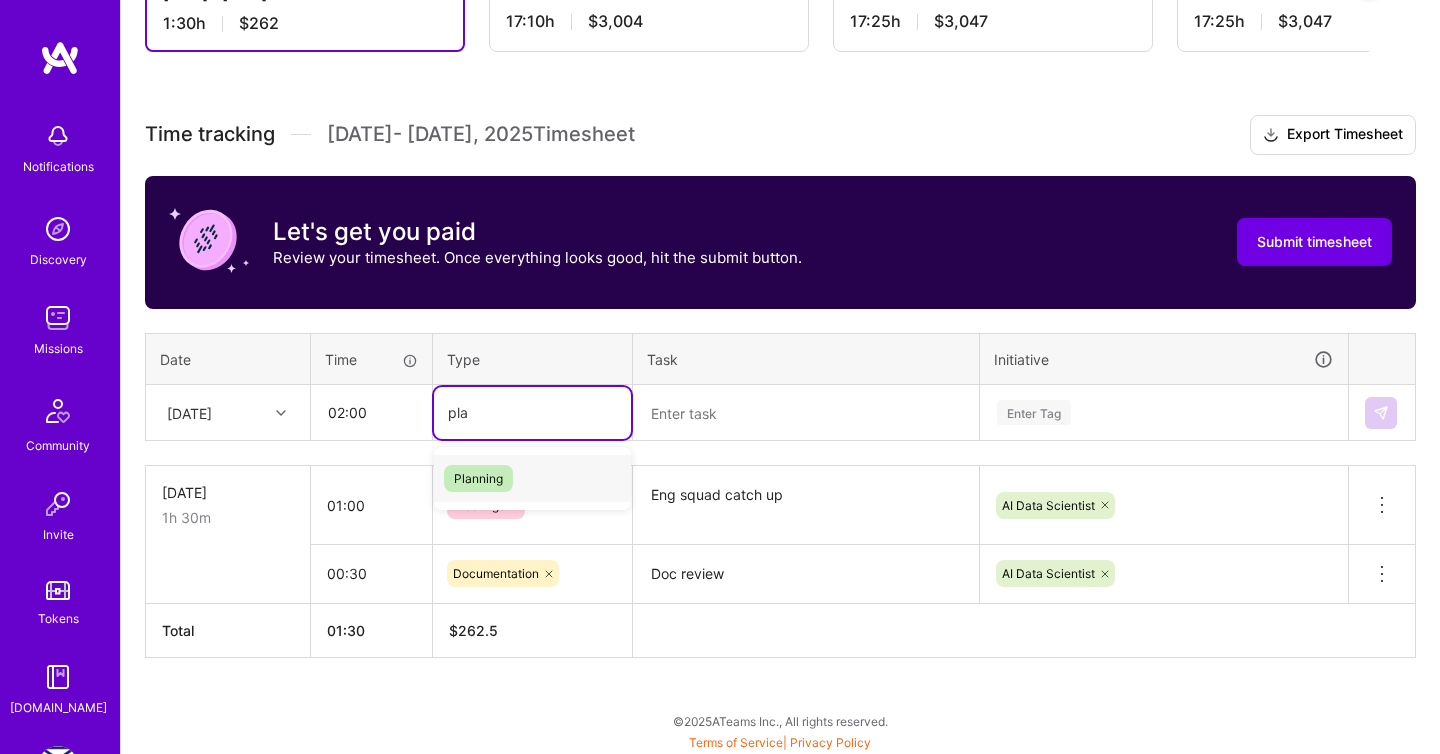 type on "pl" 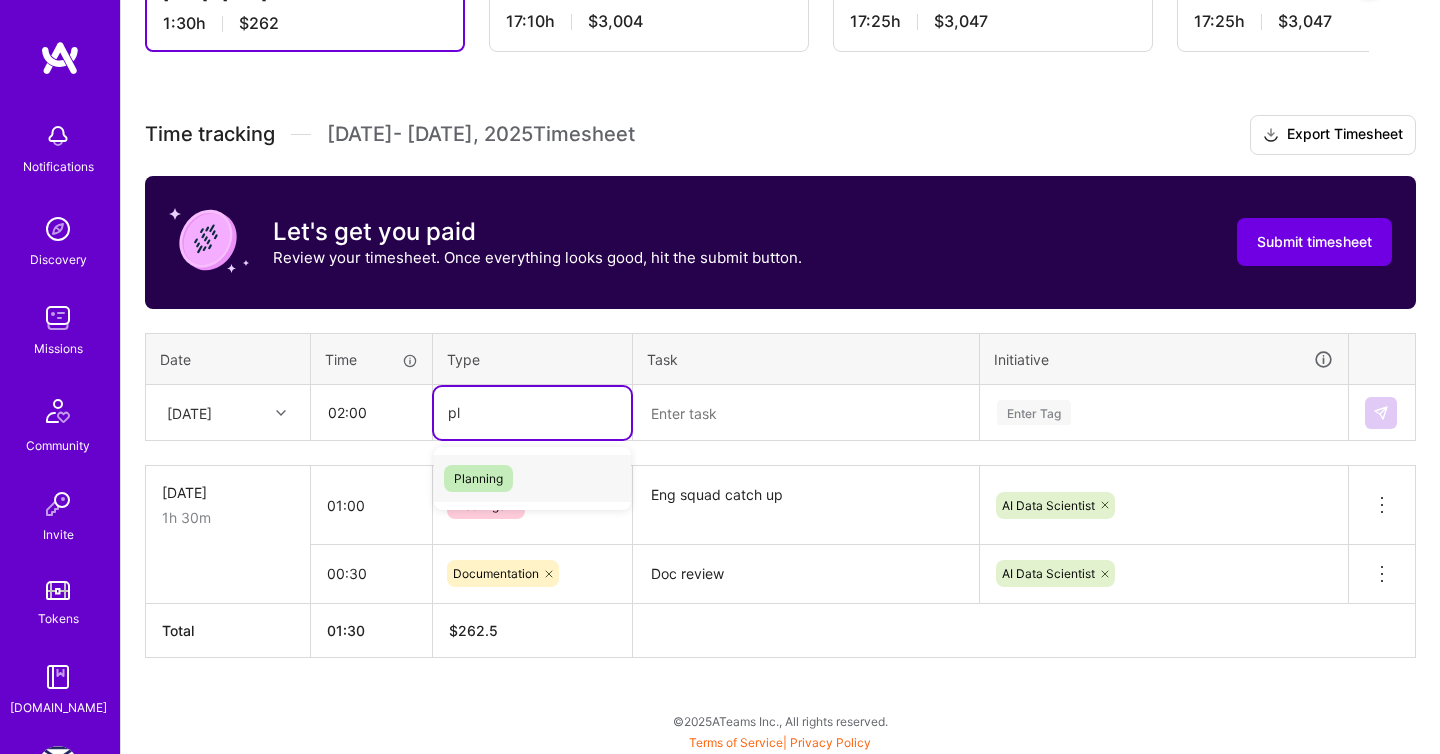 type 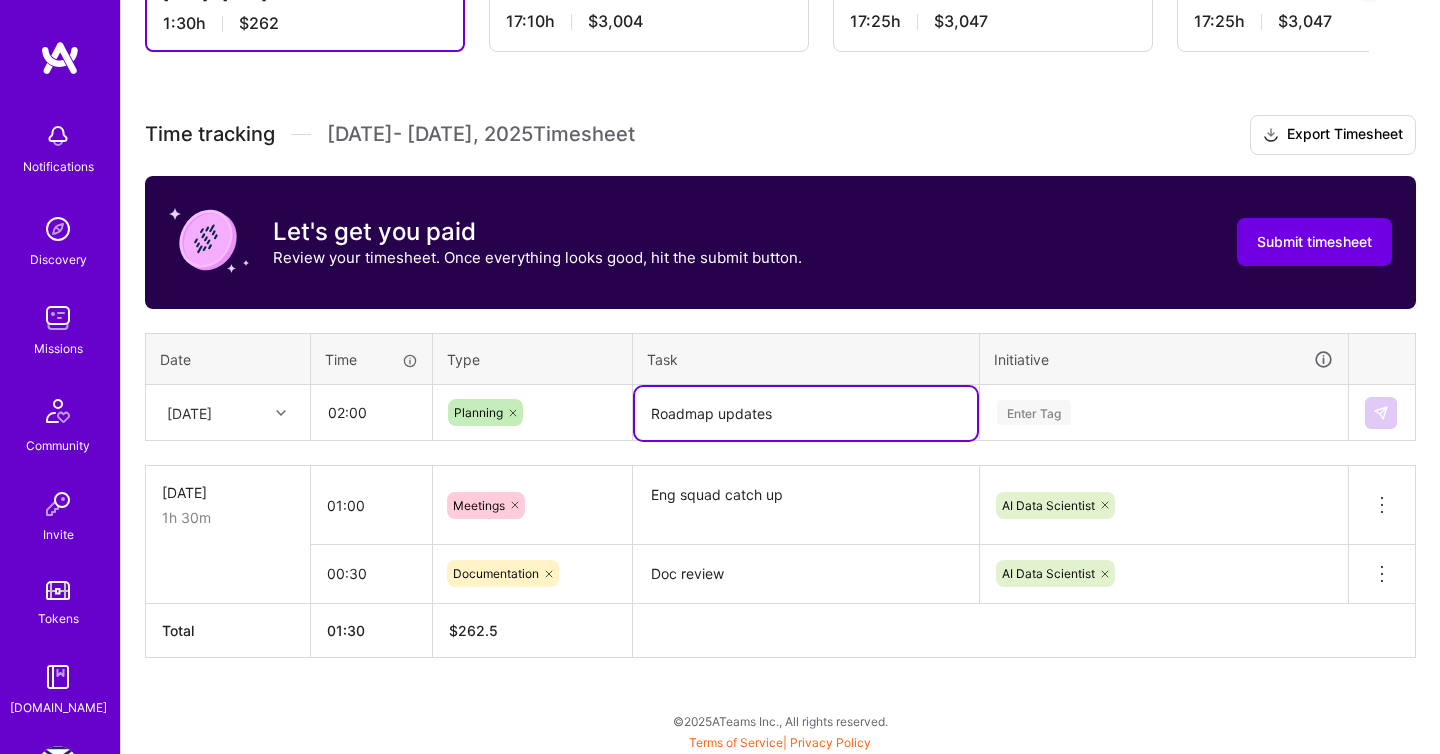 type on "Roadmap updates" 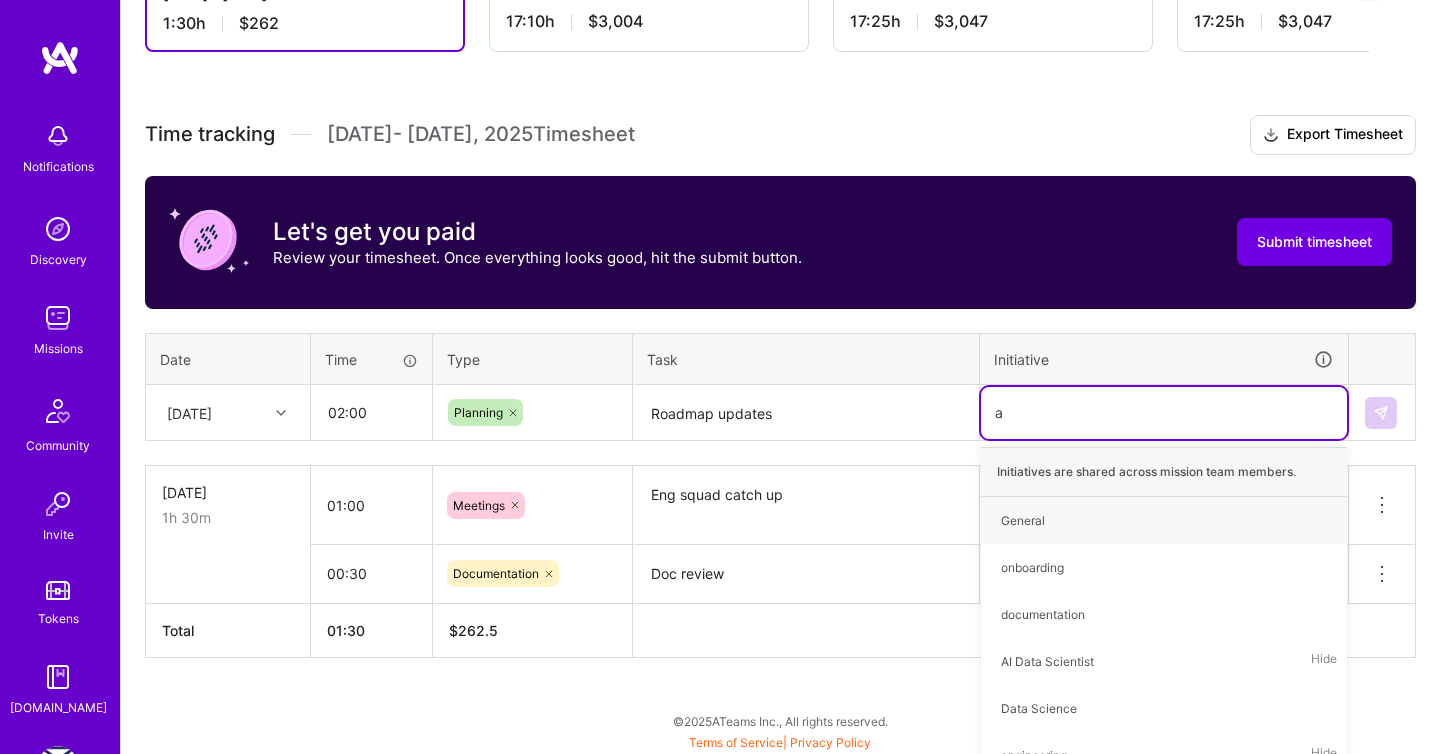 type on "ai" 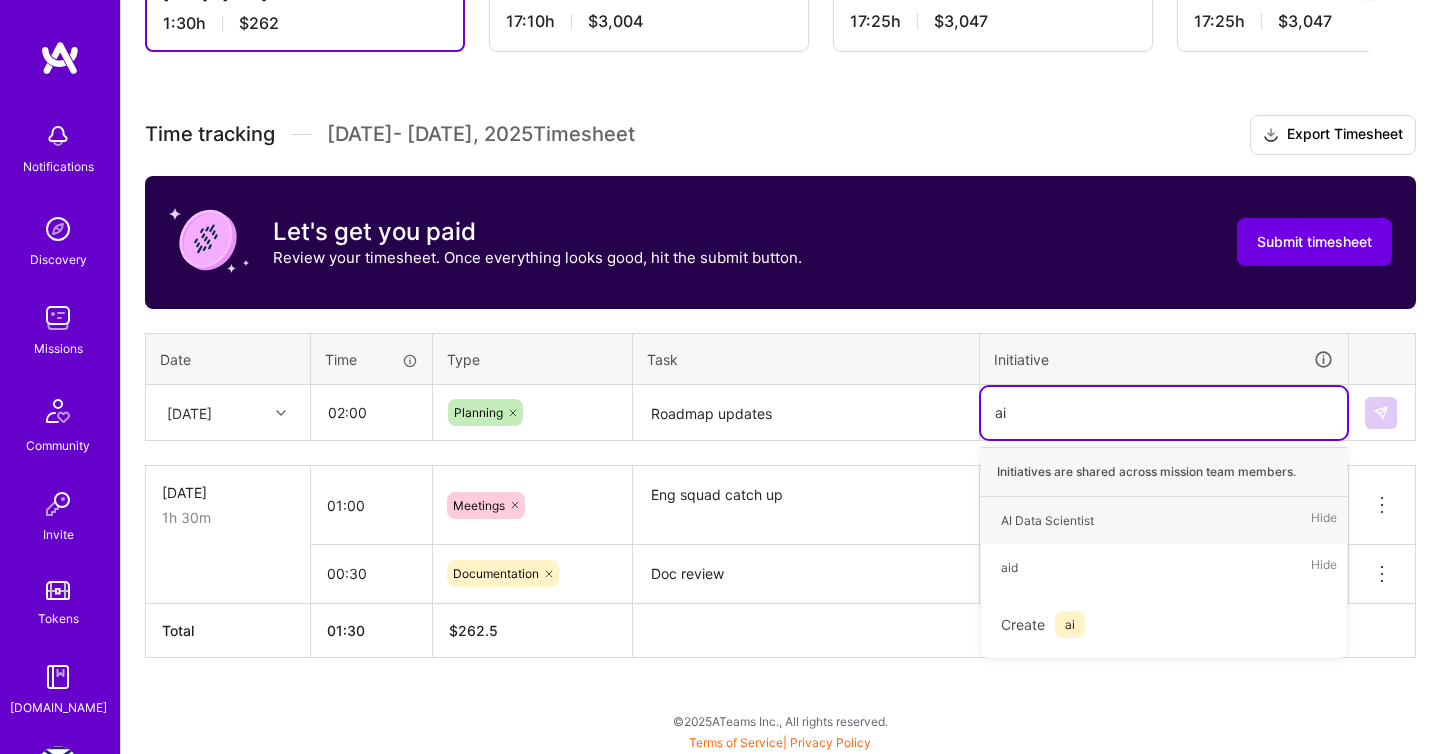 type 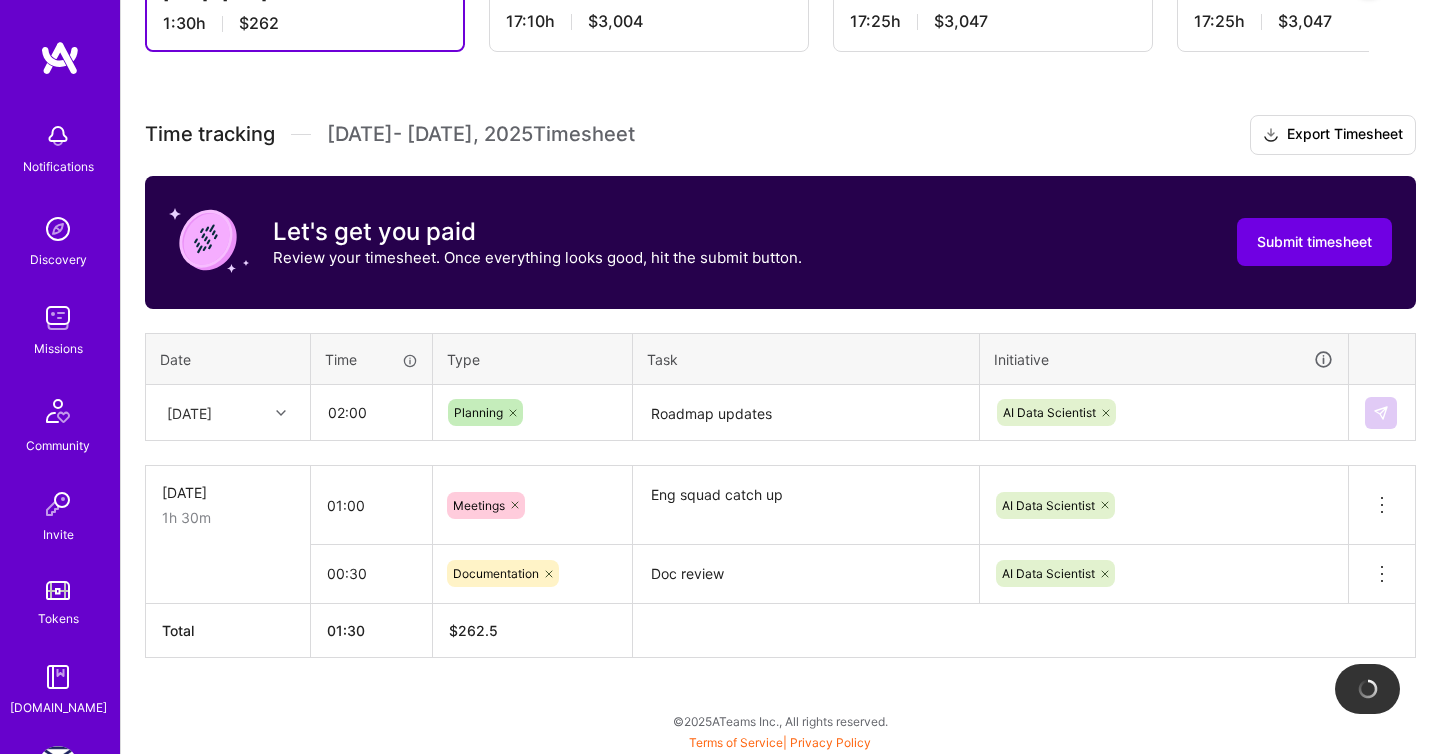 type 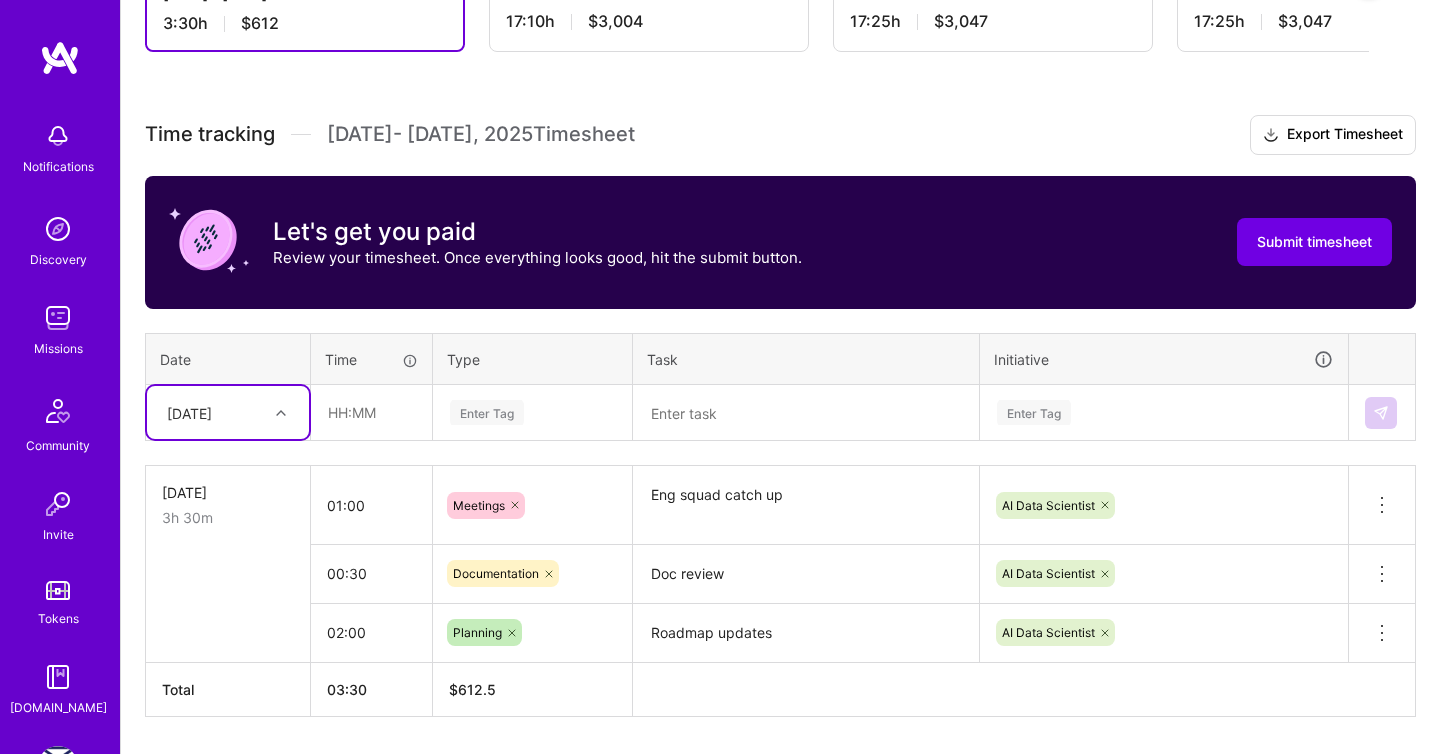 click on "[DATE]" at bounding box center [189, 412] 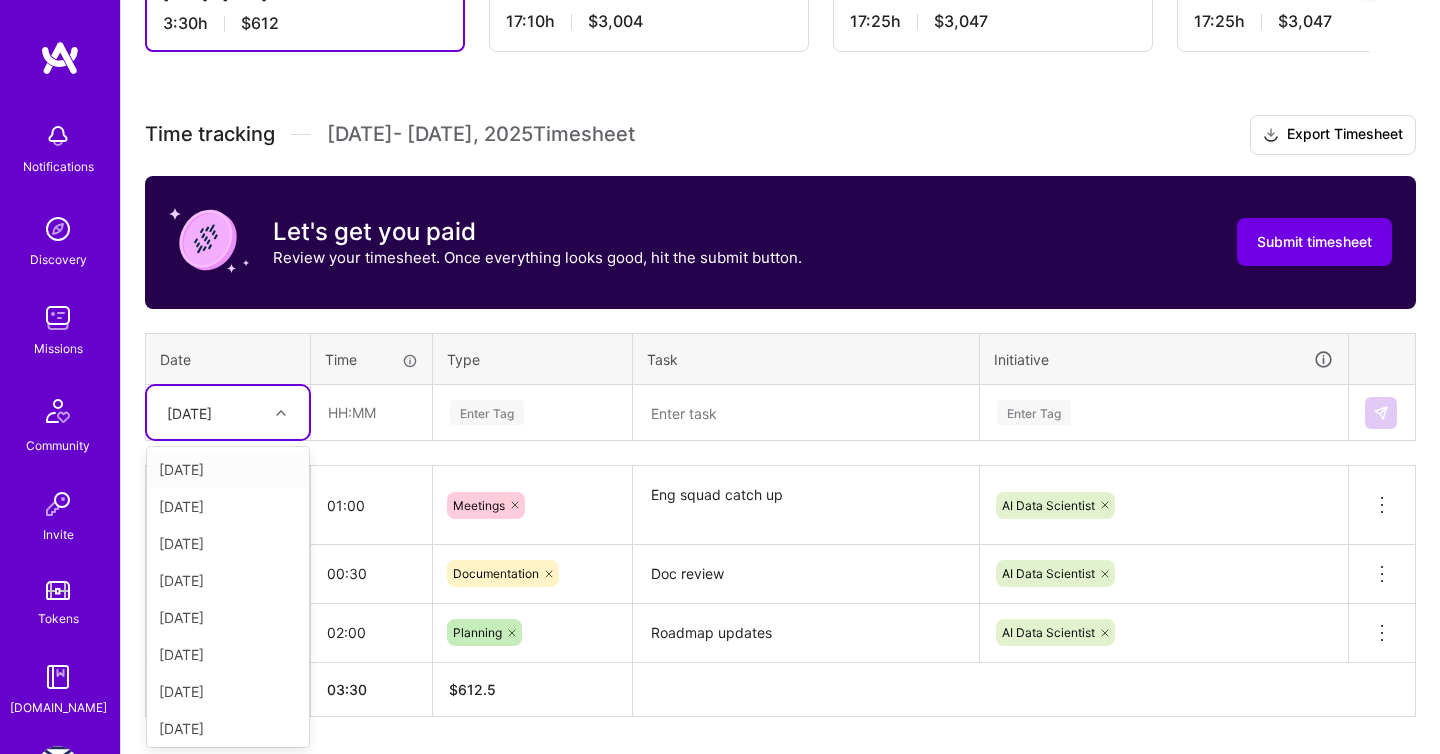 click on "[DATE]" at bounding box center [228, 469] 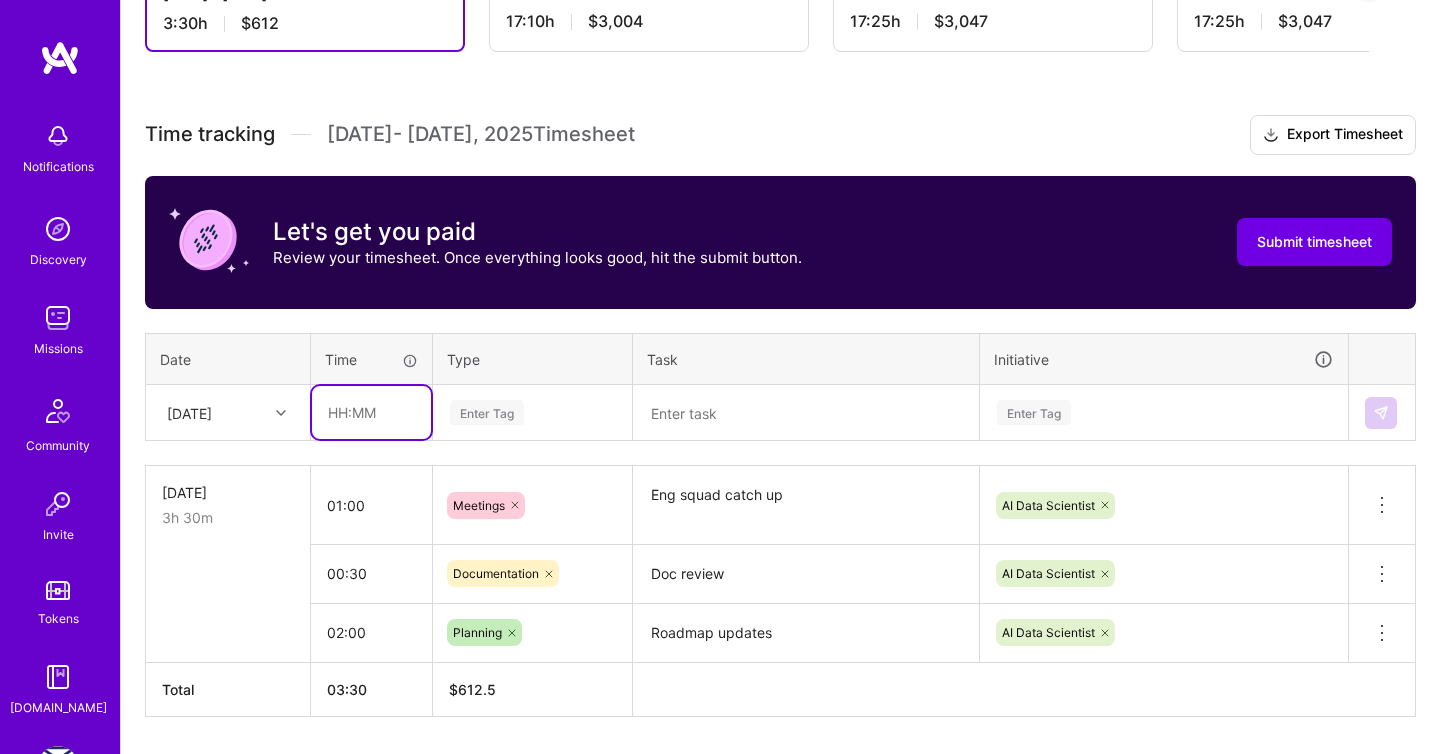 click at bounding box center (371, 412) 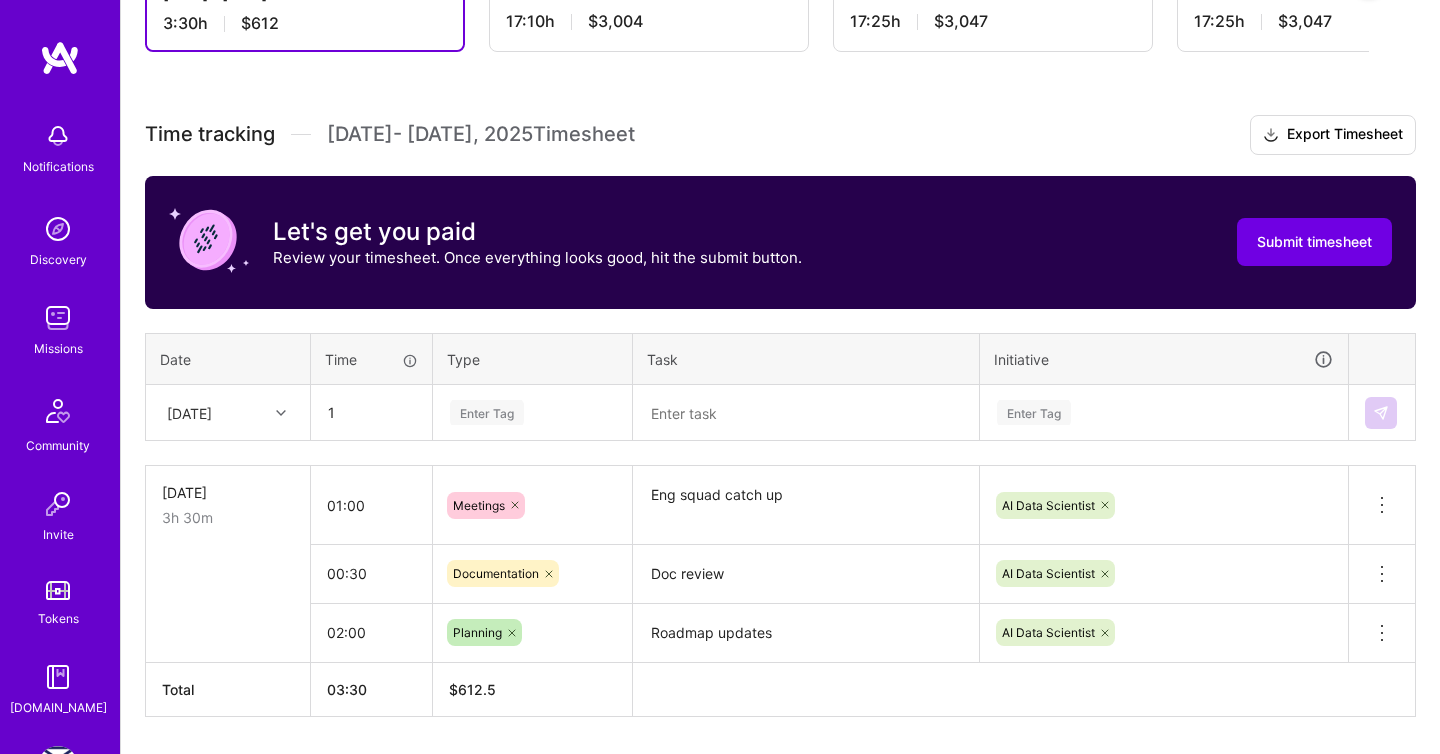 type on "01:00" 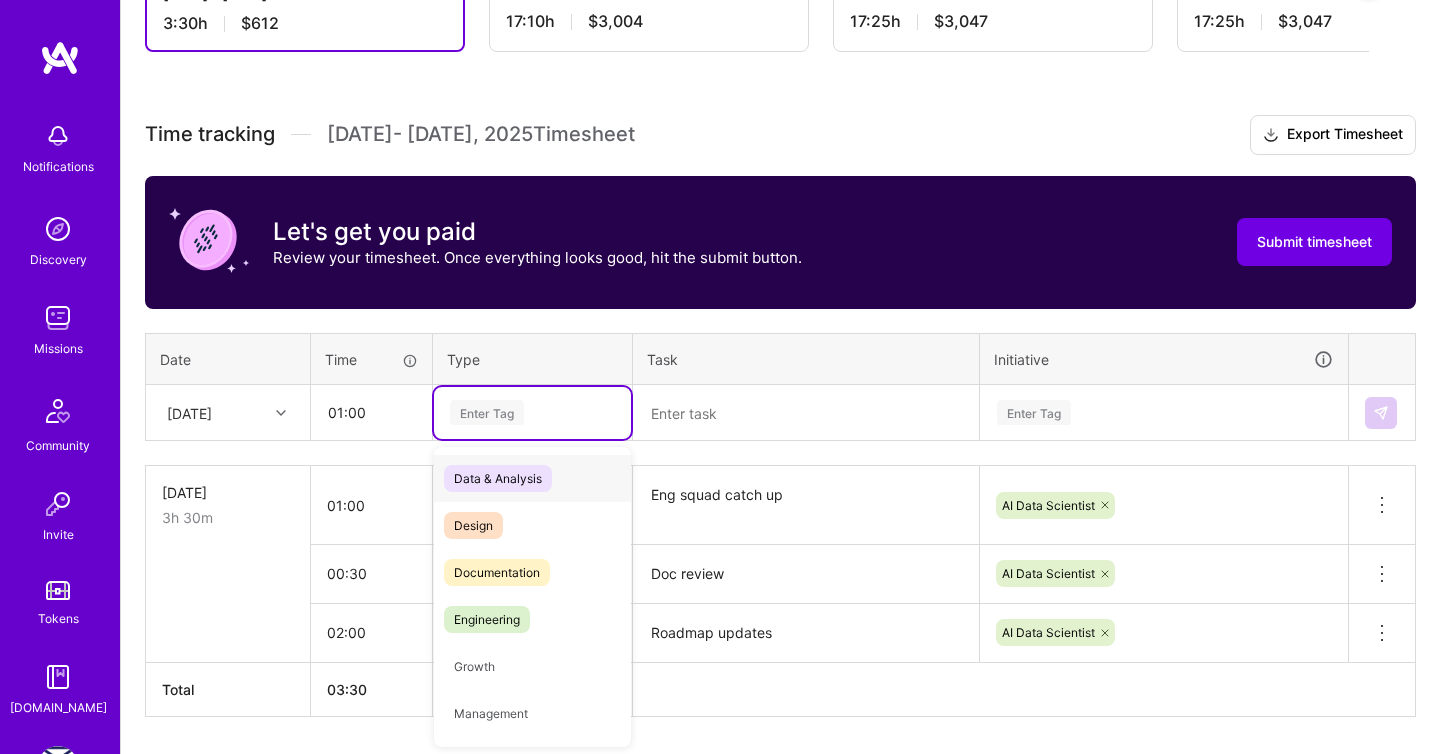 type on "i" 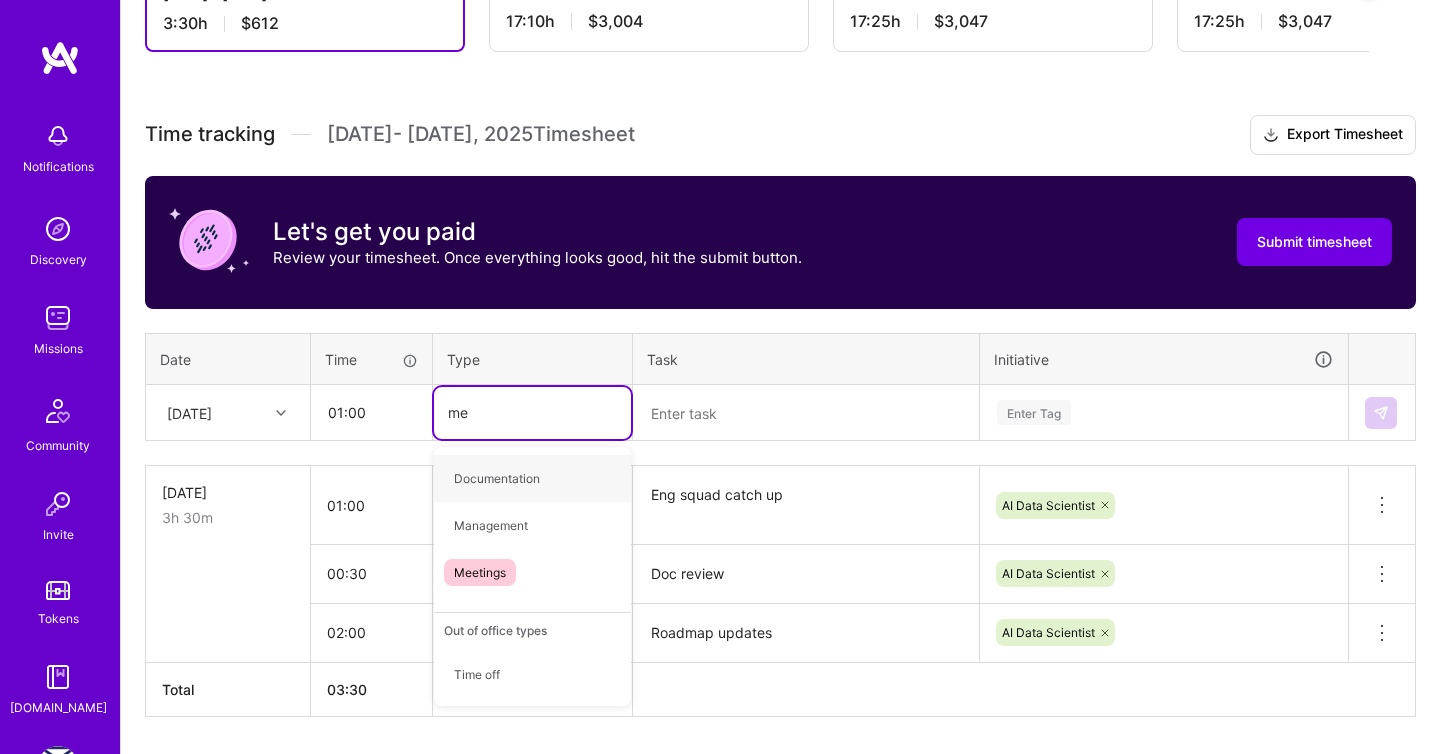 type on "mee" 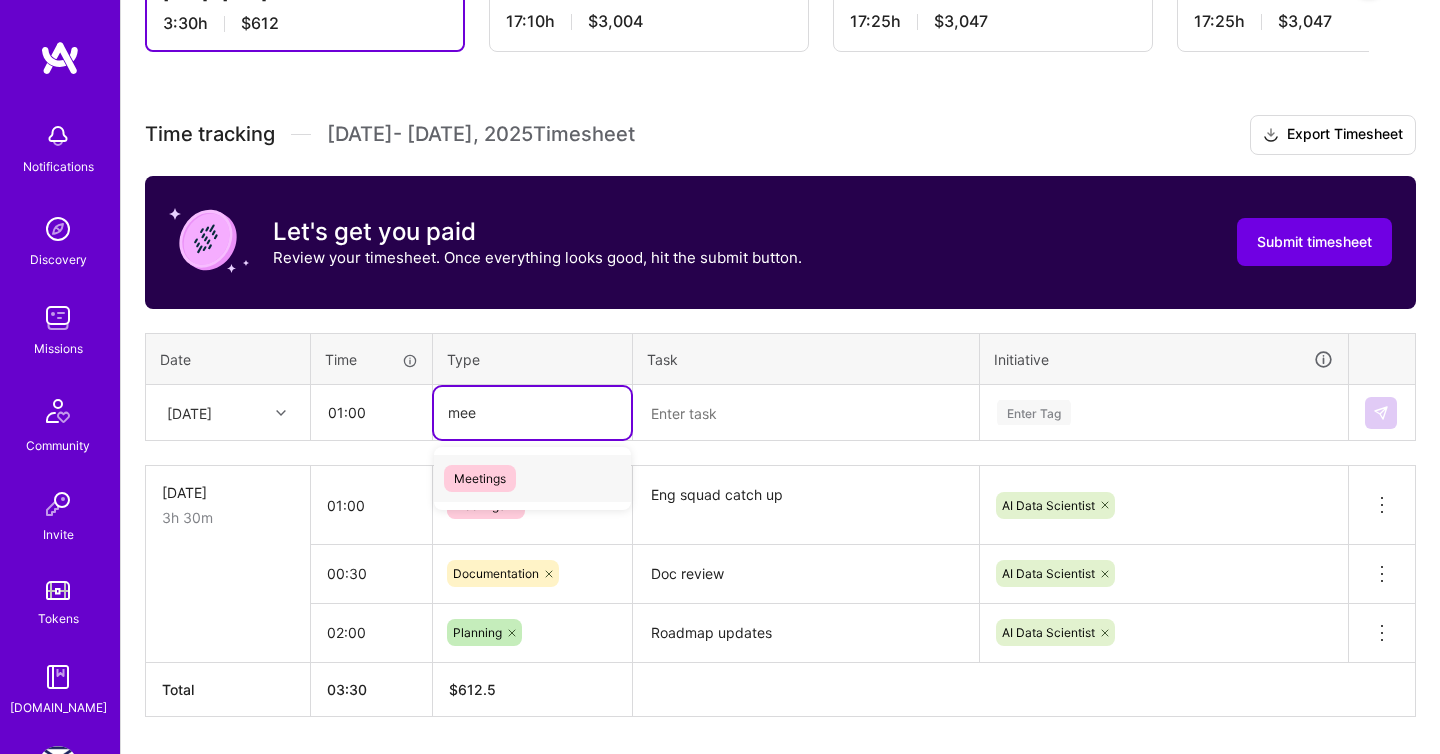type 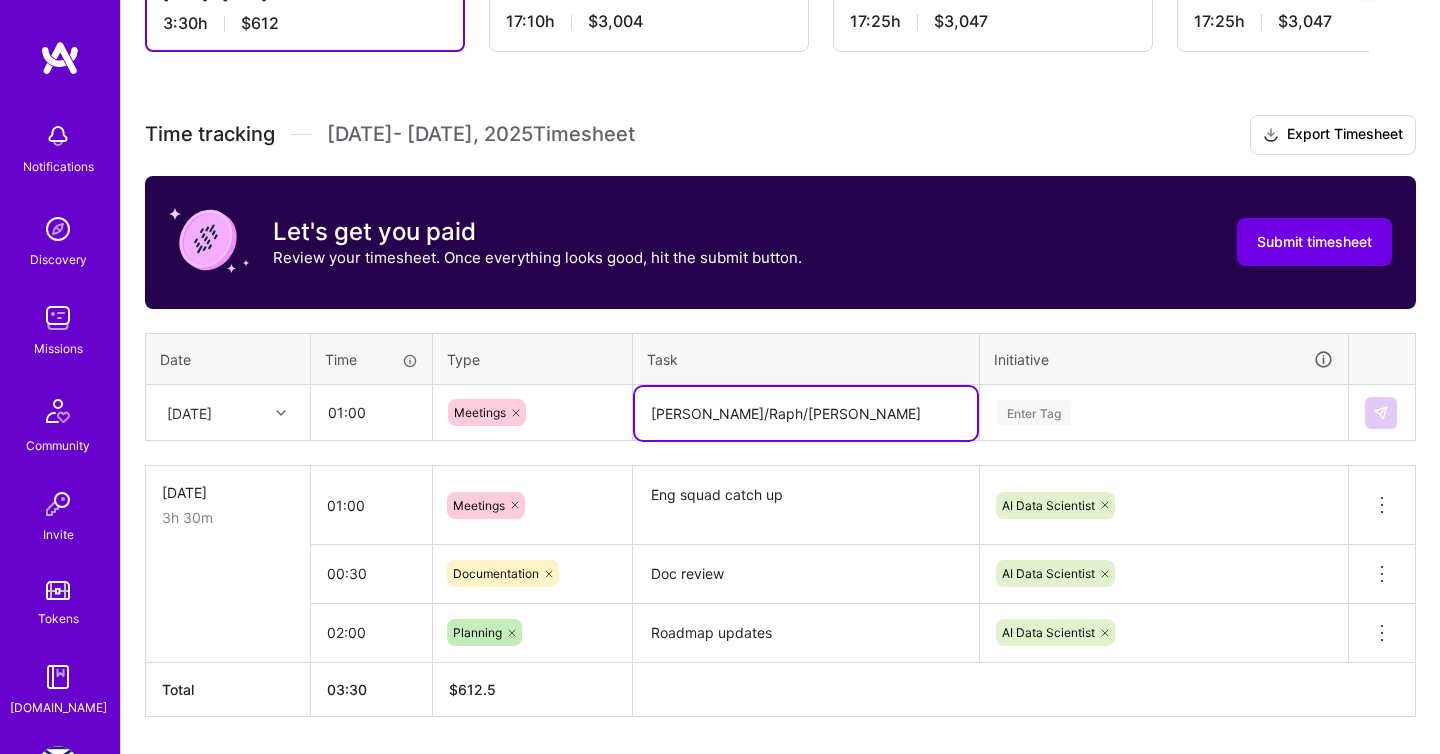 type on "[PERSON_NAME]/Raph/[PERSON_NAME]" 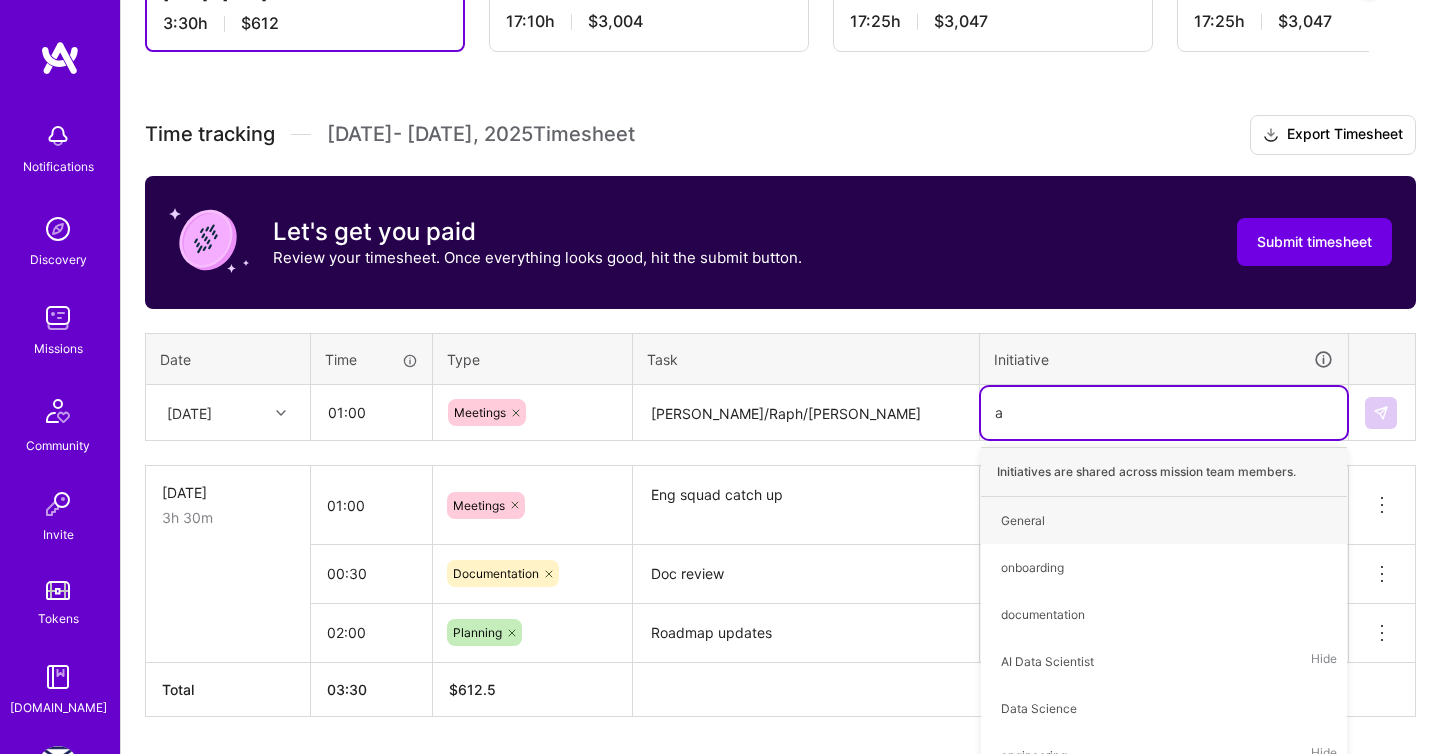 type on "ai" 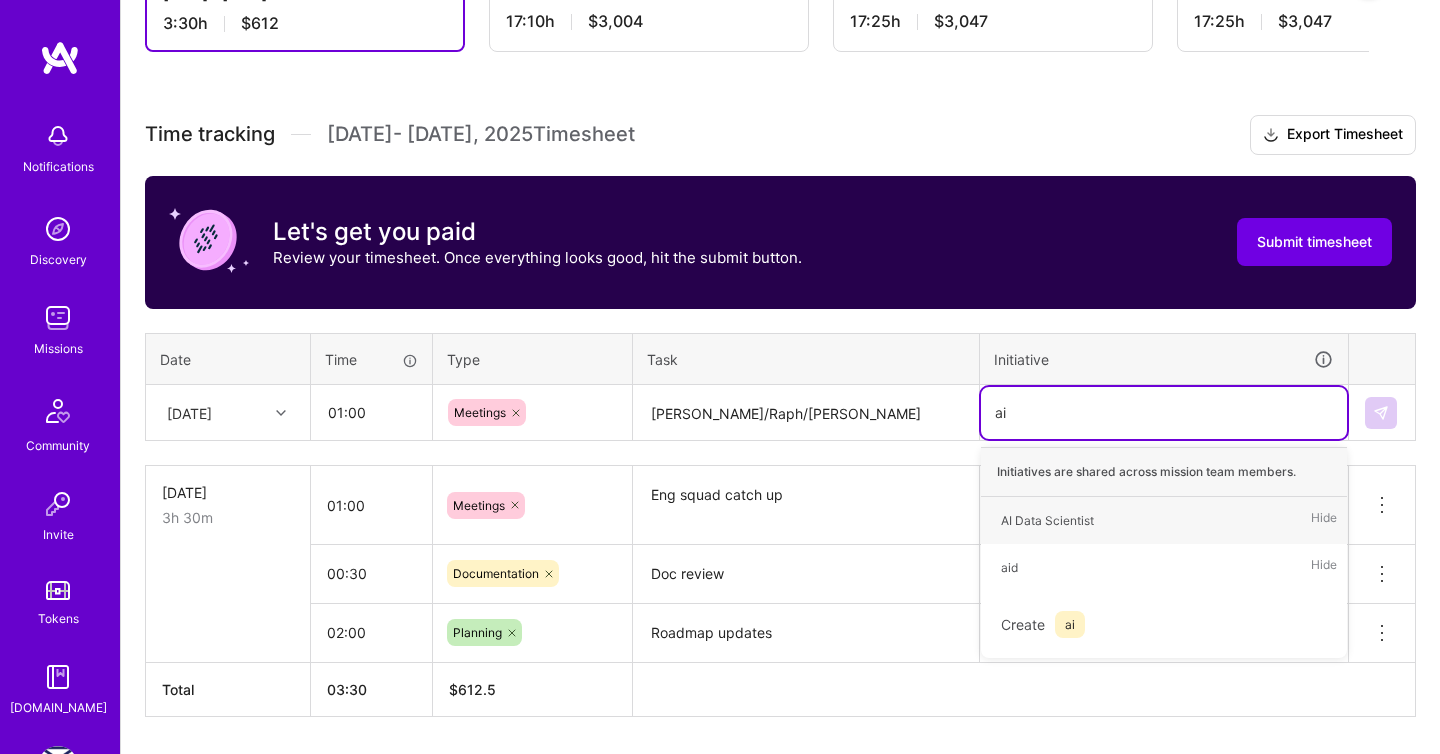 type 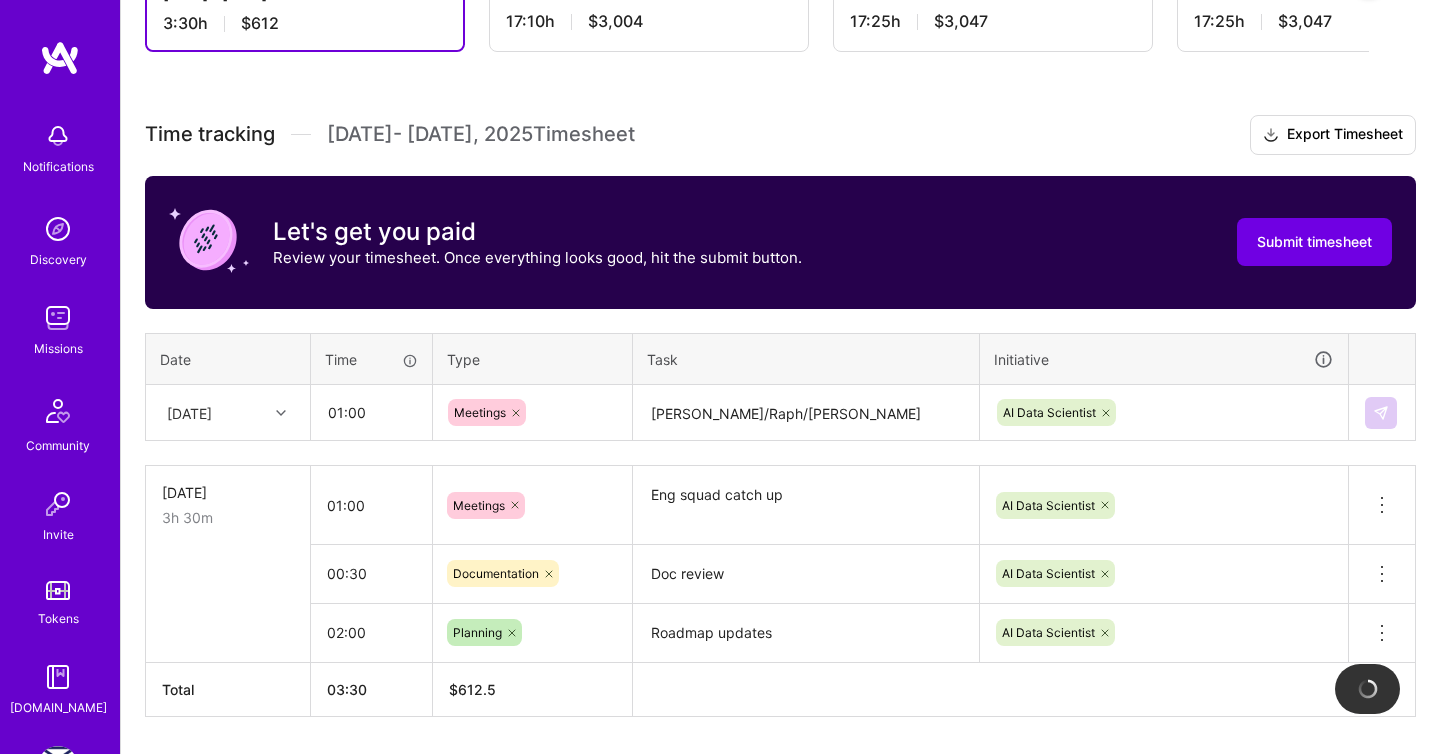type 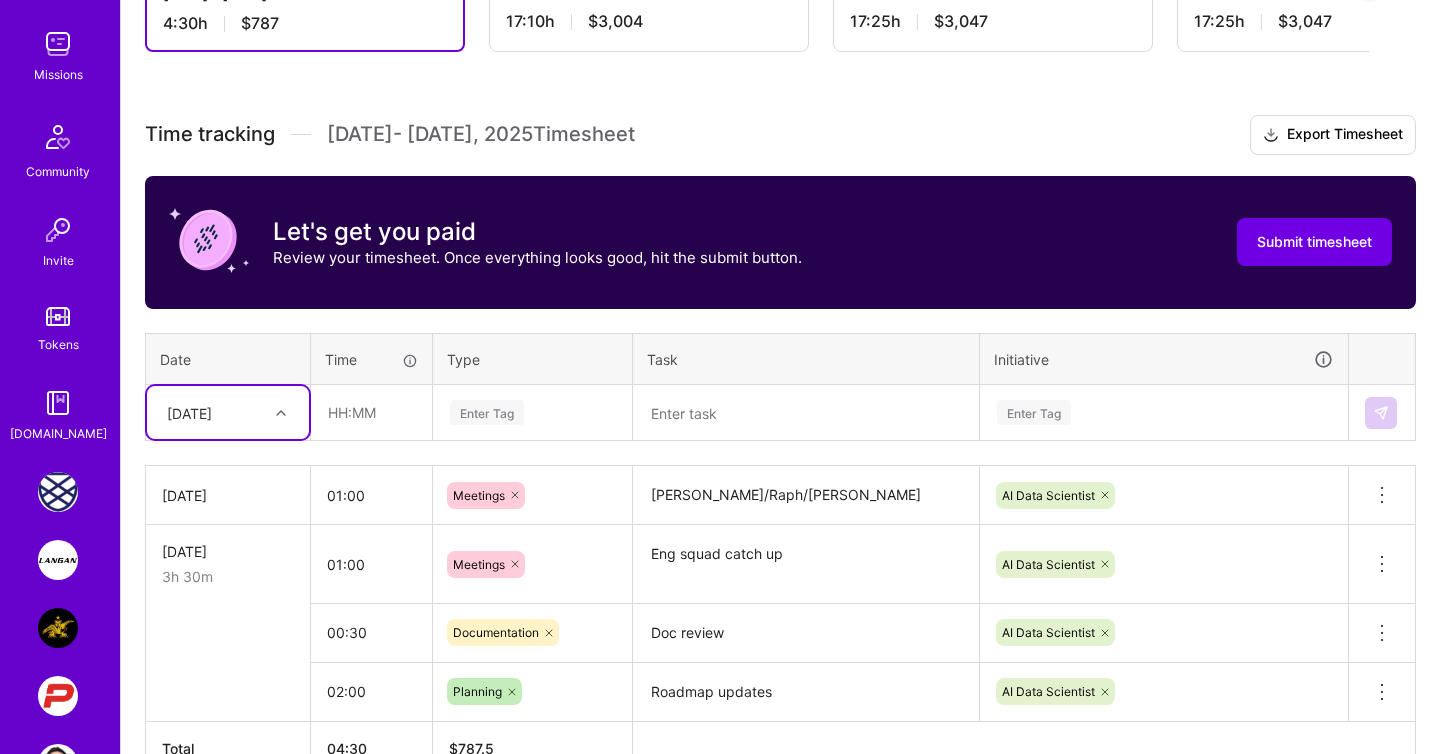 scroll, scrollTop: 344, scrollLeft: 0, axis: vertical 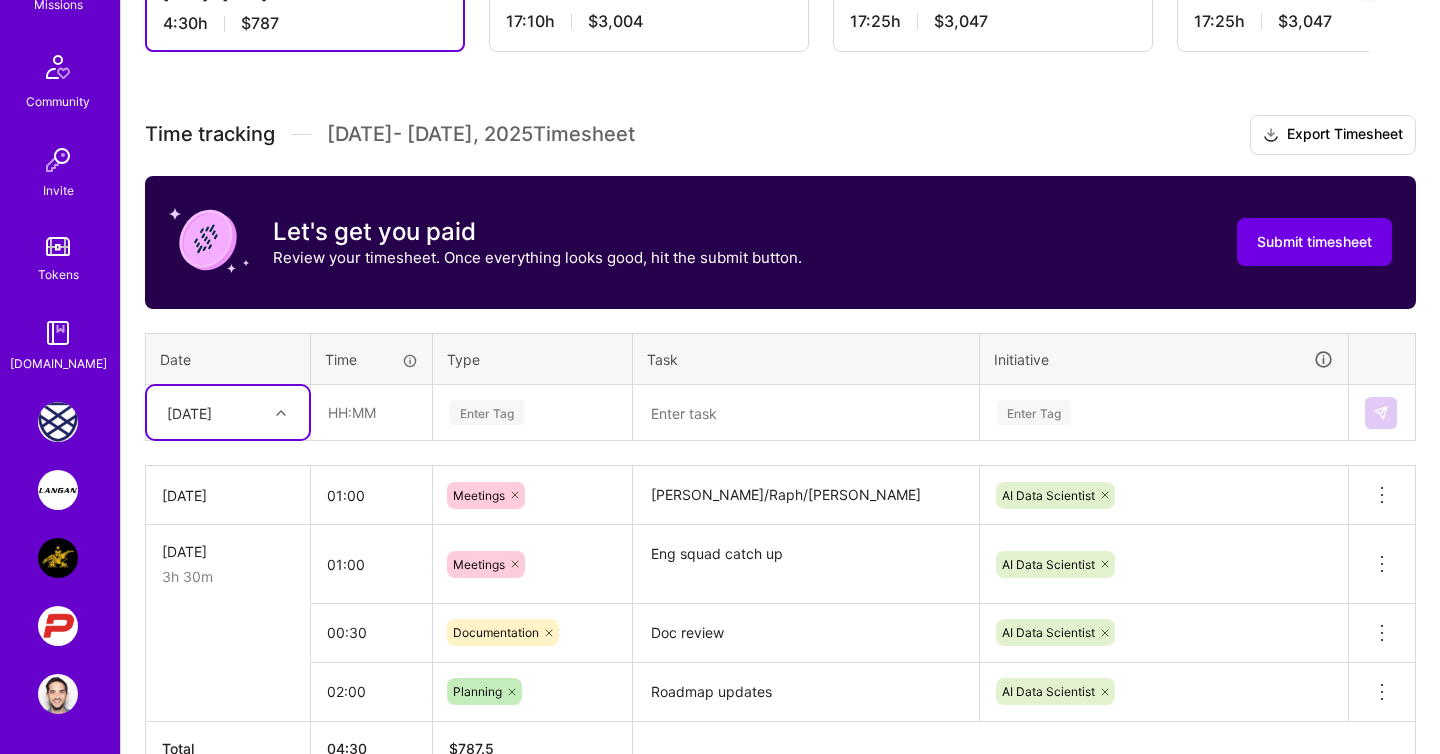 click at bounding box center (58, 422) 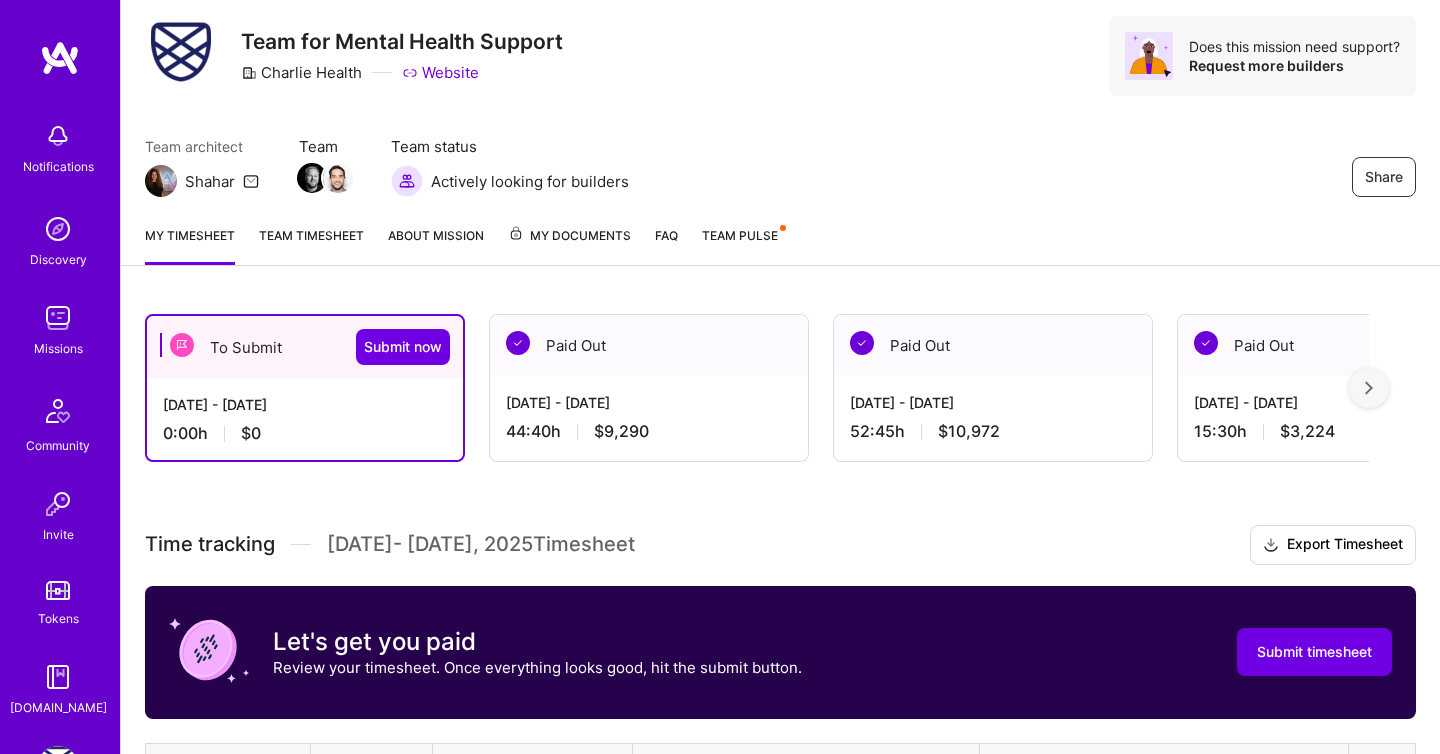 scroll, scrollTop: 68, scrollLeft: 0, axis: vertical 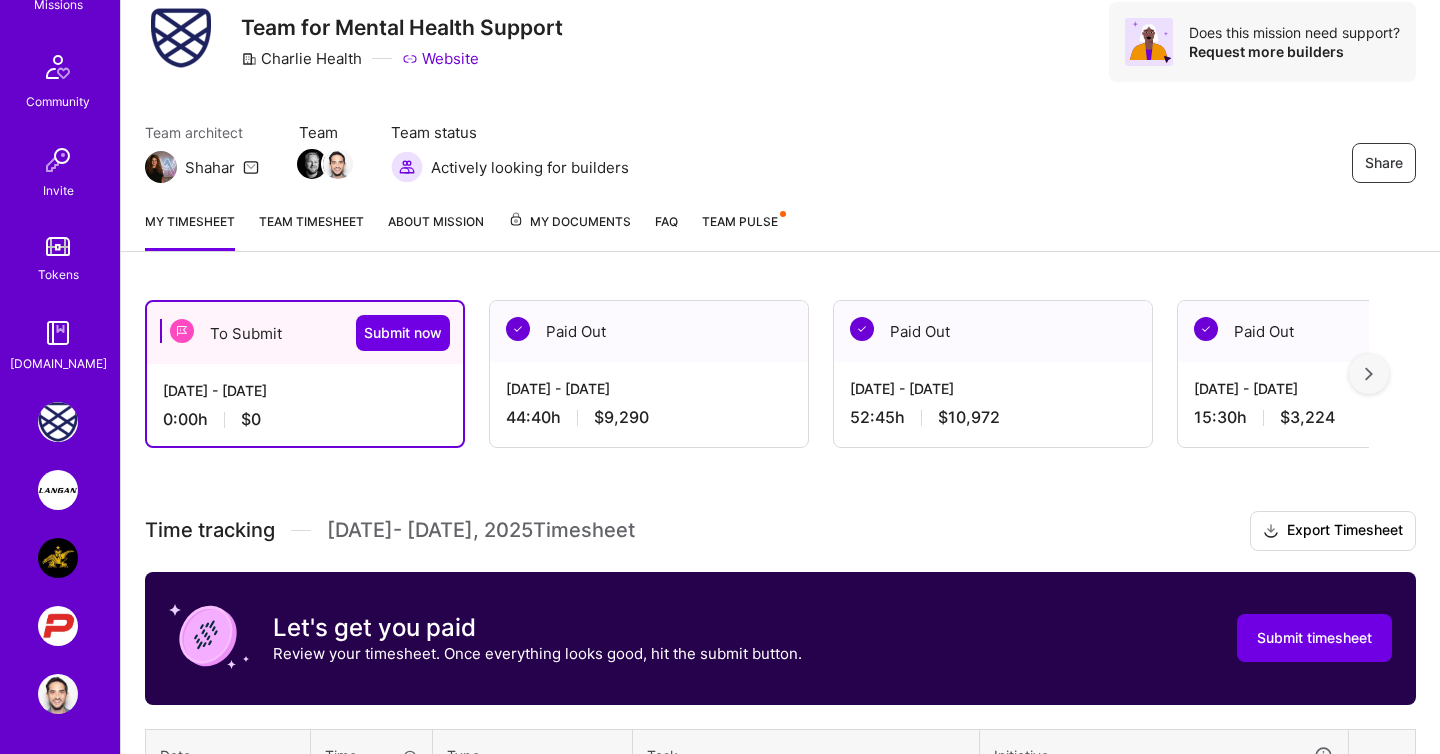 click at bounding box center (58, 558) 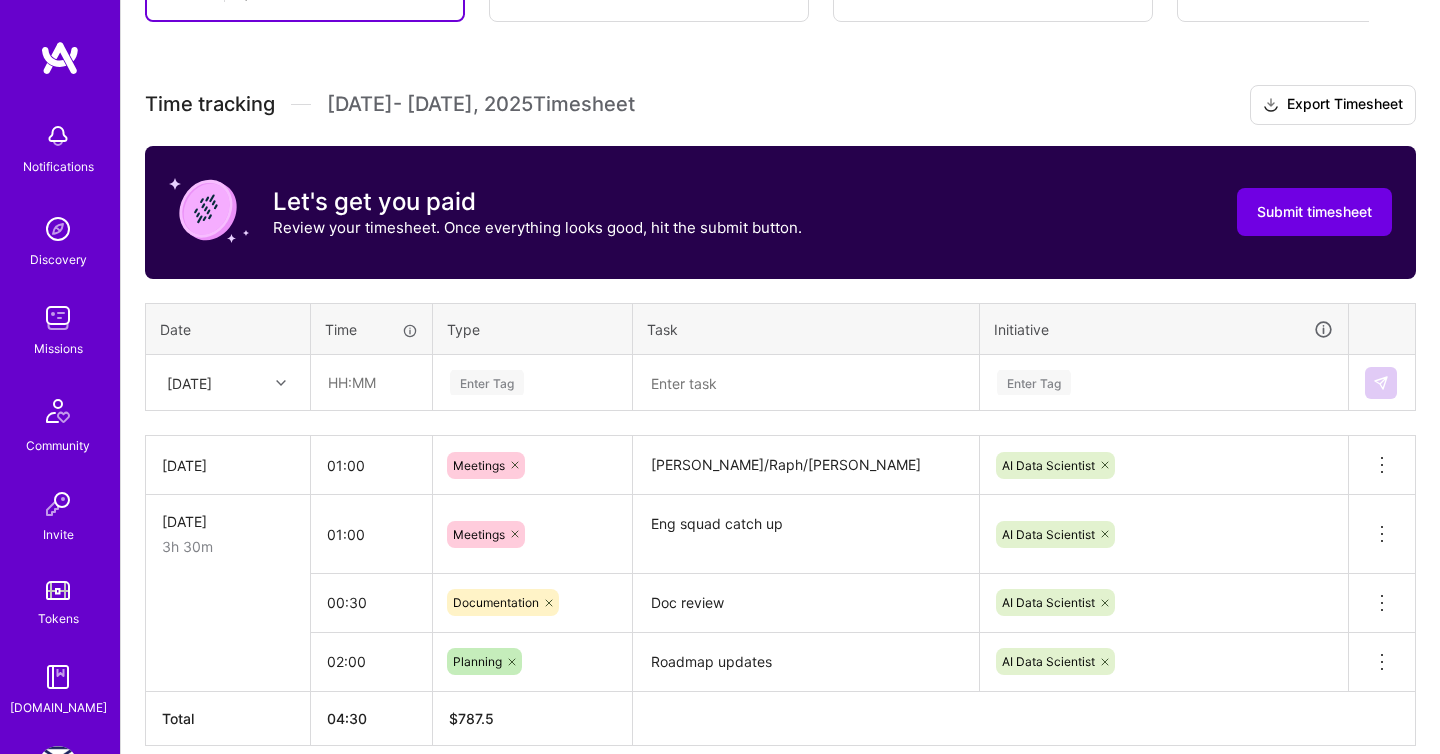 scroll, scrollTop: 583, scrollLeft: 0, axis: vertical 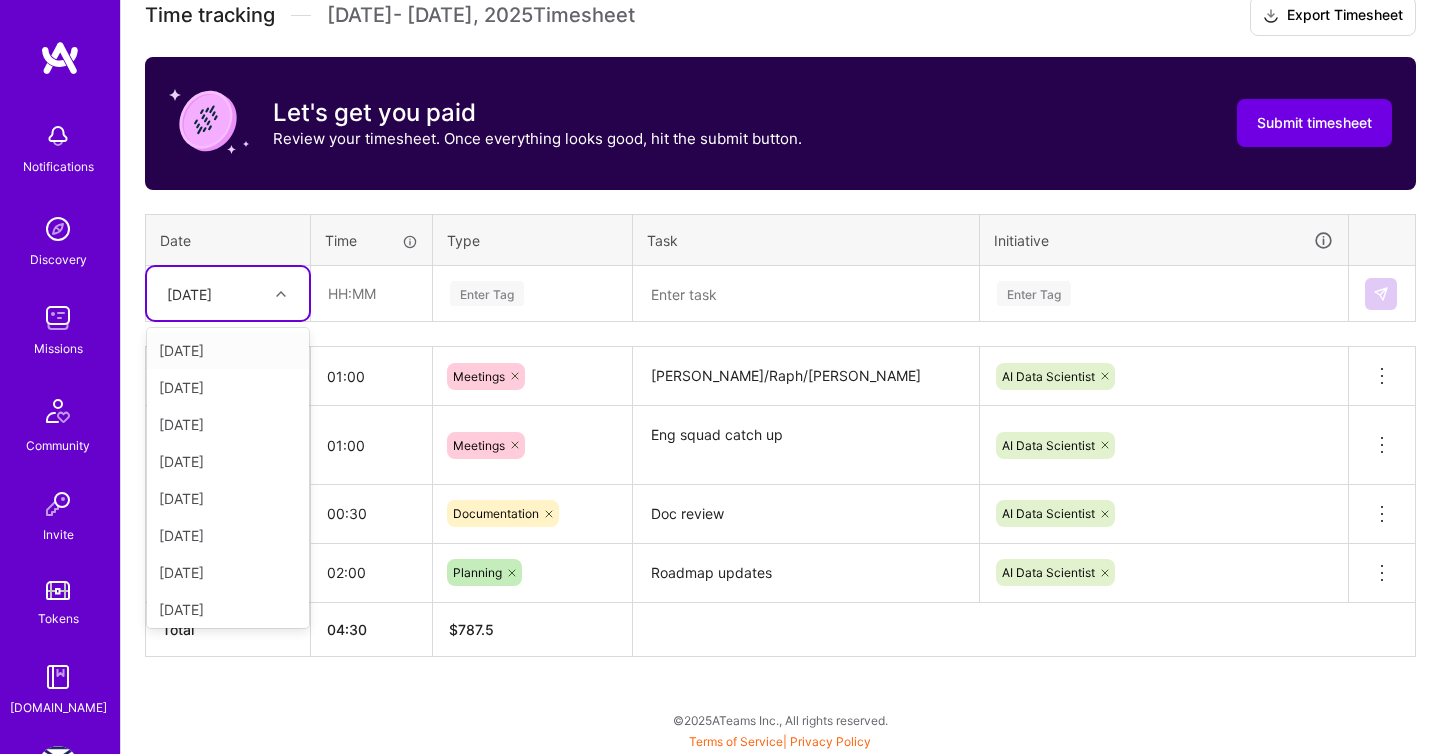 click on "[DATE]" at bounding box center [212, 293] 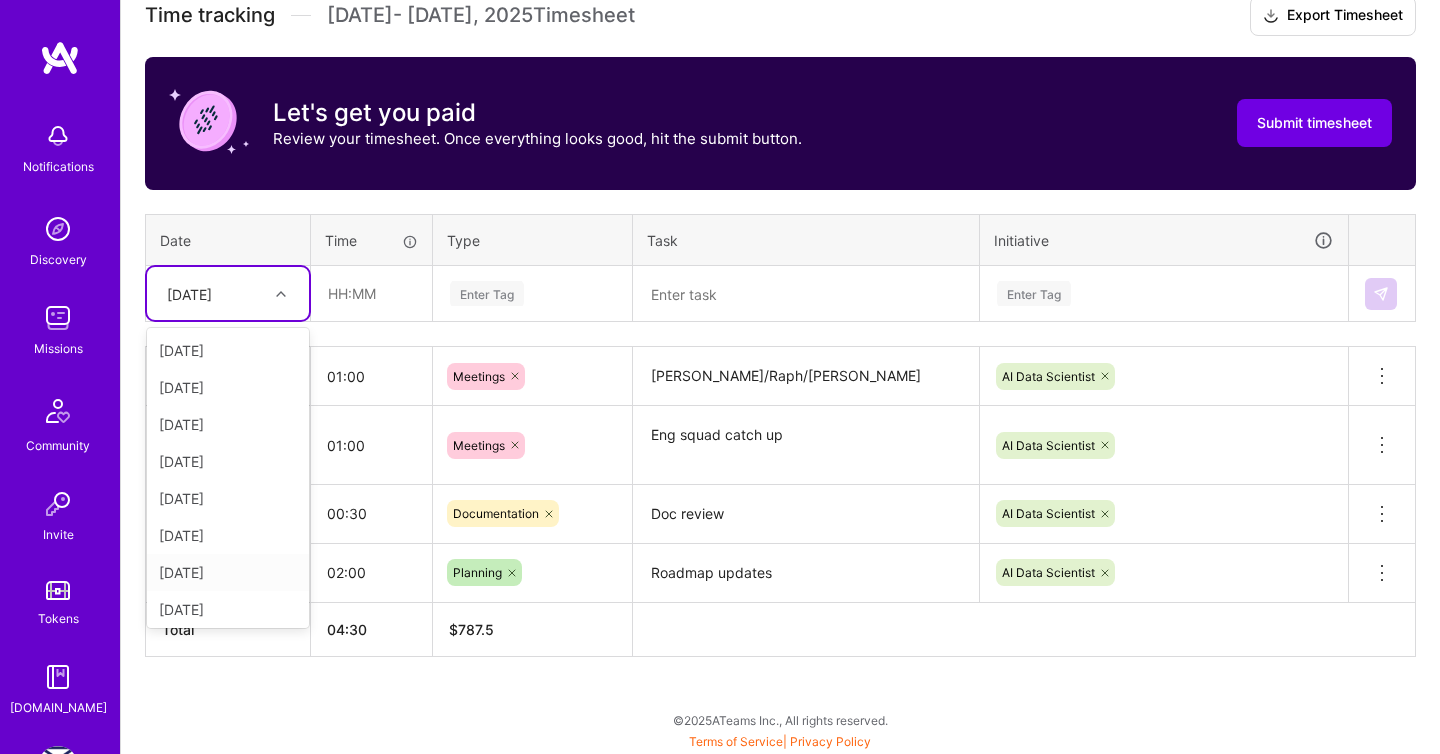 click on "[DATE]" at bounding box center (228, 572) 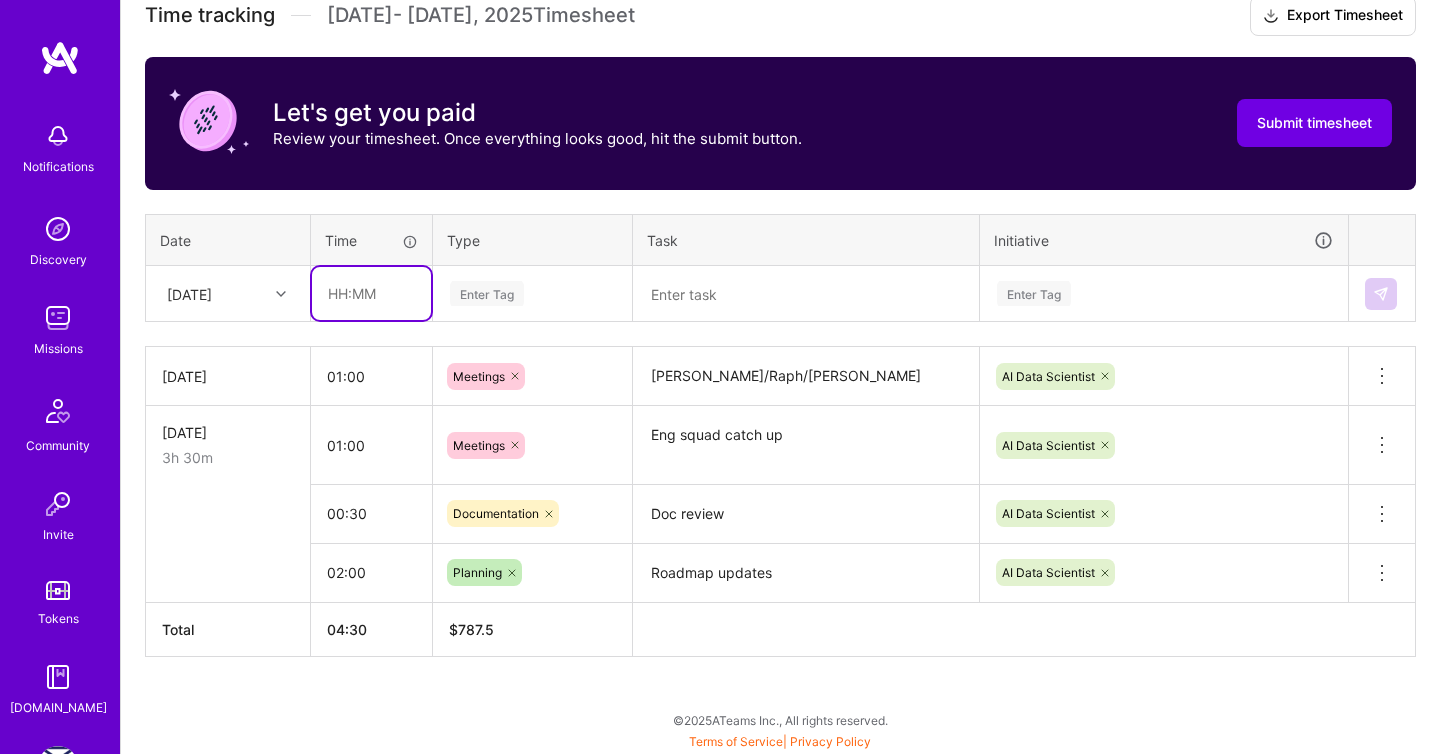 click at bounding box center [371, 293] 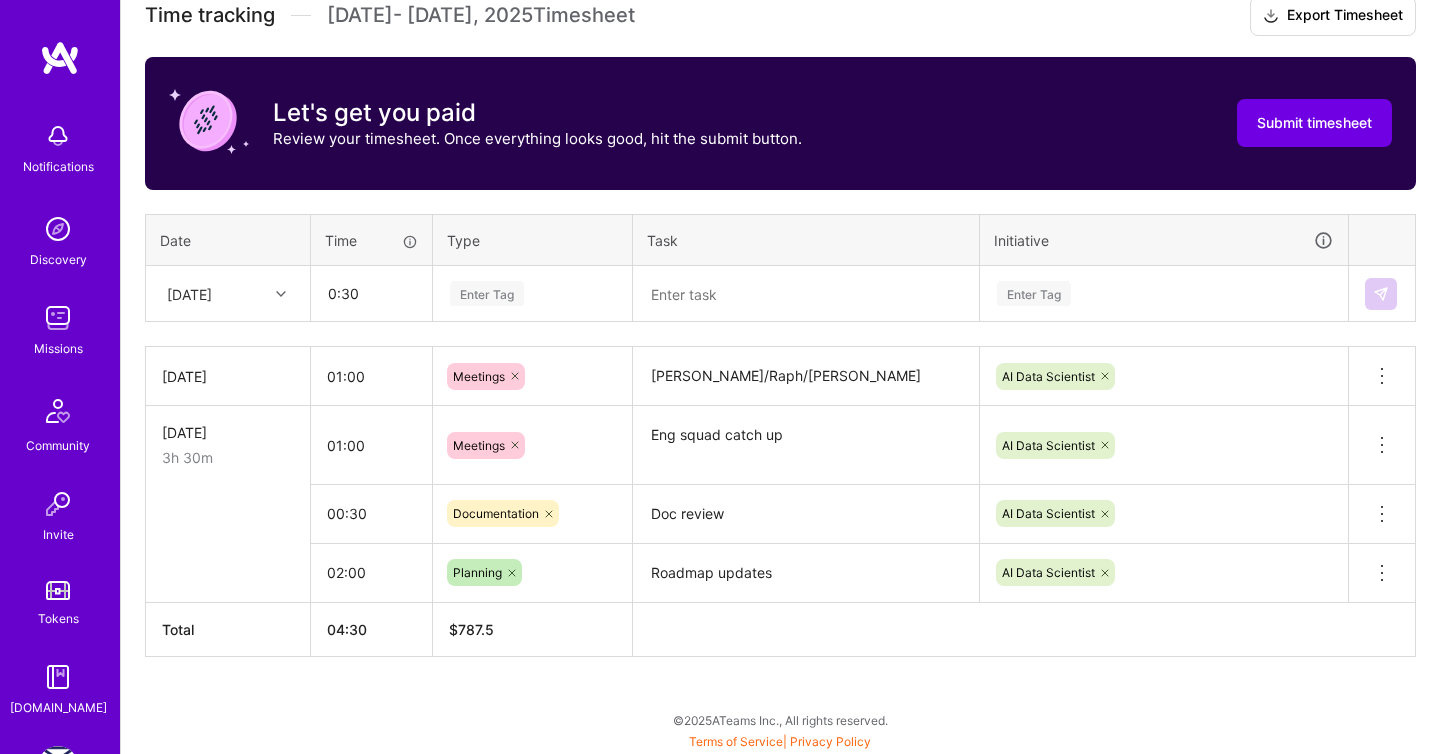 type on "00:30" 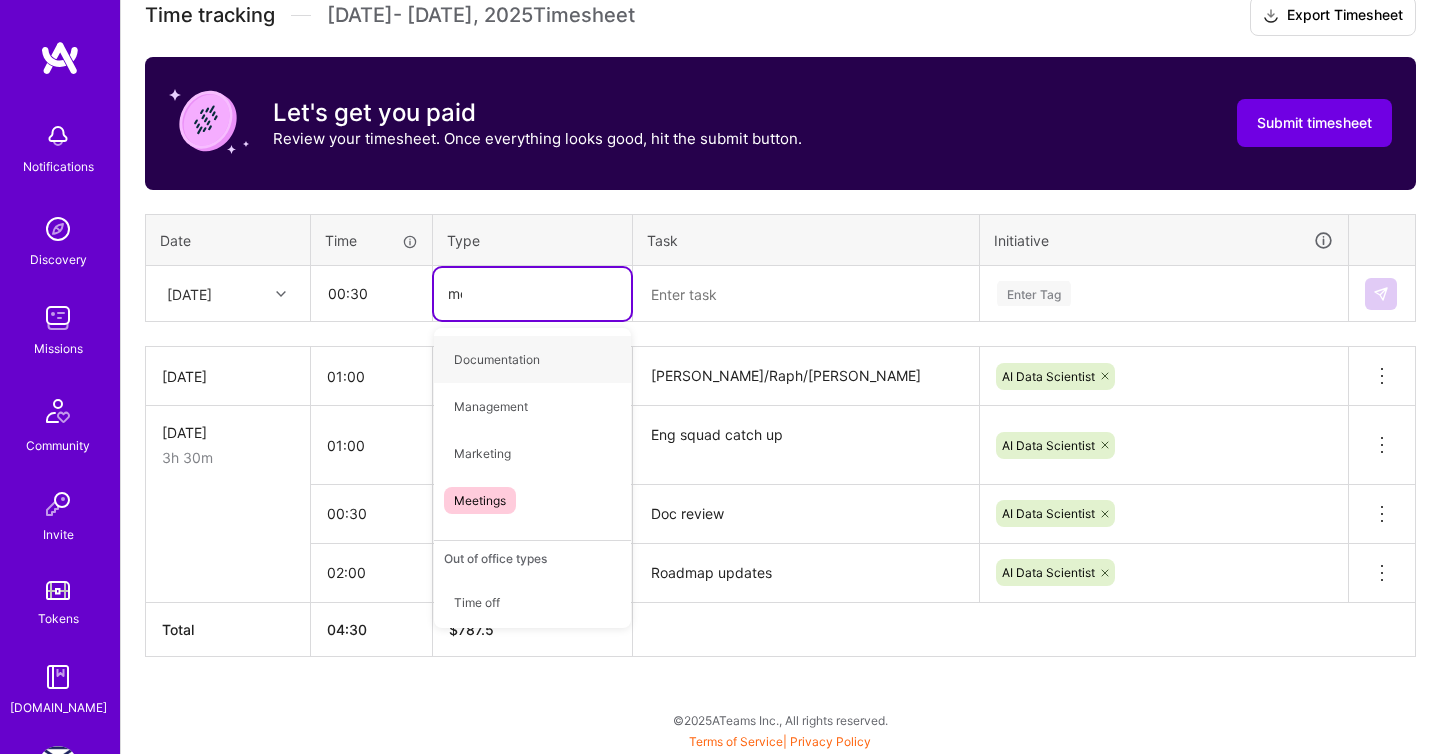 type on "mee" 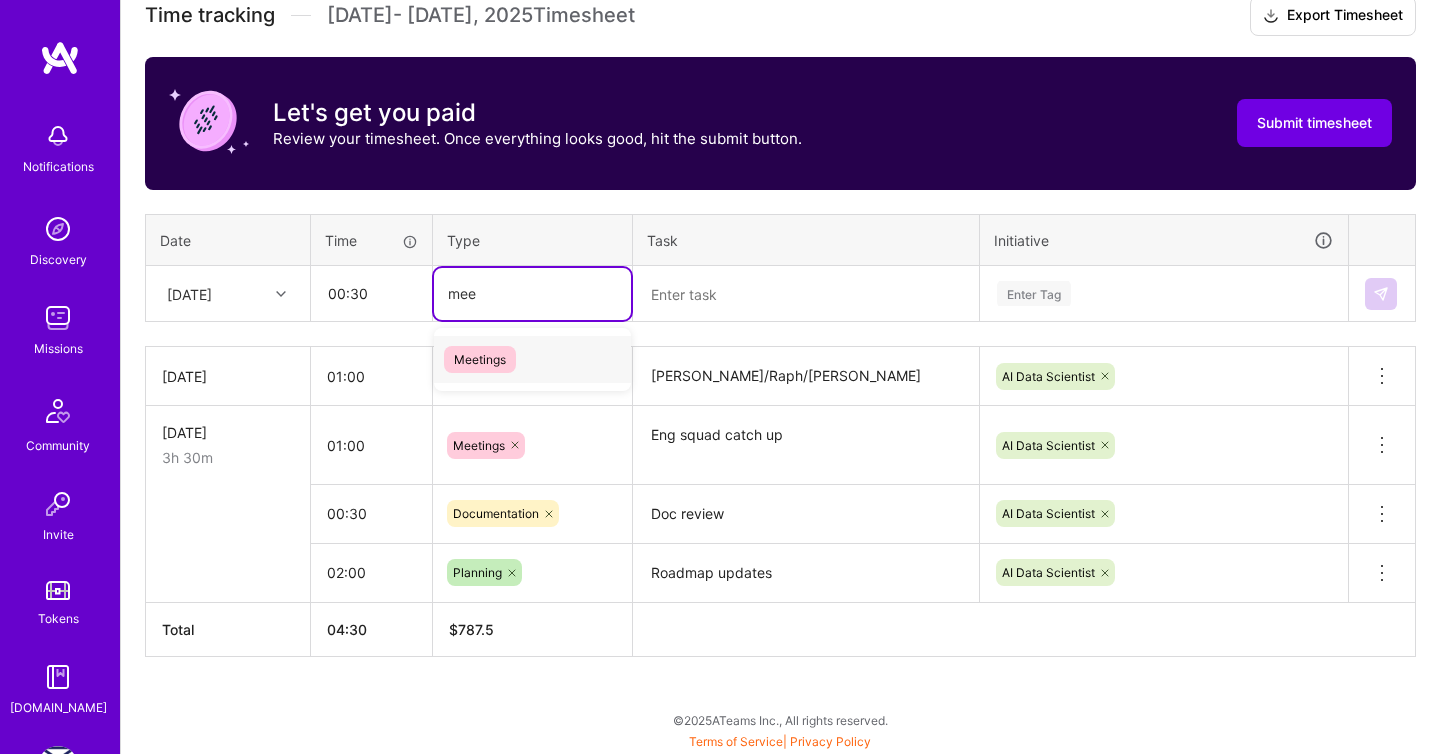 type 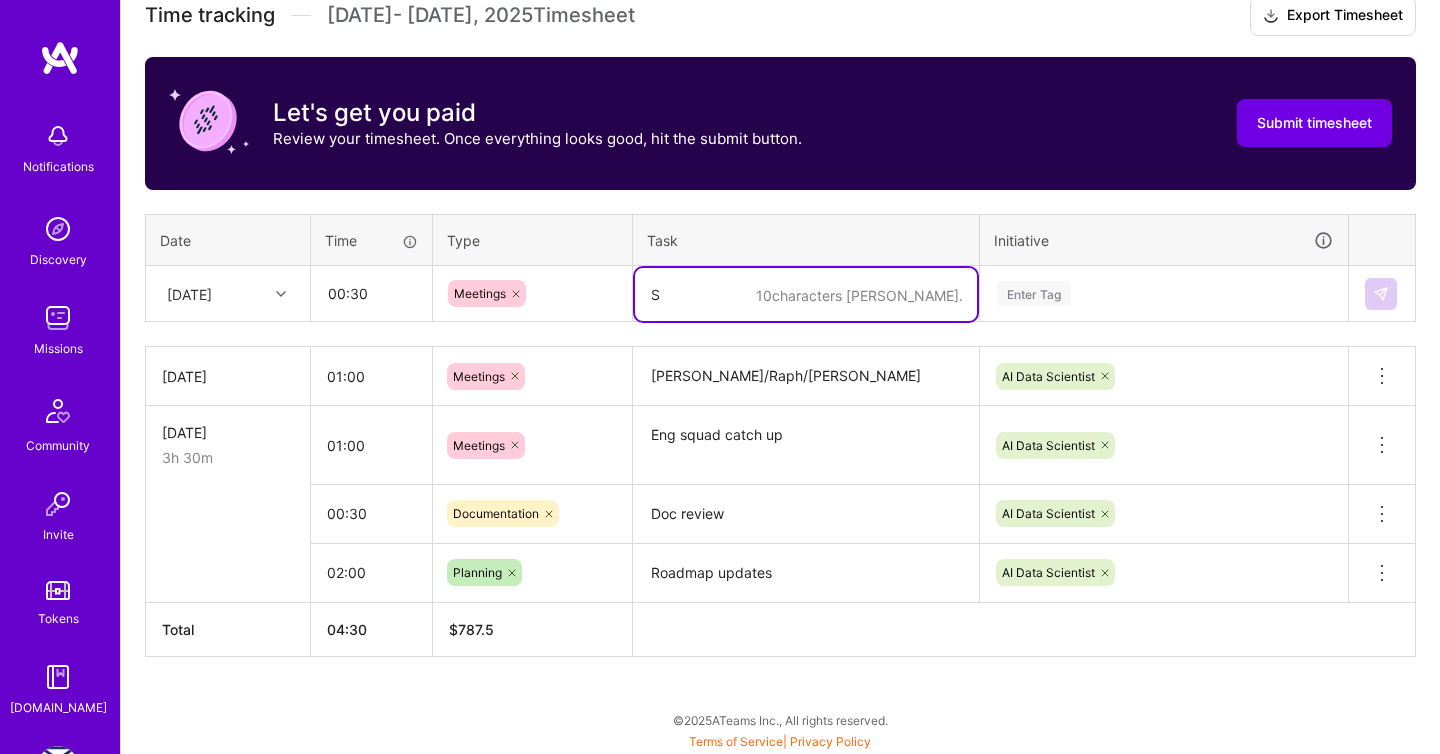 click on "Eng squad catch up" at bounding box center [806, 445] 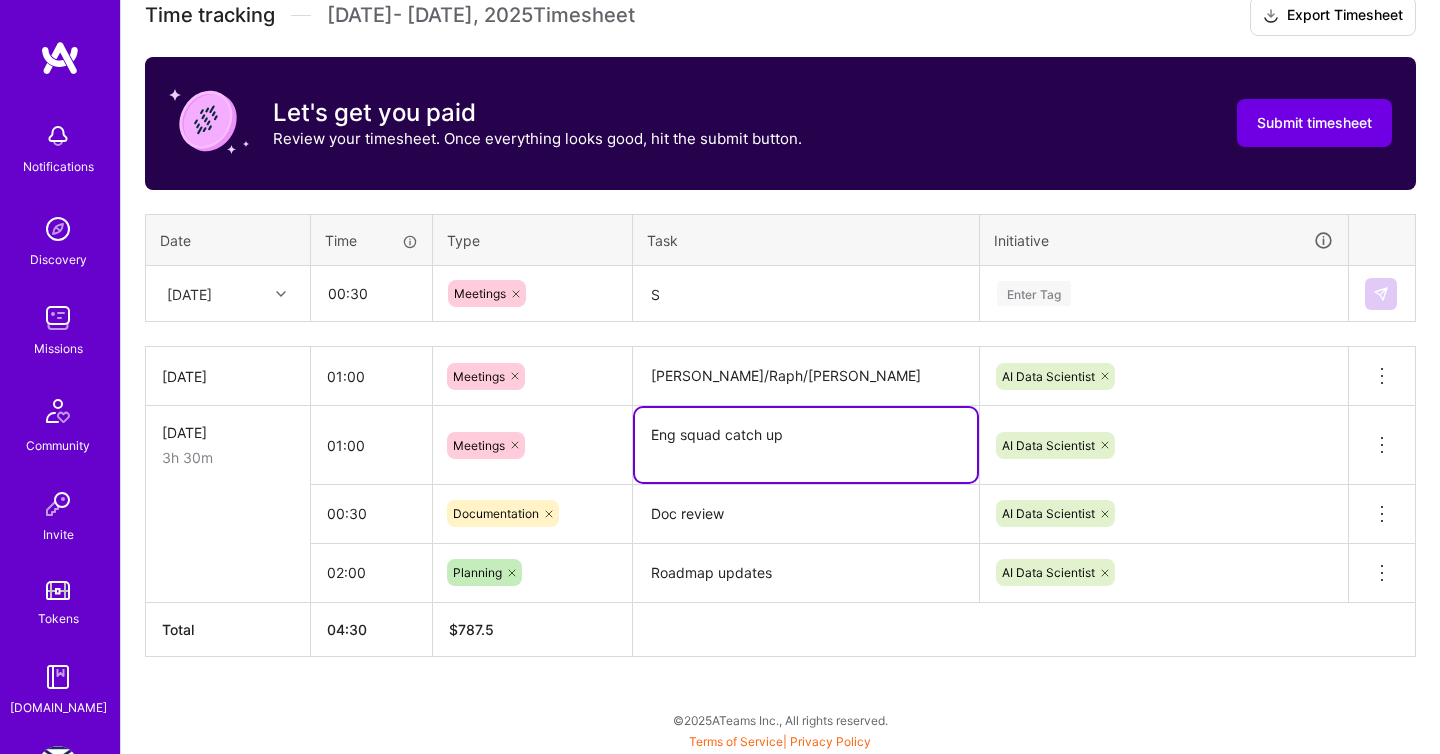 click on "Eng squad catch up" at bounding box center [806, 445] 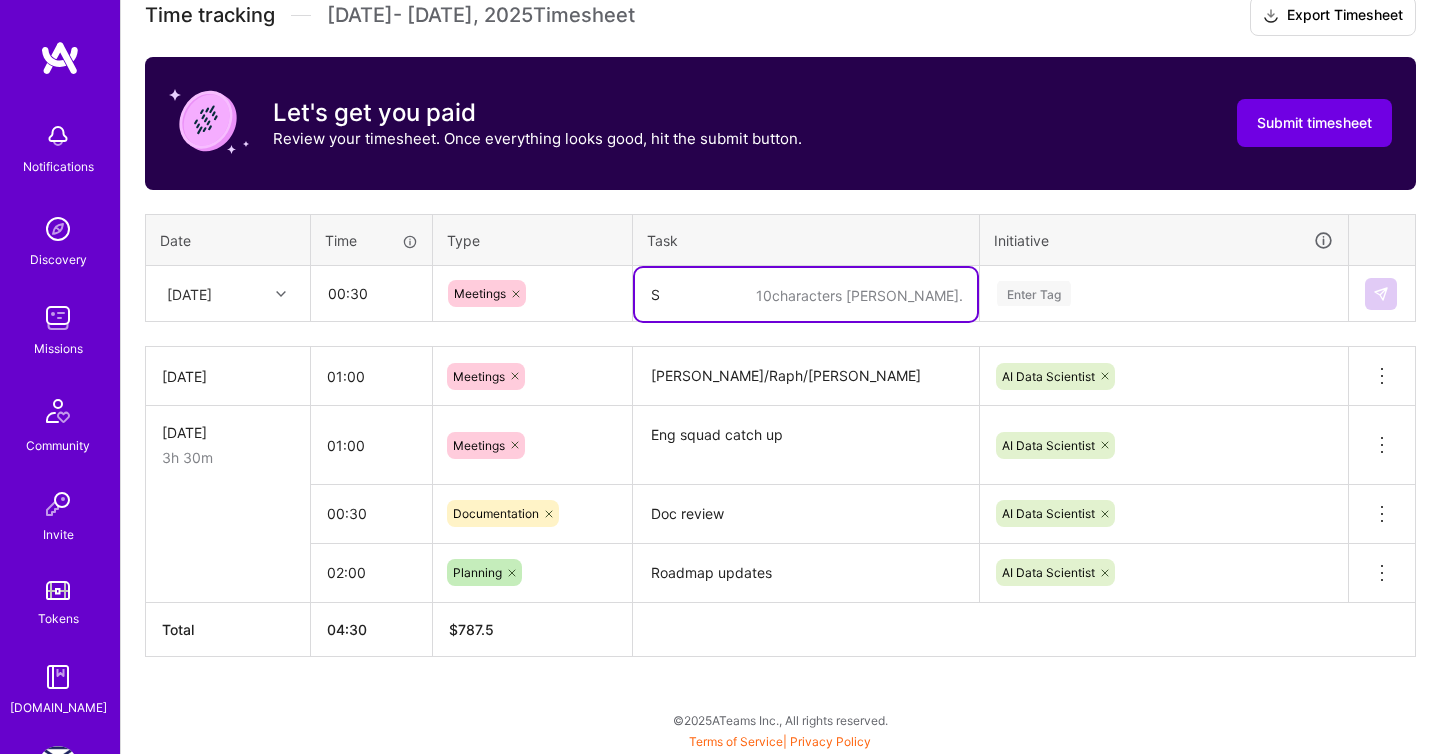 click on "S" at bounding box center (806, 294) 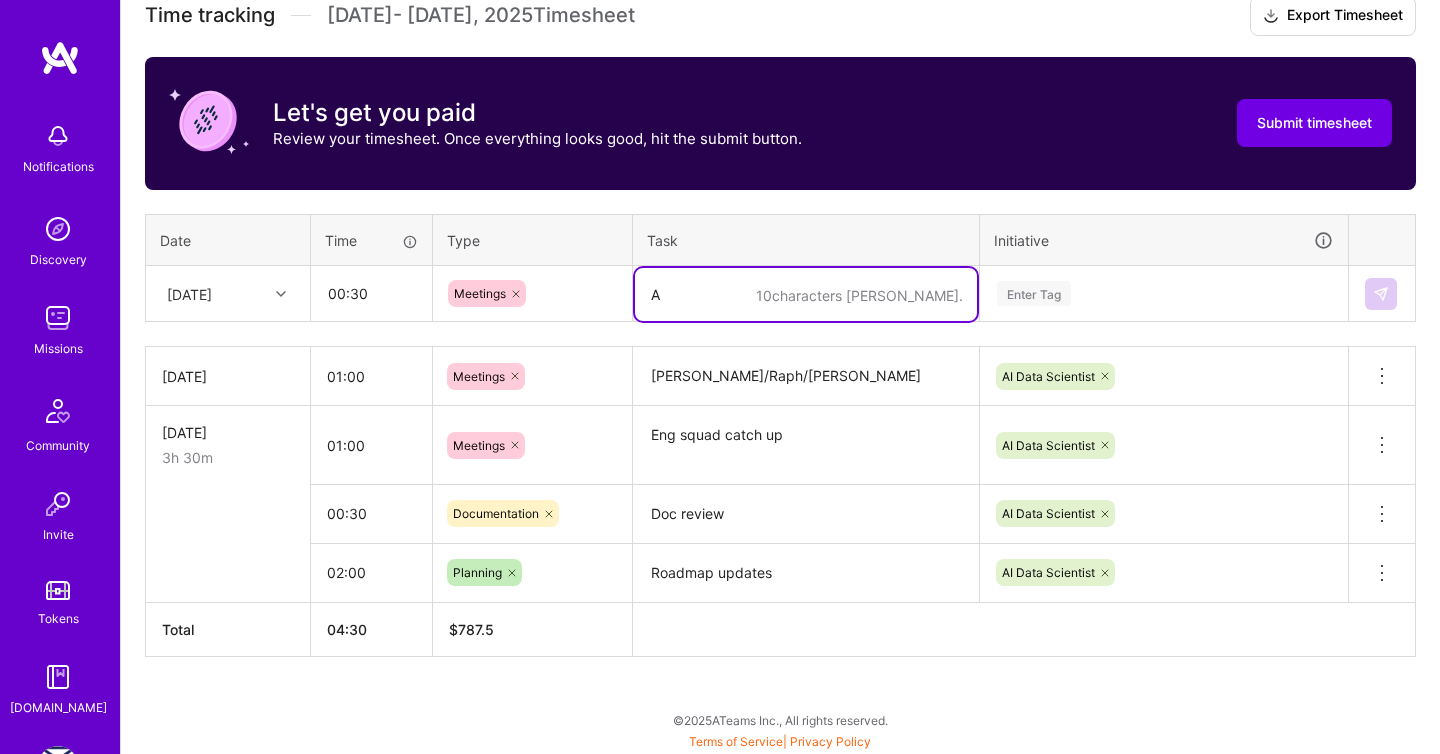 type on "A" 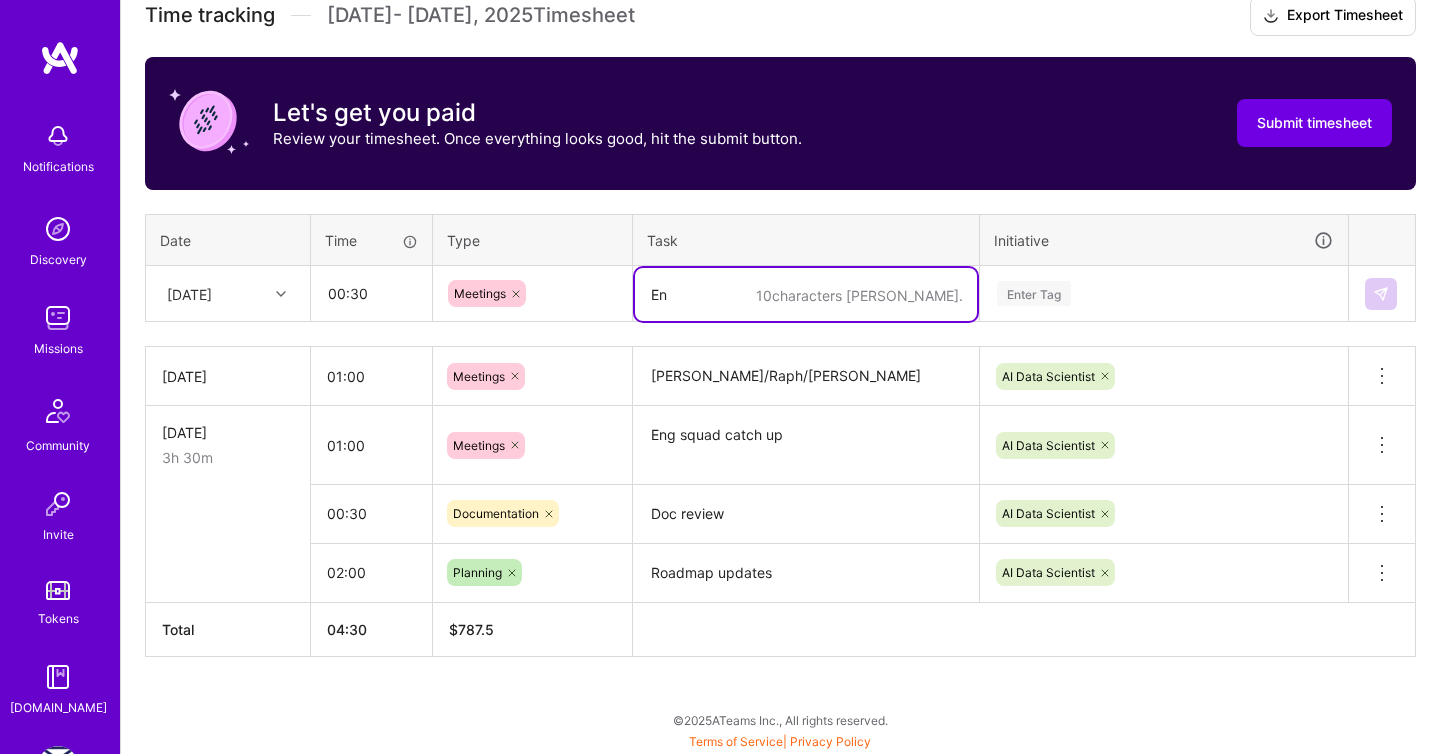 type on "E" 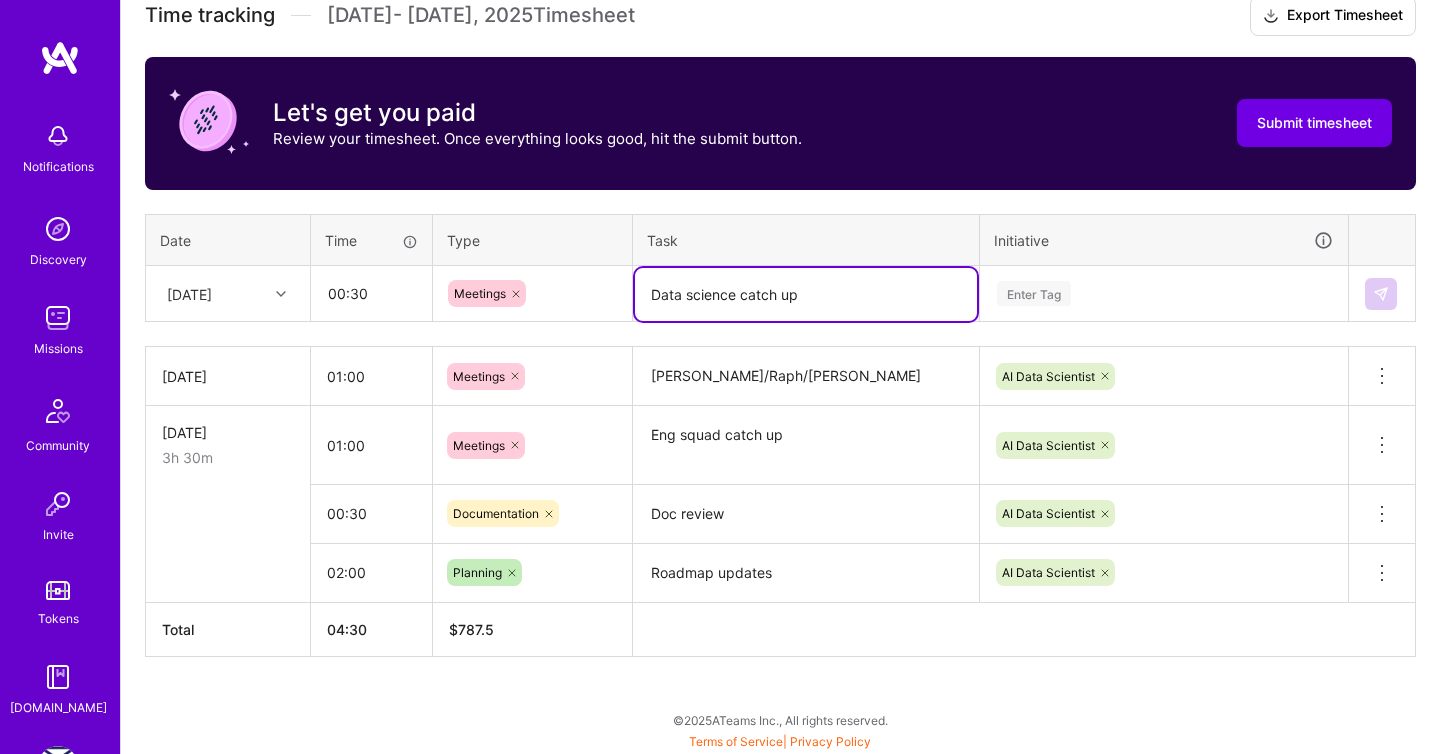 type on "Data science catch up" 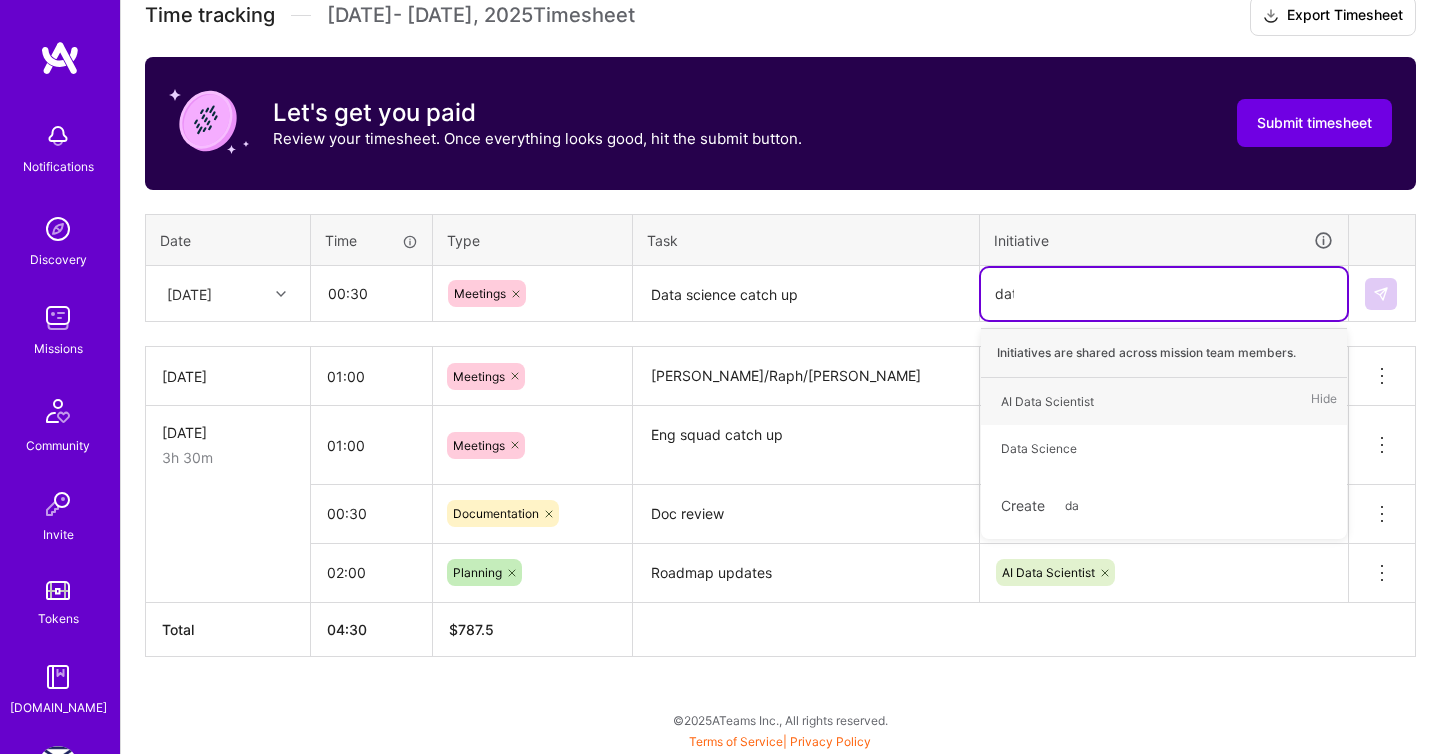 type on "data" 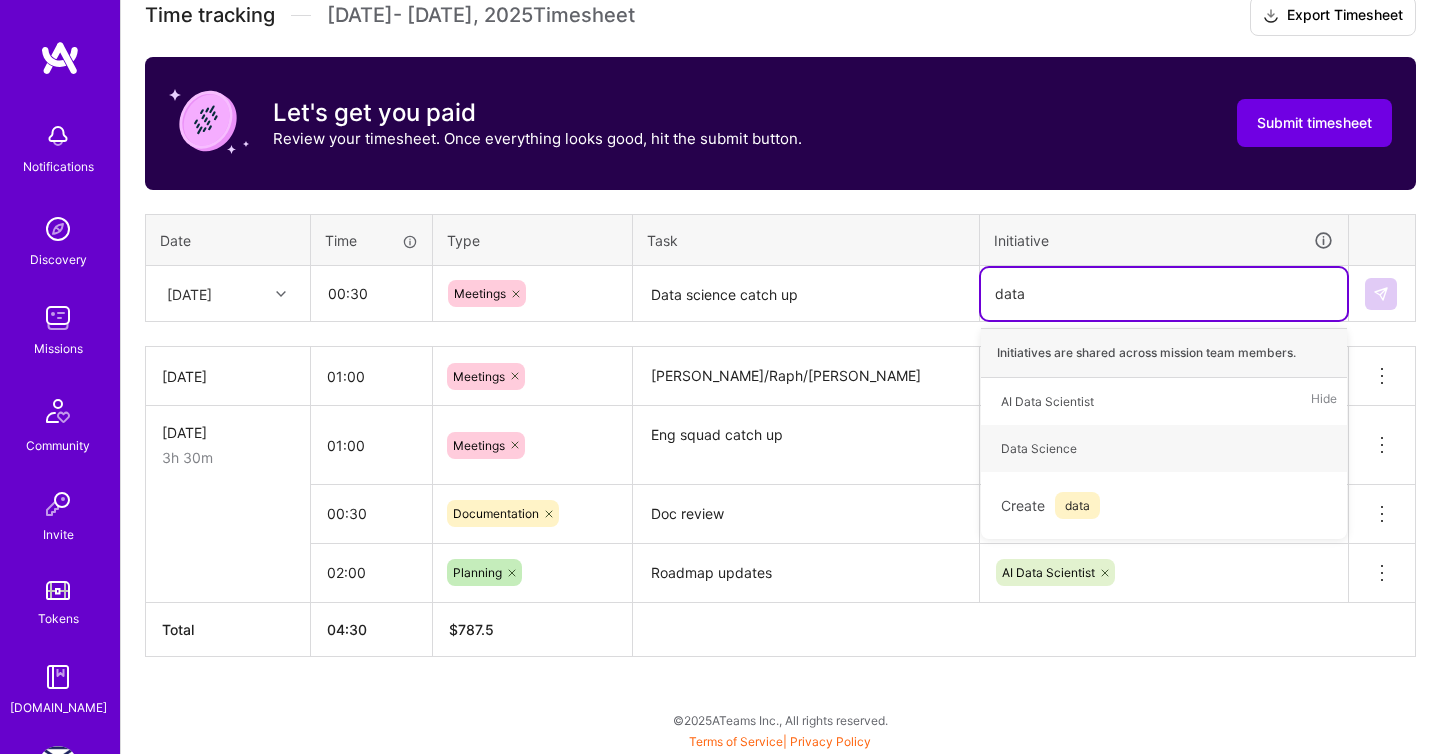 type 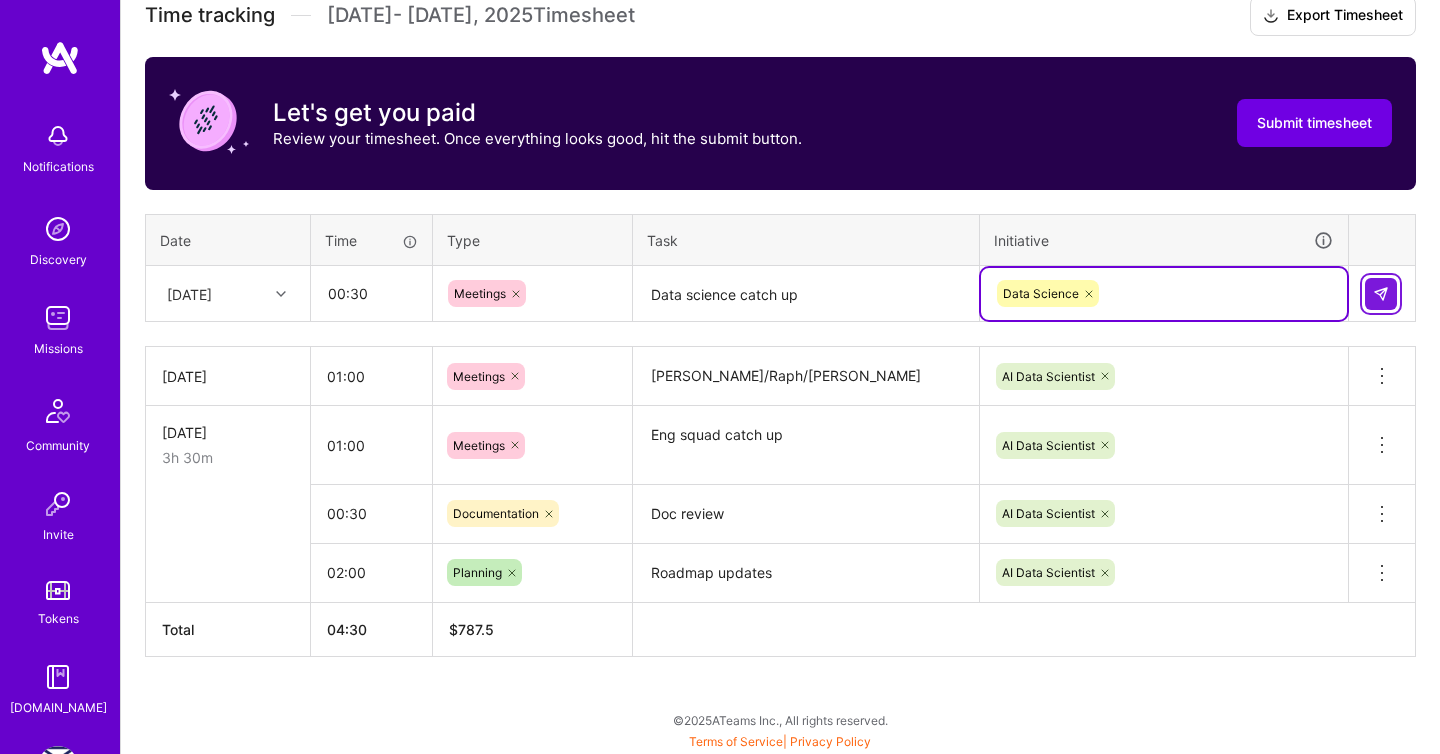 click at bounding box center (1381, 294) 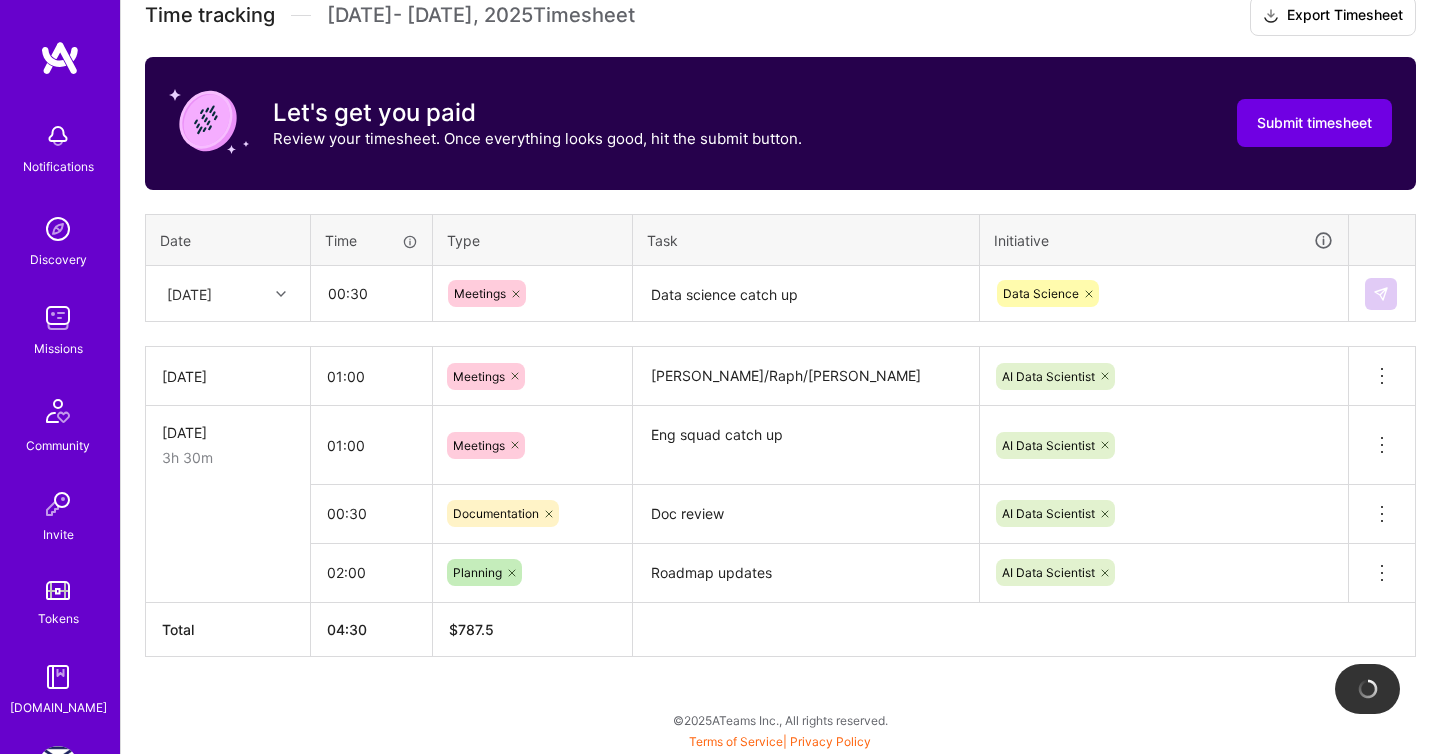 type 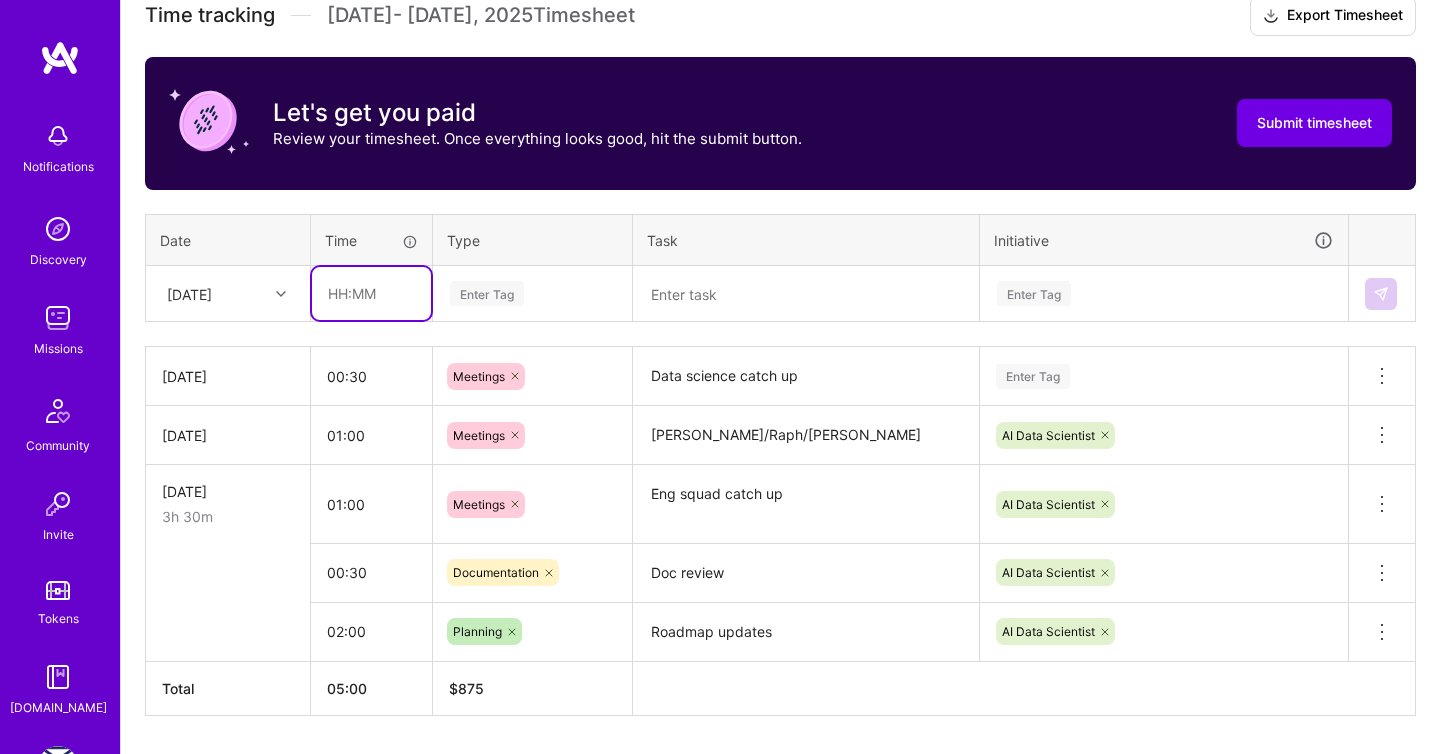click at bounding box center (371, 293) 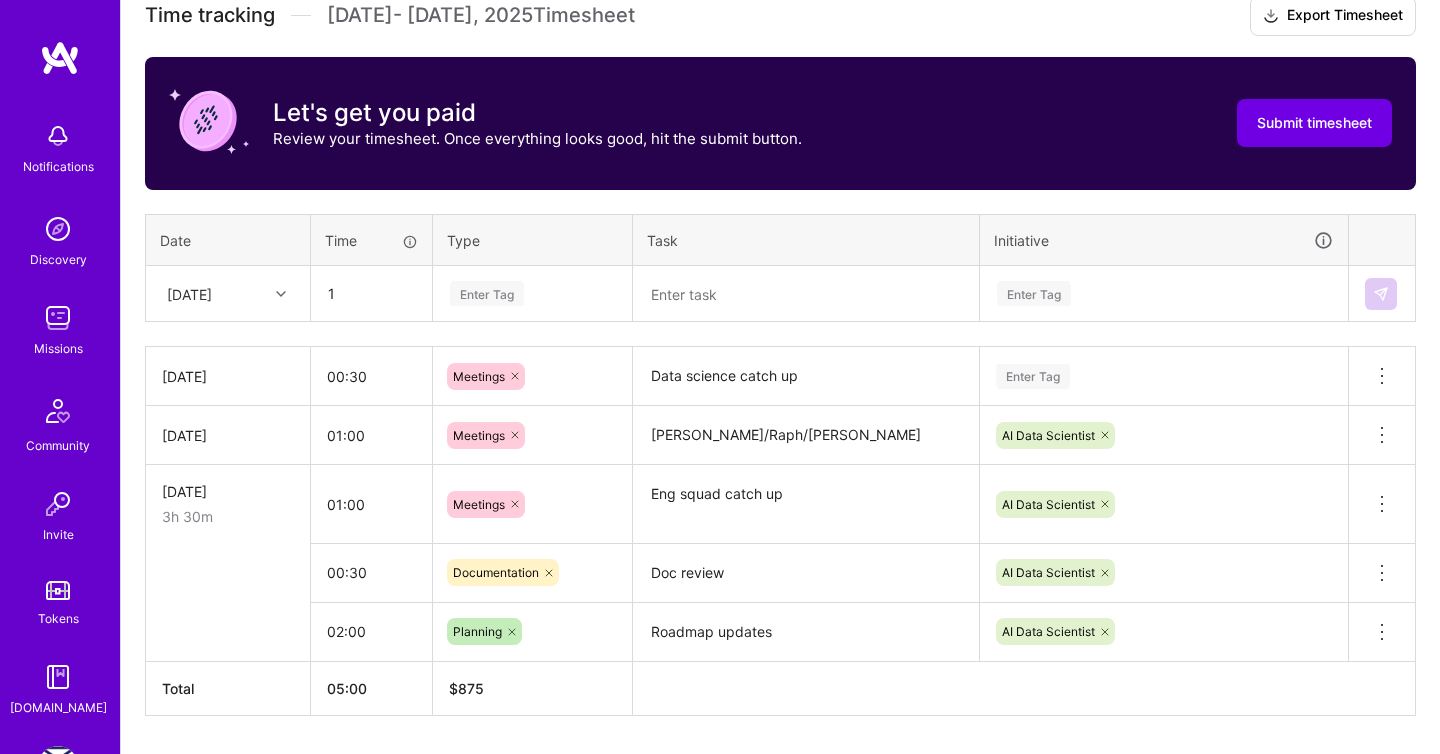 type on "01:00" 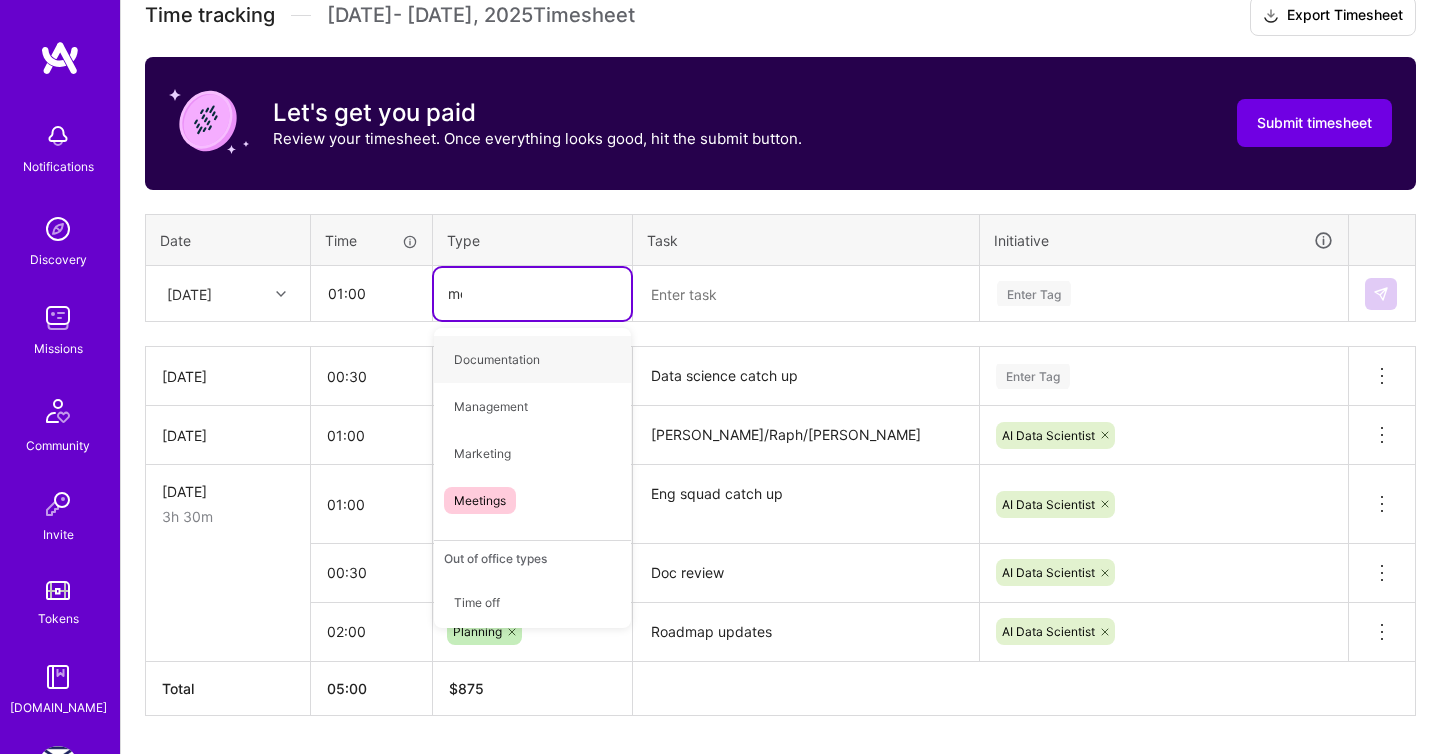 type on "mee" 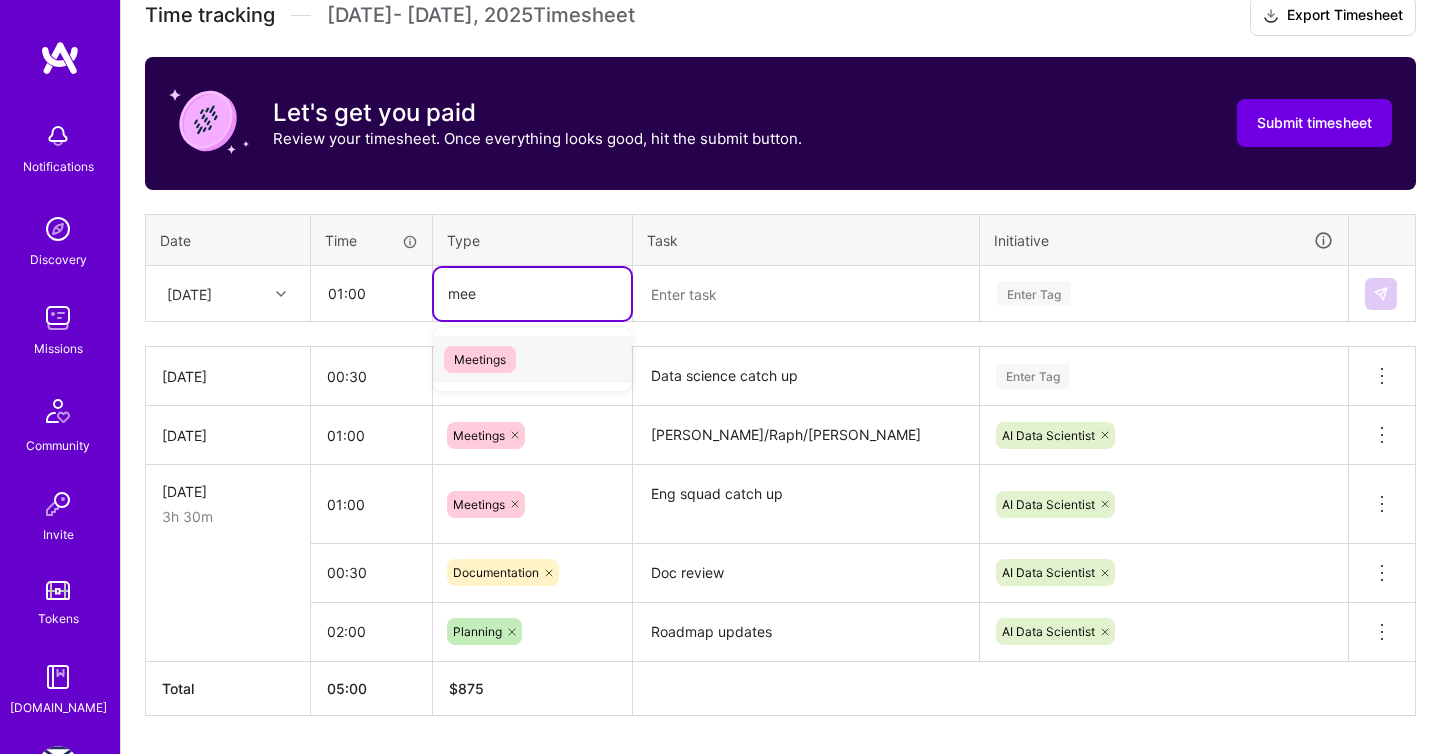 type 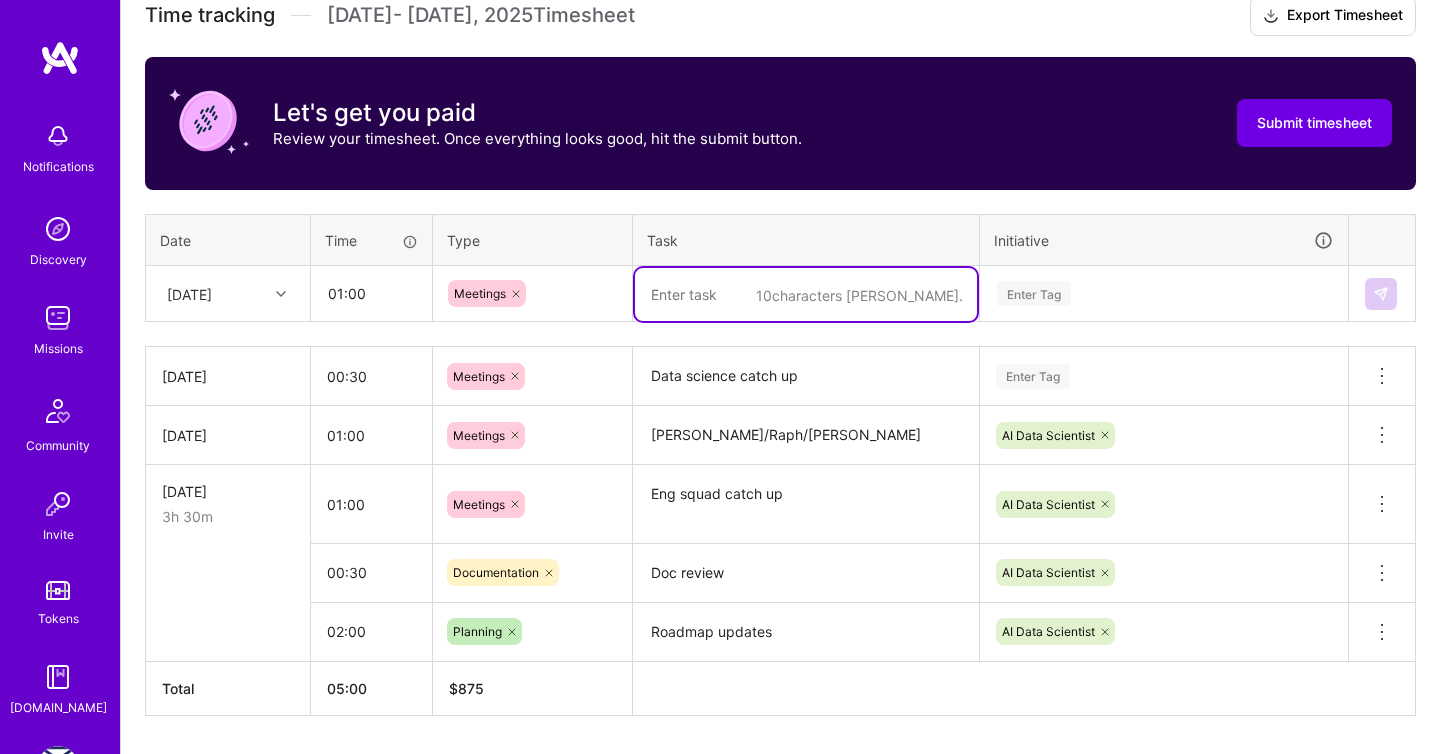 paste on "Eng squad catch up" 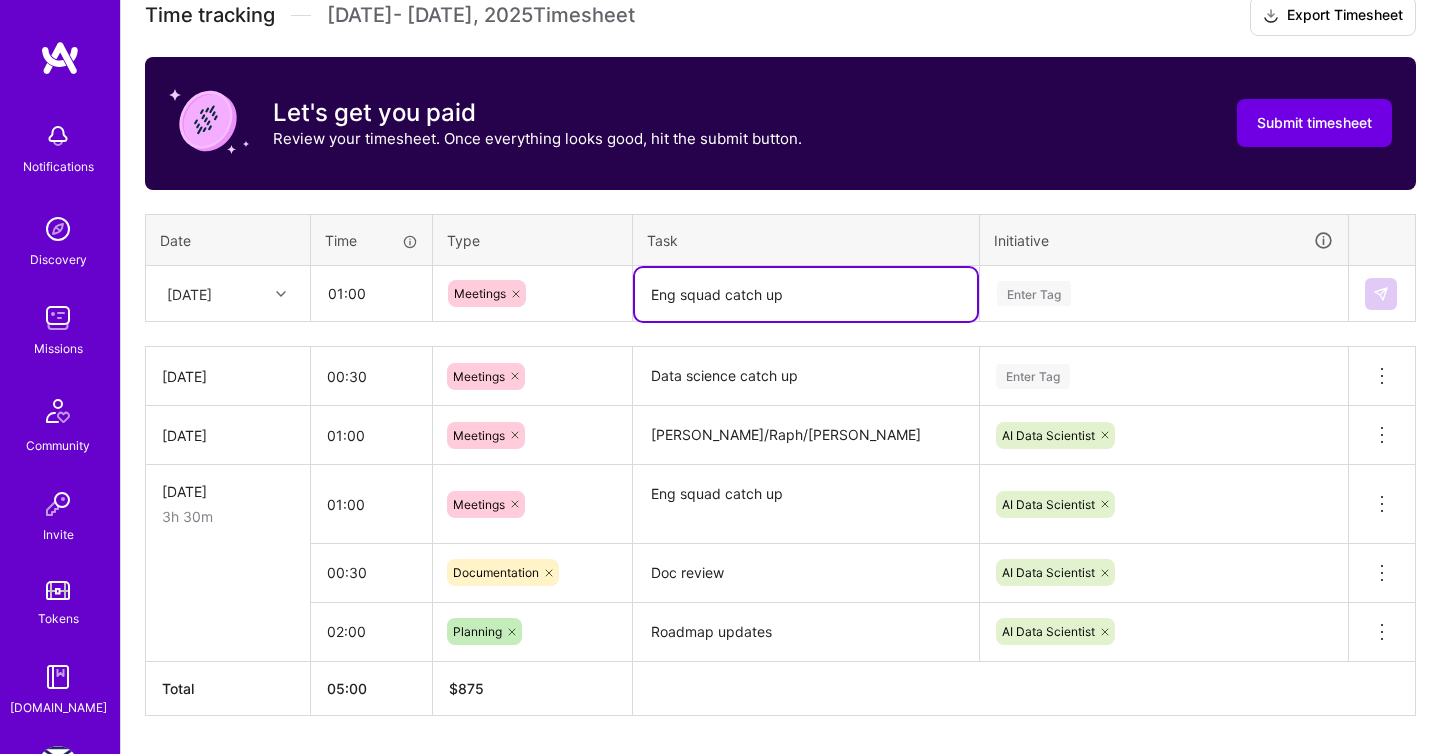 type on "Eng squad catch up" 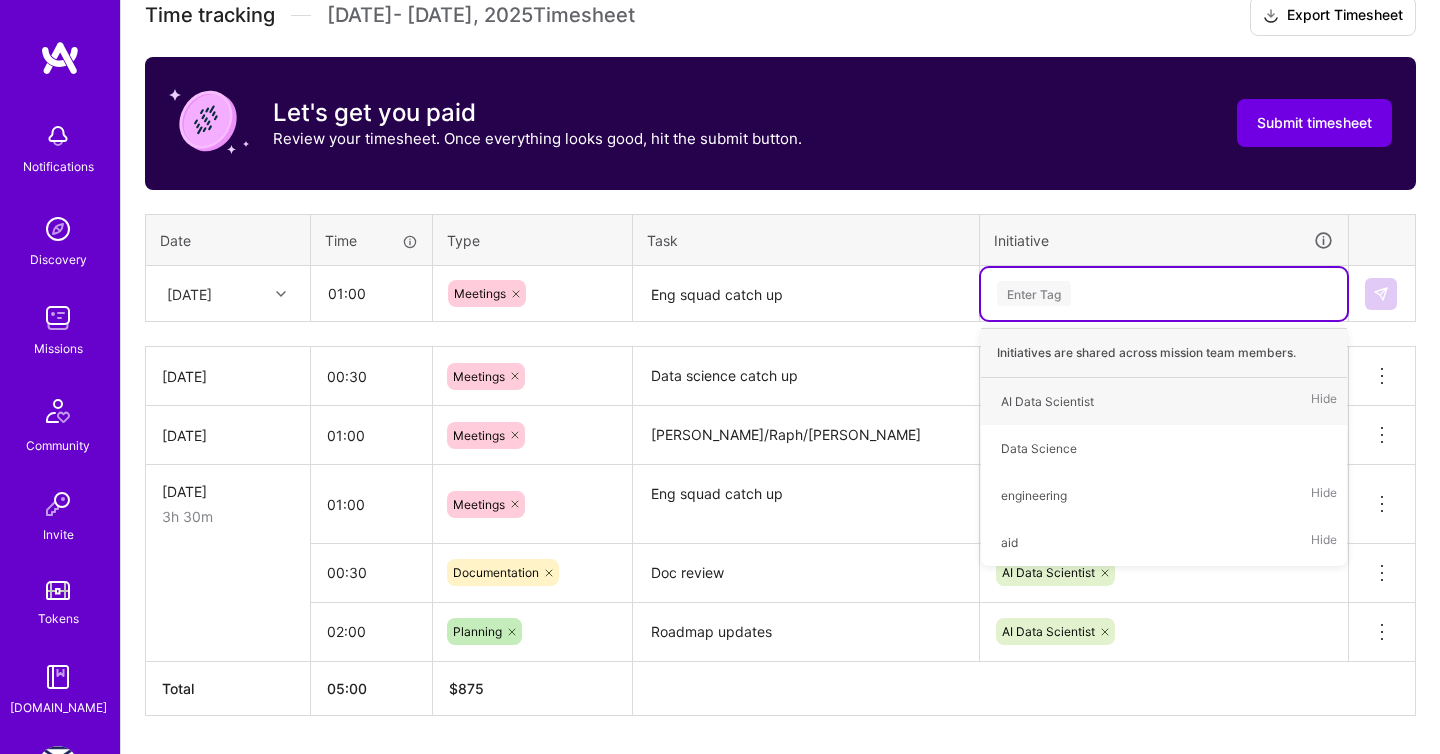 type on "a" 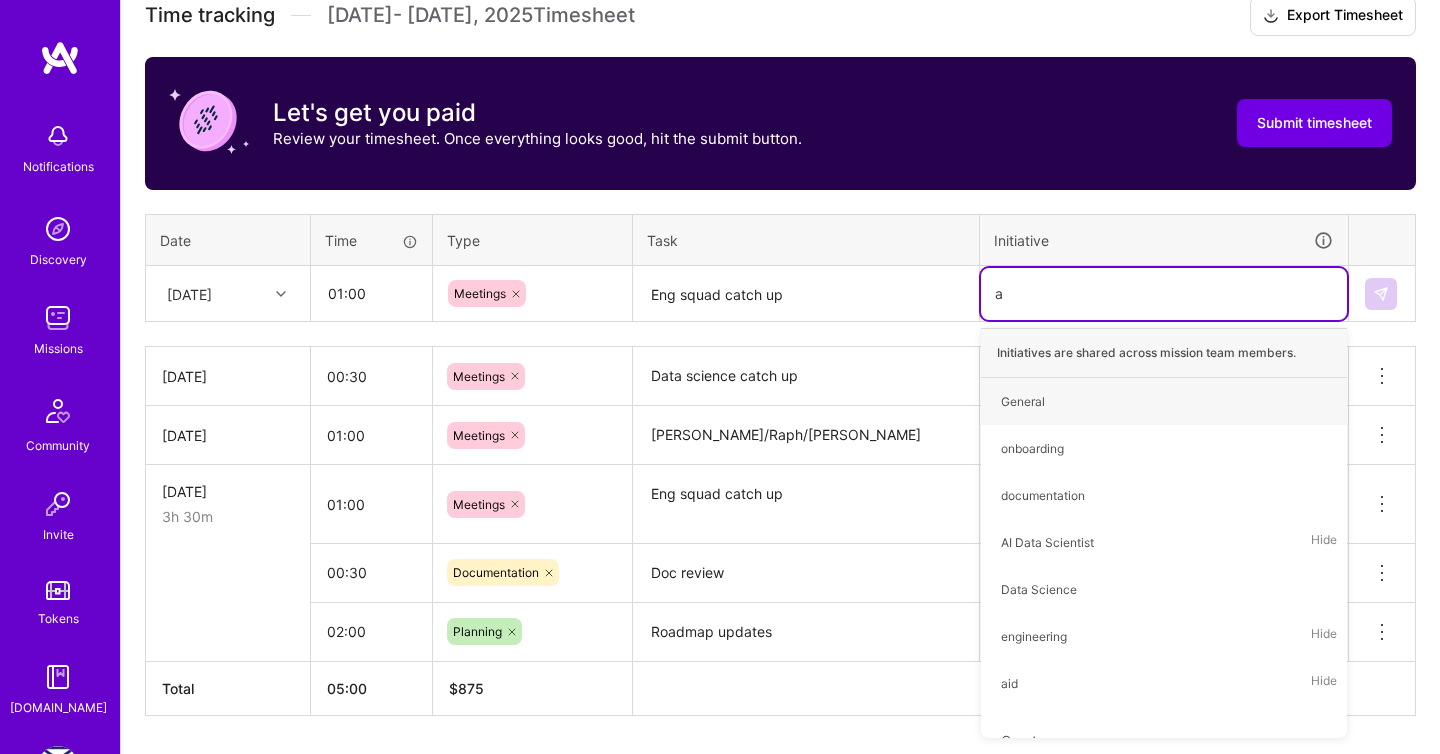 type 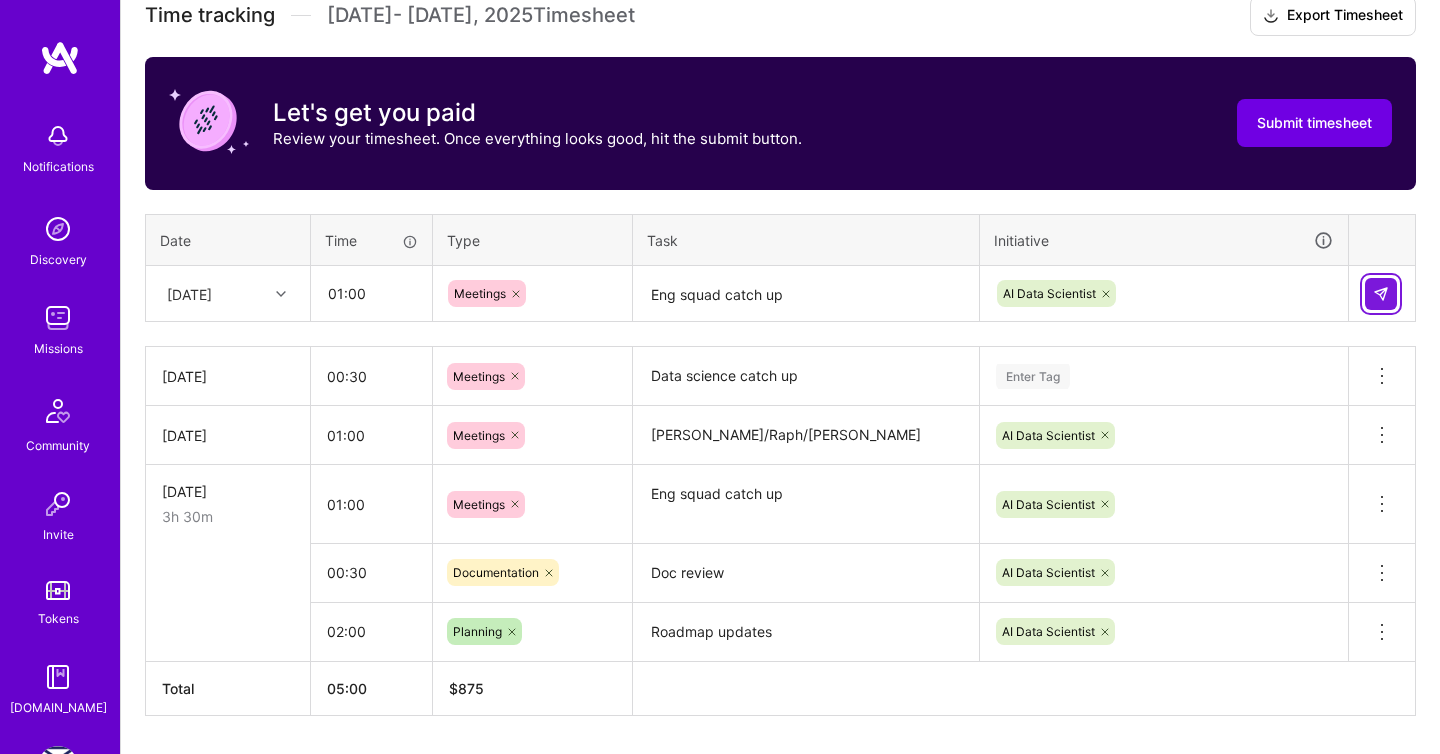 type 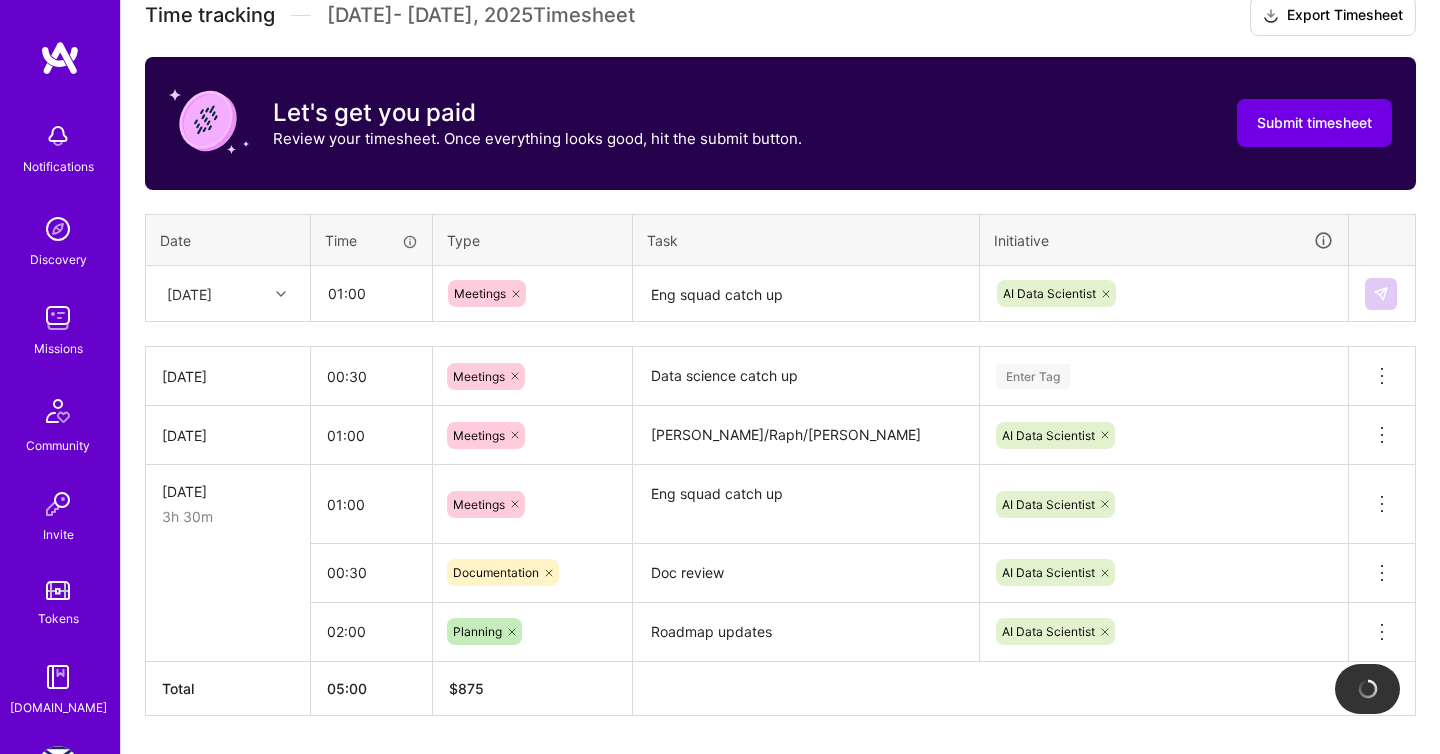 type 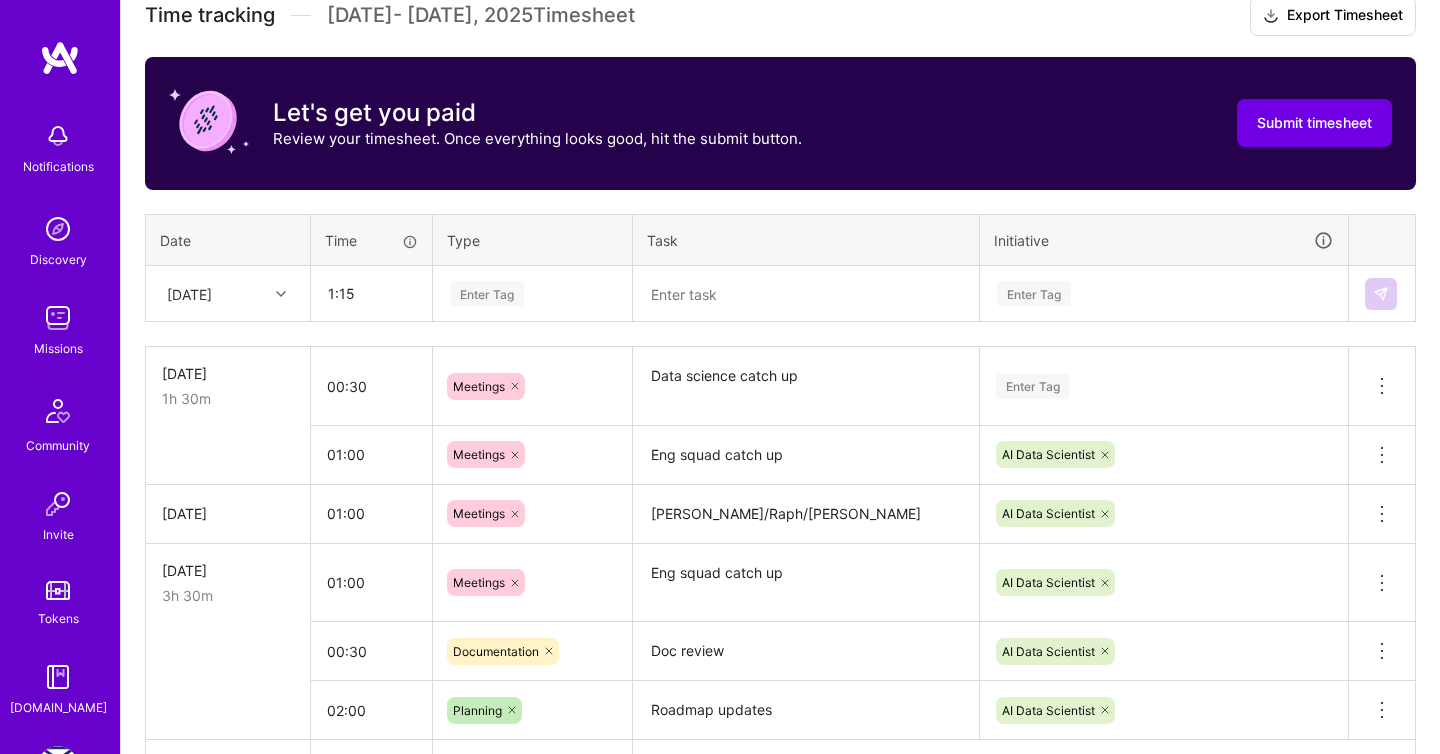 type on "01:15" 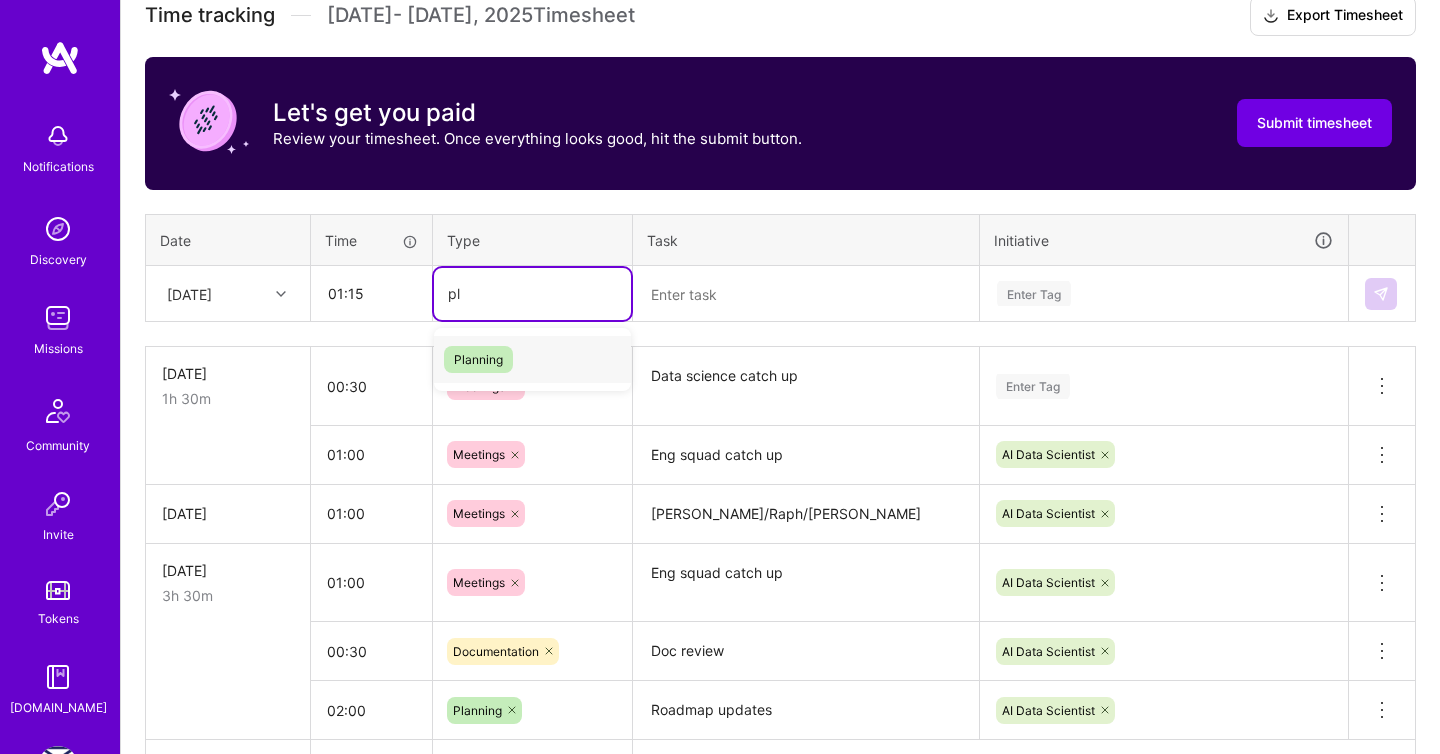 type on "pla" 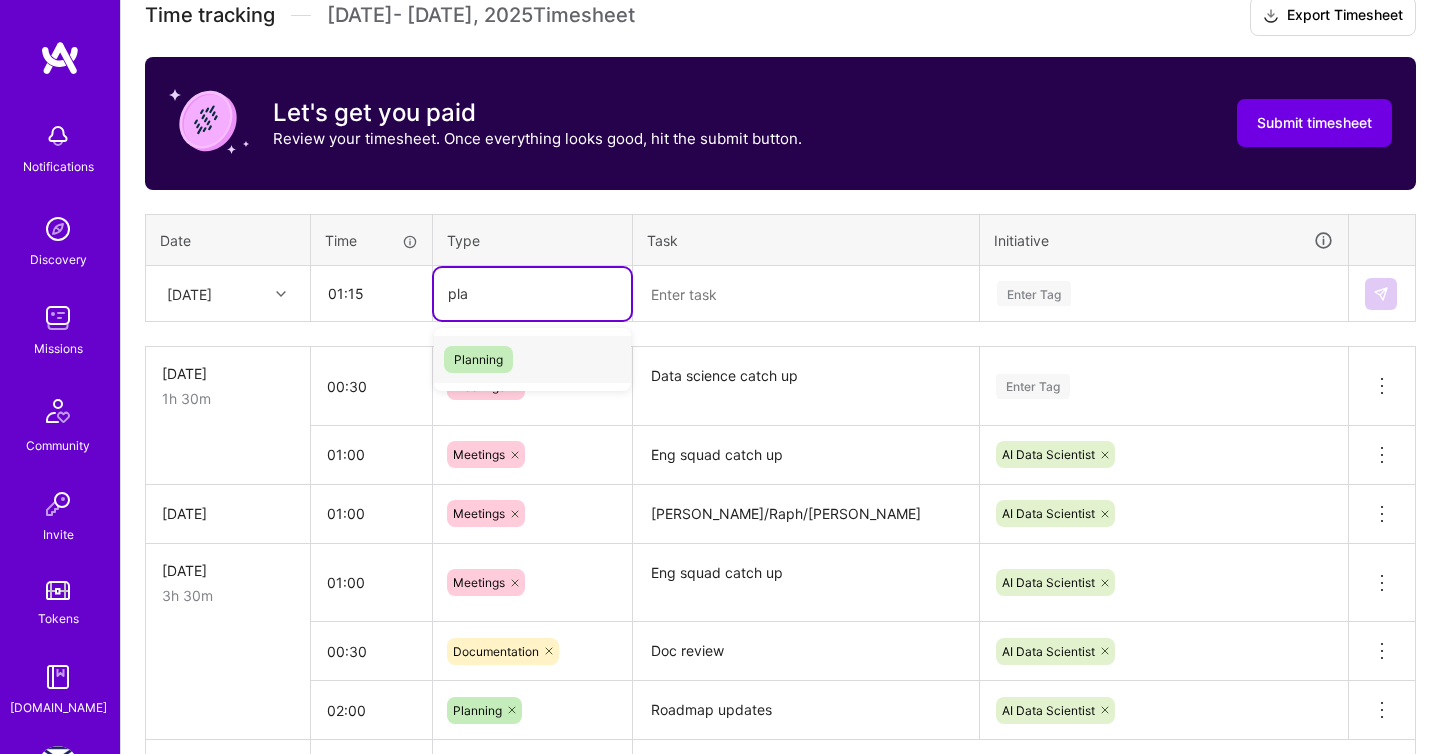 type 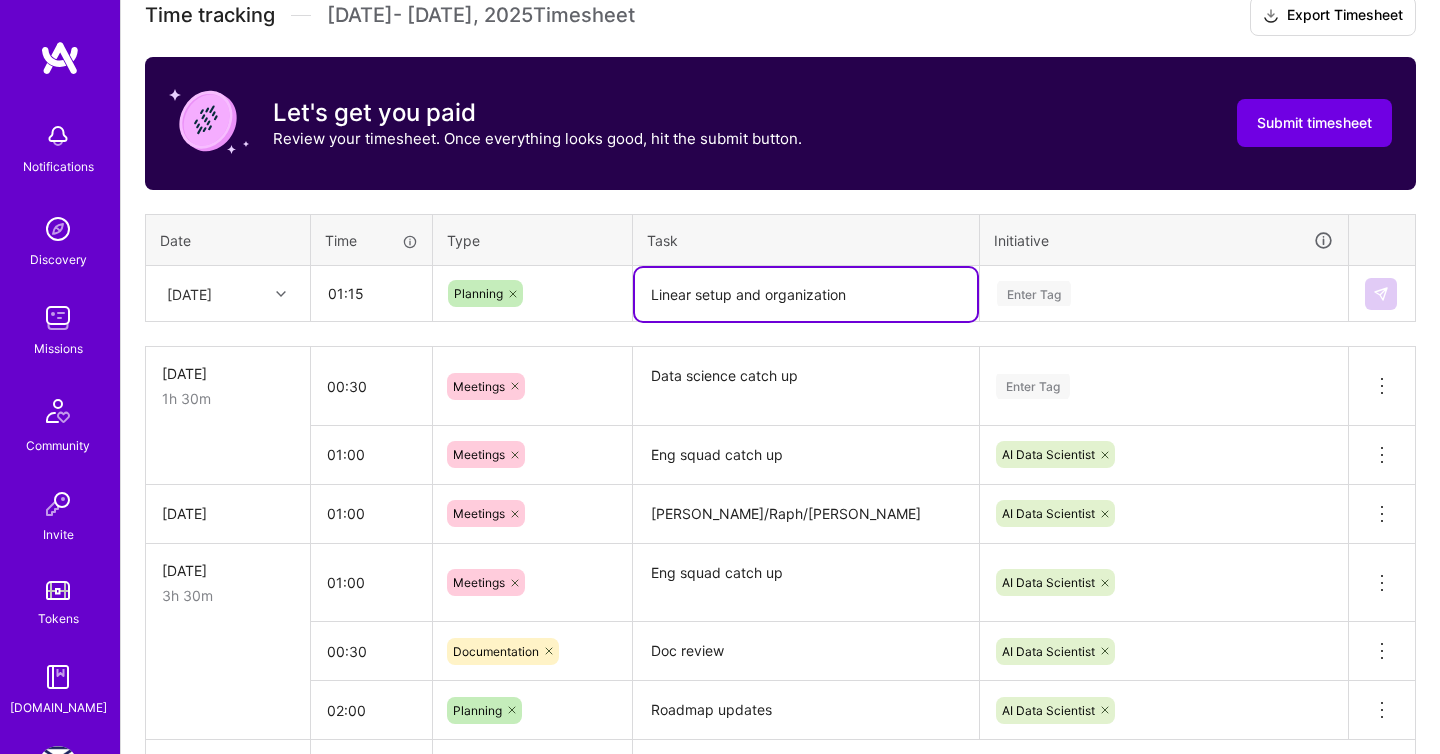 type on "Linear setup and organization" 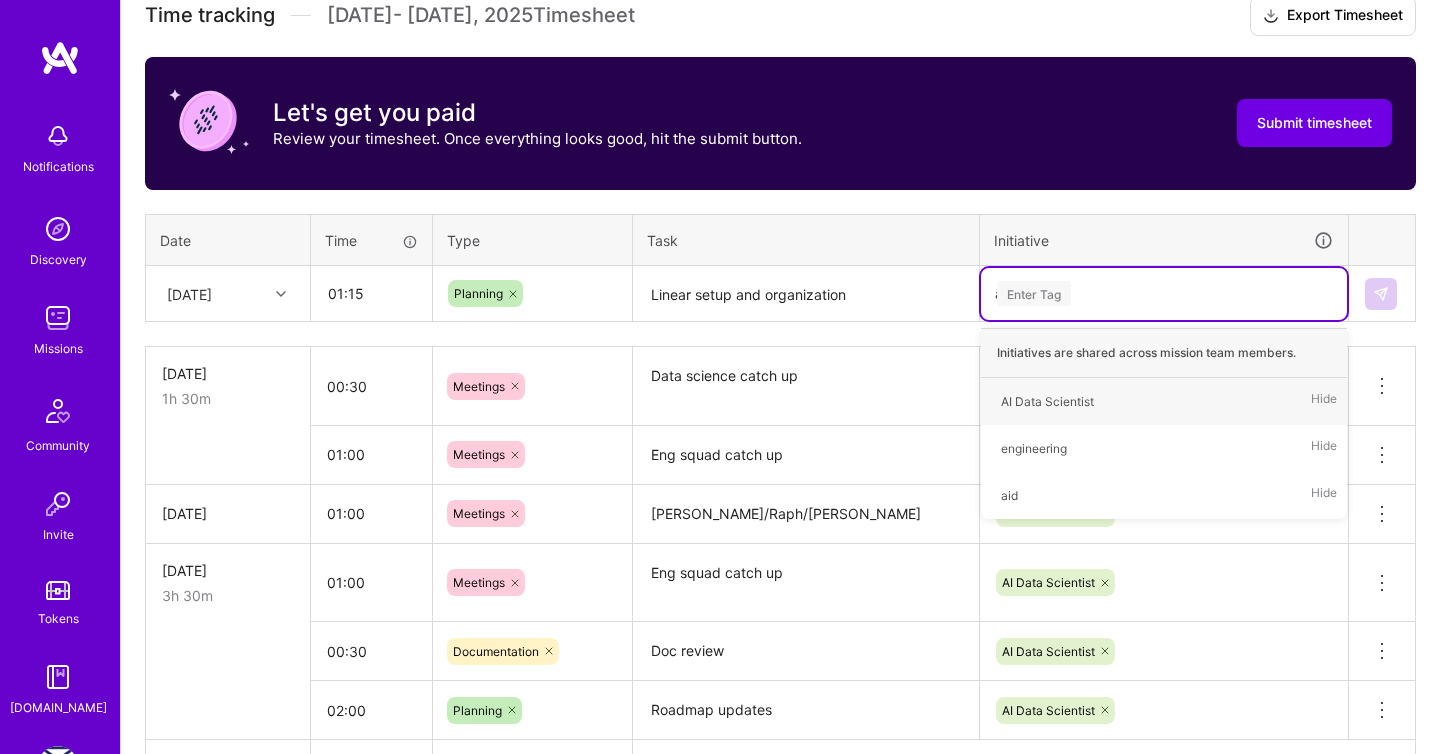 type on "ai" 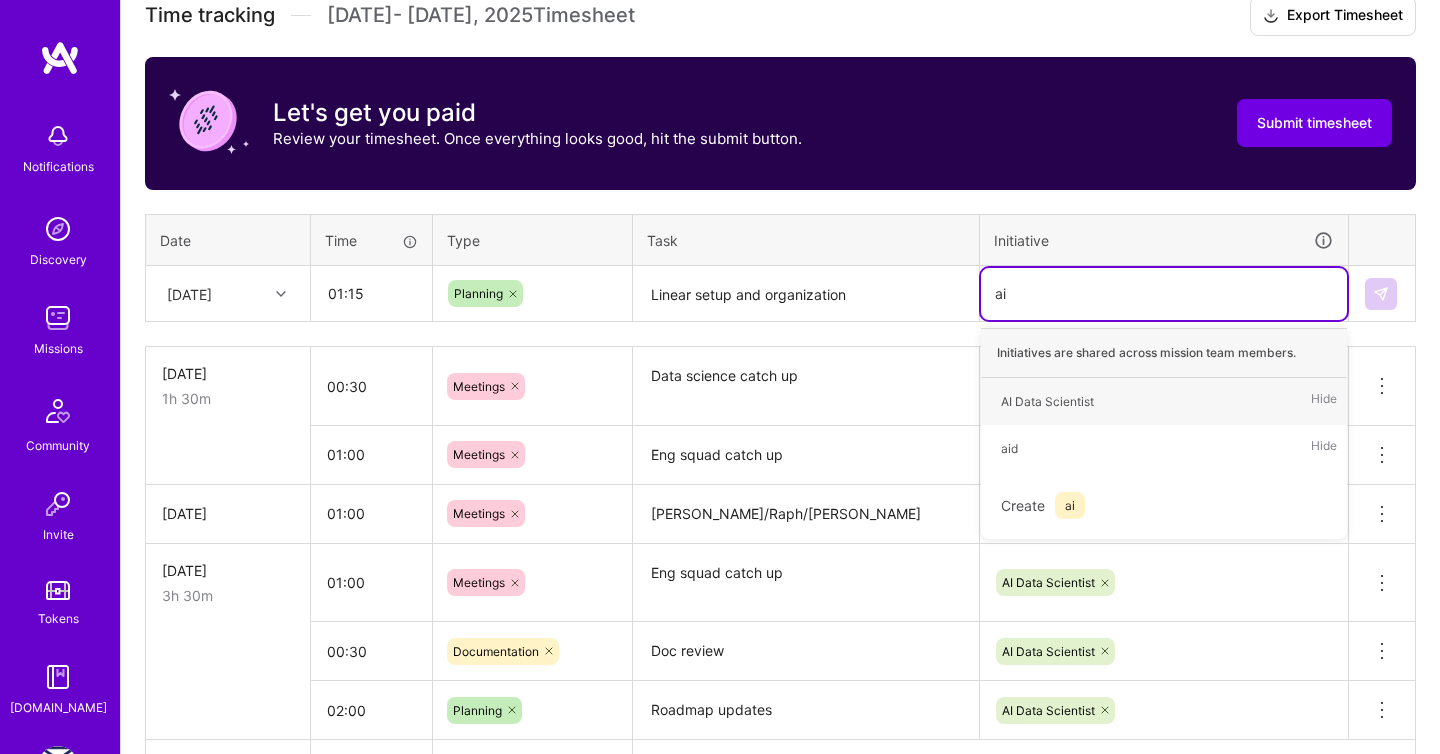 type 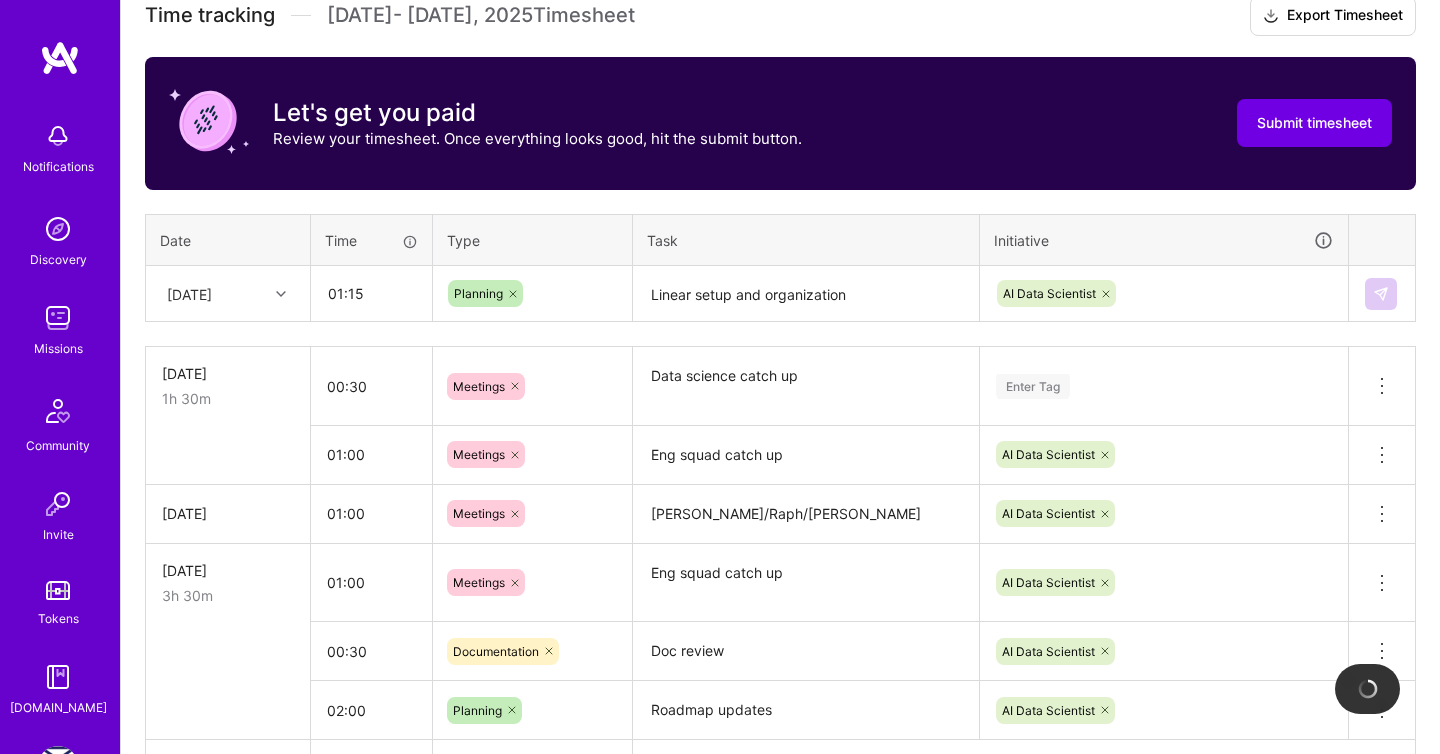 type 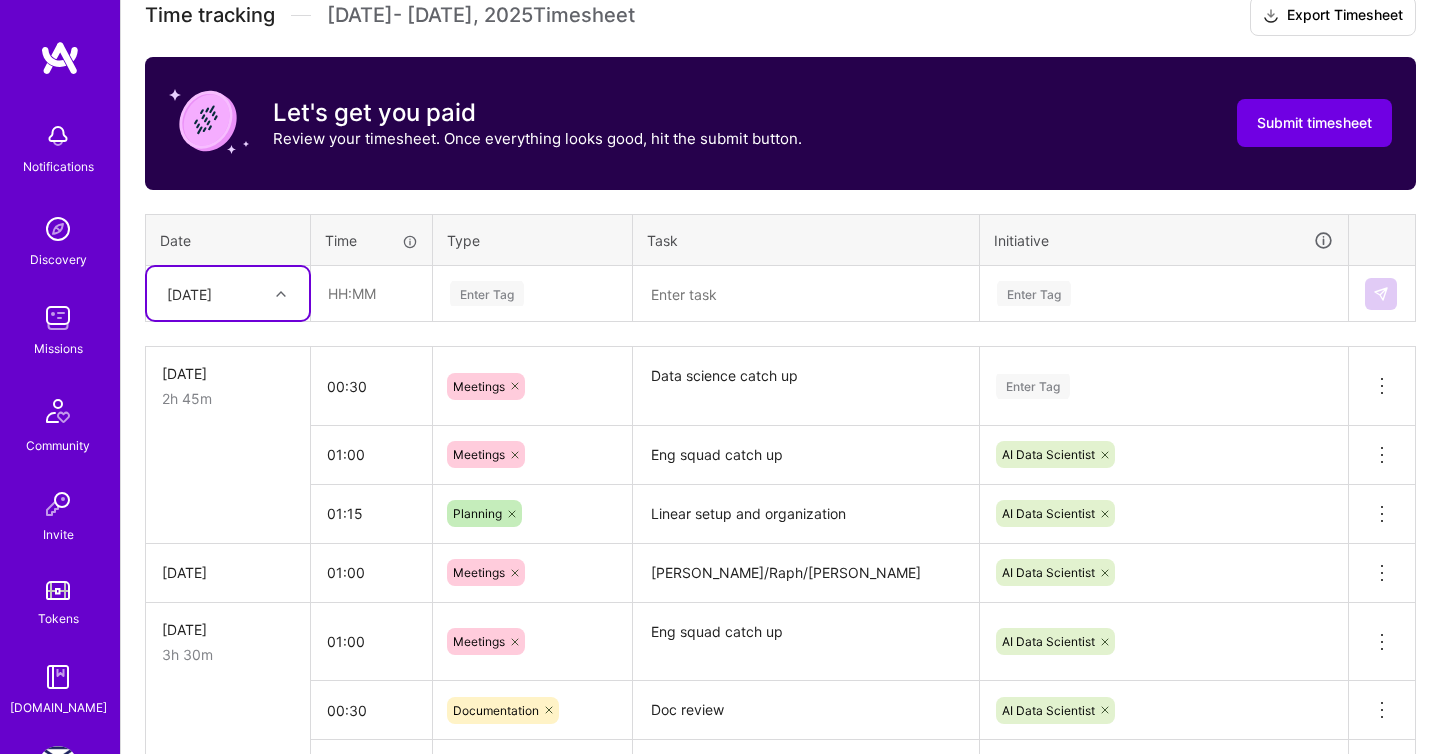 click on "Enter Tag" at bounding box center (1164, 386) 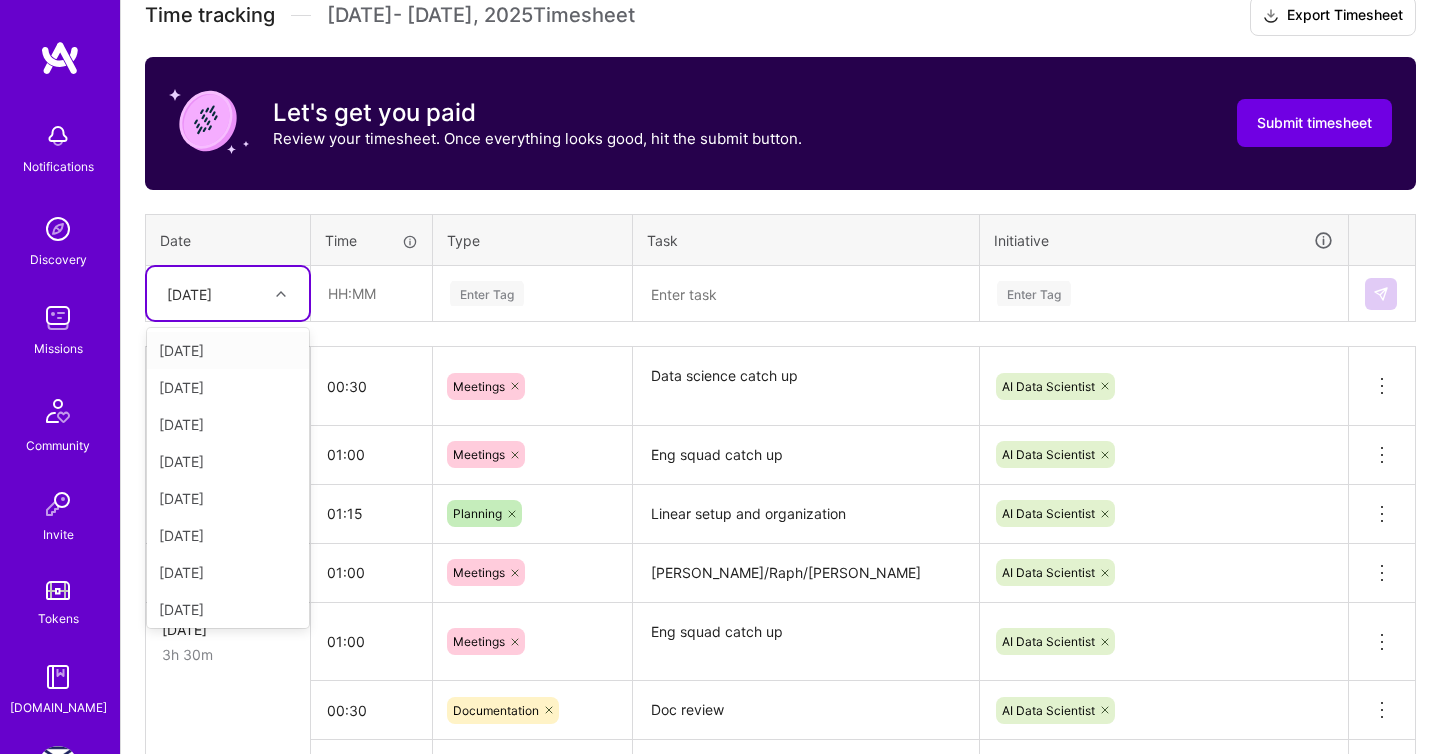 click at bounding box center [281, 294] 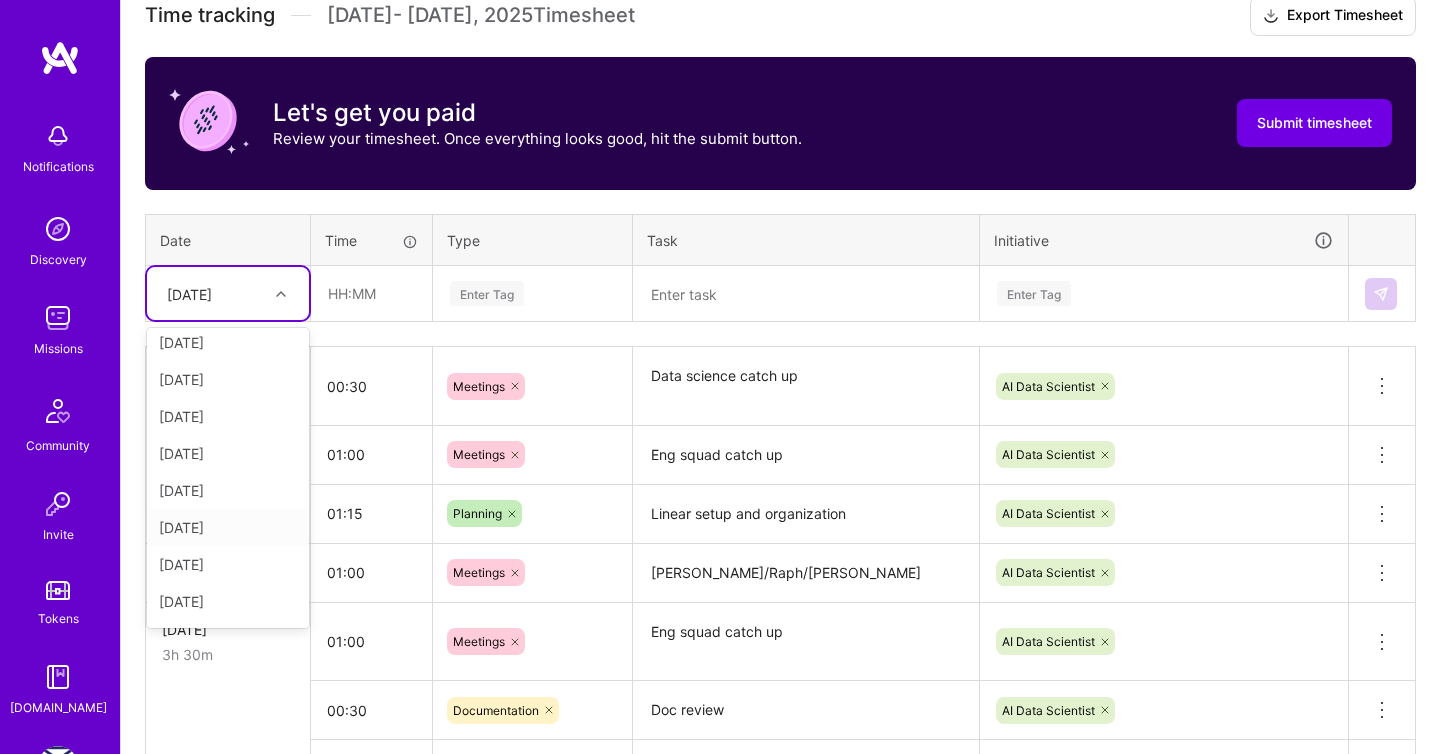 scroll, scrollTop: 47, scrollLeft: 0, axis: vertical 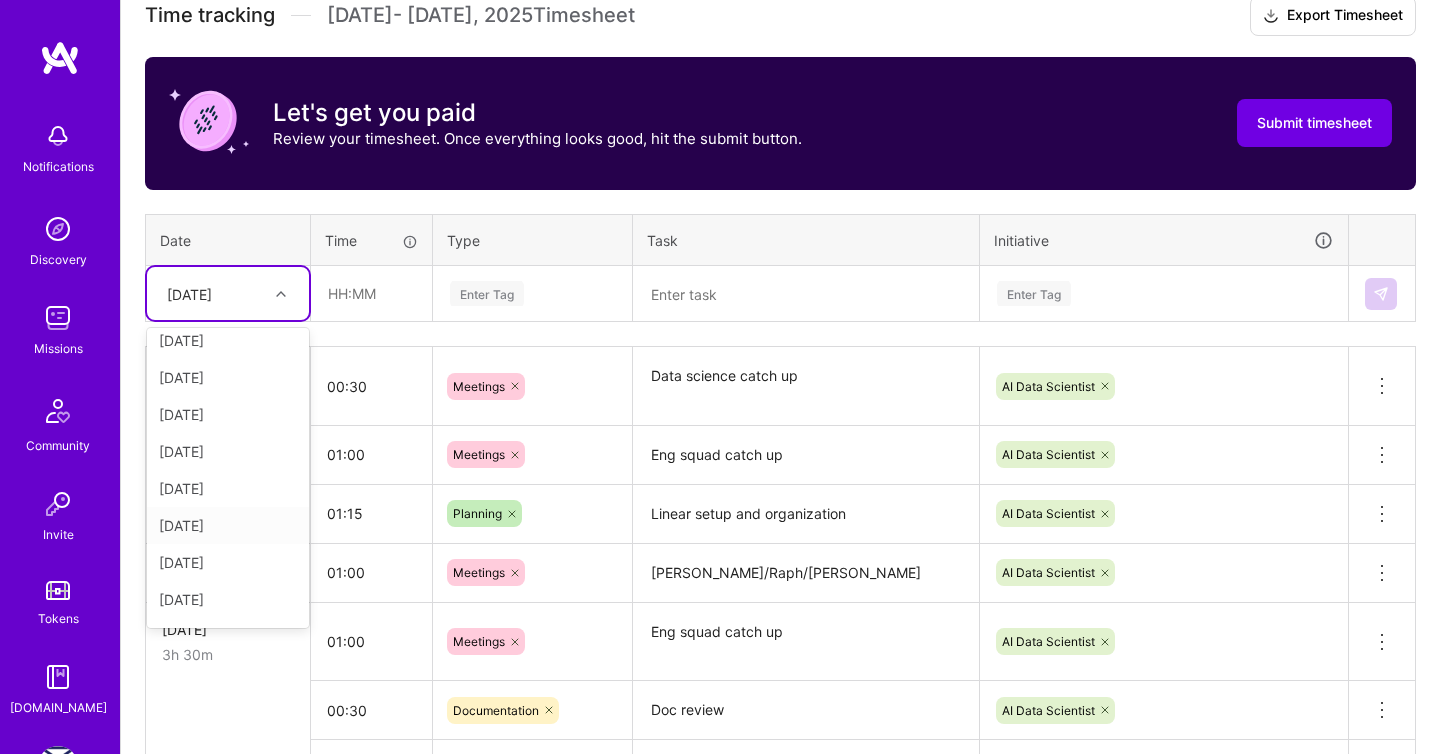 click on "[DATE]" at bounding box center (228, 525) 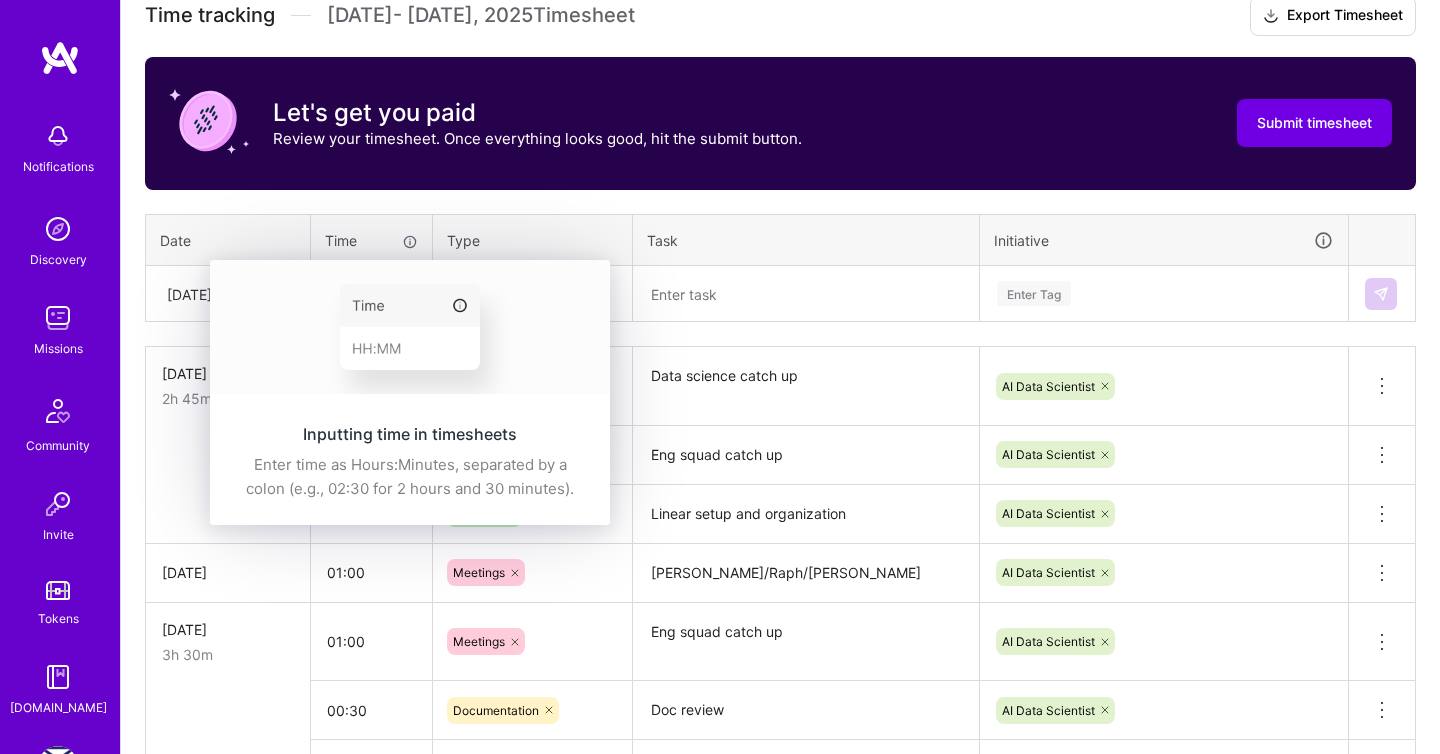 click on "Inputting time in timesheets Enter time as Hours:Minutes, separated by a colon (e.g., 02:30 for 2 hours and 30 minutes)." at bounding box center [410, 392] 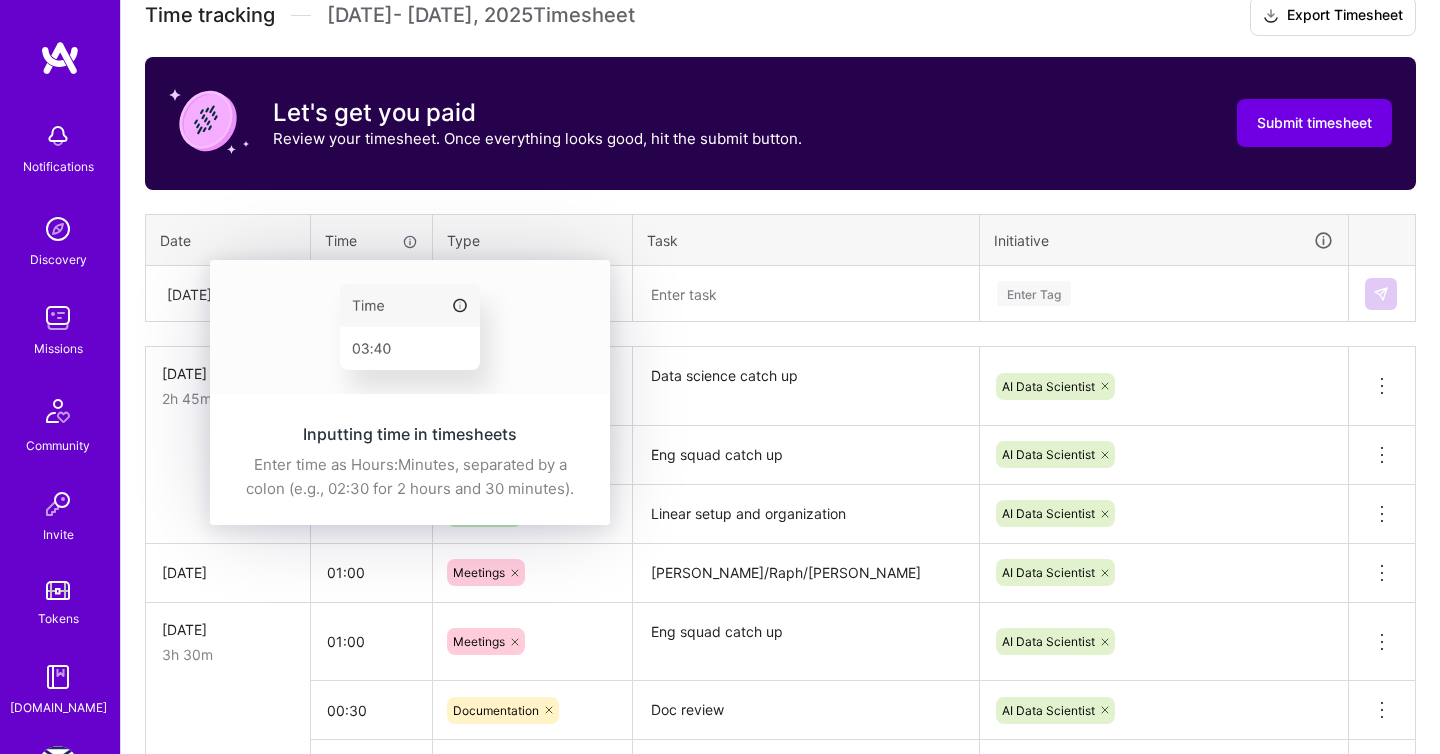 click on "Time" at bounding box center (372, 240) 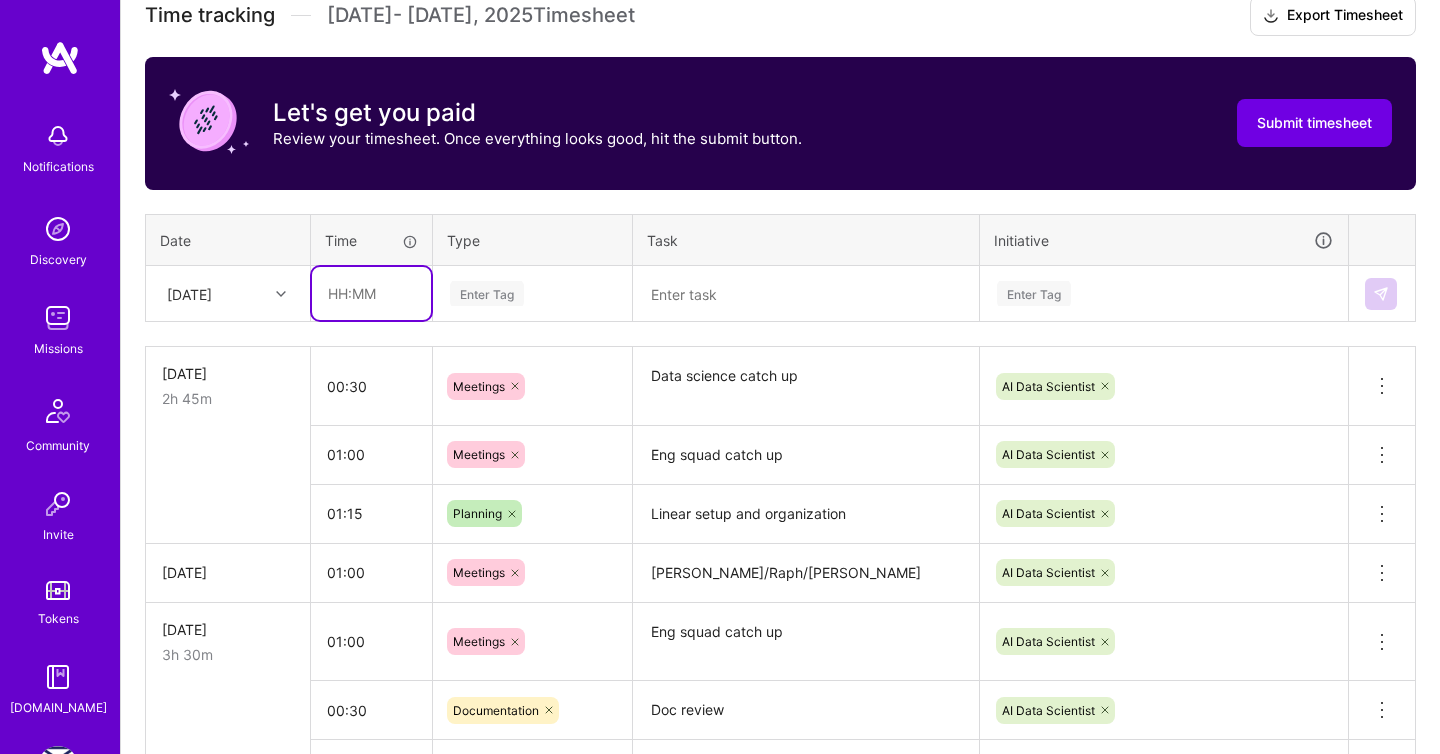 click at bounding box center [371, 293] 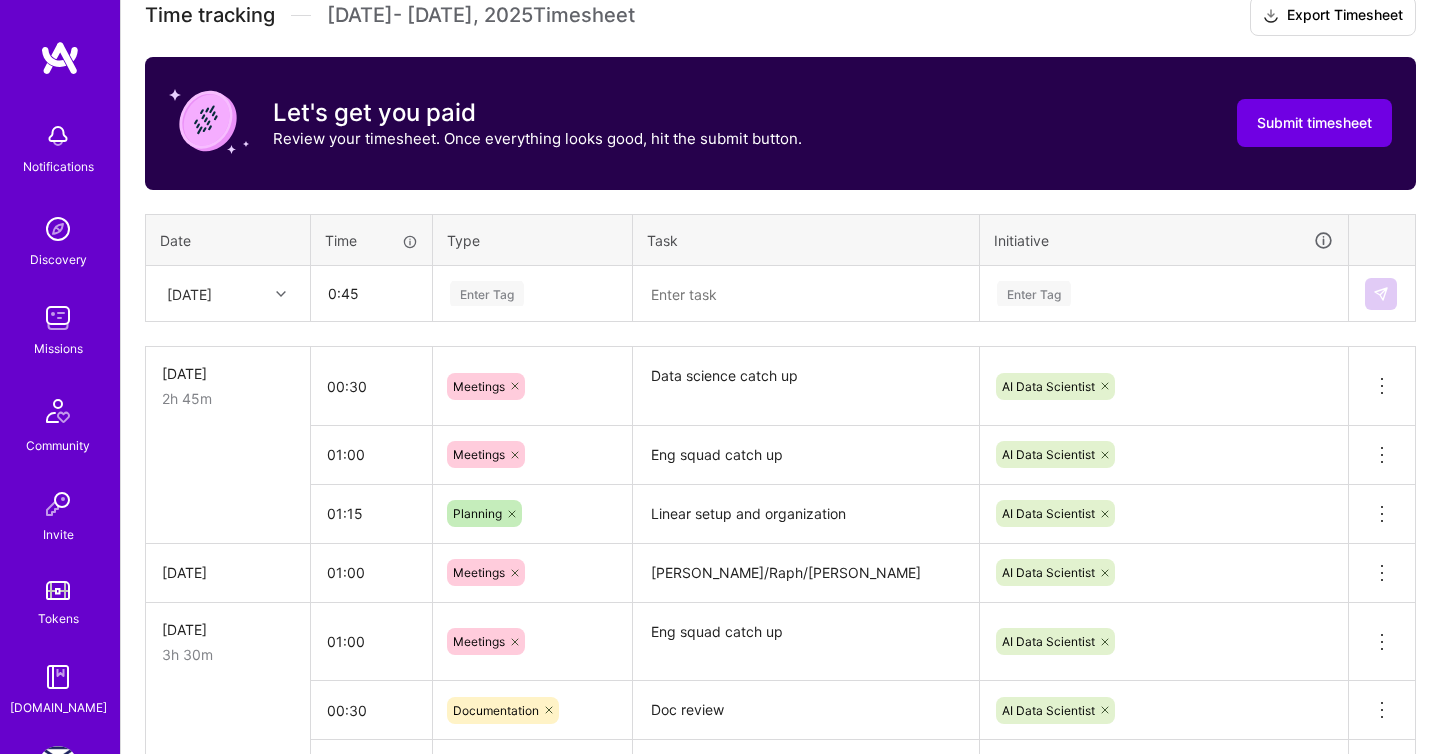 type on "00:45" 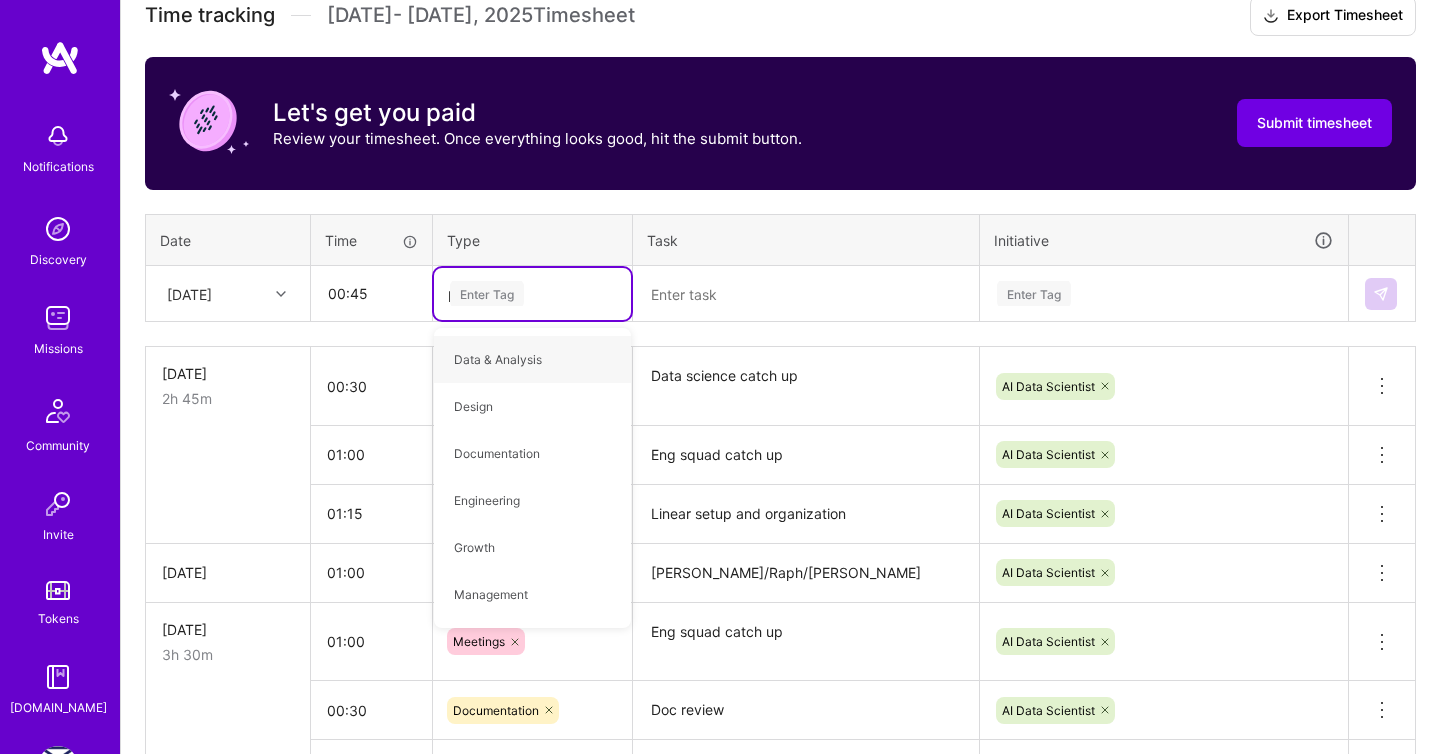 type on "pl" 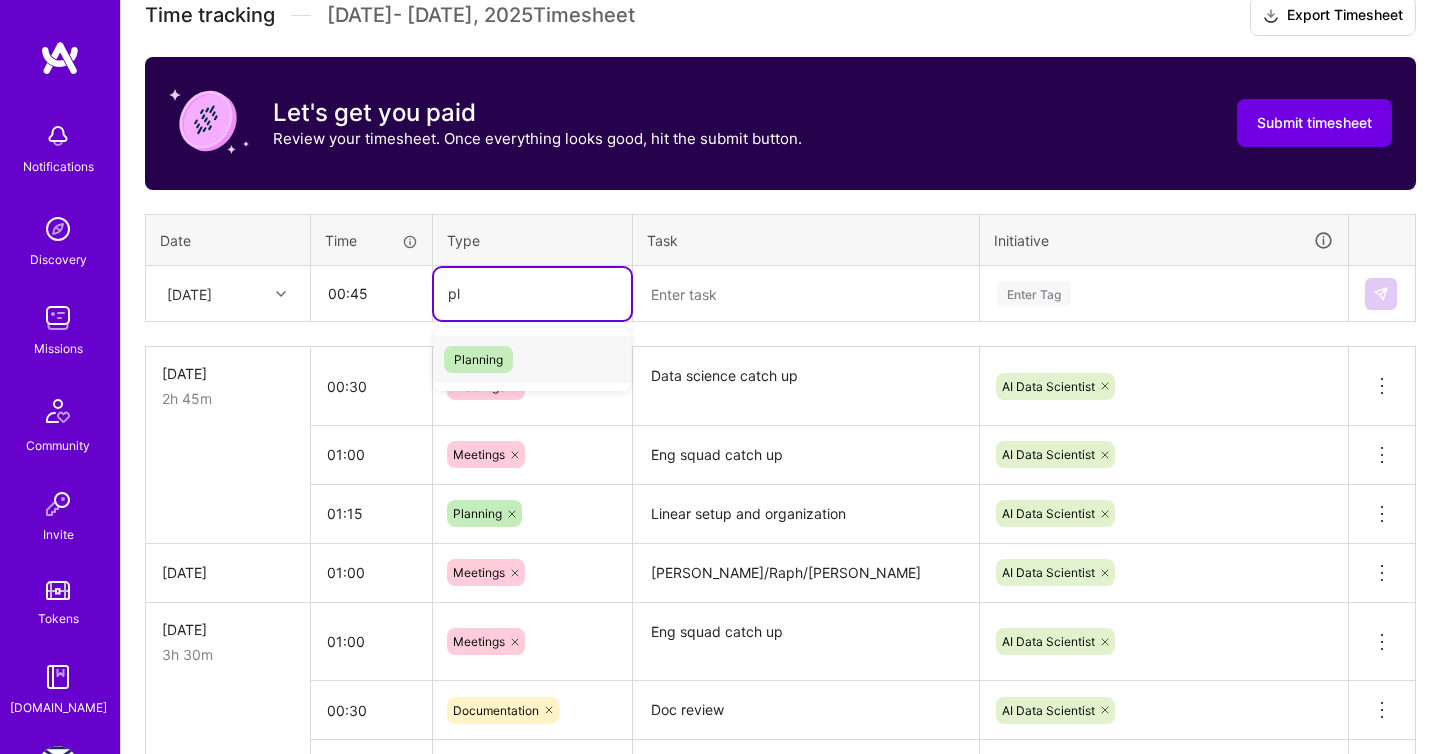 type 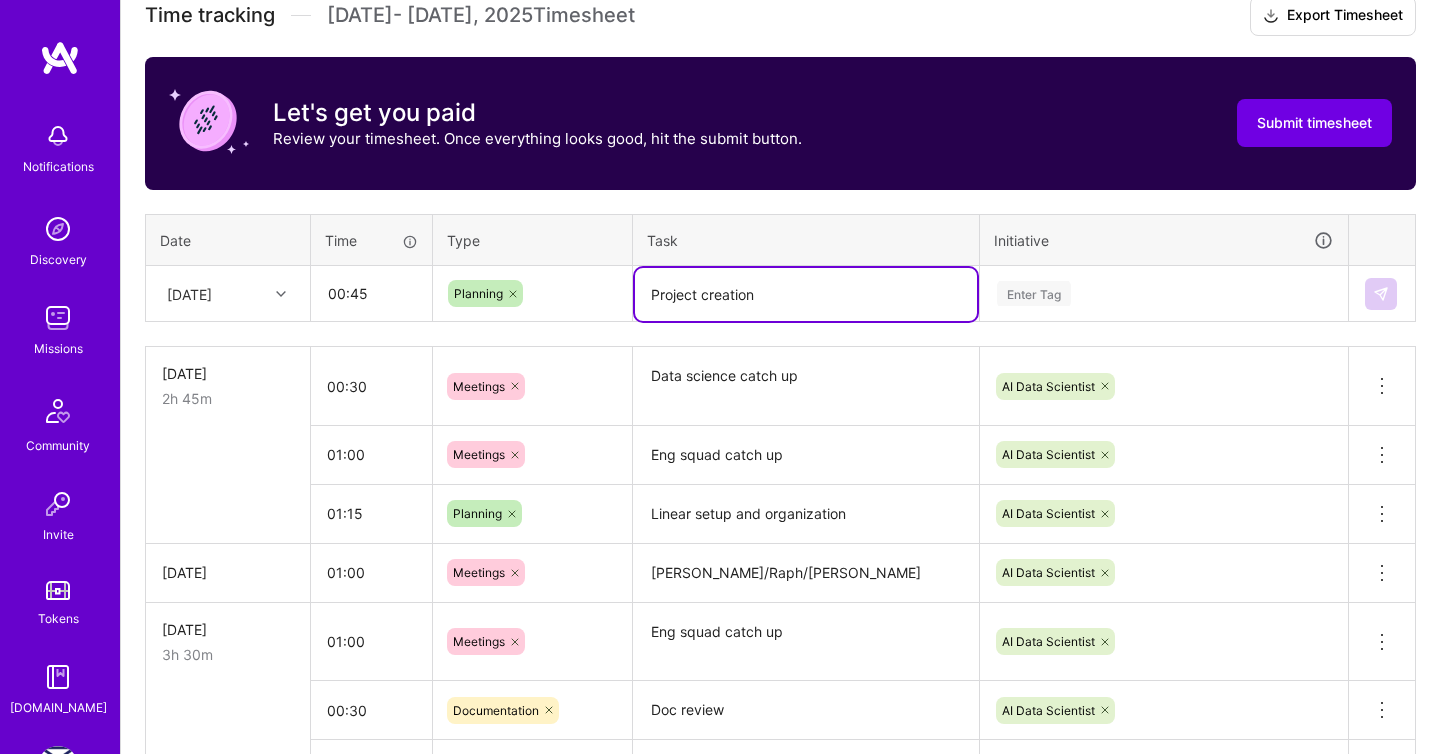 type on "Project creation" 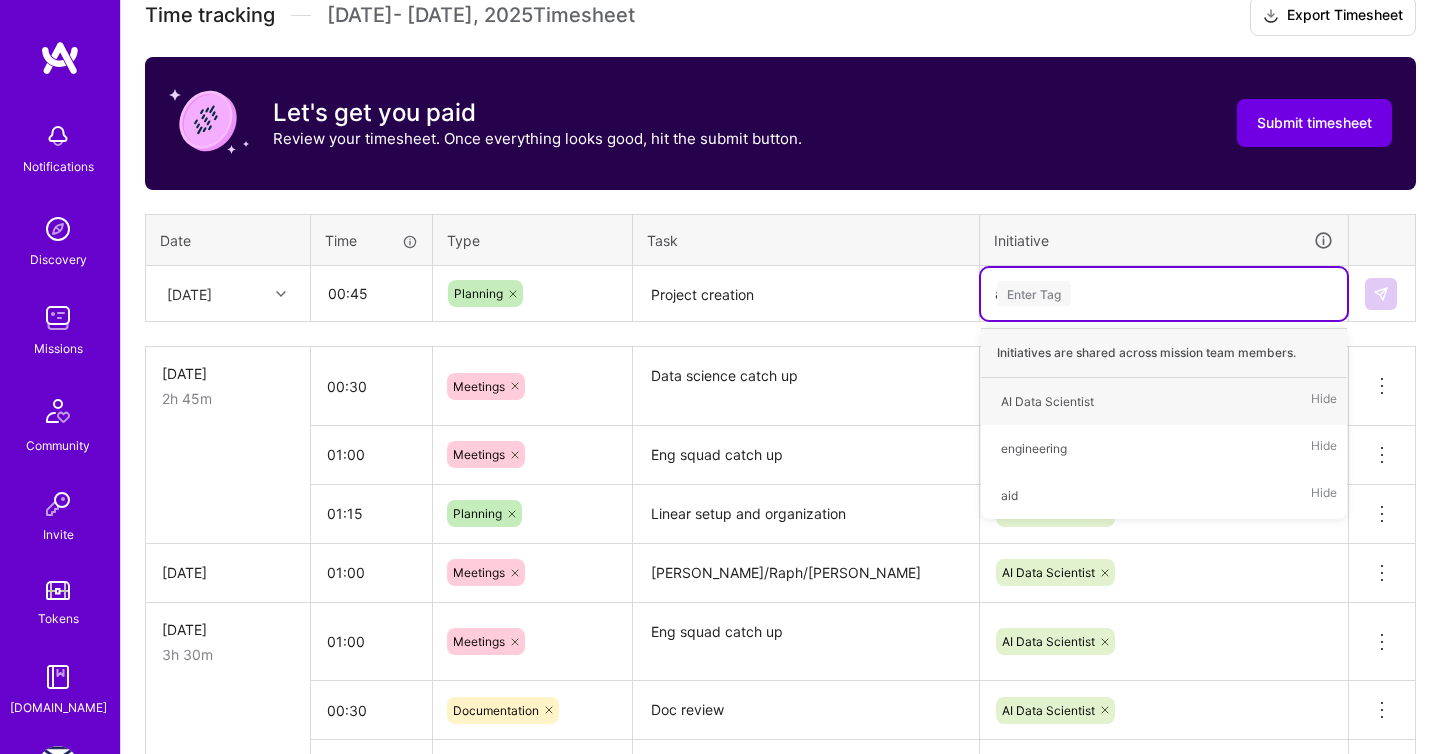 type on "ai" 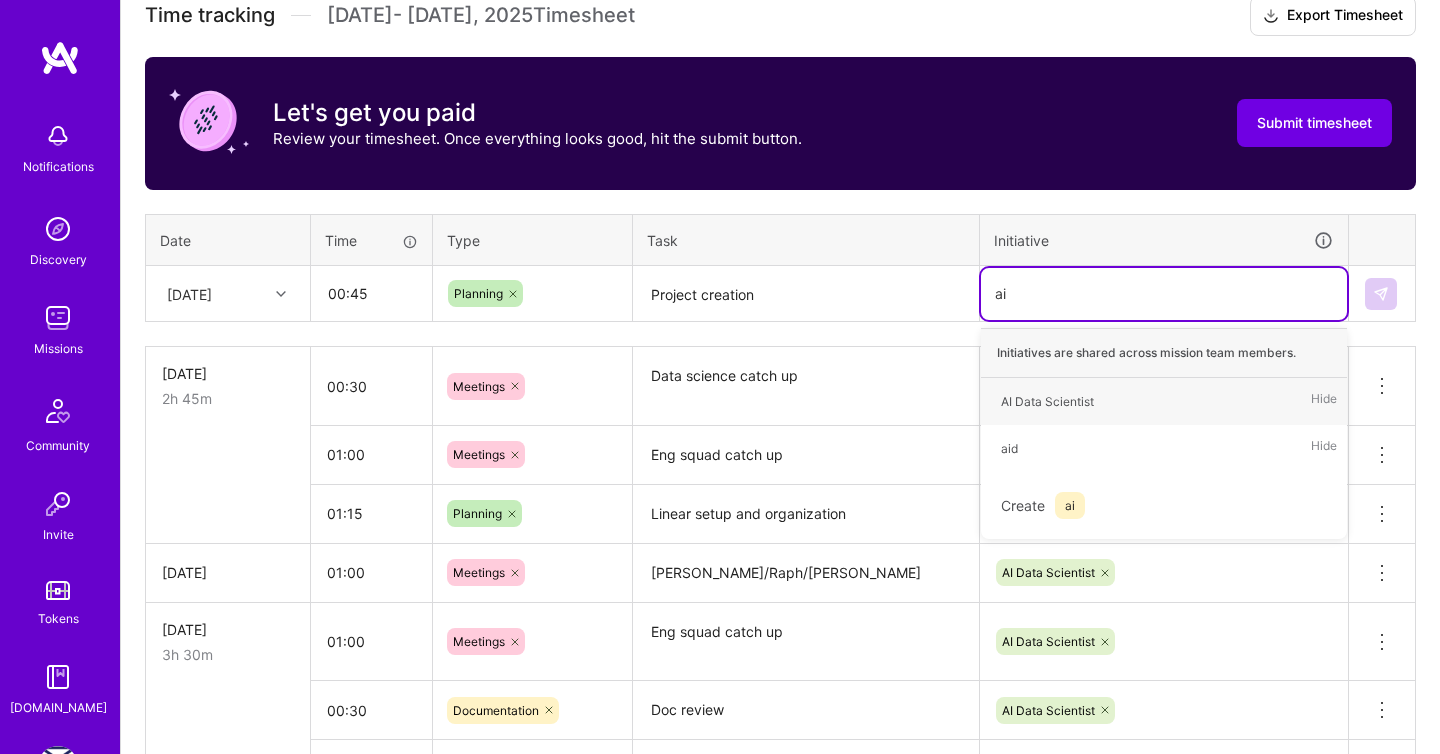 type 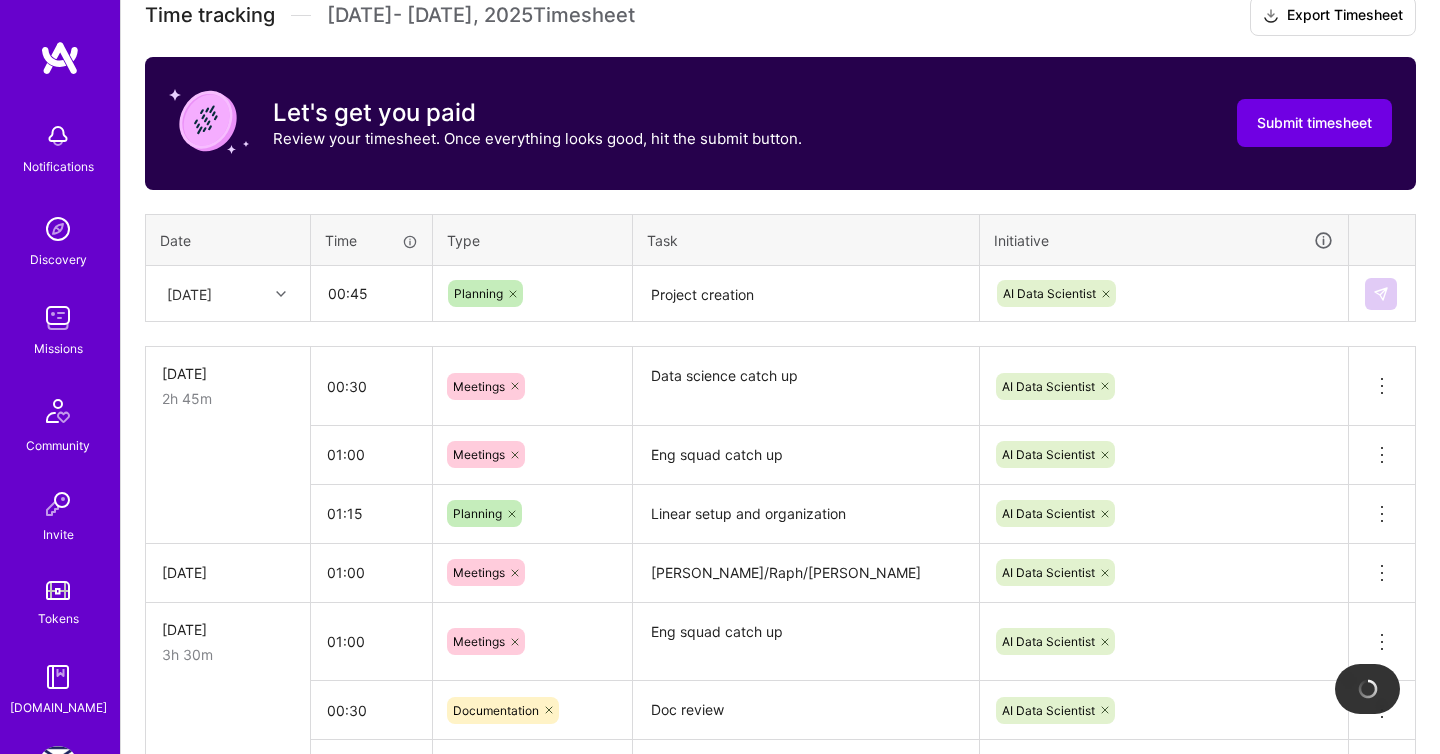 type 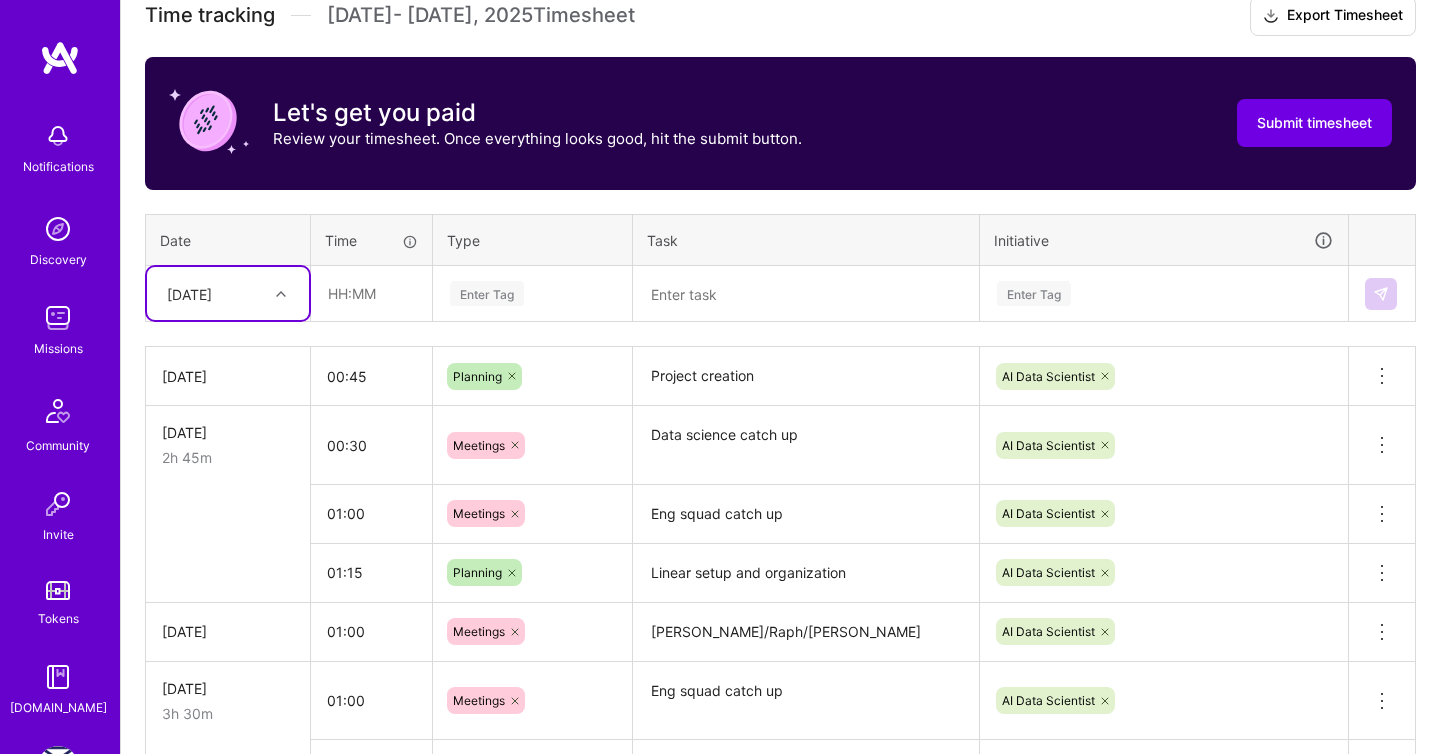 click on "Data science catch up" at bounding box center [806, 445] 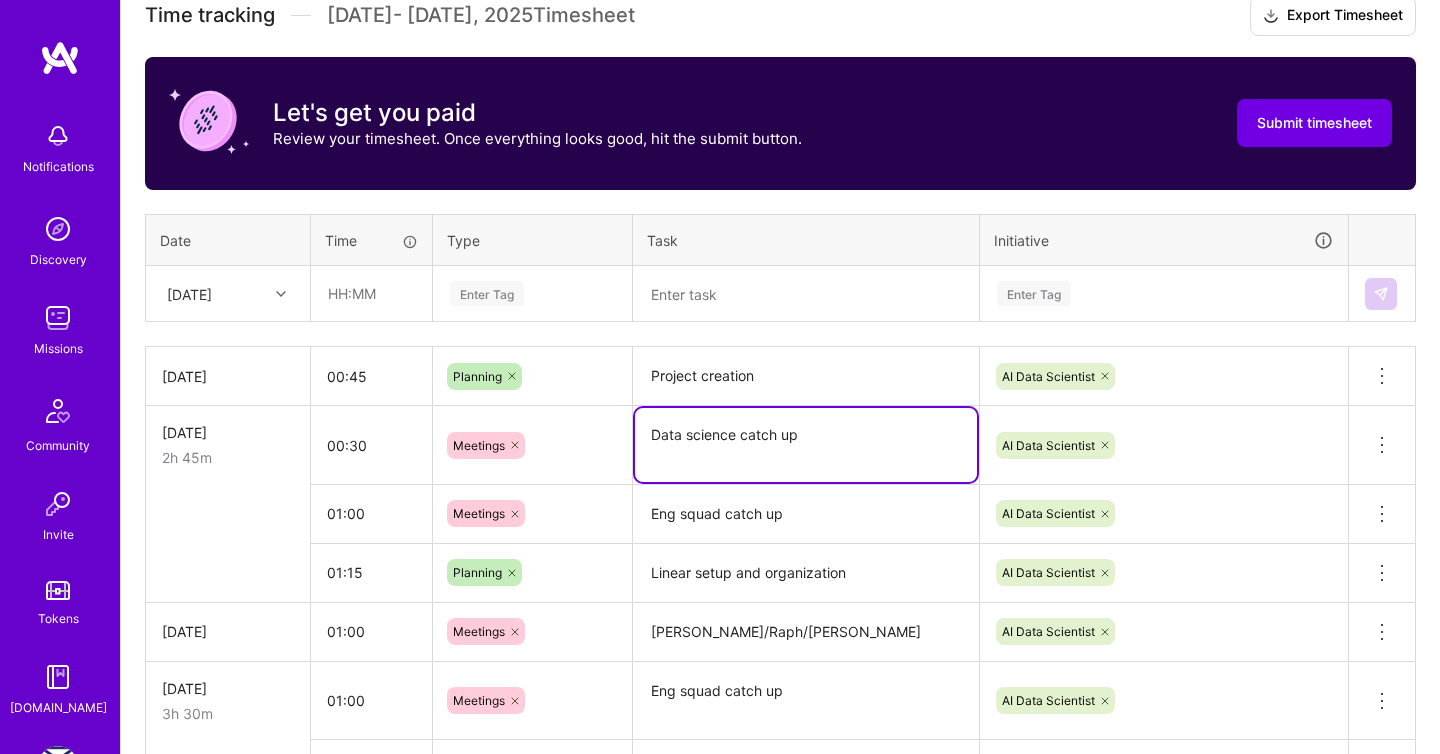 click on "Data science catch up" at bounding box center [806, 445] 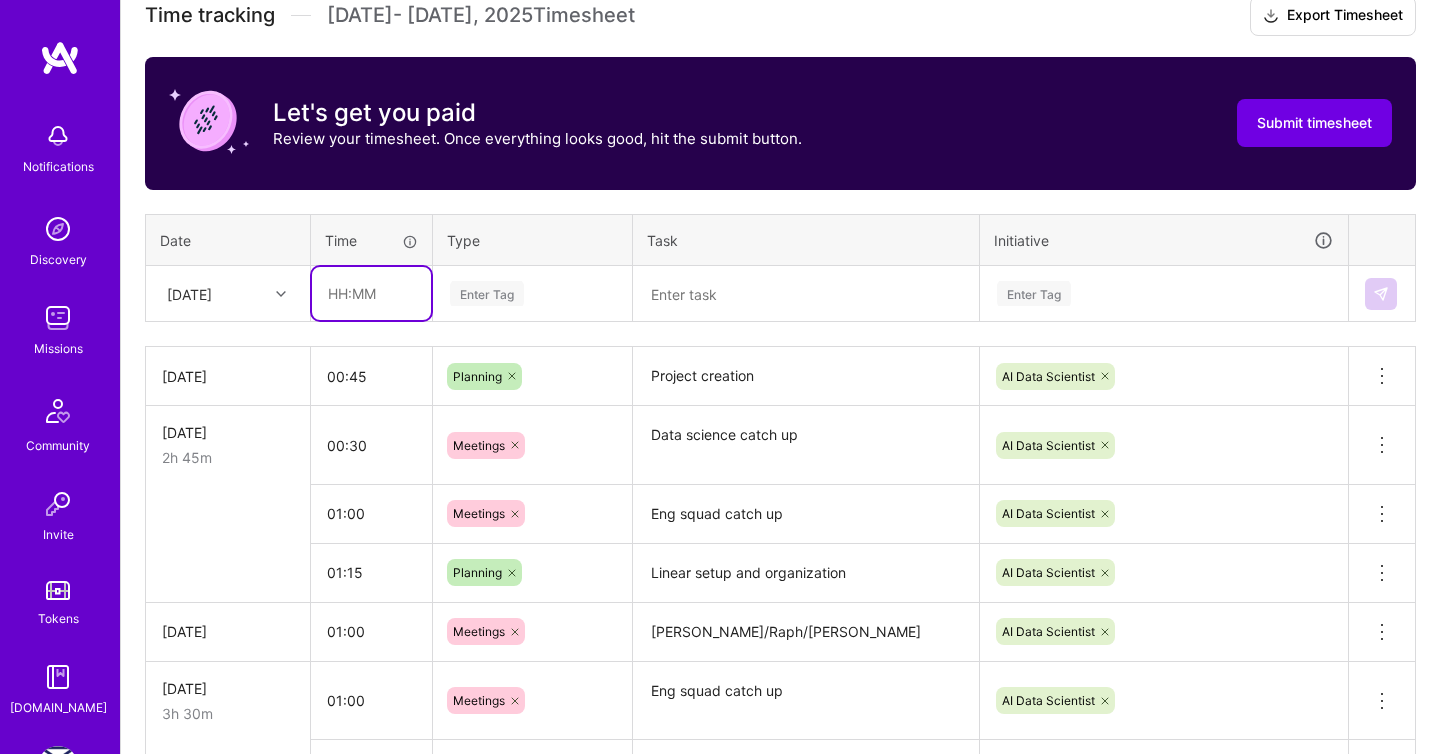 click at bounding box center (371, 293) 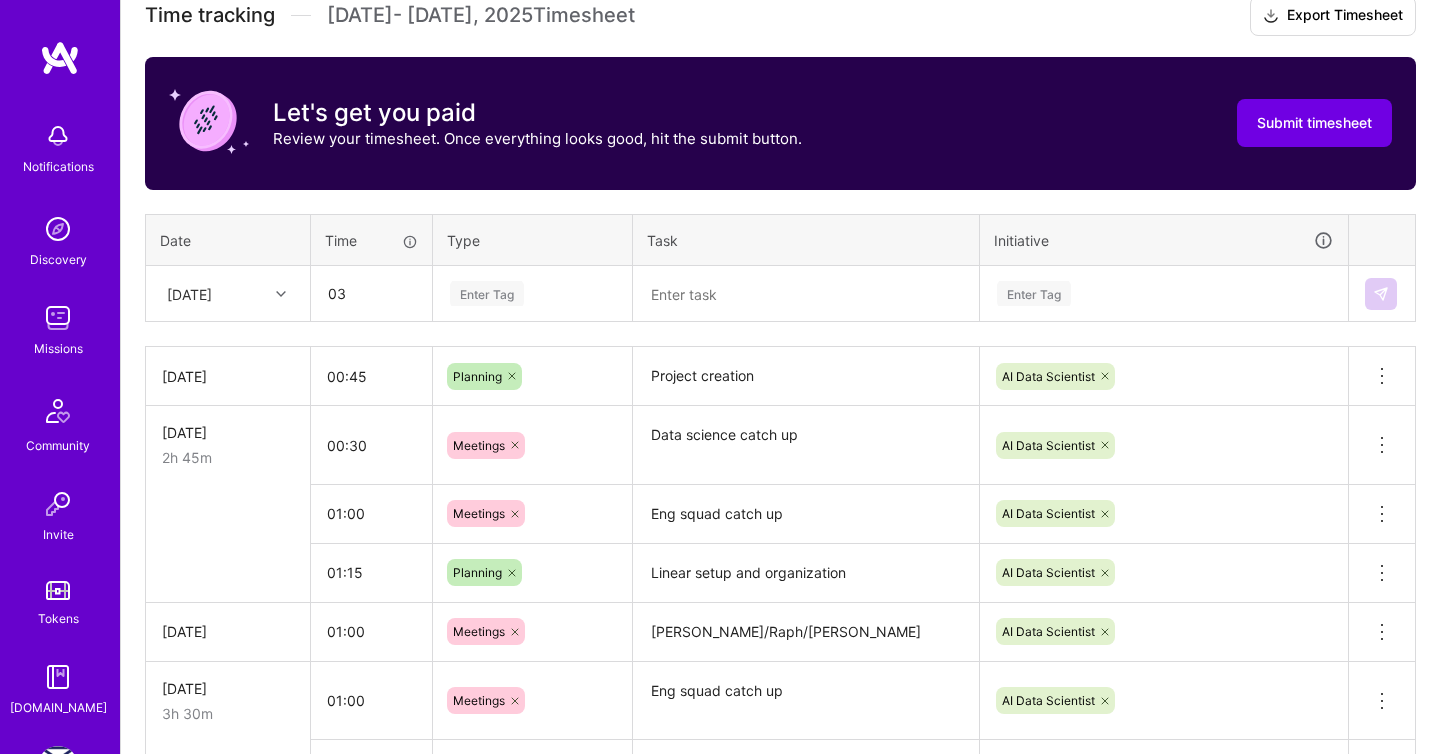 type on "03:00" 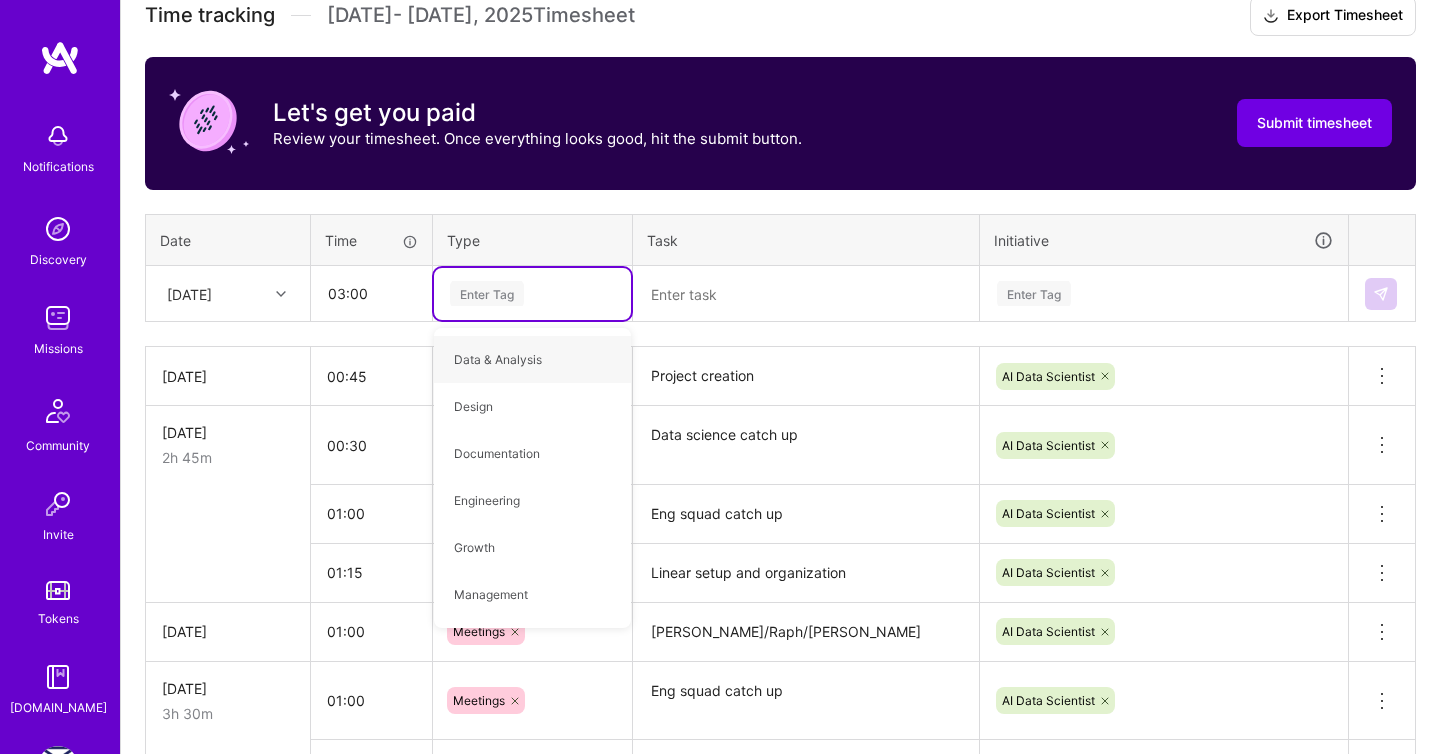 type on "p" 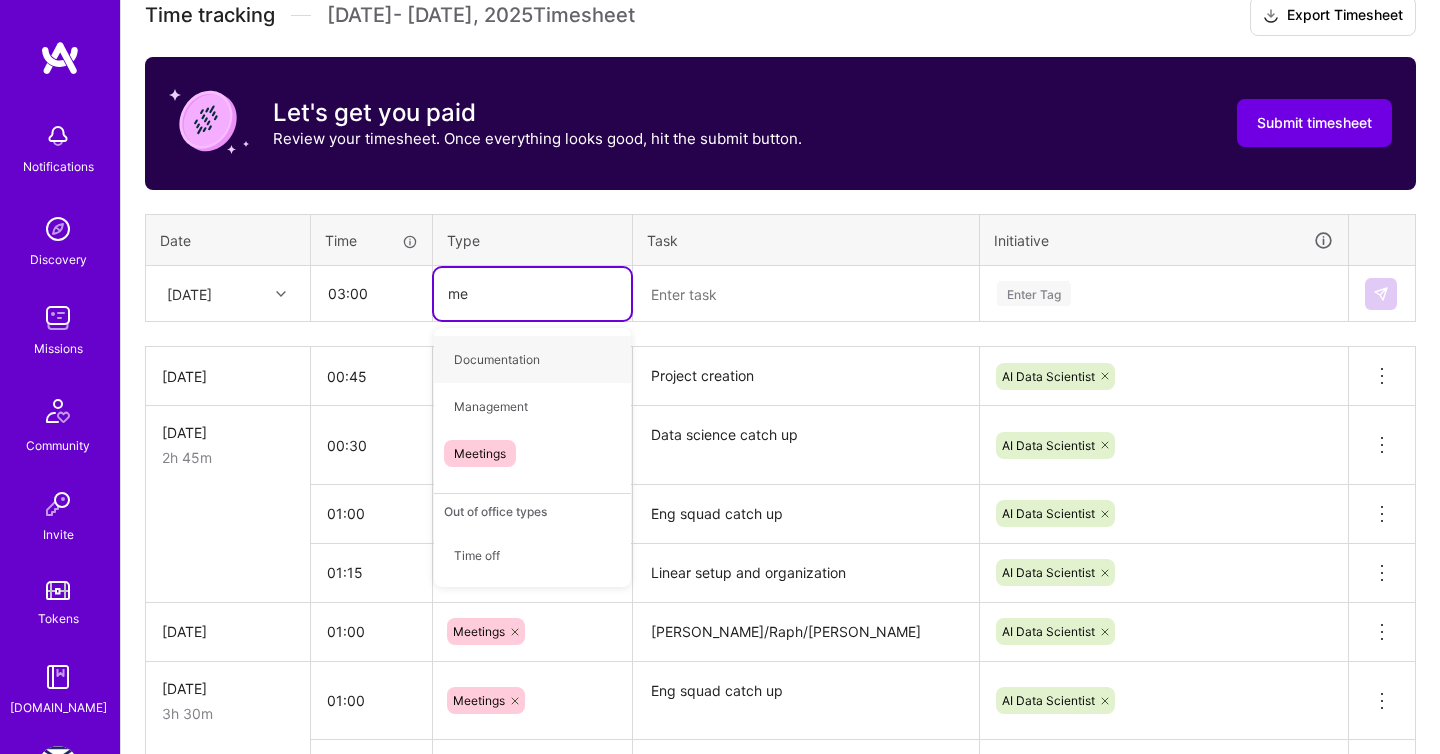 type on "mee" 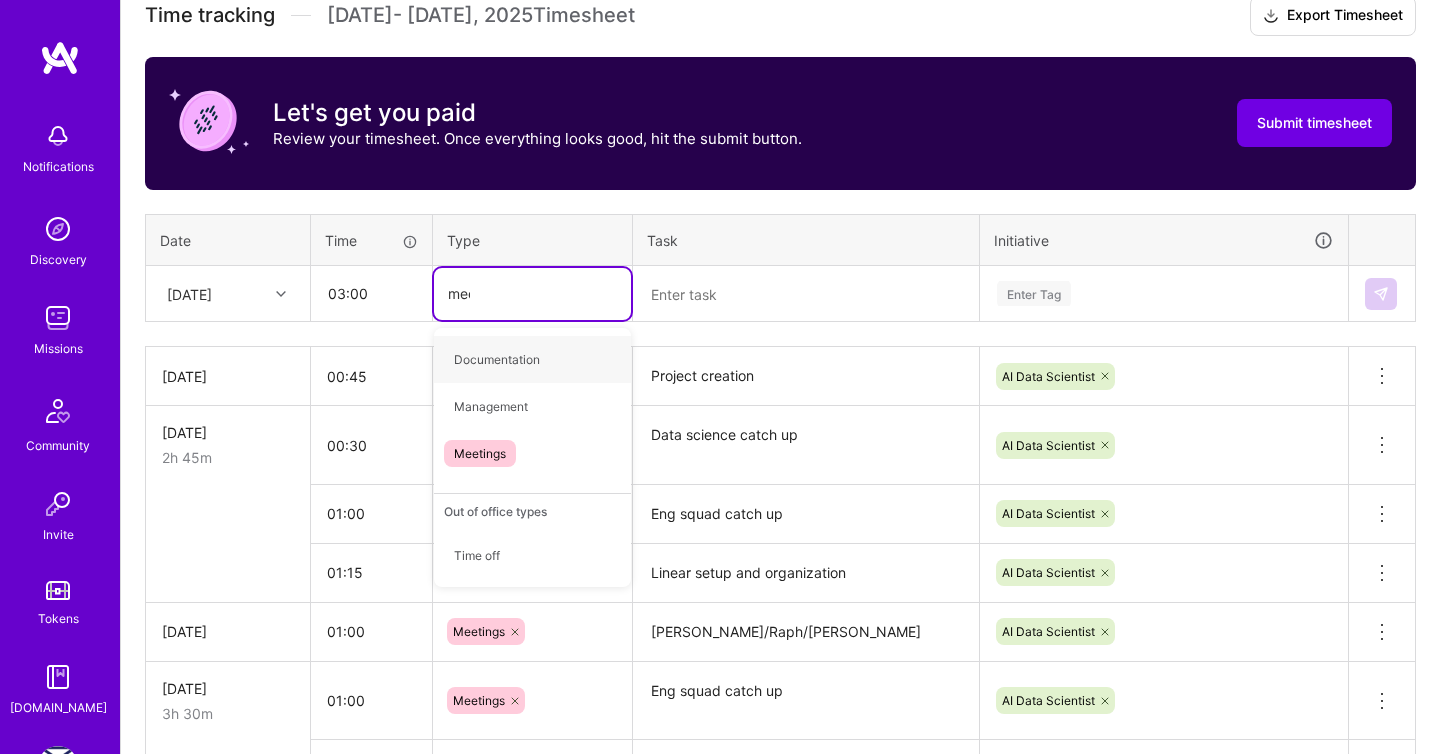 type 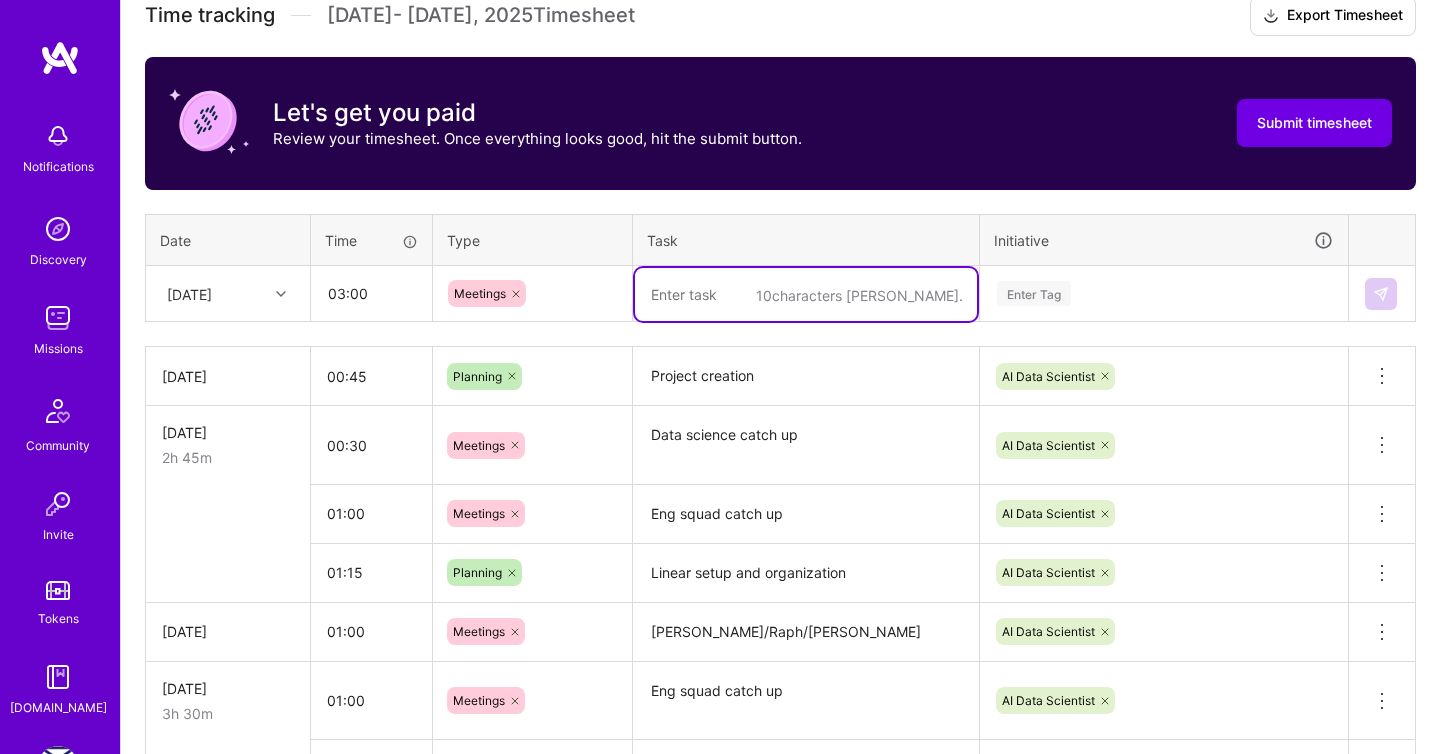 paste on "Data science catch up" 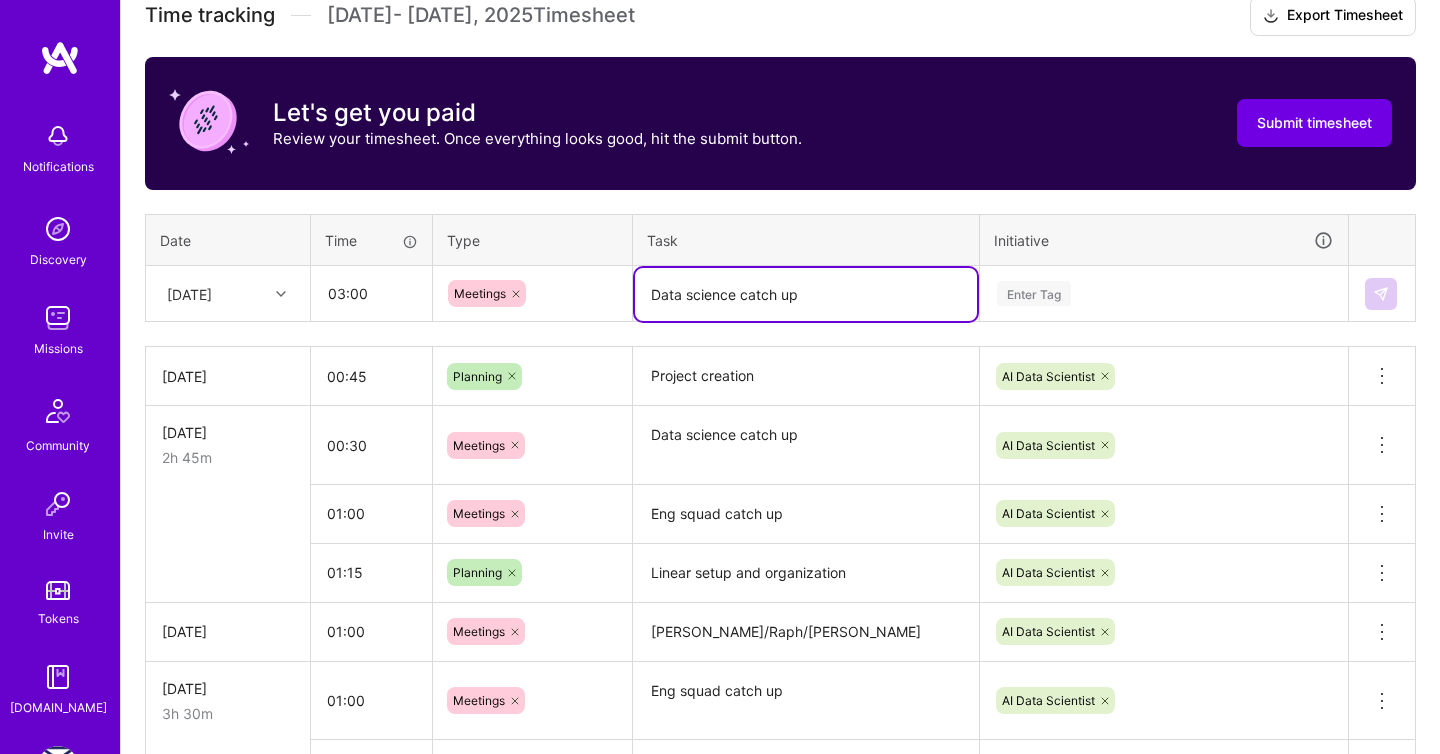 type on "Data science catch up" 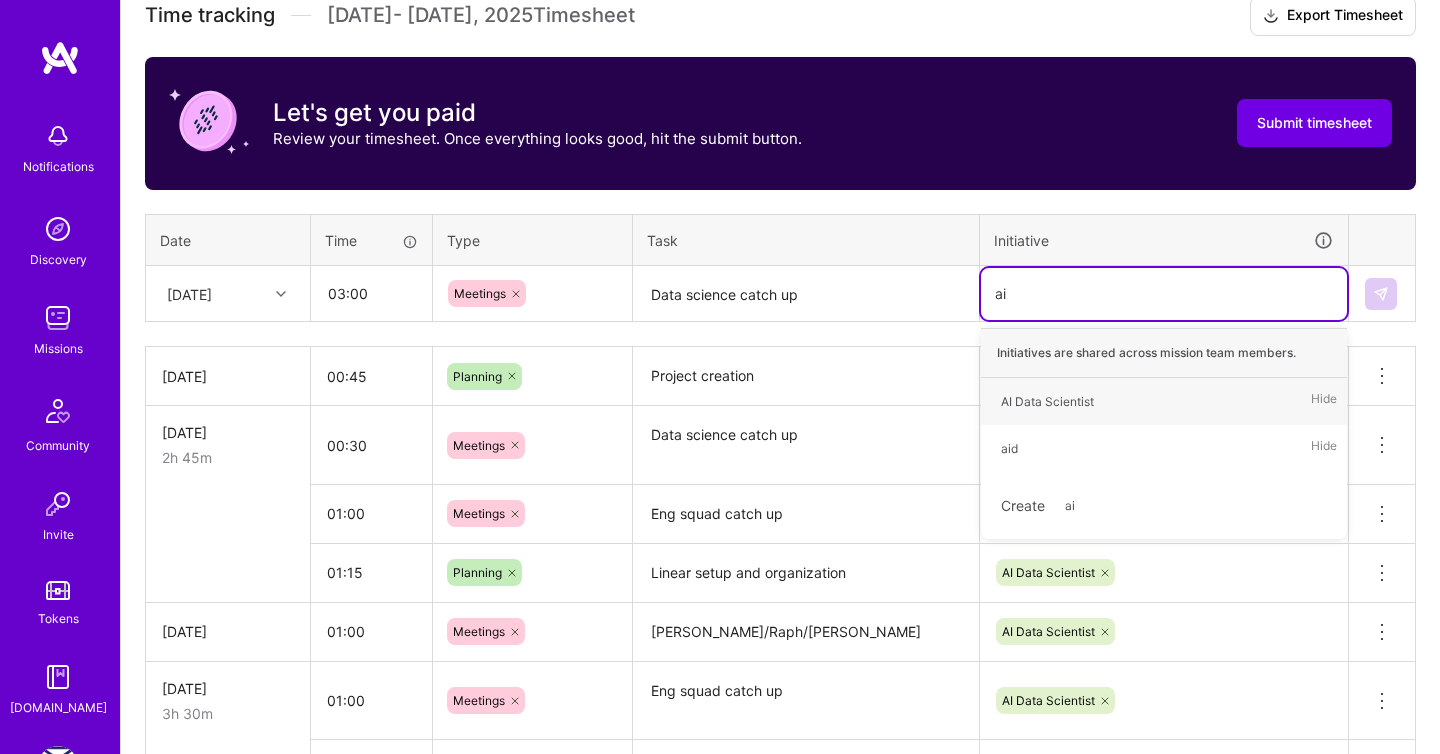 type on "a" 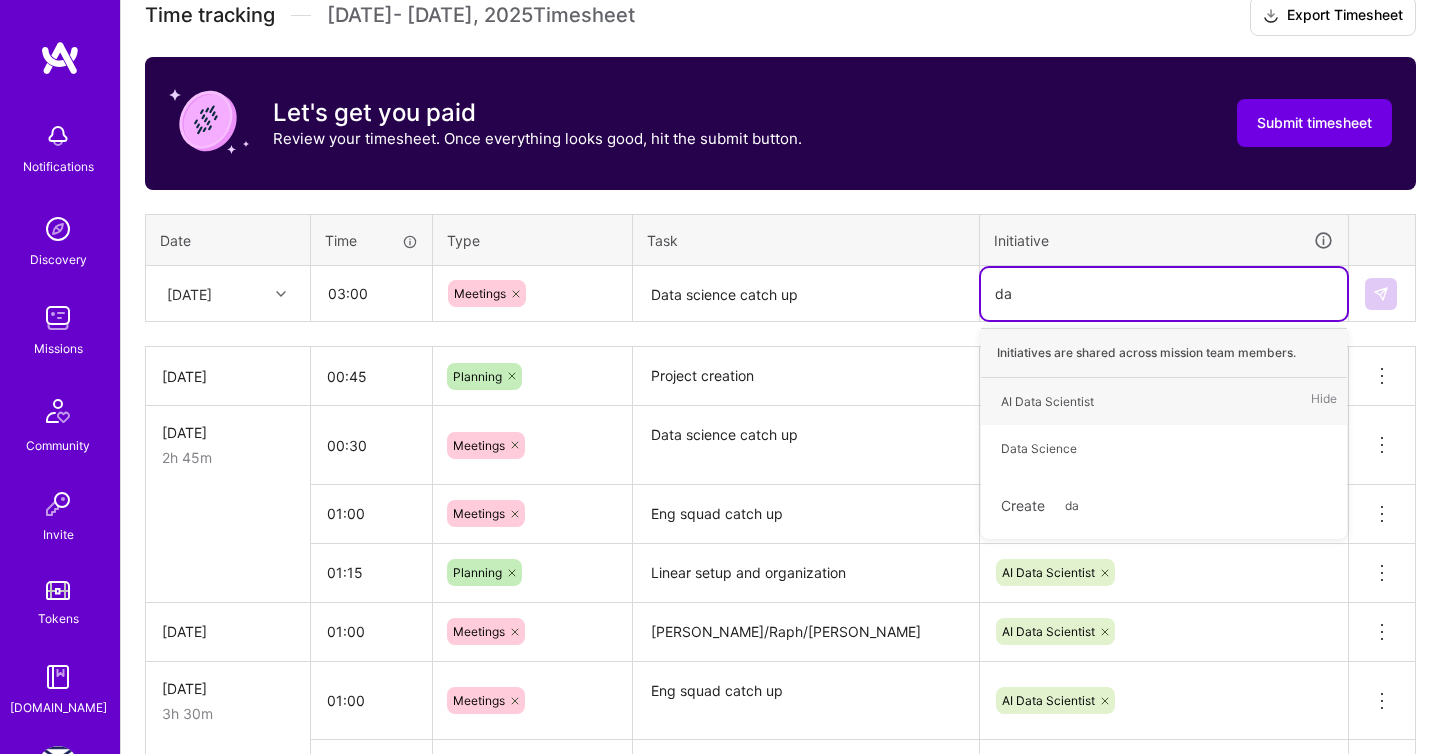 type on "d" 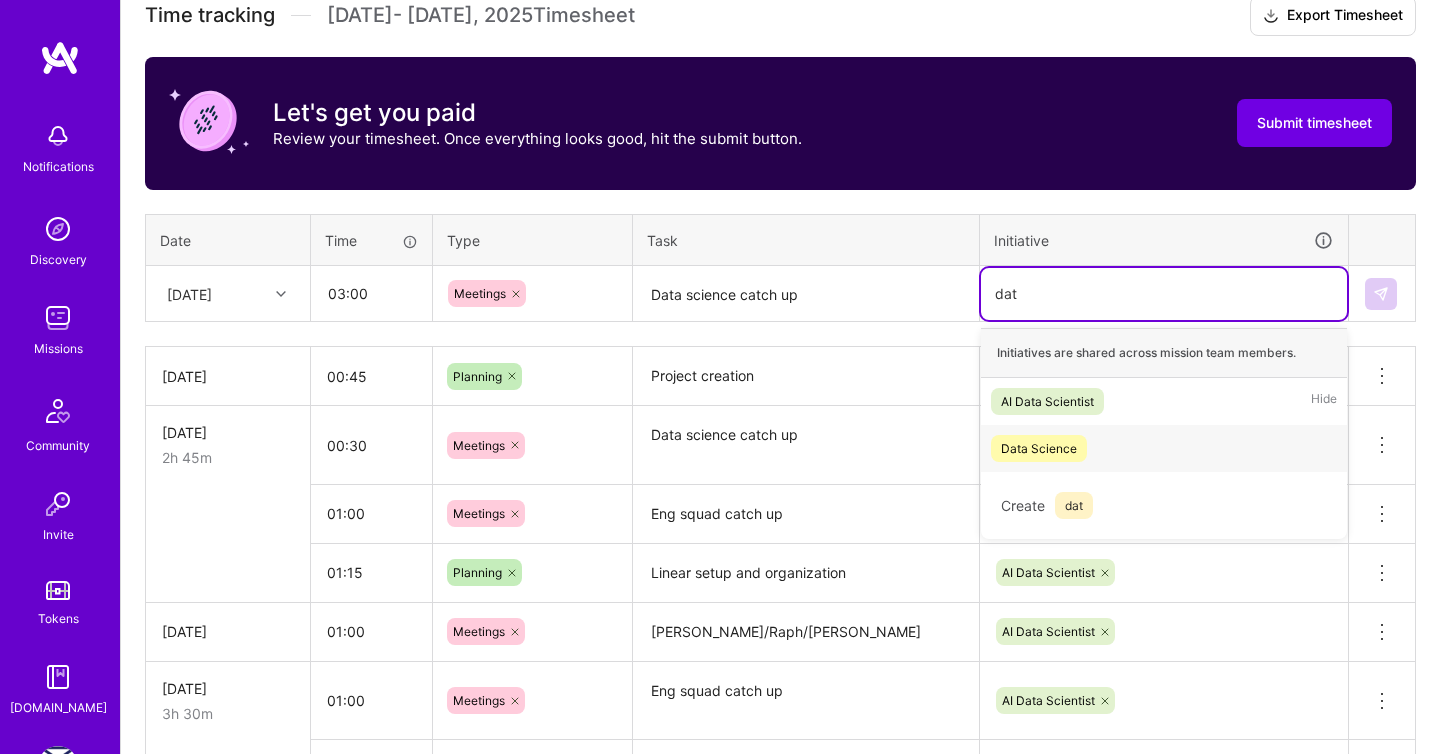 click on "Data Science" at bounding box center [1164, 448] 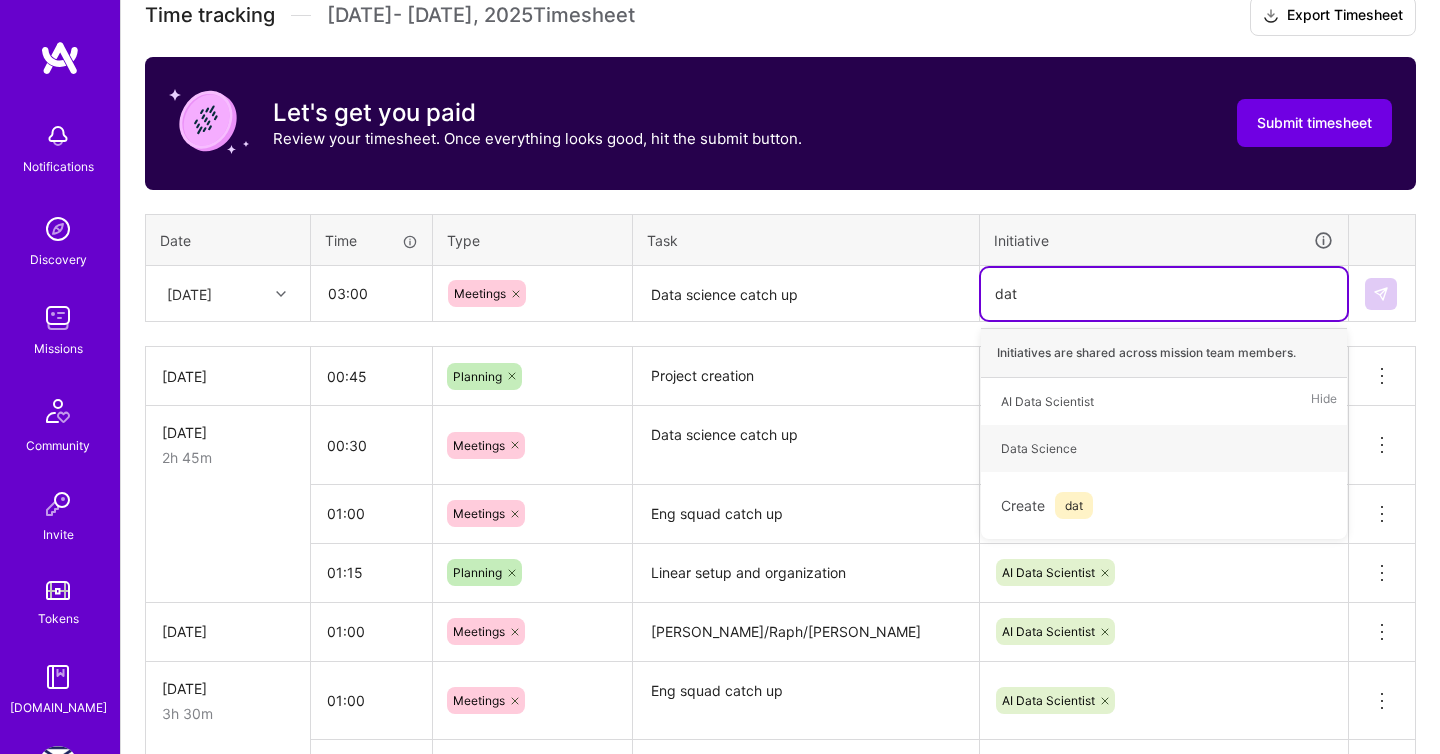 type 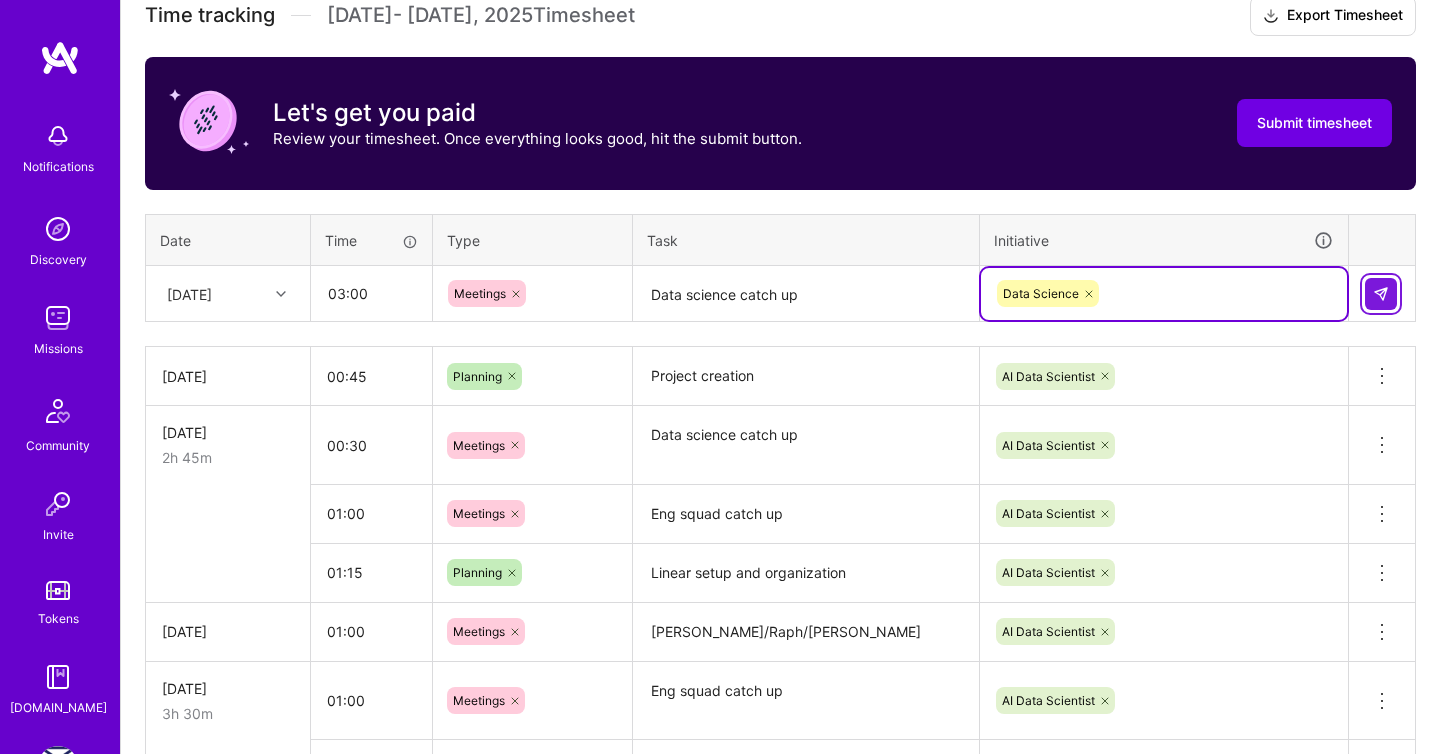 click at bounding box center (1381, 294) 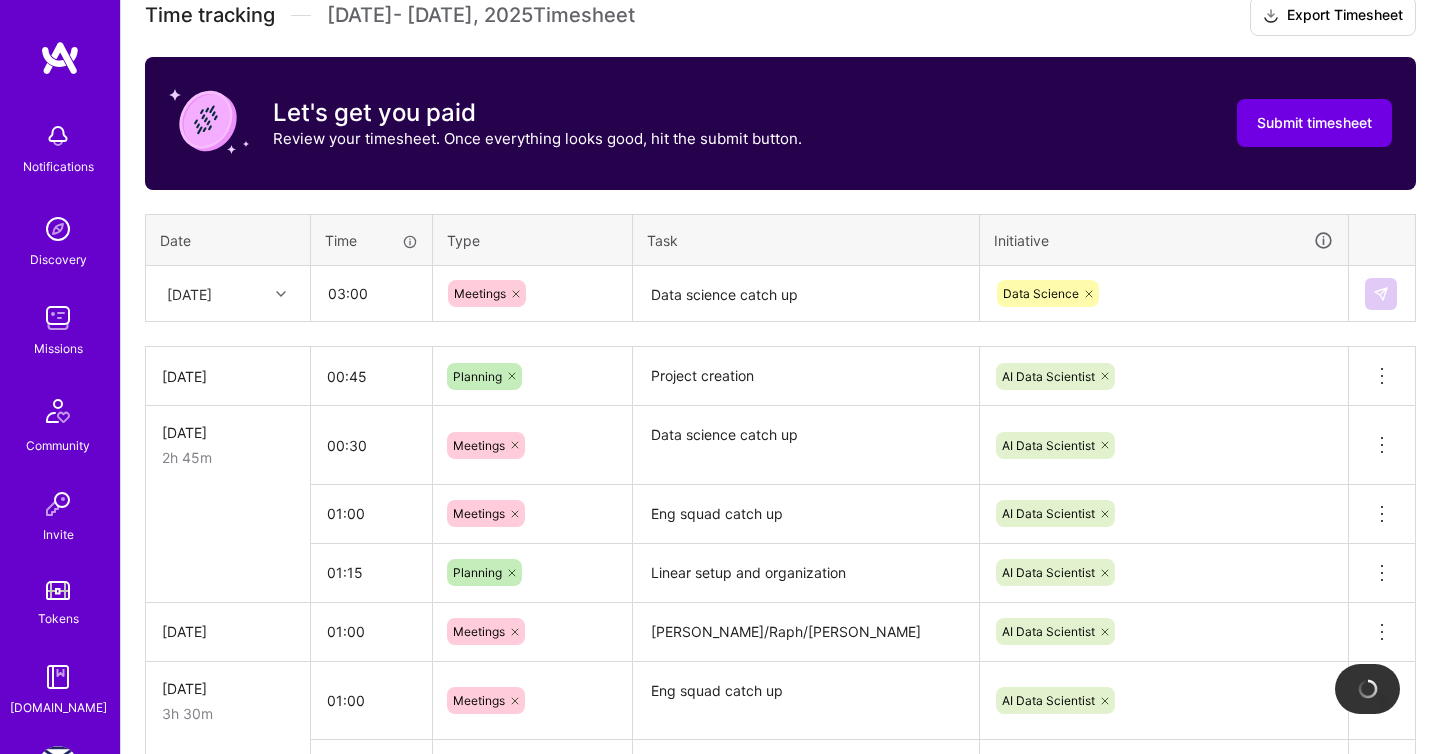 type 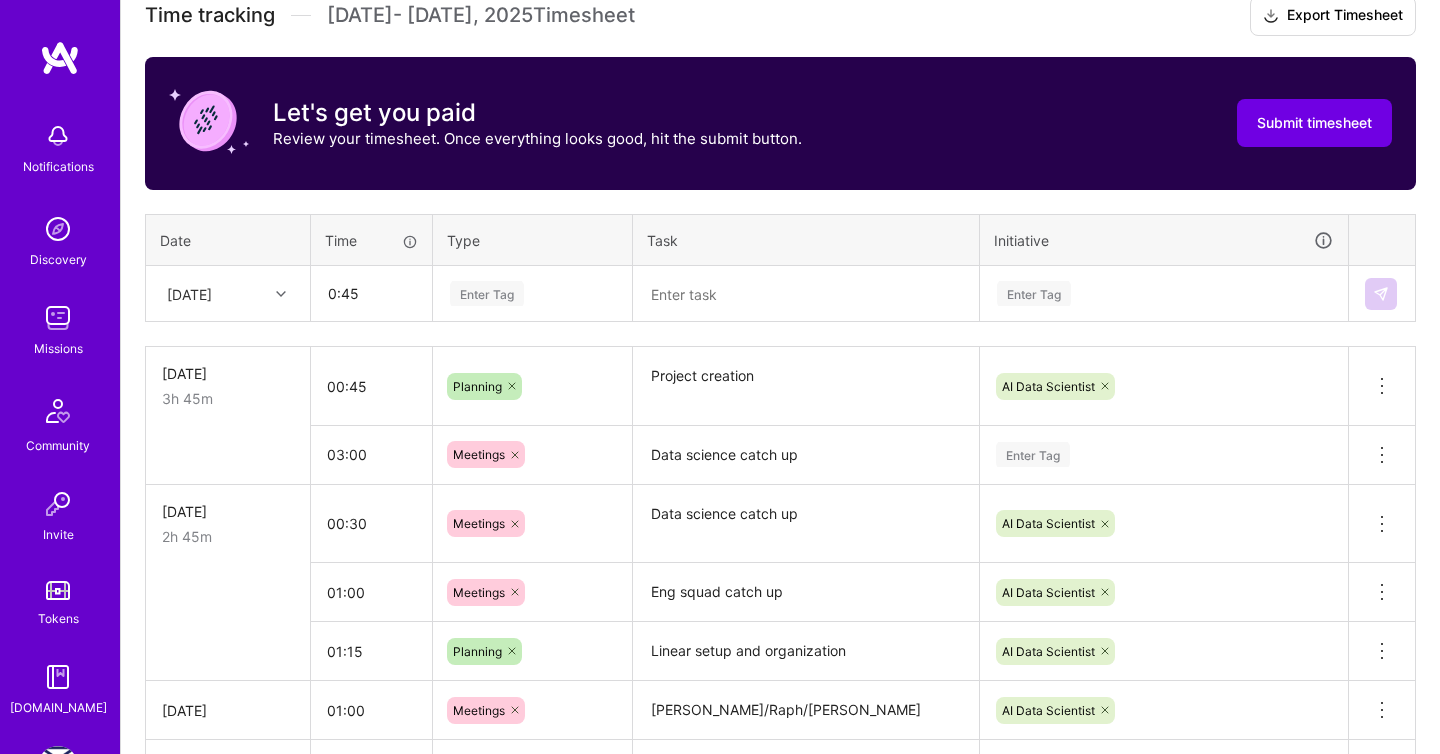 type on "00:45" 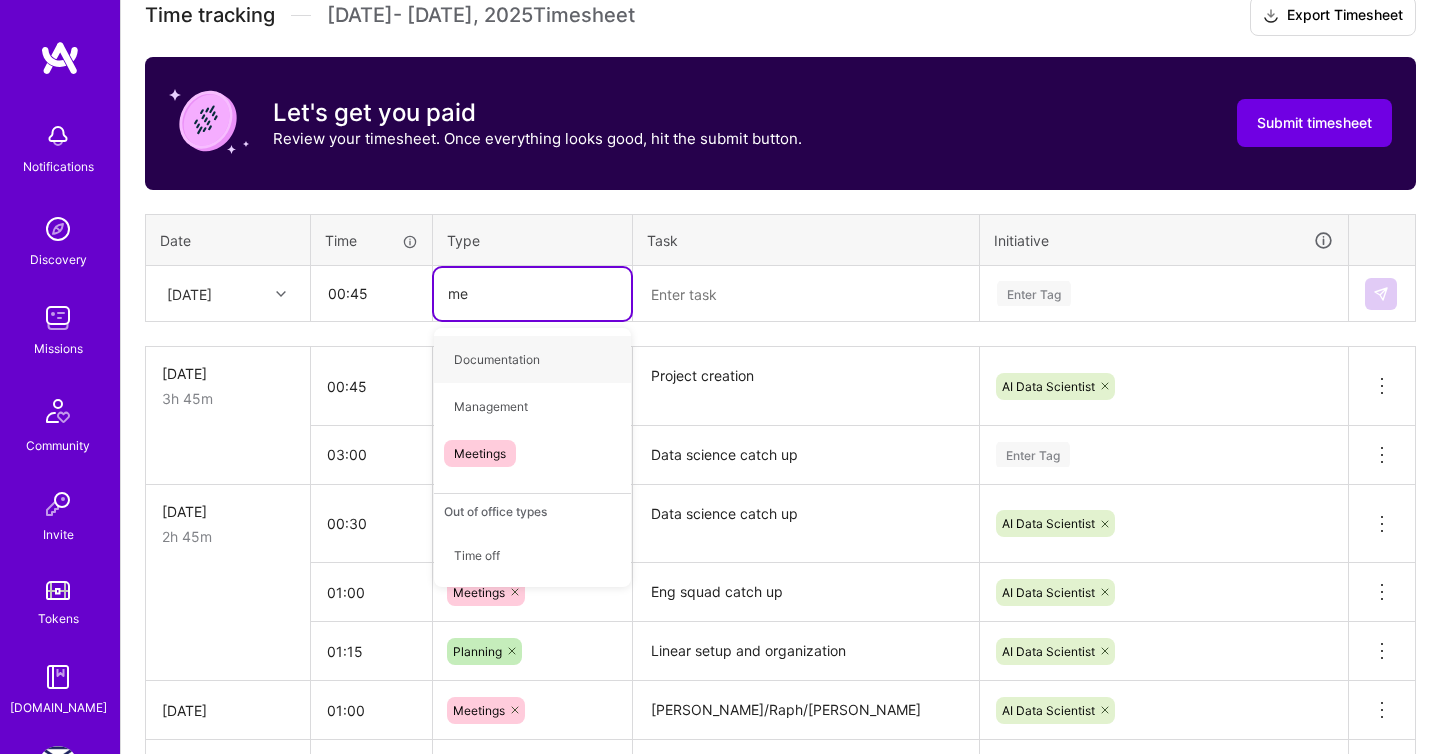 type on "mee" 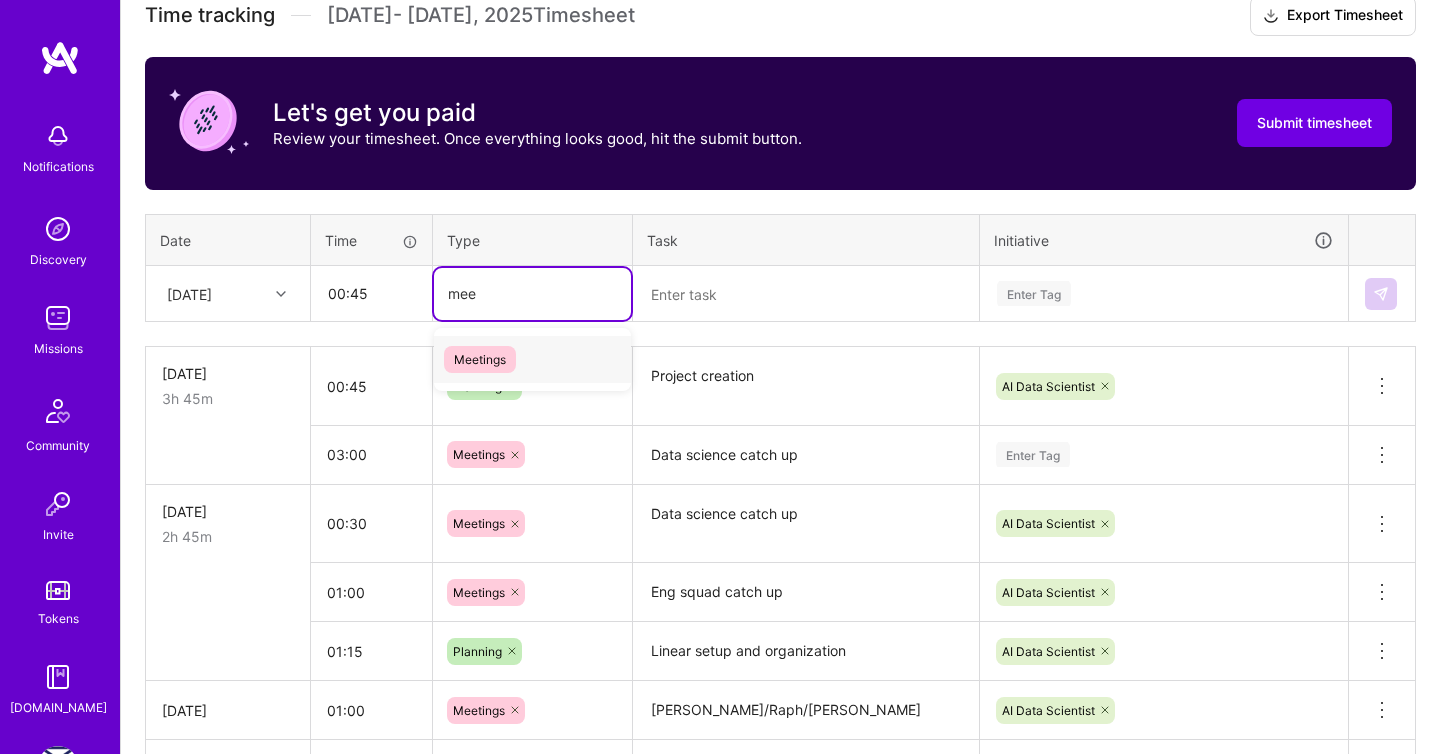 type 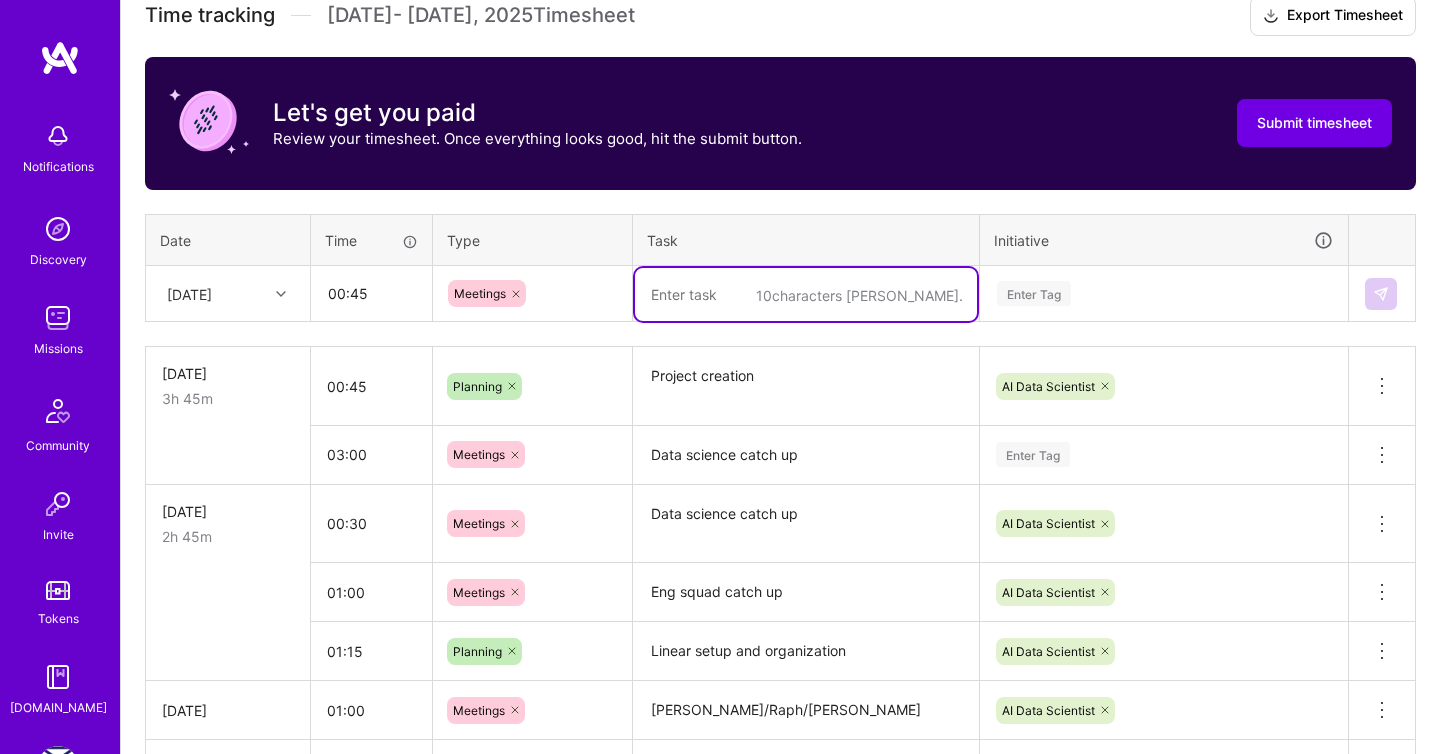 paste on "Data science catch up" 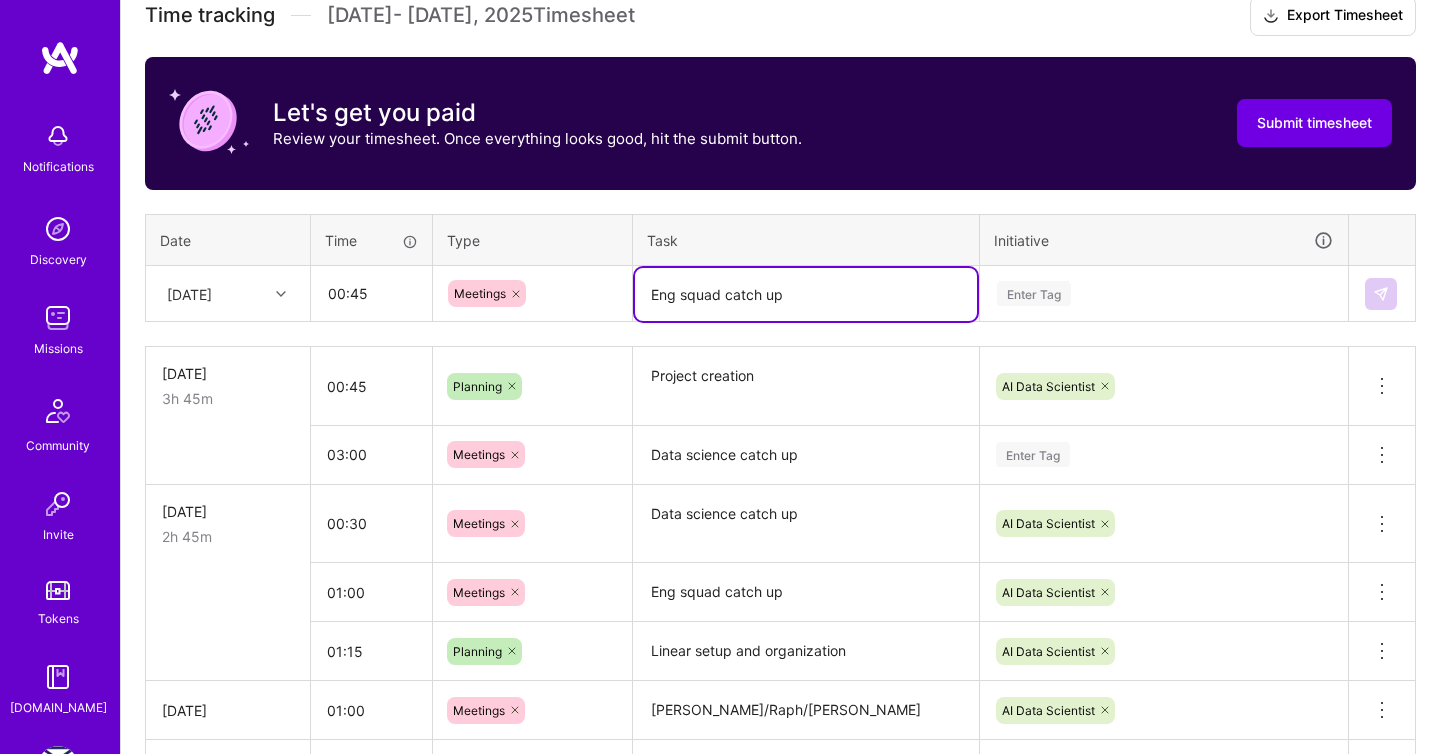 type on "Eng squad catch up" 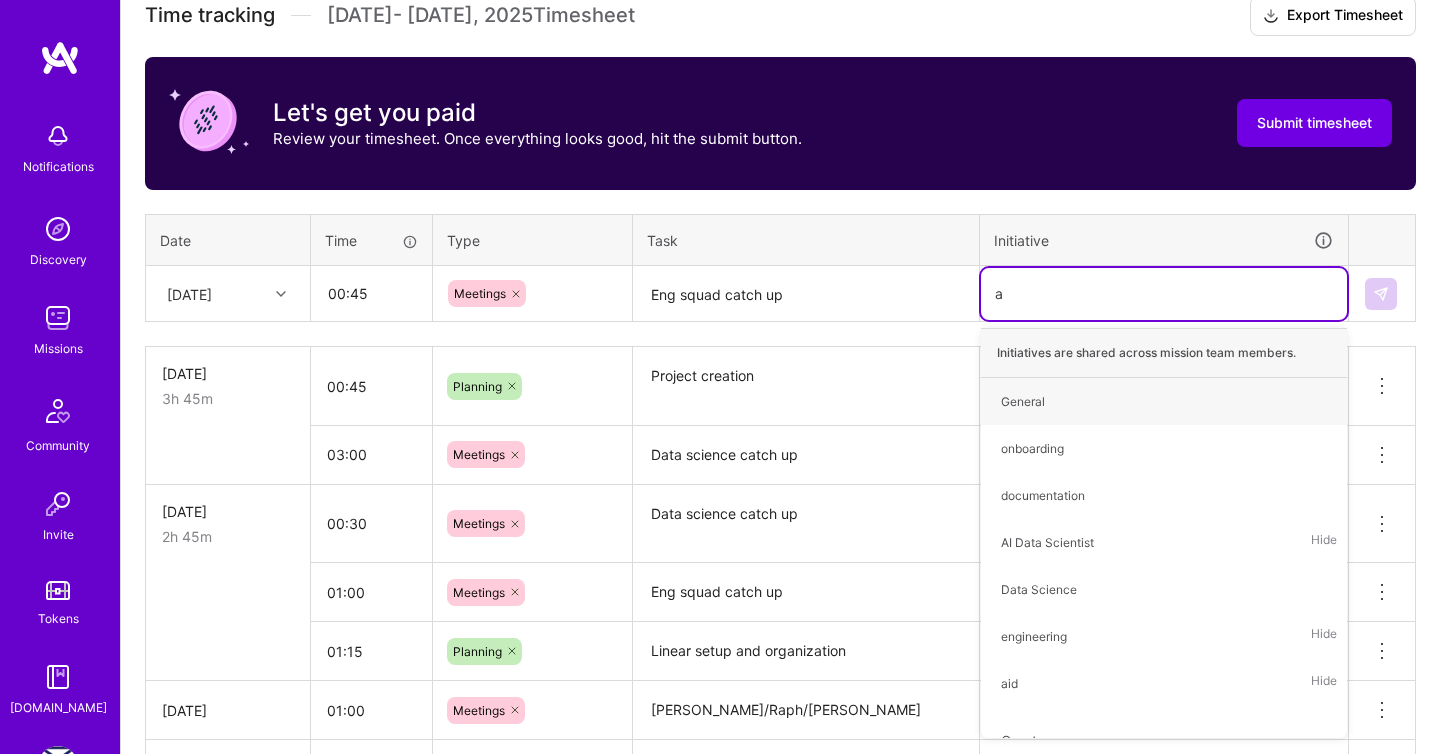 type on "ai" 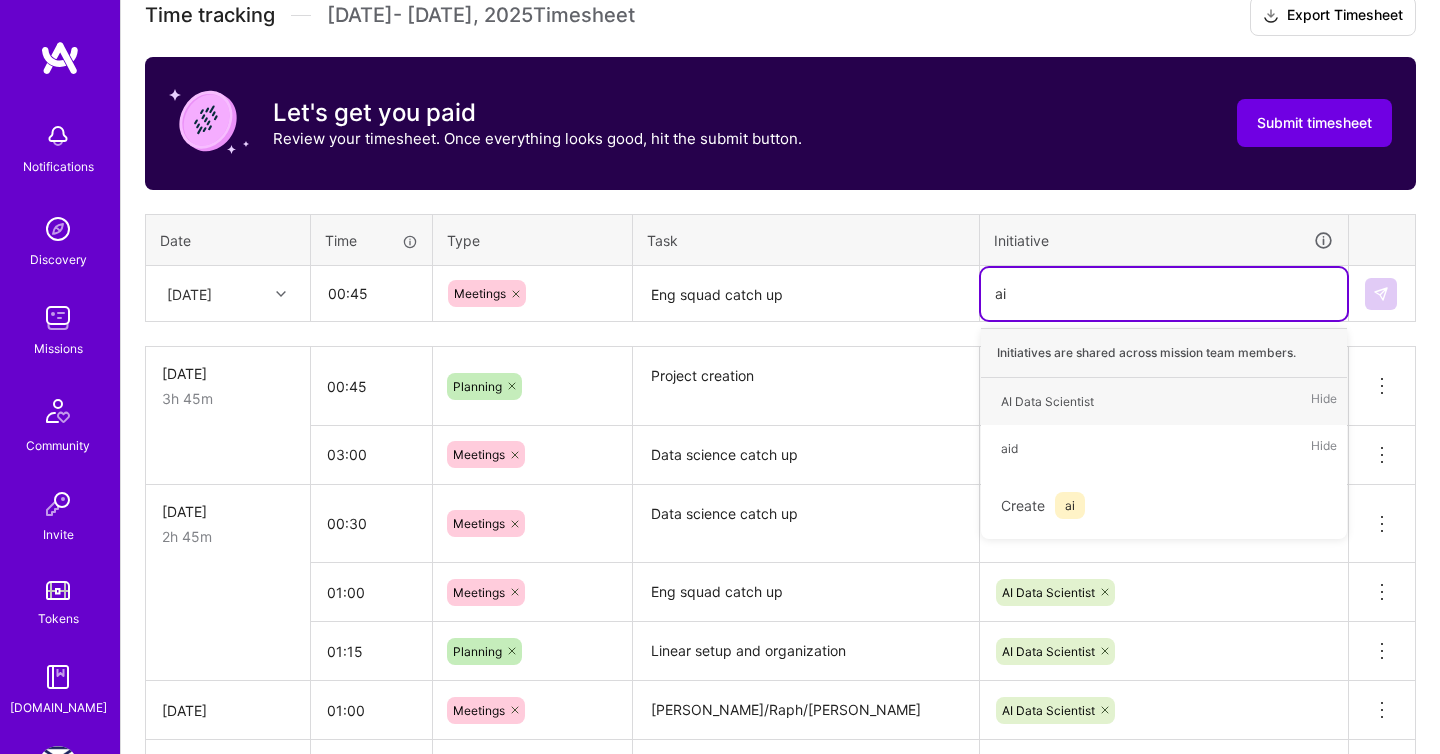 type 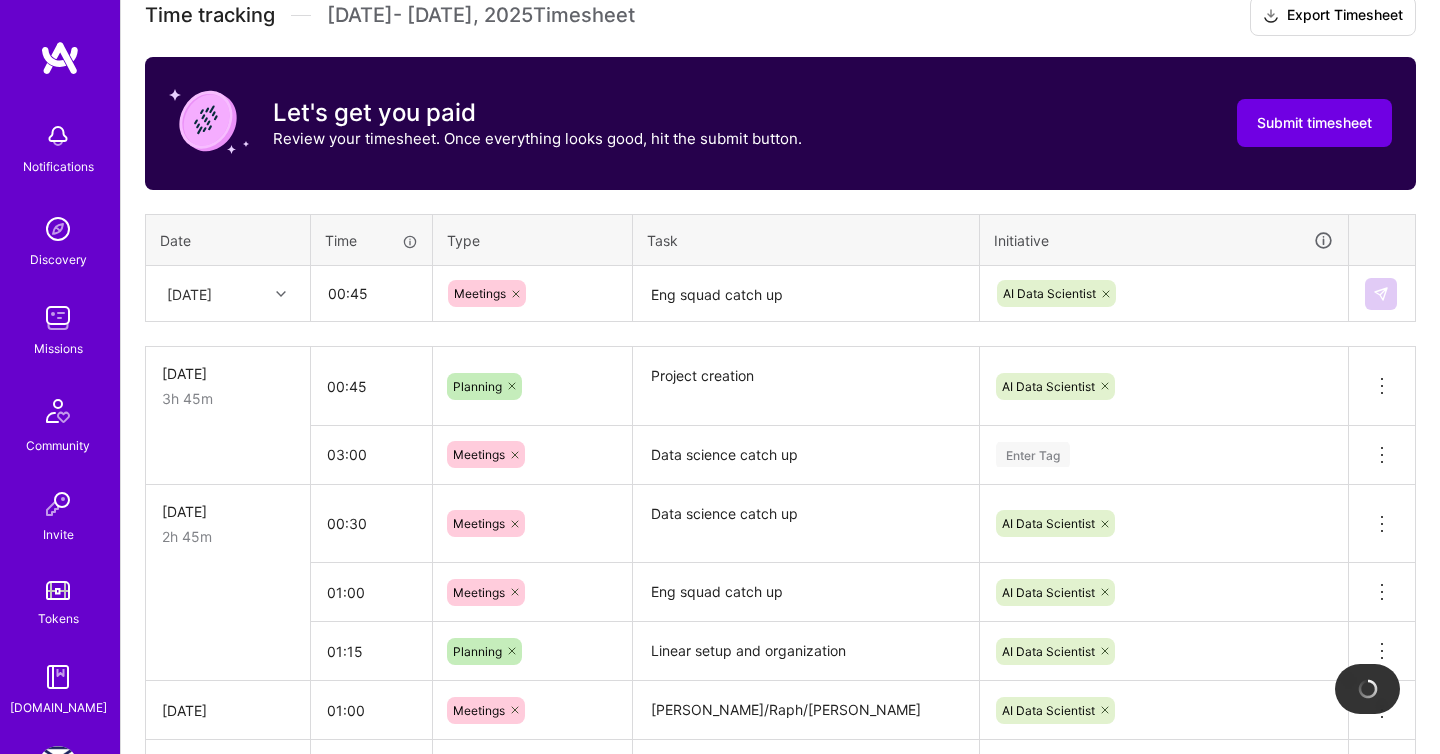 type 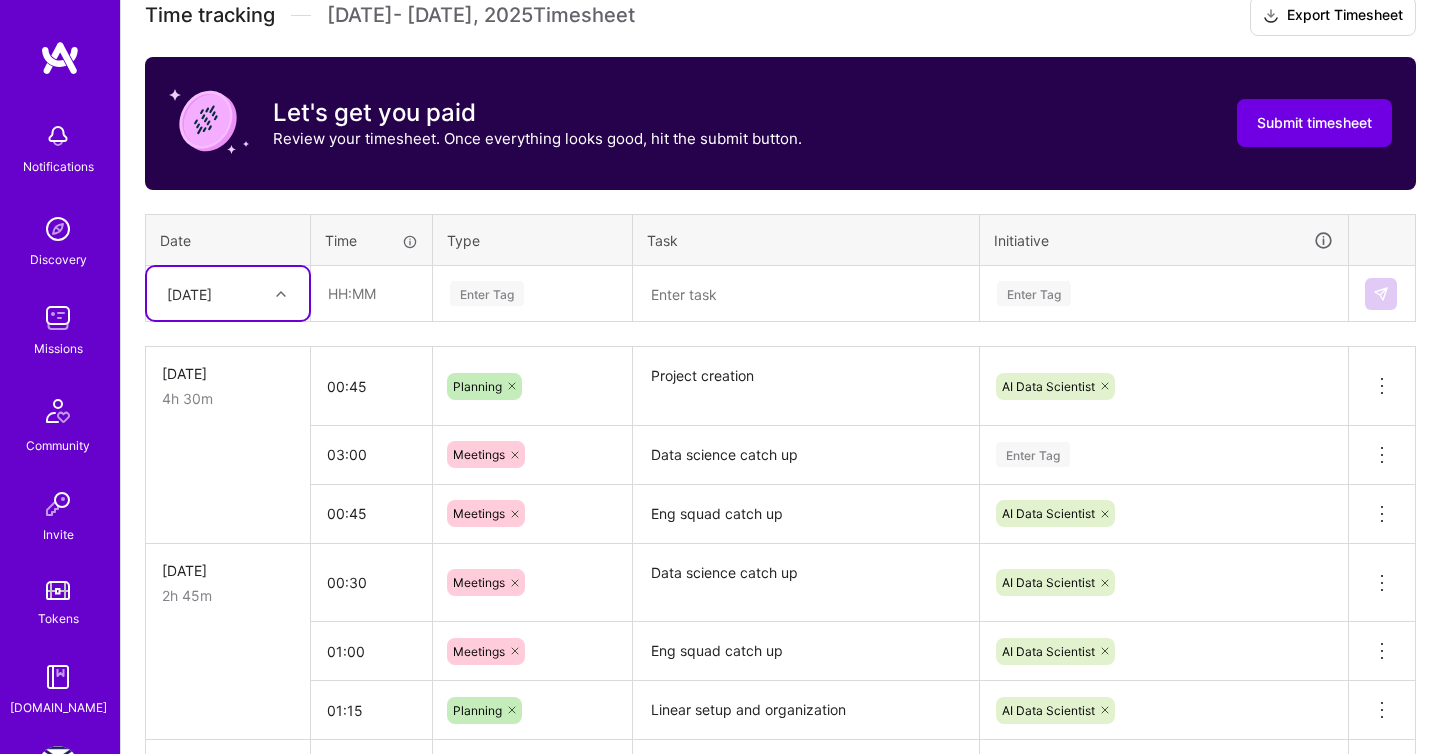 click on "Enter Tag" at bounding box center [1033, 454] 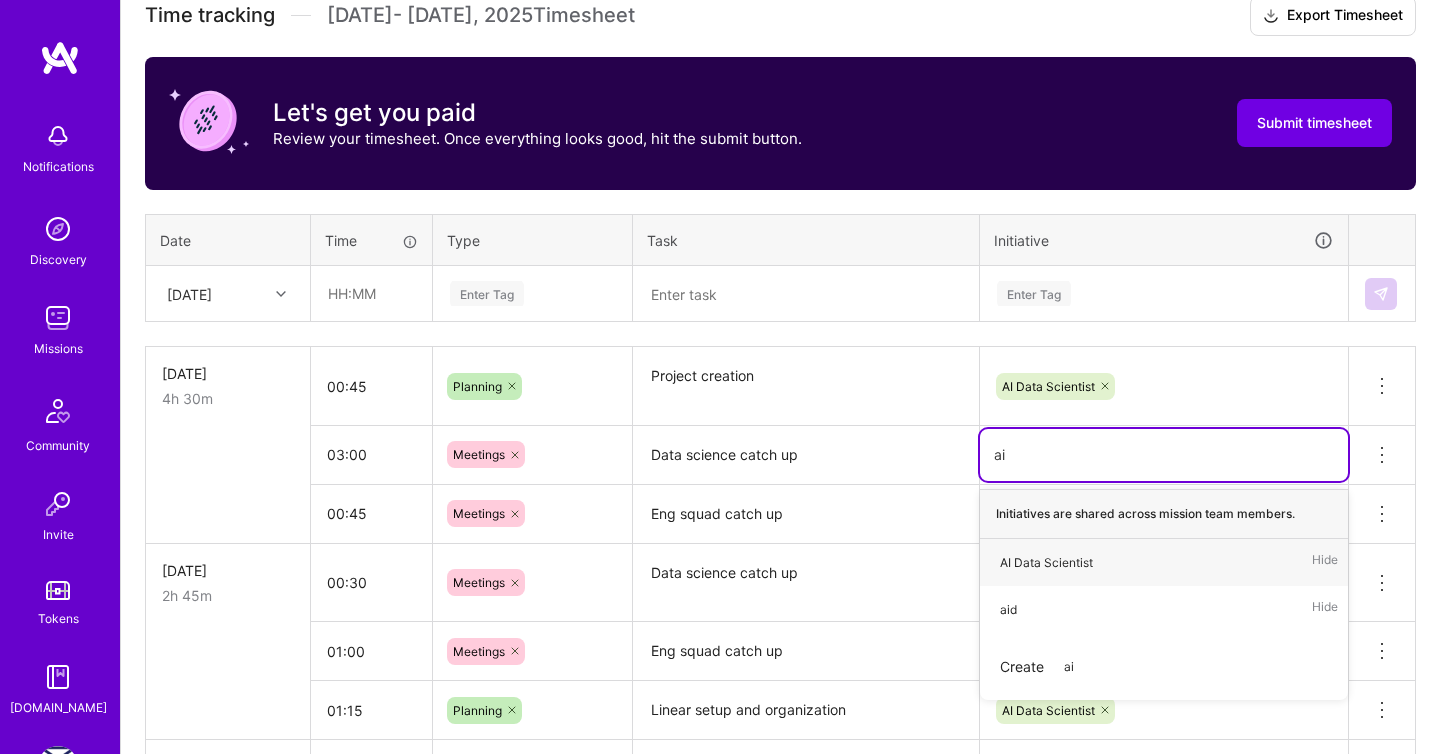 type on "a" 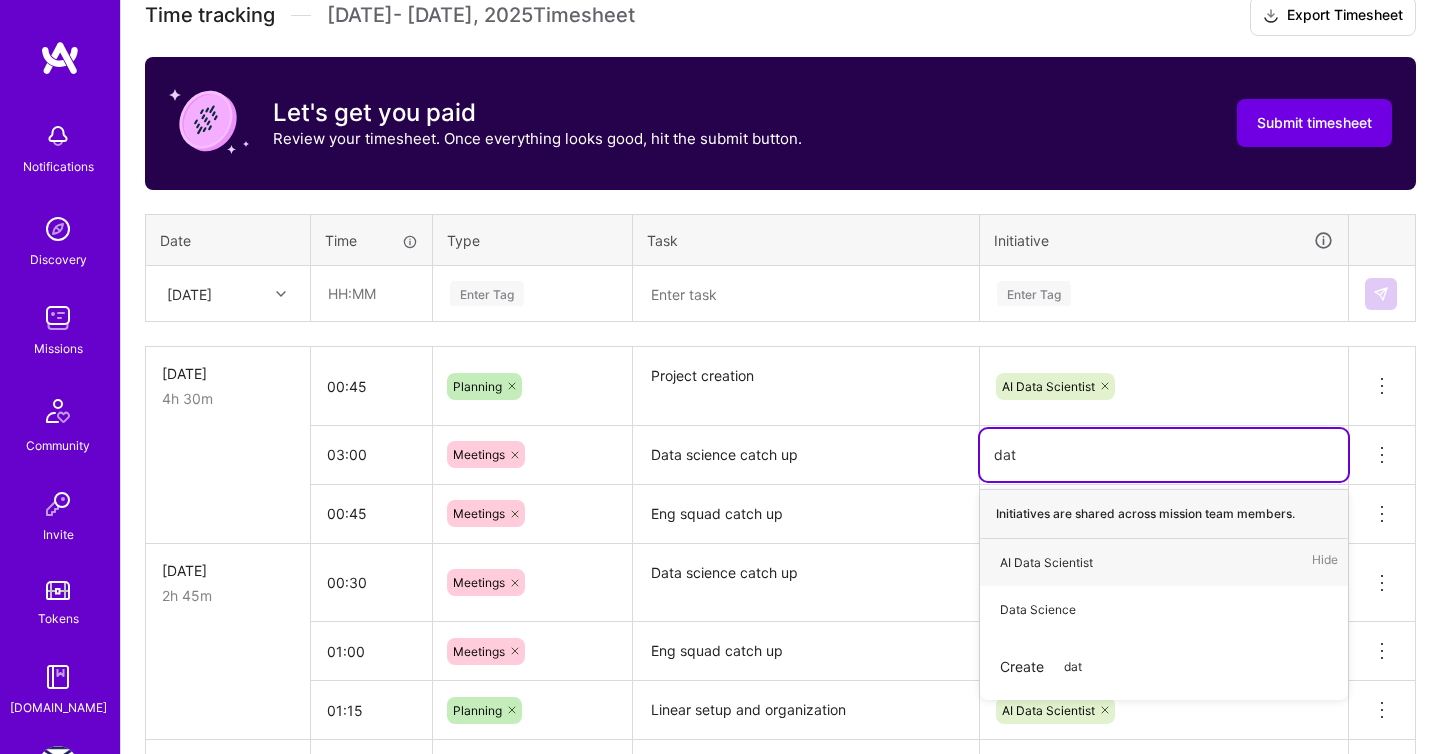 type on "data" 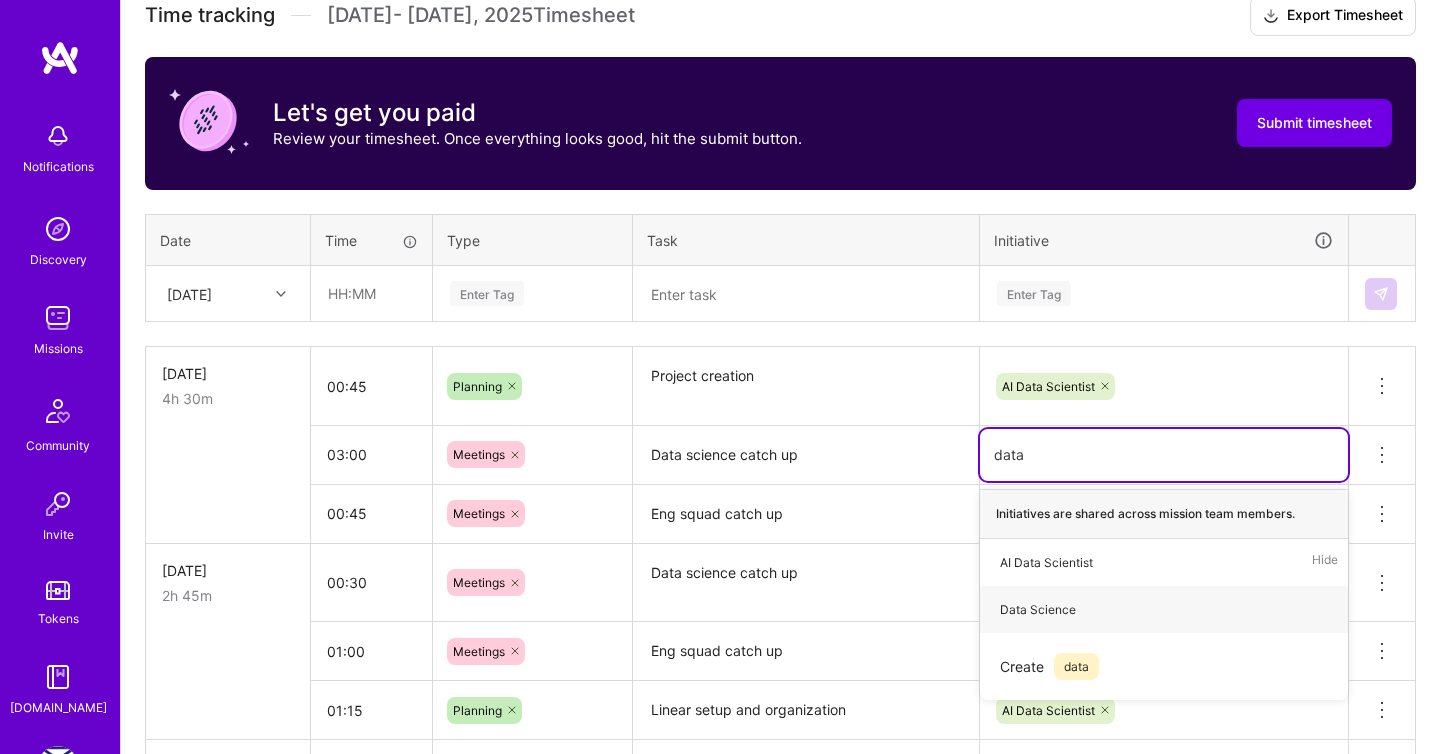 type 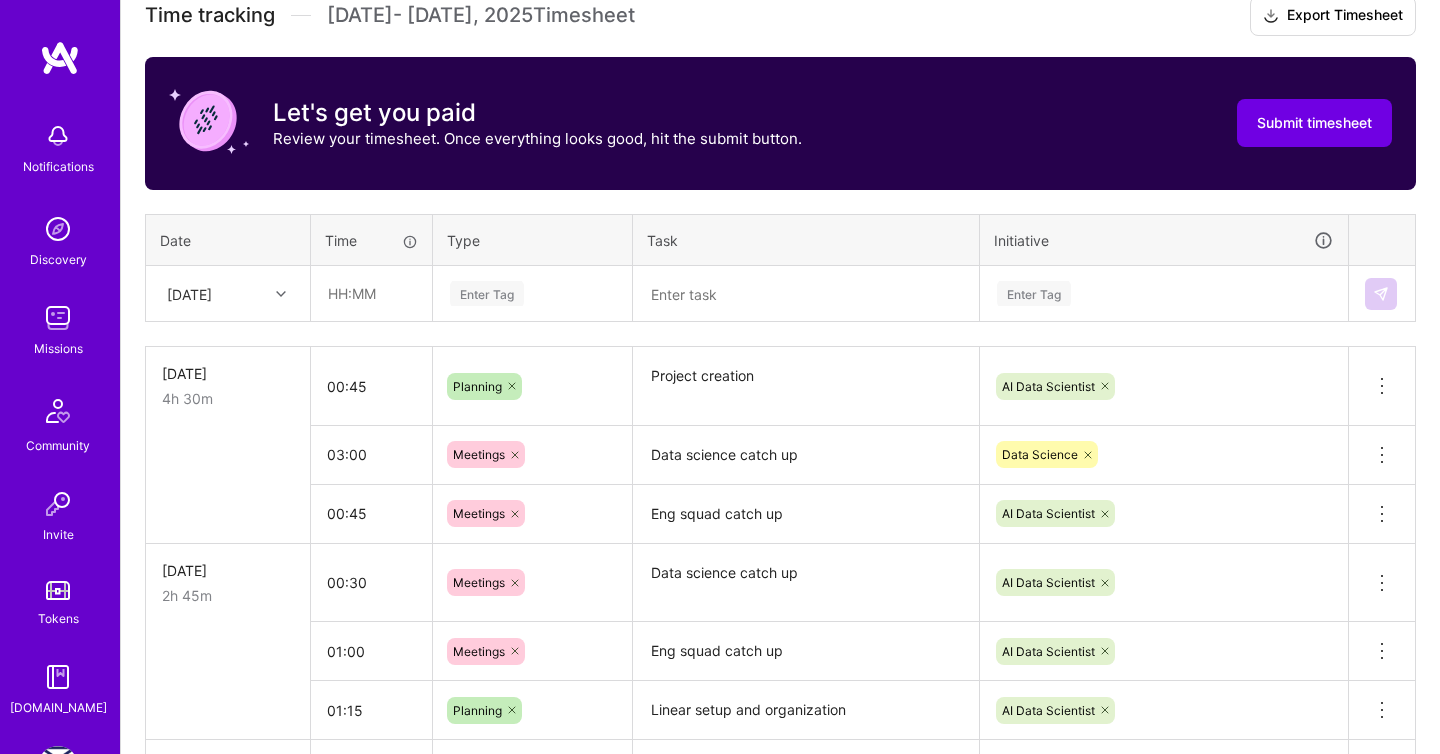 click on "Time tracking [DATE]  -   [DATE]  Timesheet Export Timesheet Let's get you paid Review your timesheet. Once everything looks good, hit the submit button. Submit timesheet Date Time Type Task Initiative  [DATE] Enter Tag Enter Tag [DATE] 4h 30m 00:45 Planning
Project creation AI Data Scientist
Delete row 03:00 Meetings
Data science catch up  Data Science
Delete row 00:45 Meetings
Eng squad catch up AI Data Scientist
Delete row [DATE] 2h 45m 00:30 Meetings
Data science catch up  AI Data Scientist
Delete row 01:00 Meetings
Eng squad catch up AI Data Scientist
Delete row 01:15 Planning
Linear setup and organization AI Data Scientist
Delete row [DATE] 01:00 Meetings
[PERSON_NAME]/Raph/[PERSON_NAME] sync AI Data Scientist
Delete row [DATE] 3h 30m 01:00" at bounding box center (780, 523) 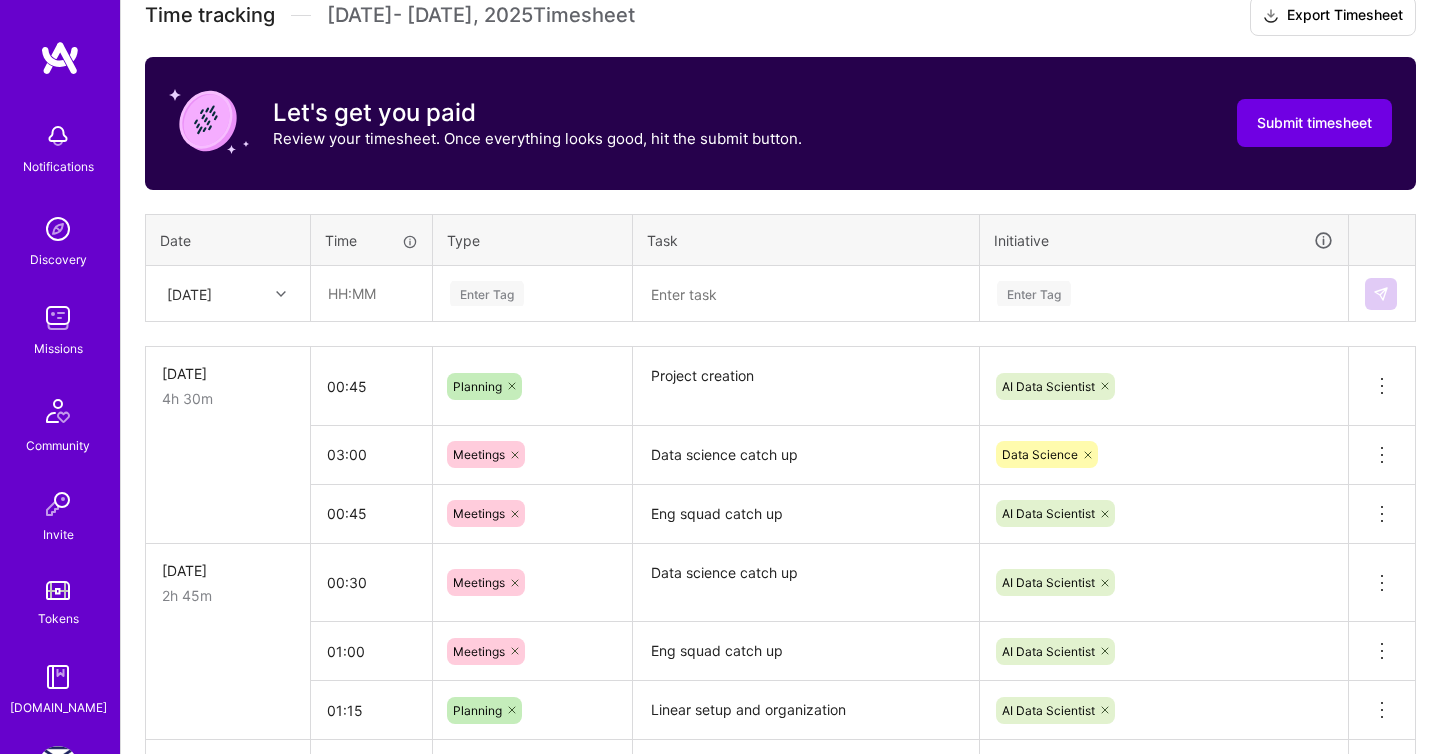 click on "[DATE]" at bounding box center [212, 293] 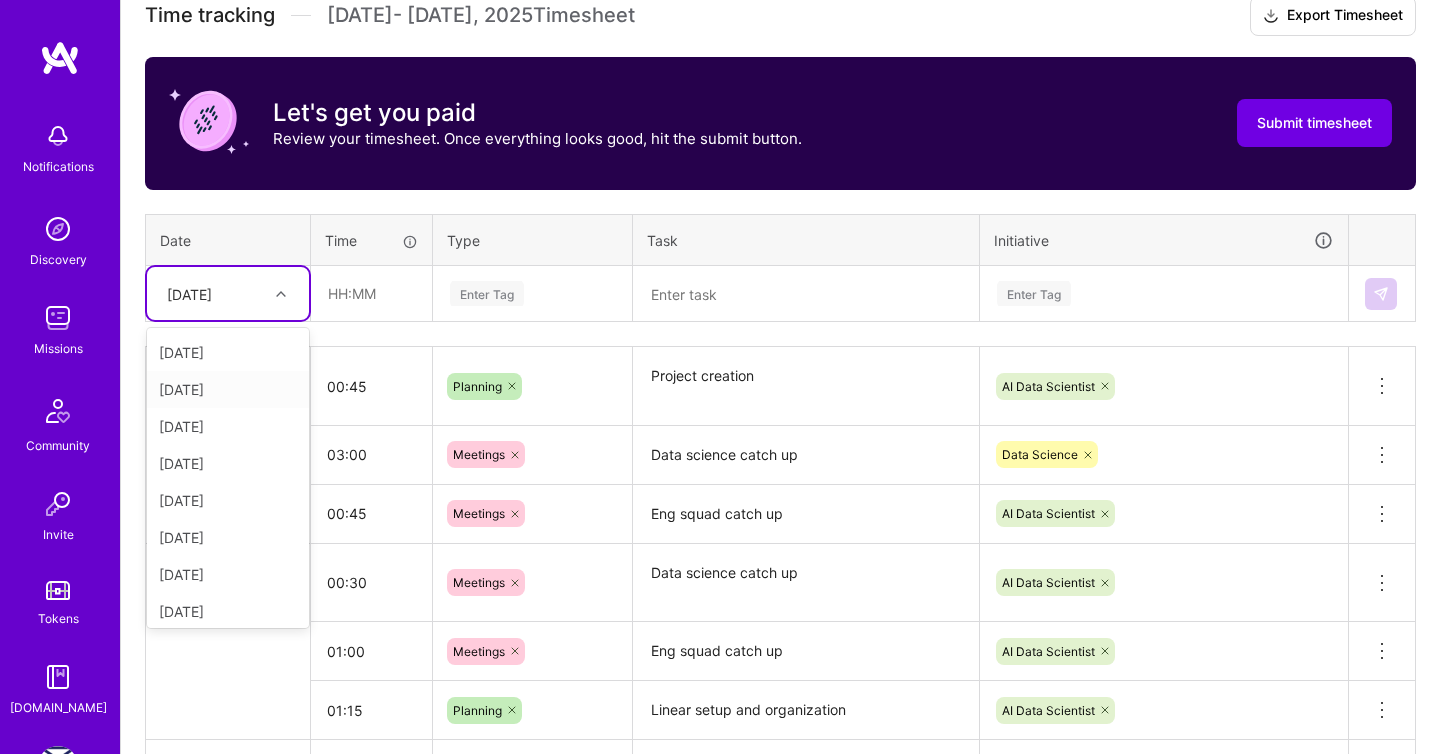 scroll, scrollTop: 75, scrollLeft: 0, axis: vertical 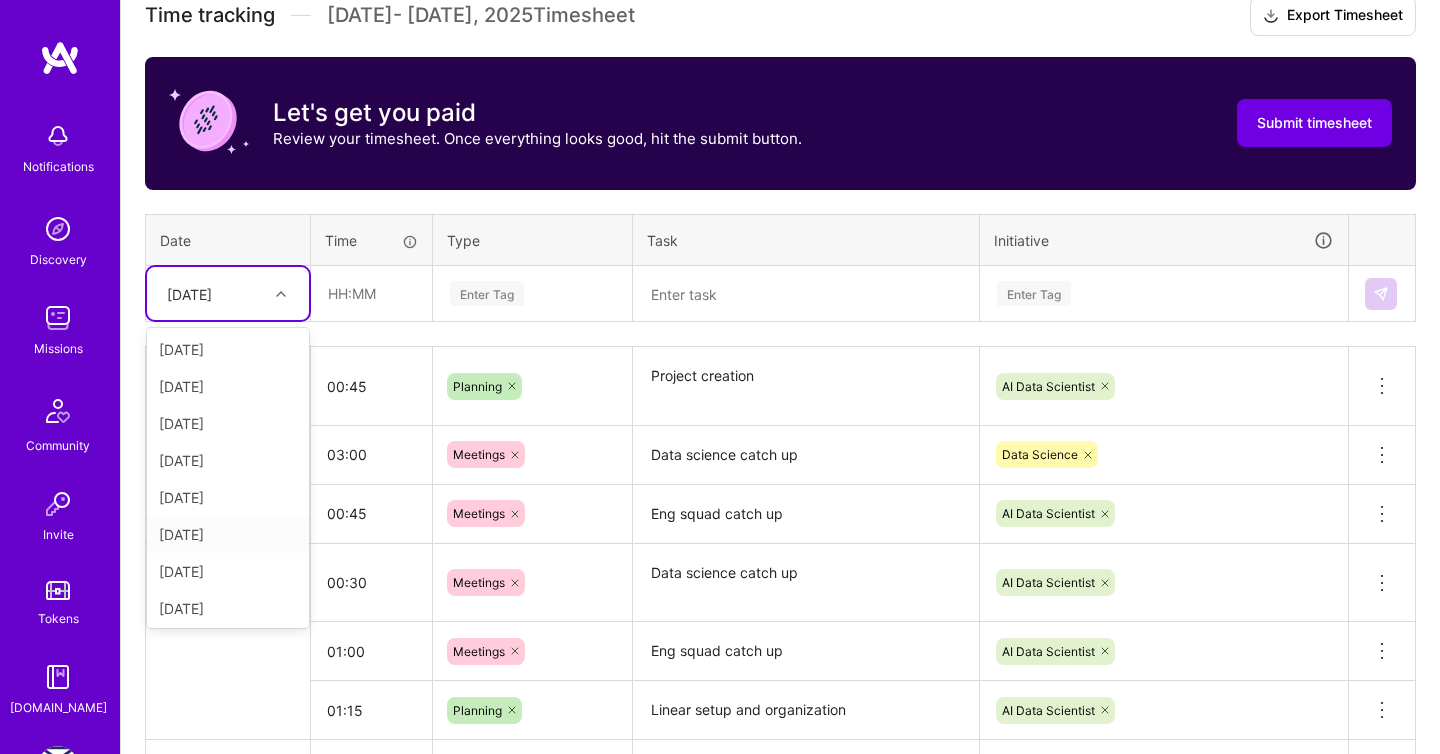 click on "[DATE]" at bounding box center (228, 534) 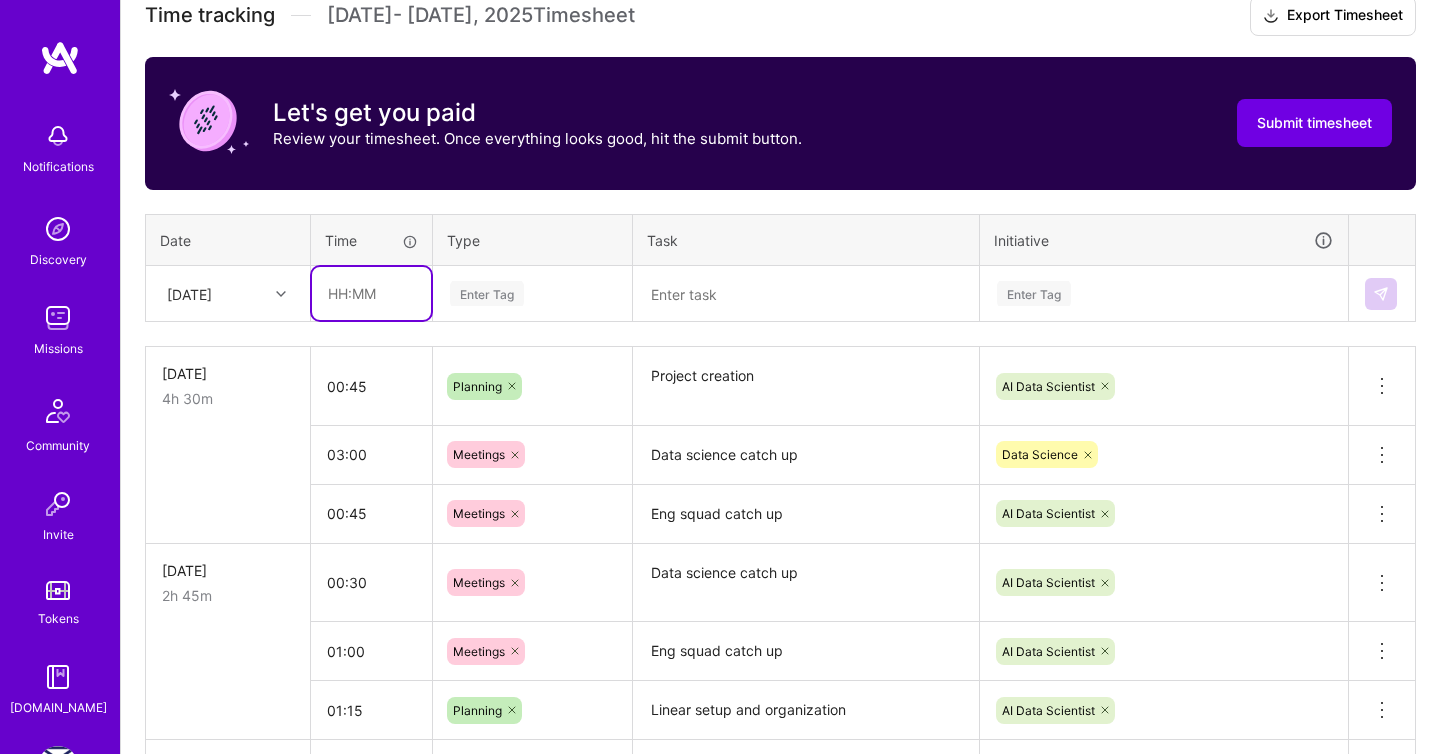 click at bounding box center (371, 293) 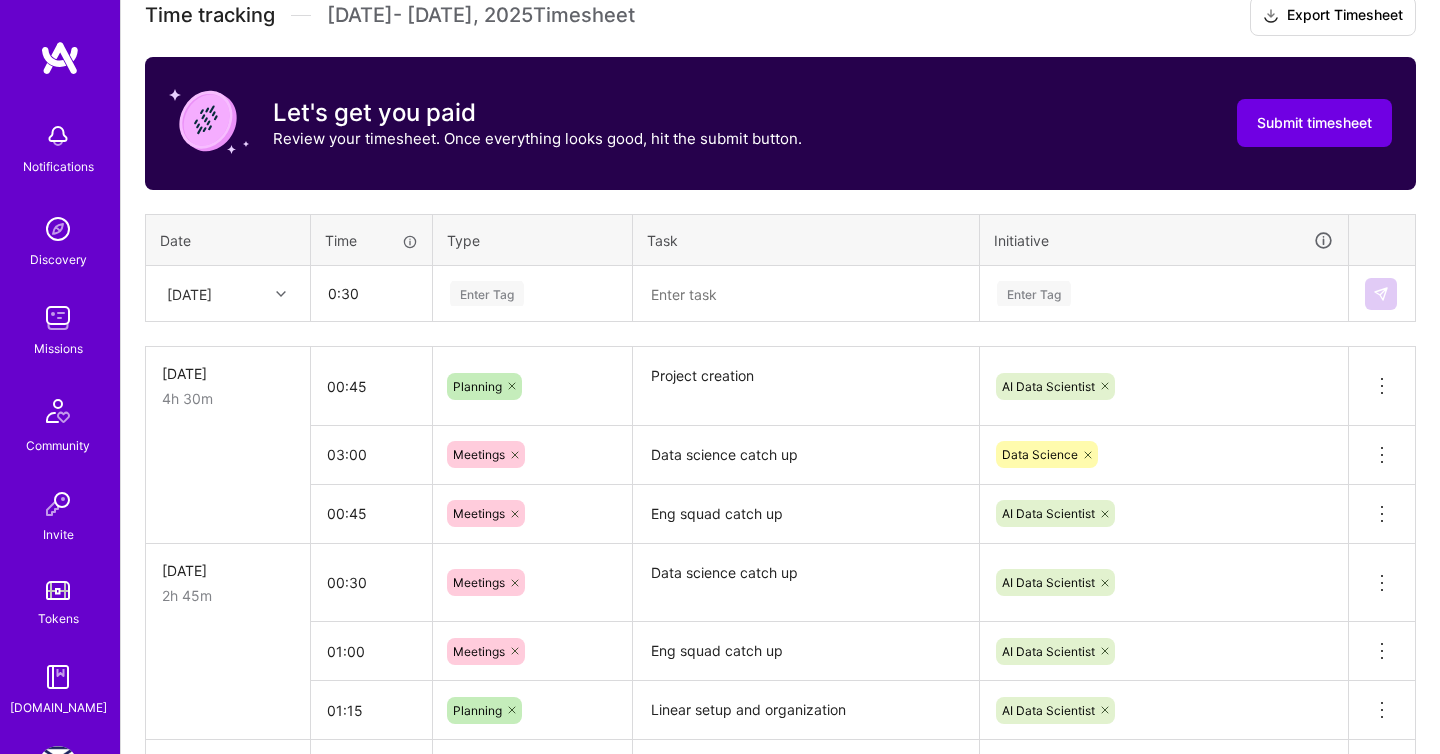 type on "00:30" 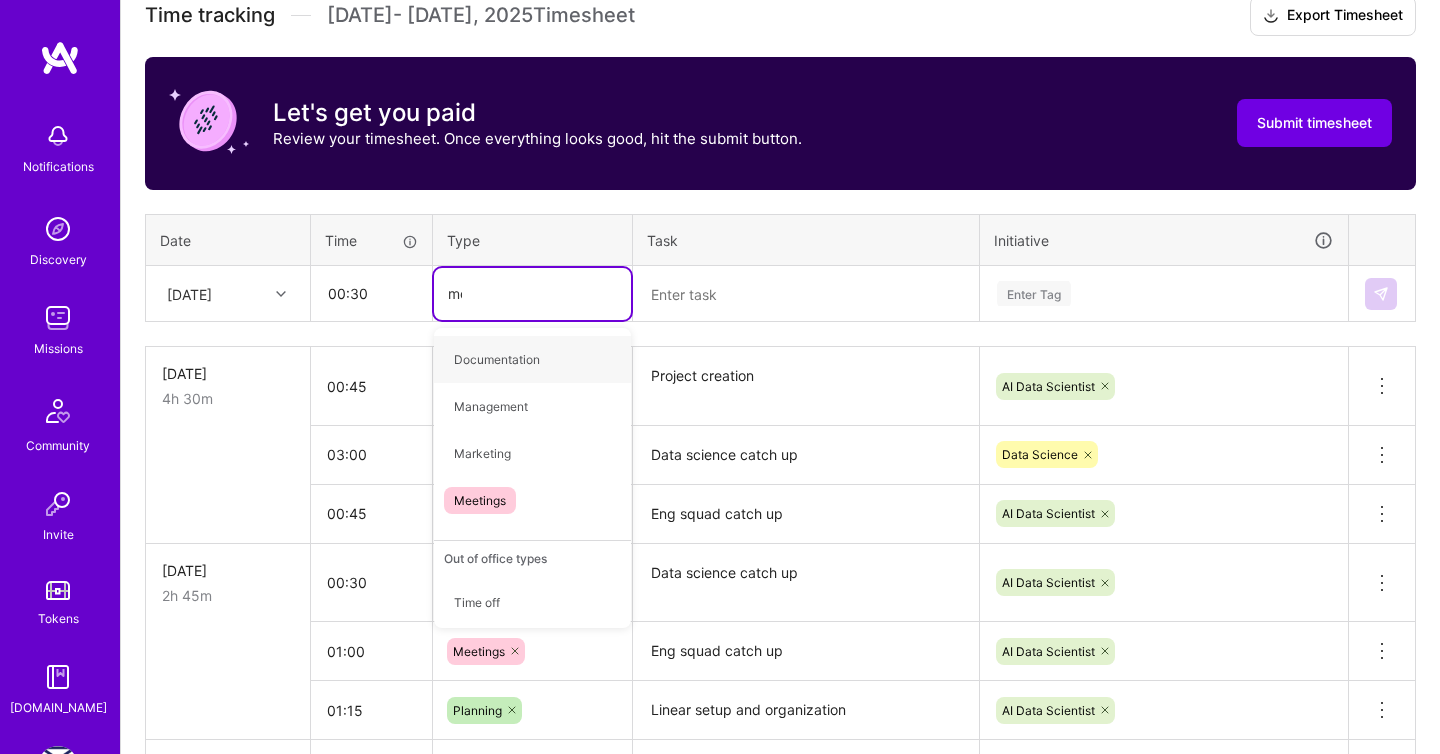 type on "mee" 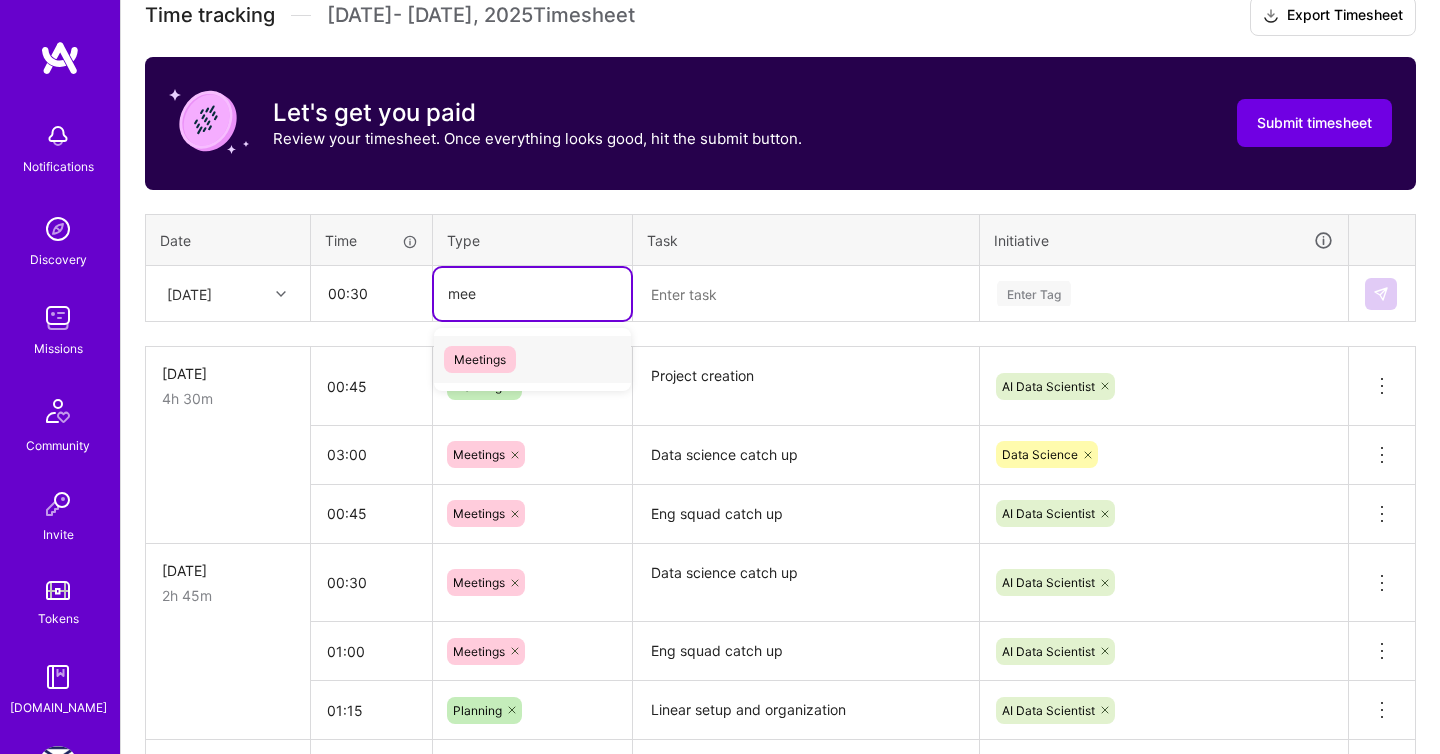 type 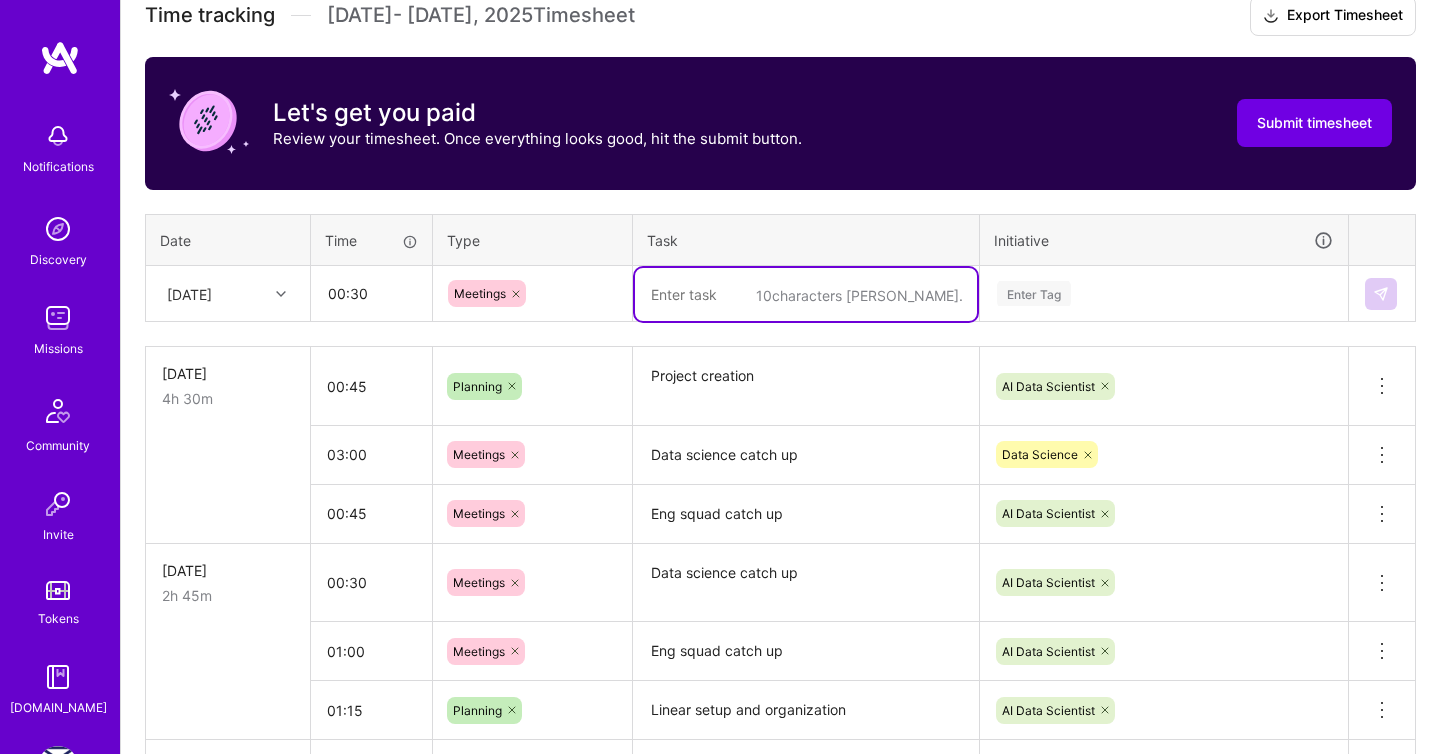 type on "A" 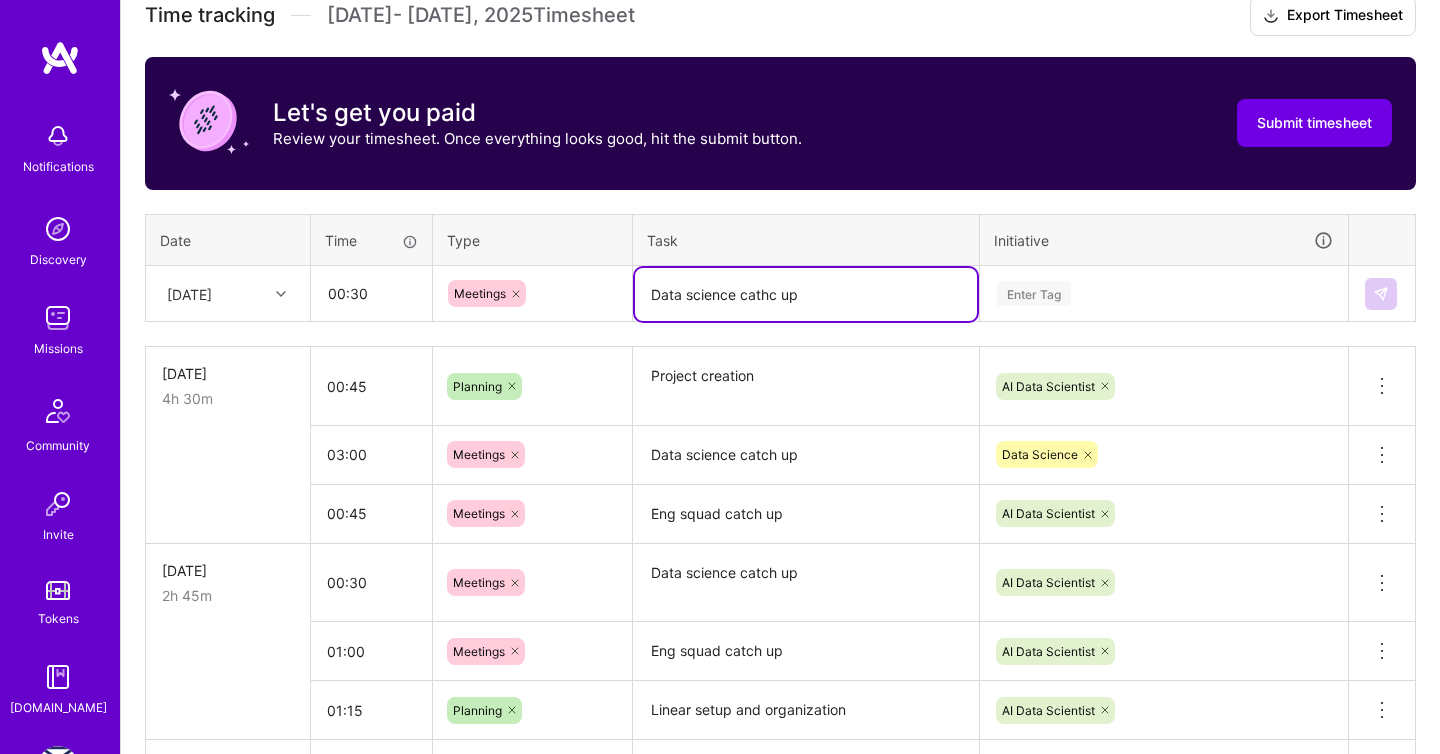 type on "Data science cathc up" 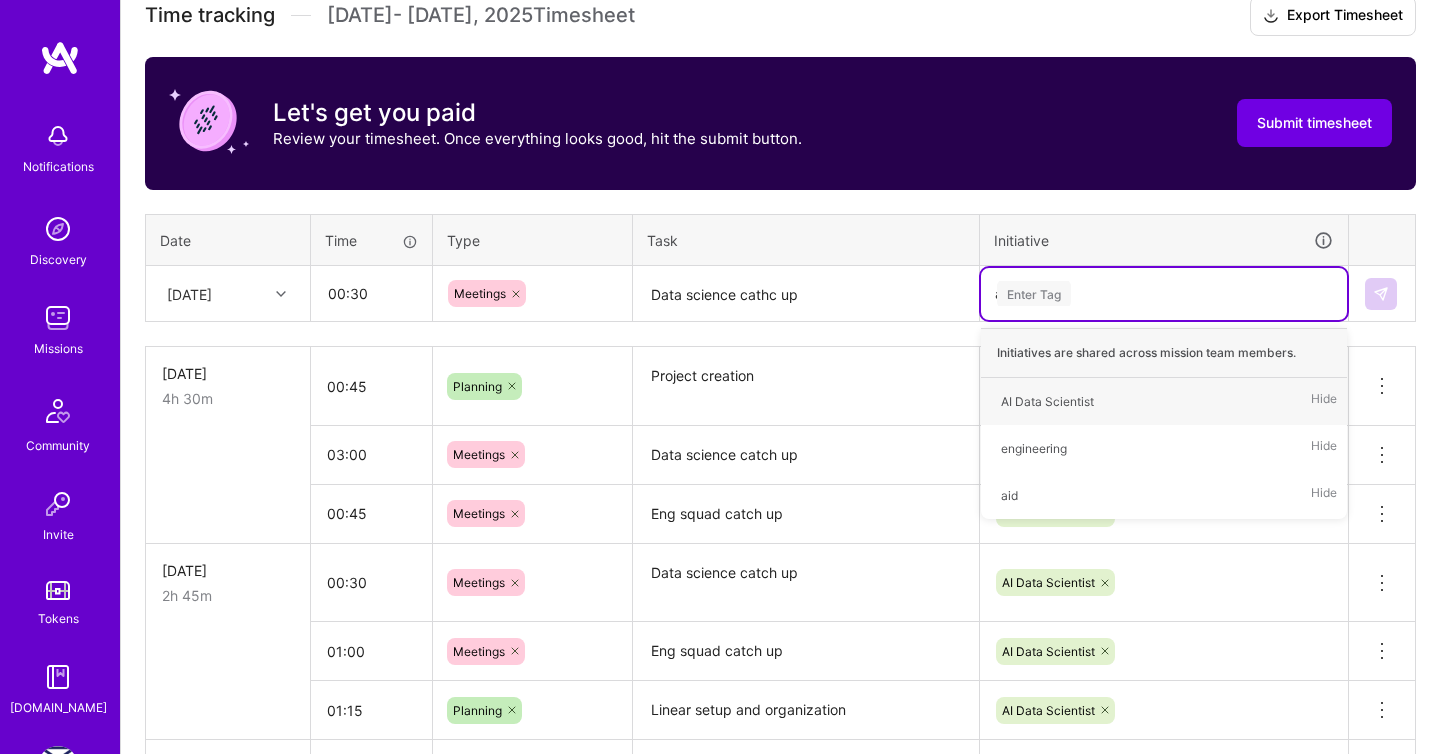 type on "ai" 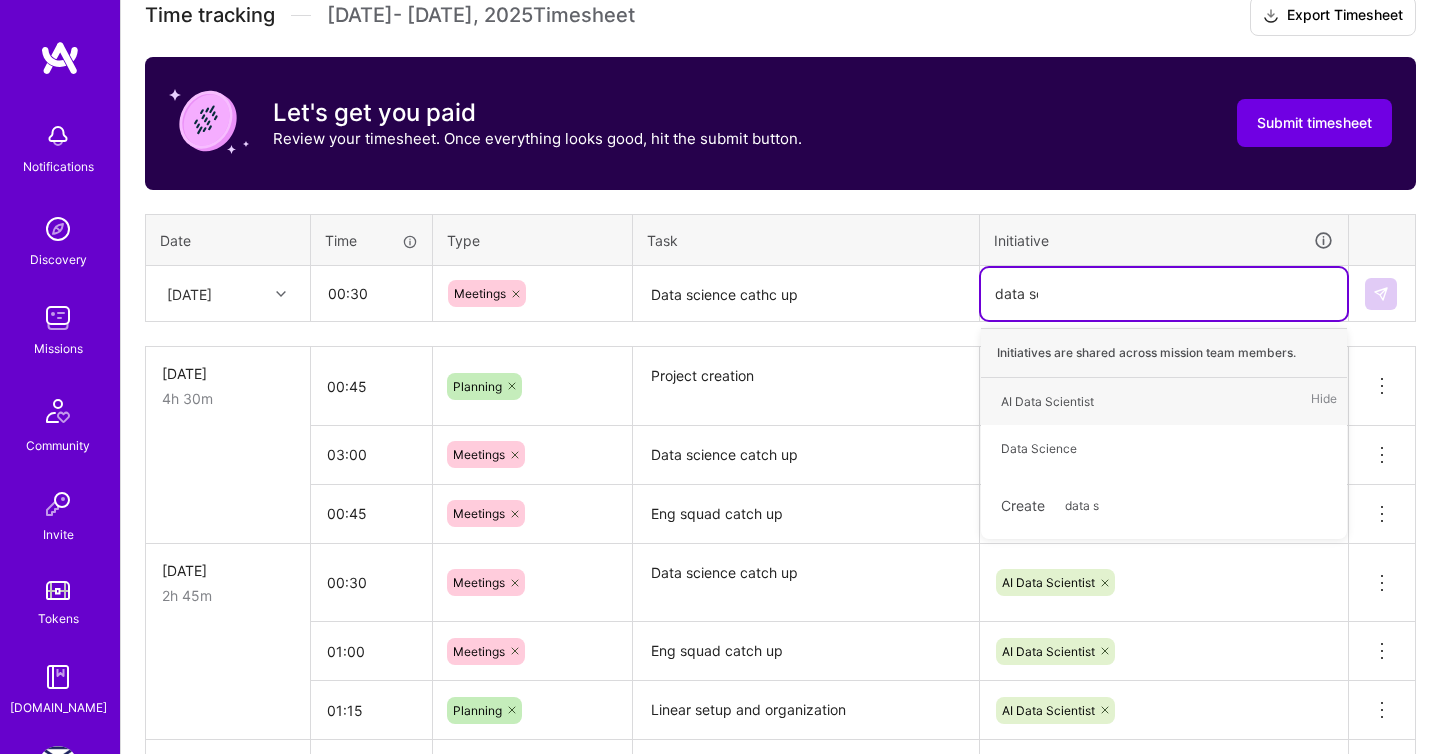 type on "data sci" 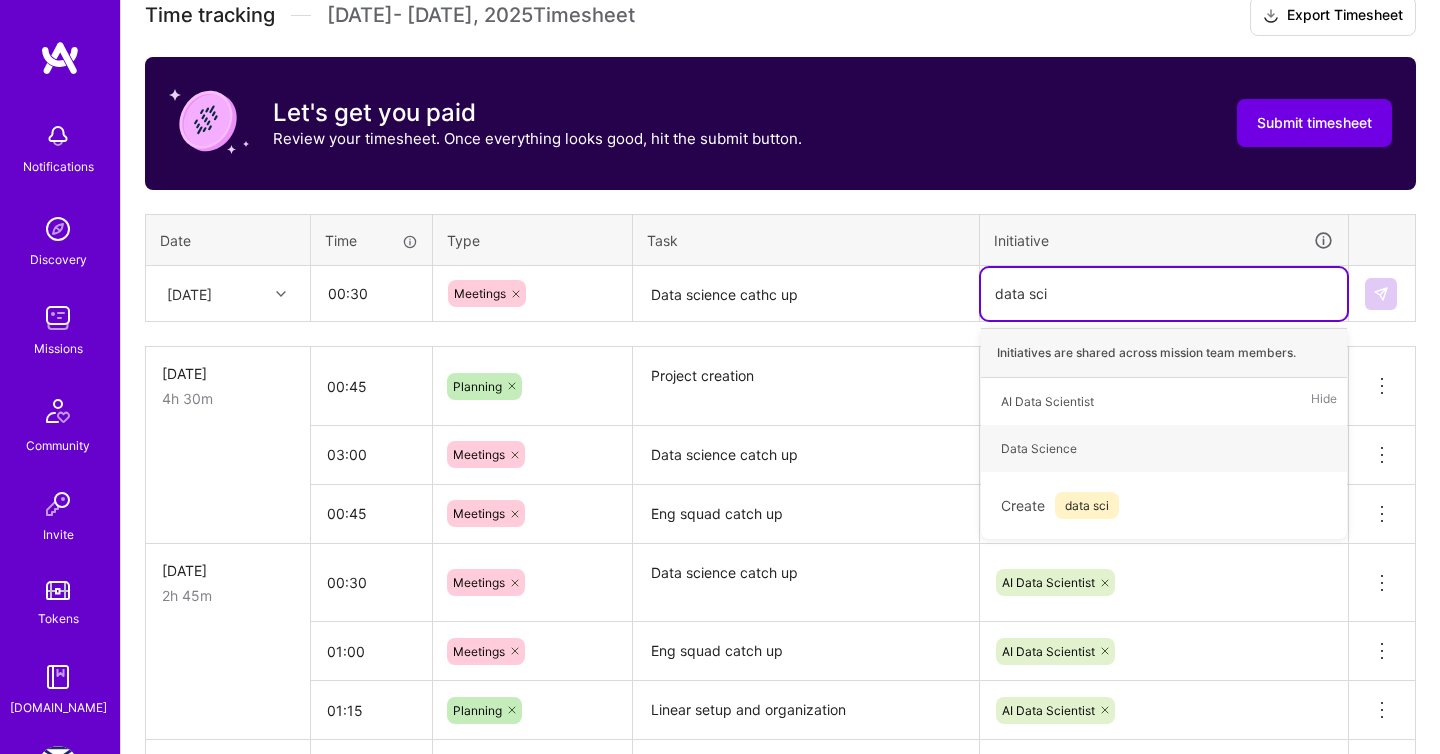 type 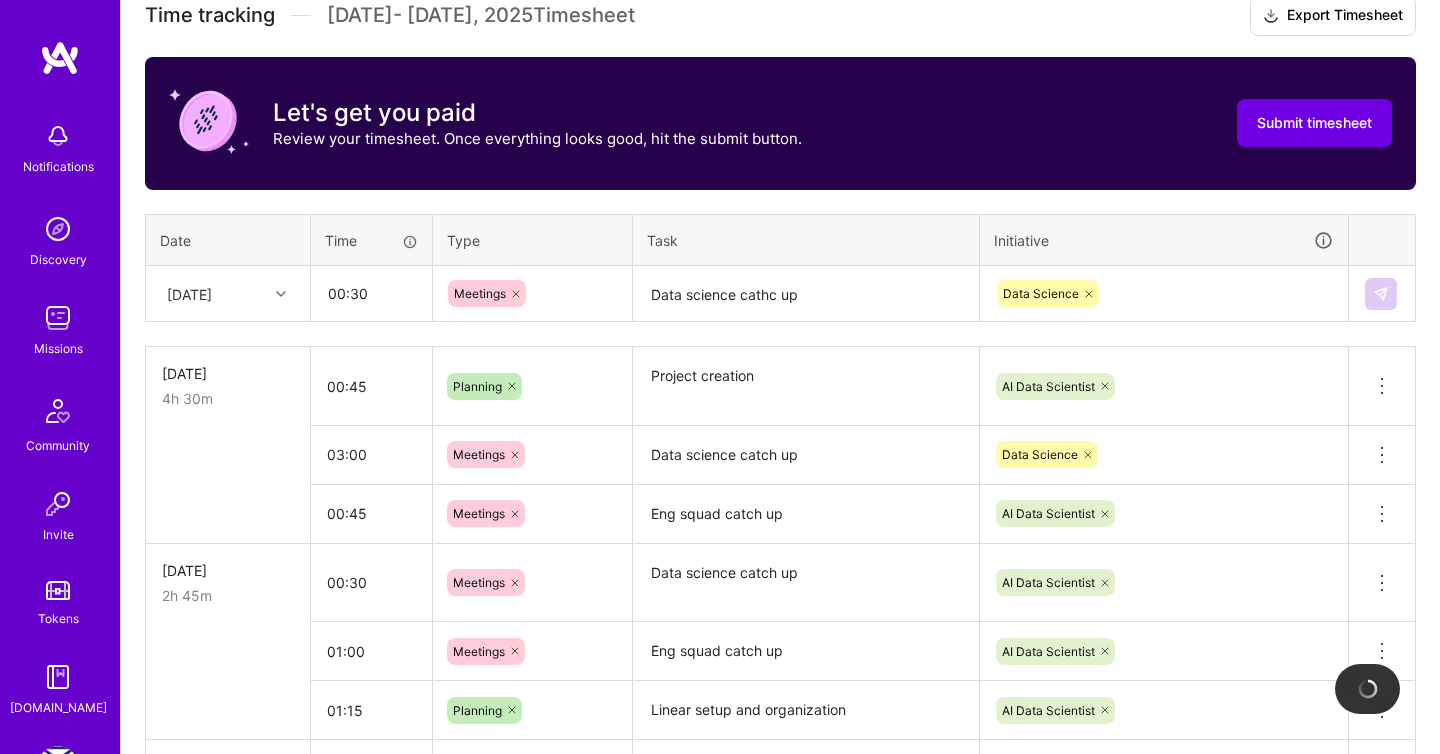 type 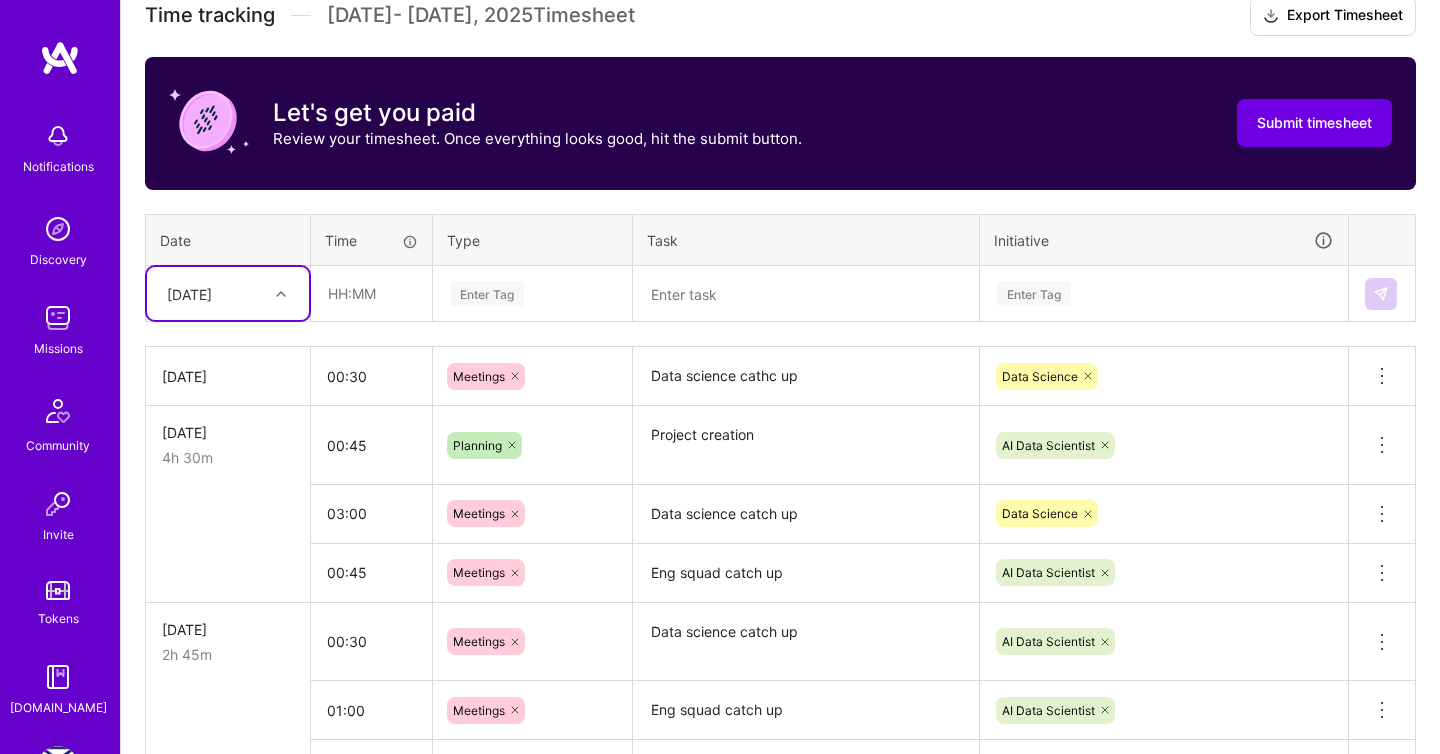 click at bounding box center (806, 294) 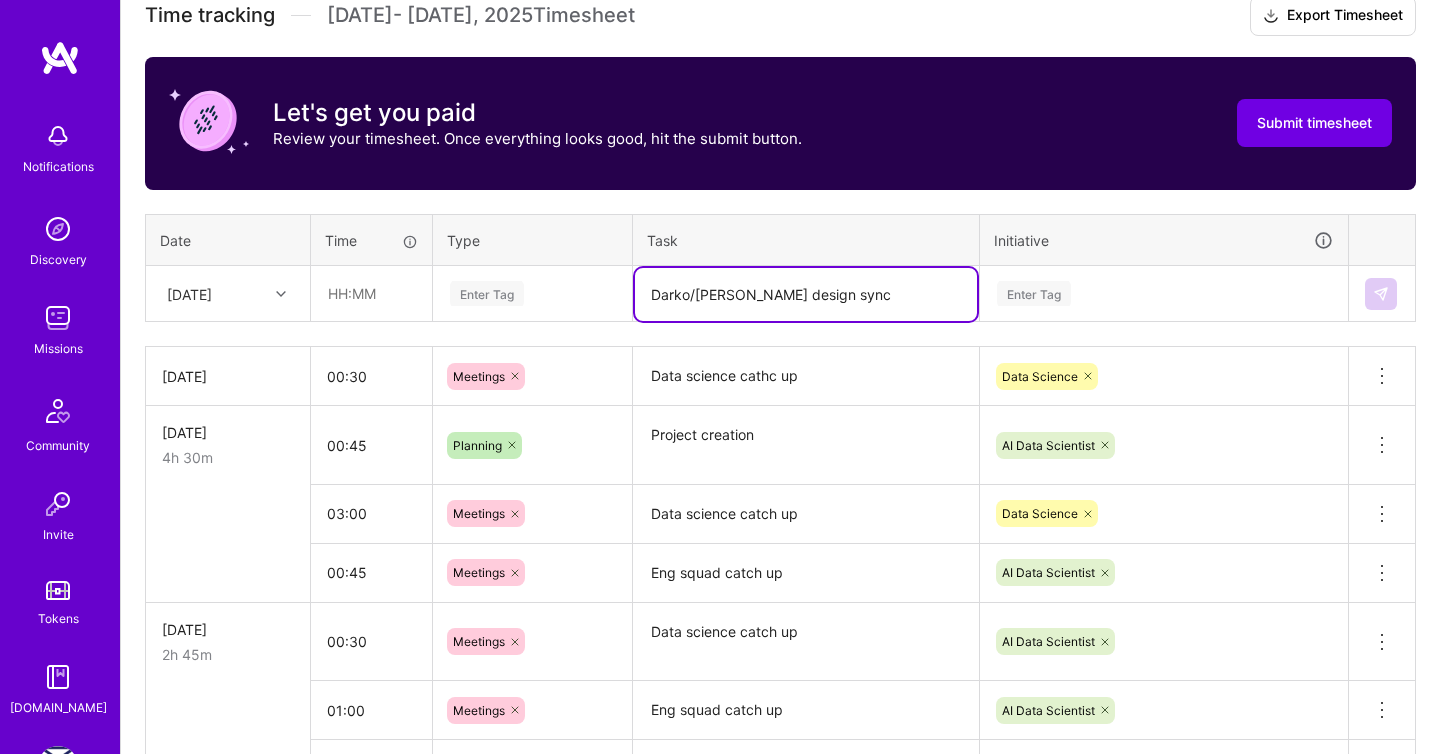 type on "Darko/[PERSON_NAME] design sync" 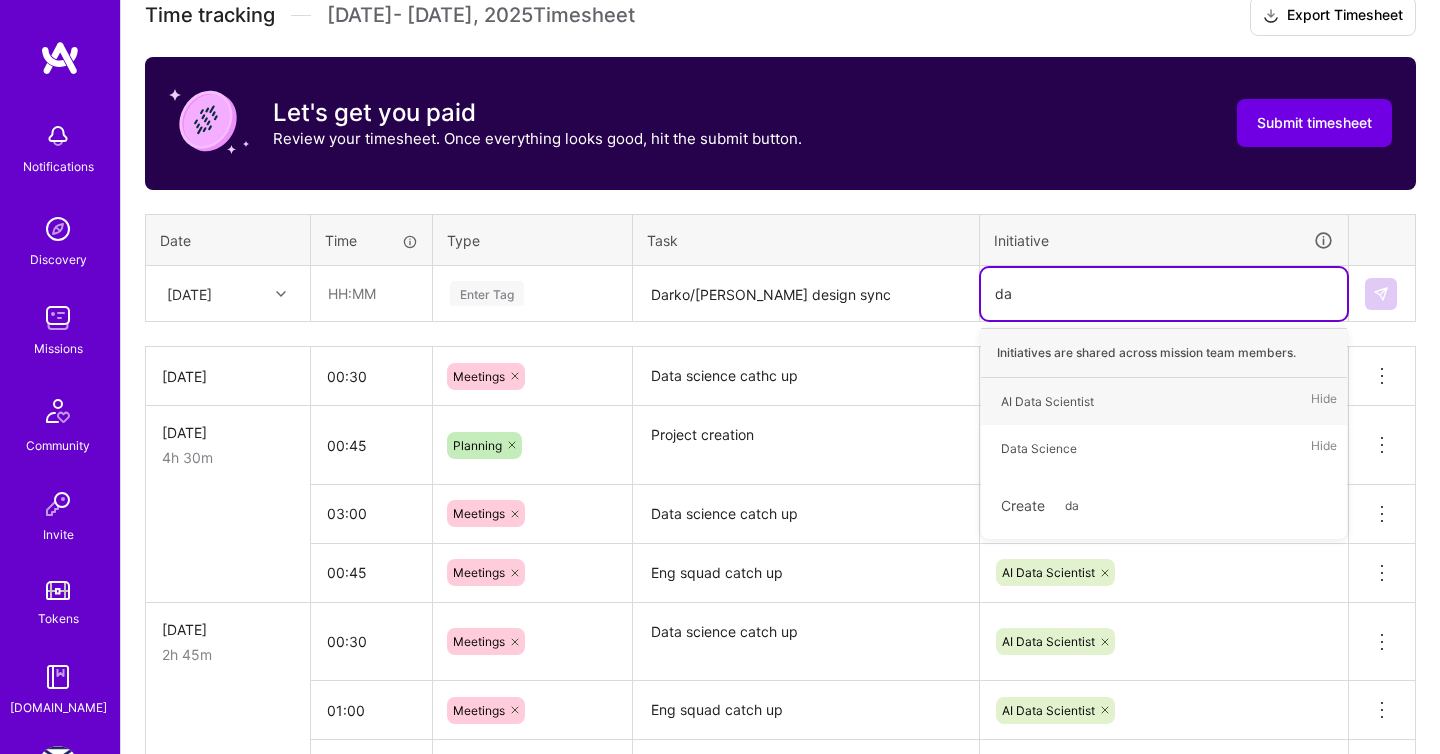 type on "d" 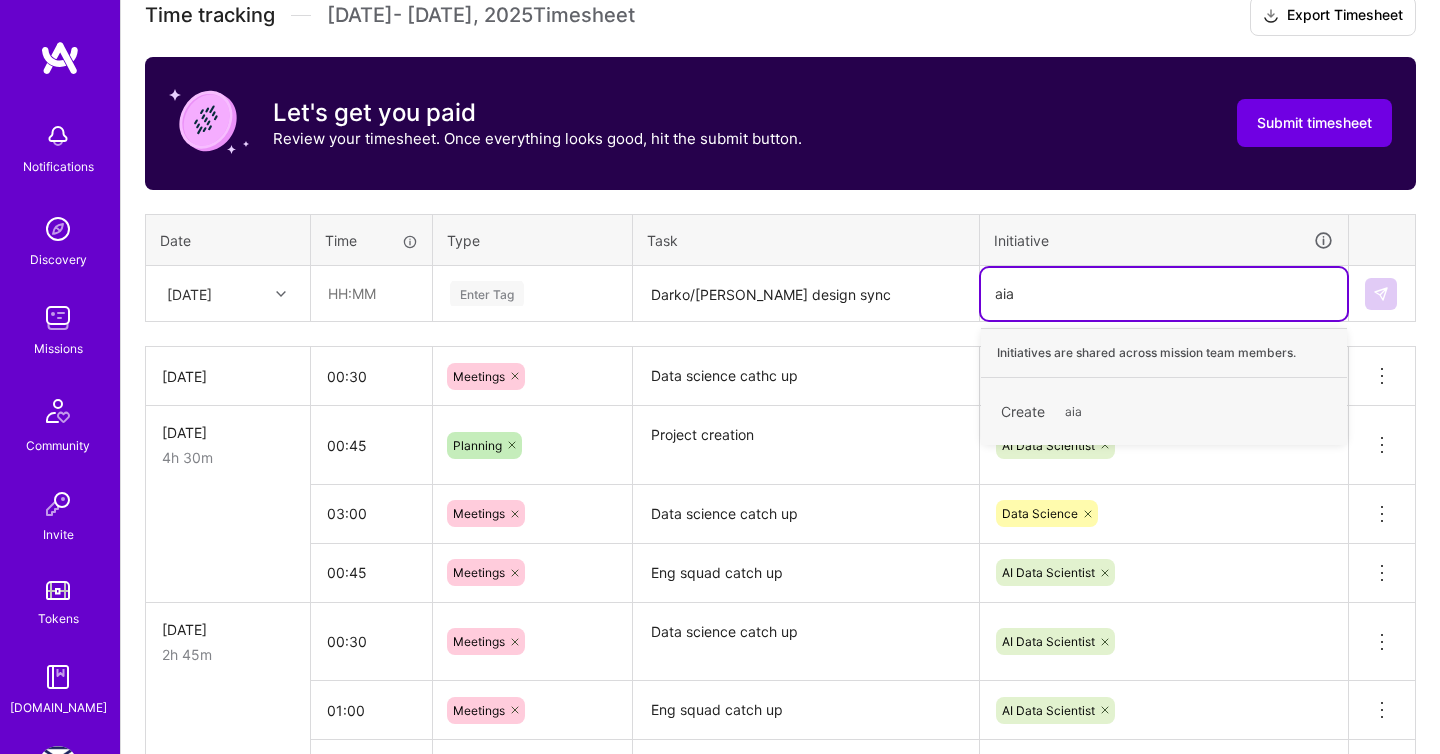 type on "ai" 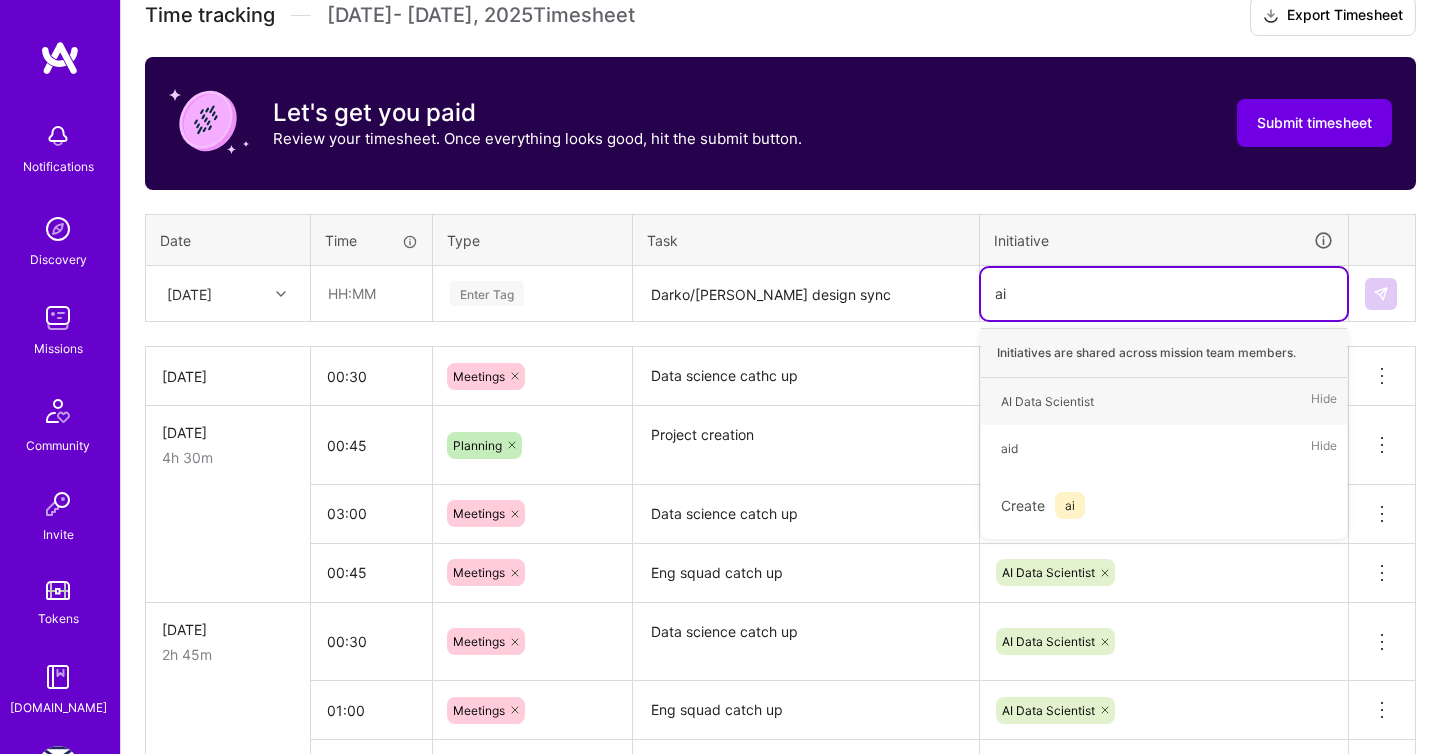 type 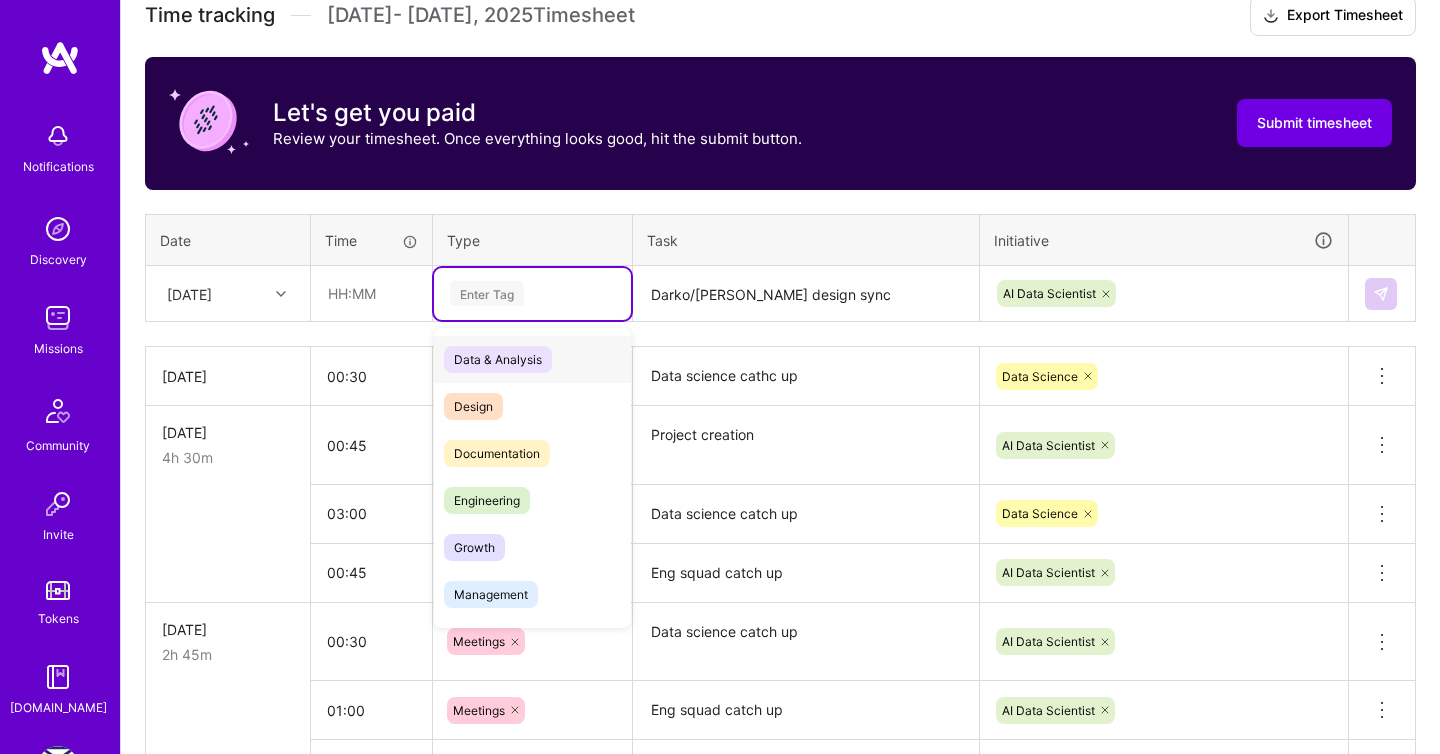 click on "Enter Tag" at bounding box center [487, 293] 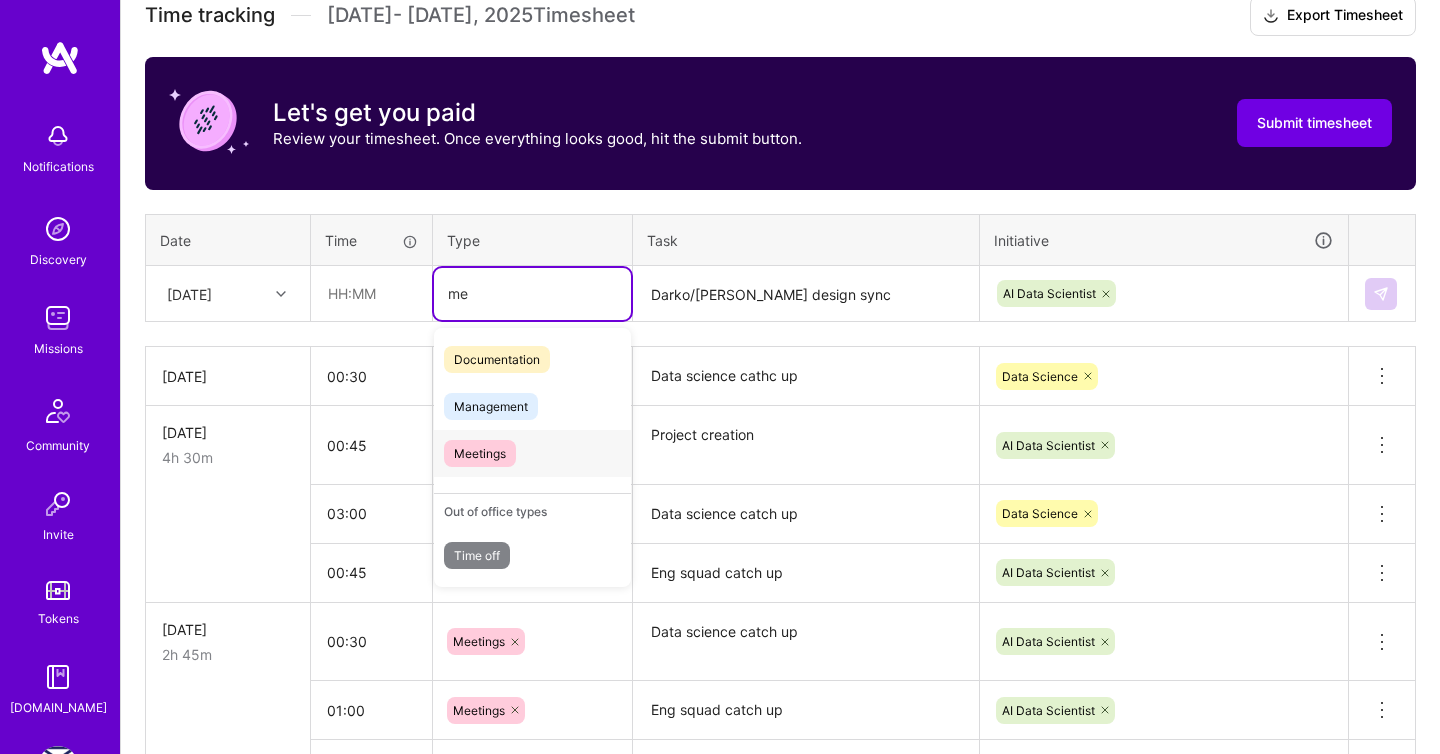 type on "m" 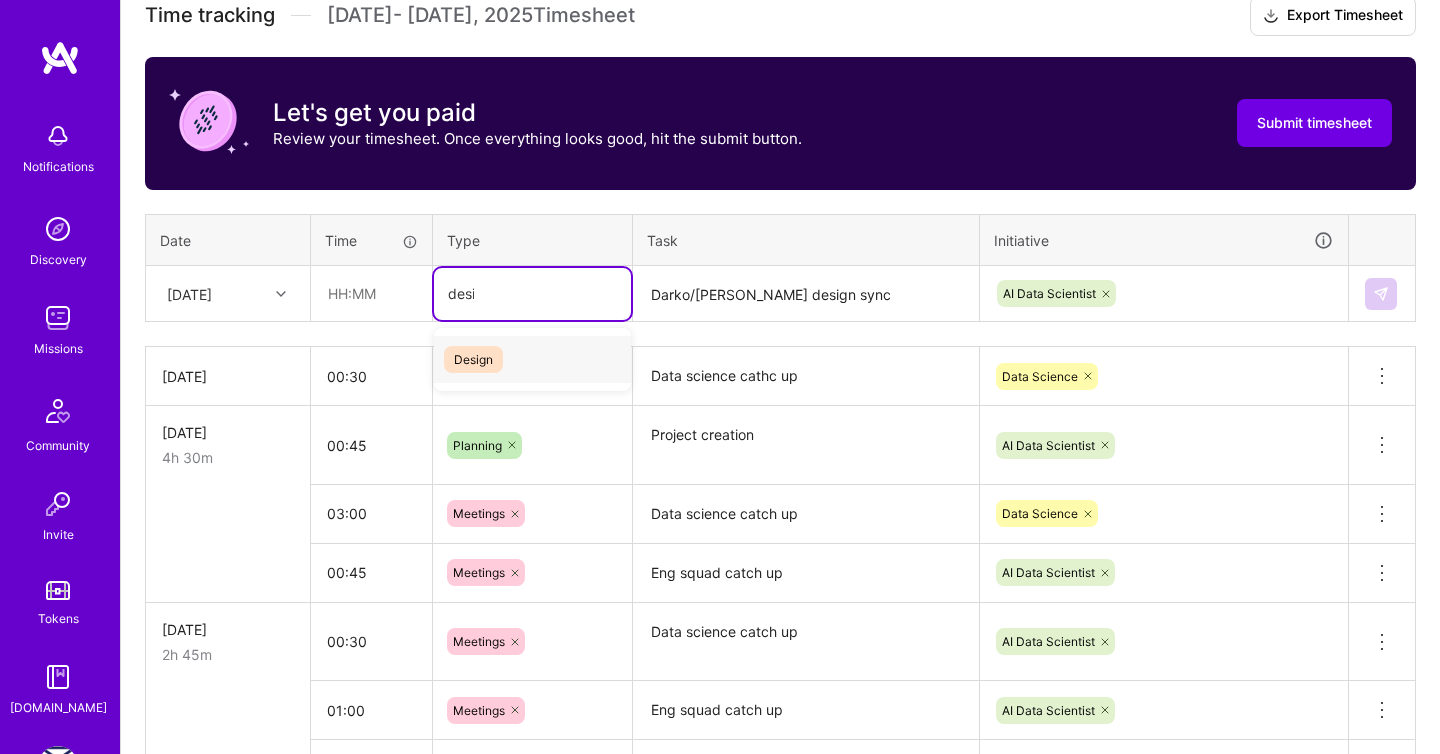 type on "desig" 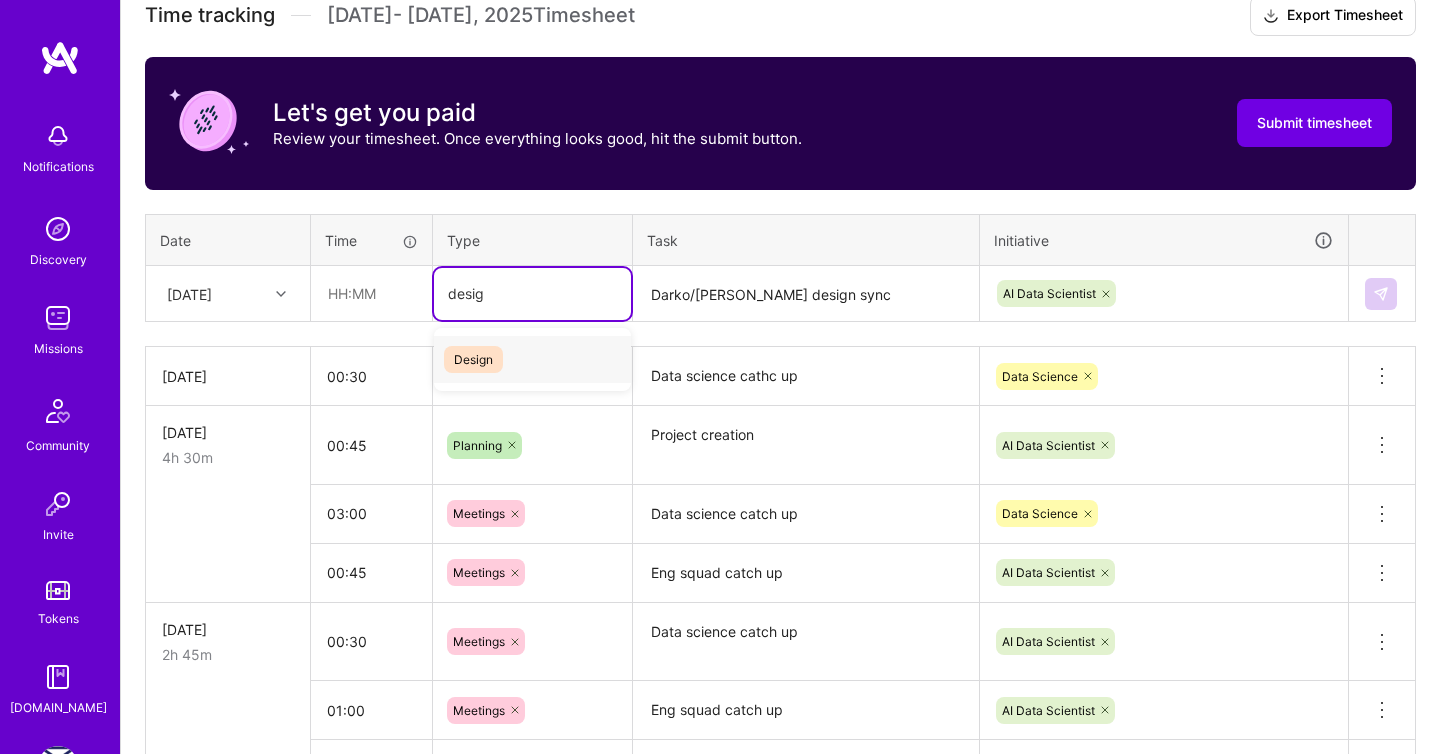 type 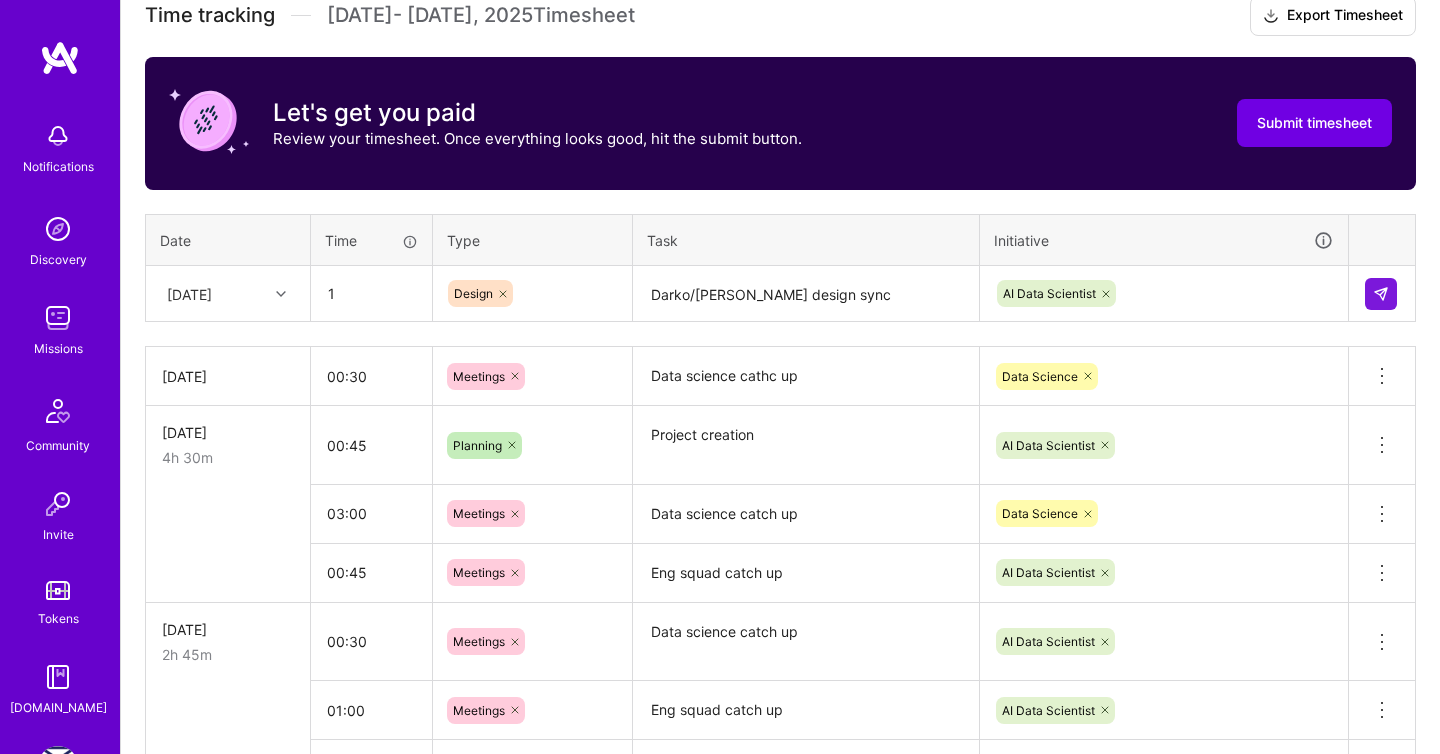 type on "01:00" 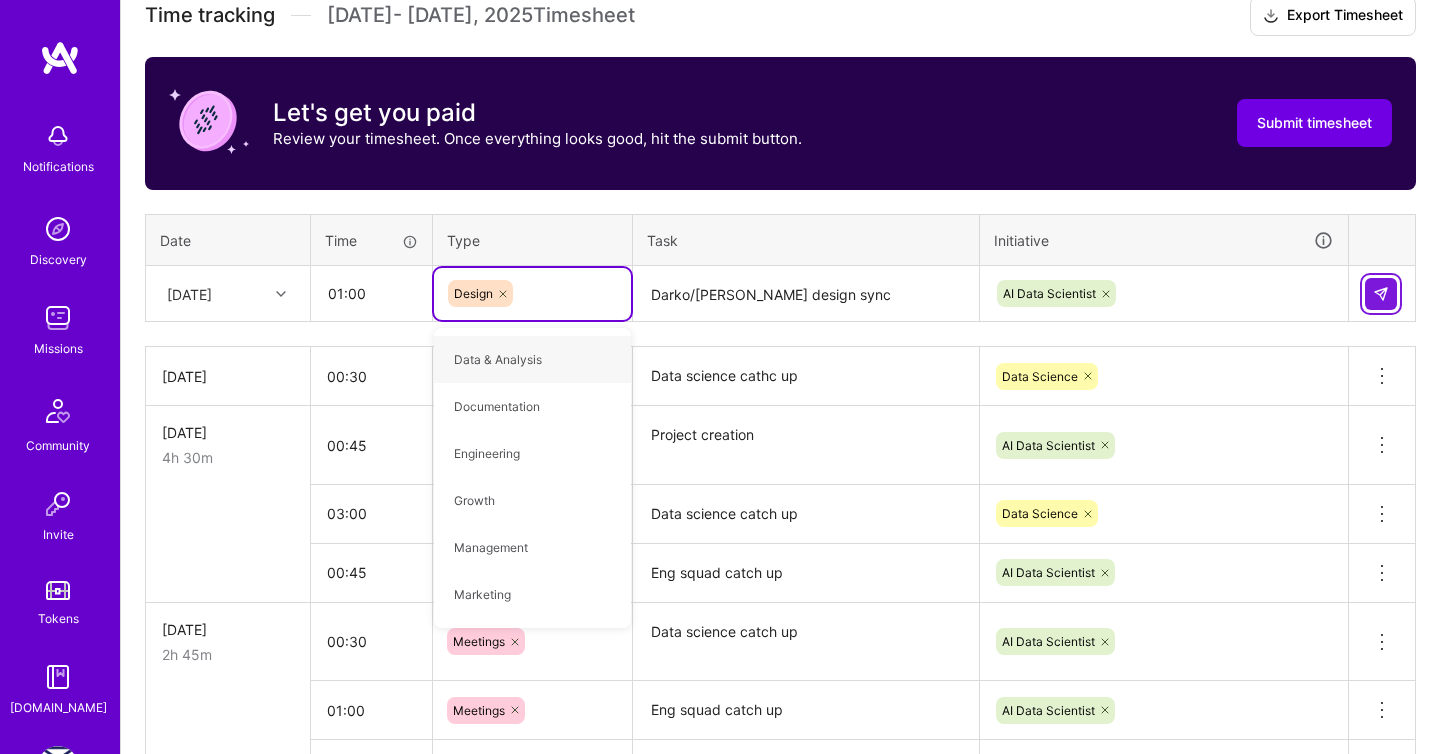 click at bounding box center [1381, 294] 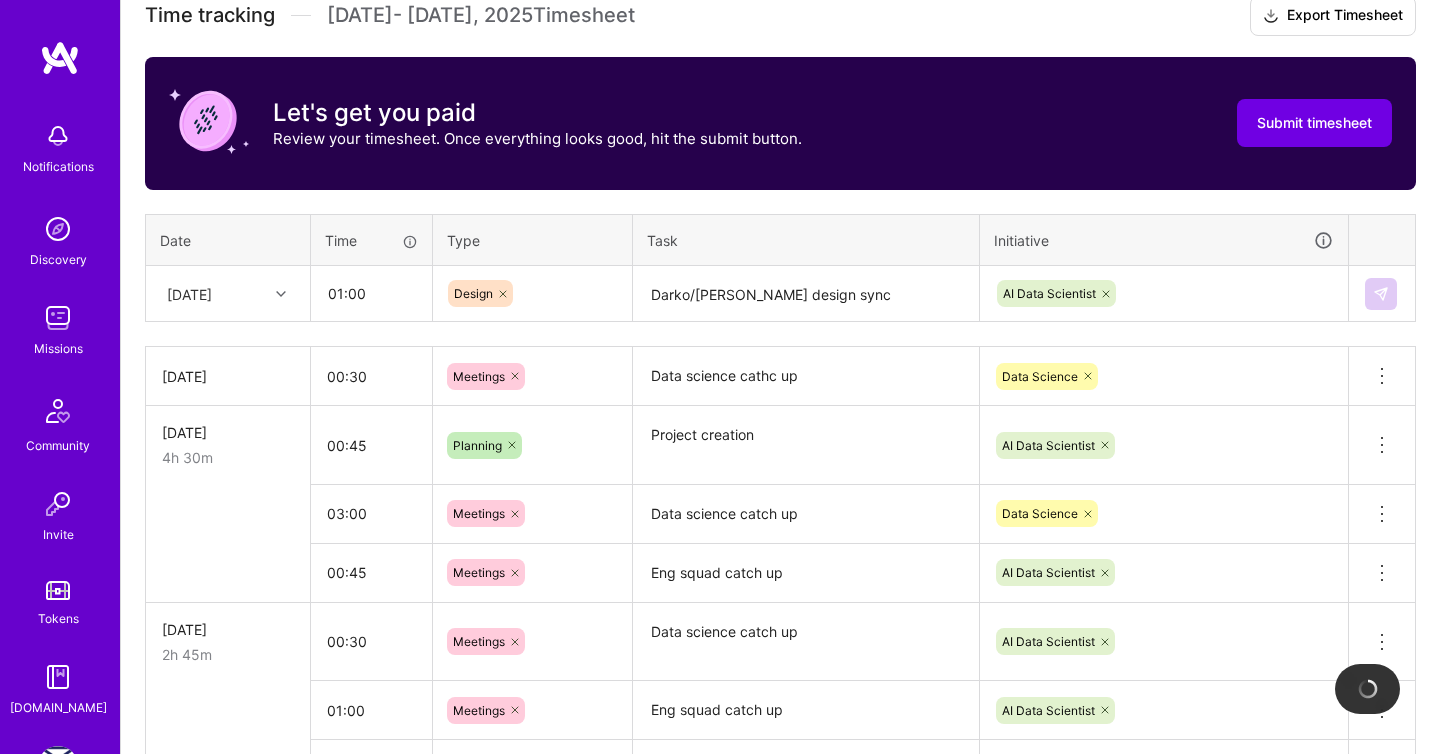 type 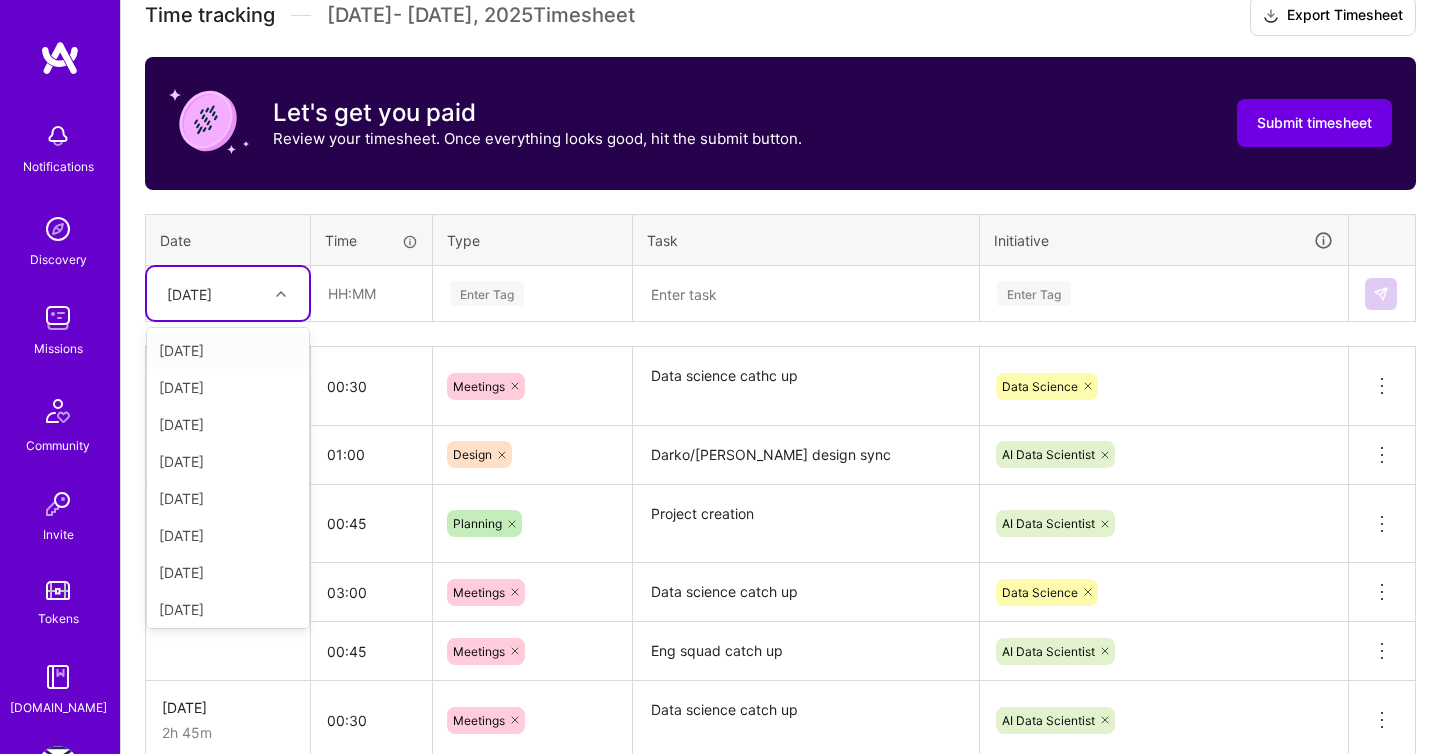 click on "[DATE]" at bounding box center (189, 293) 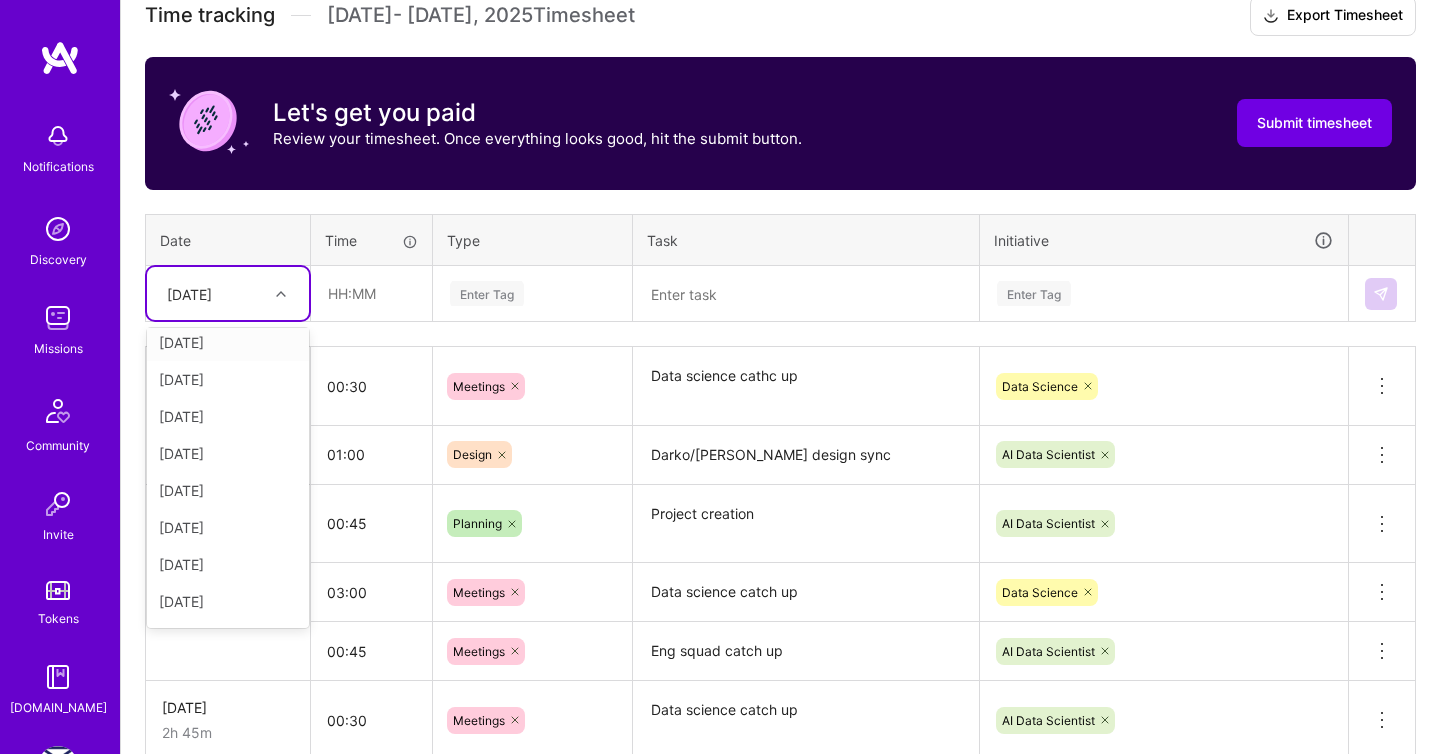 scroll, scrollTop: 146, scrollLeft: 0, axis: vertical 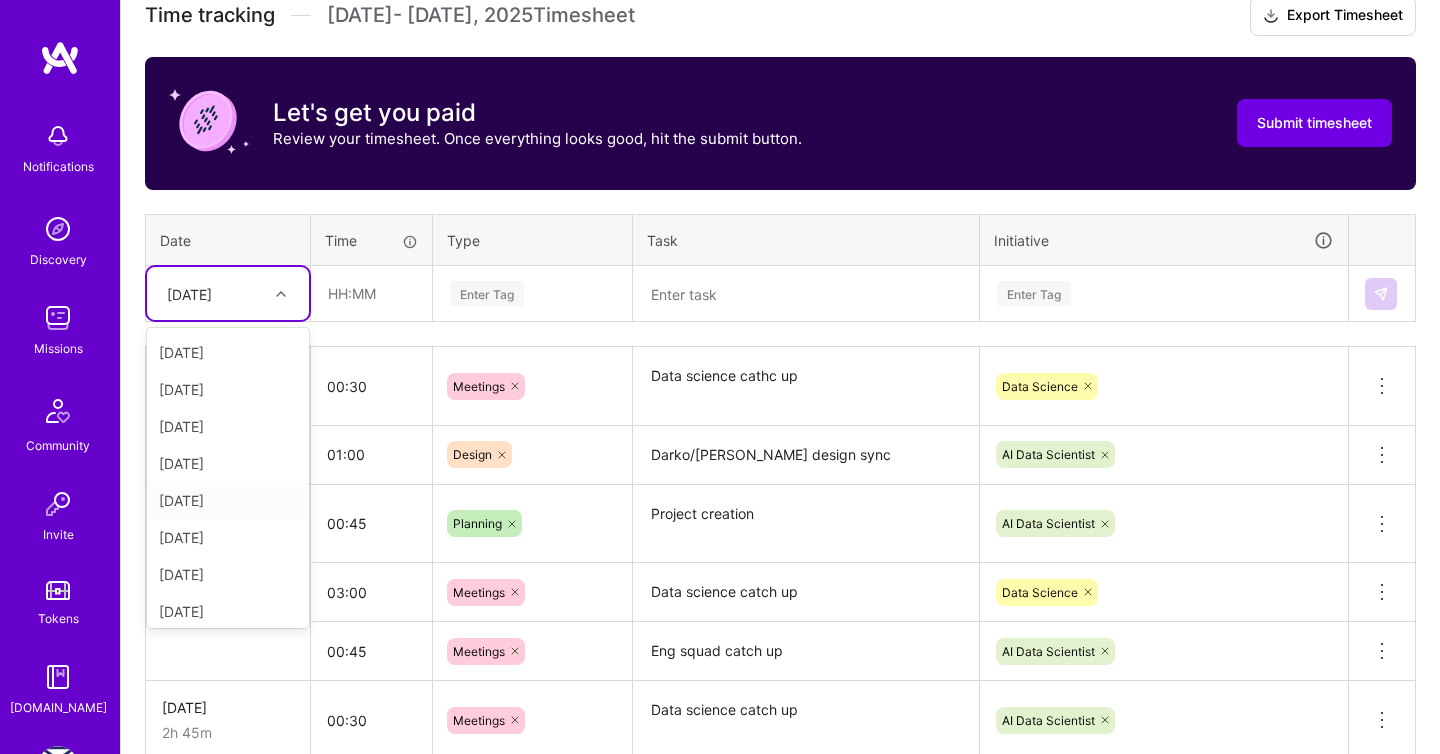 click on "[DATE]" at bounding box center (228, 500) 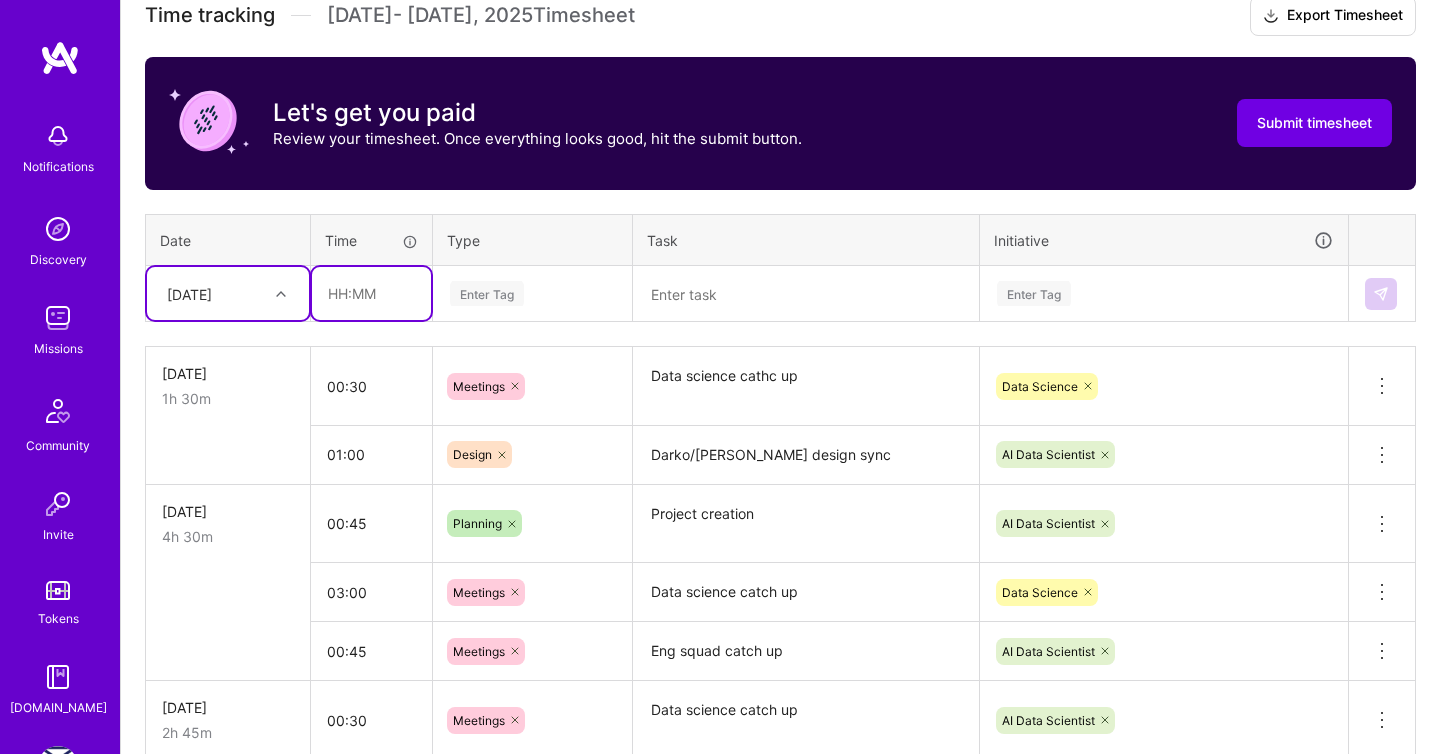 click at bounding box center (371, 293) 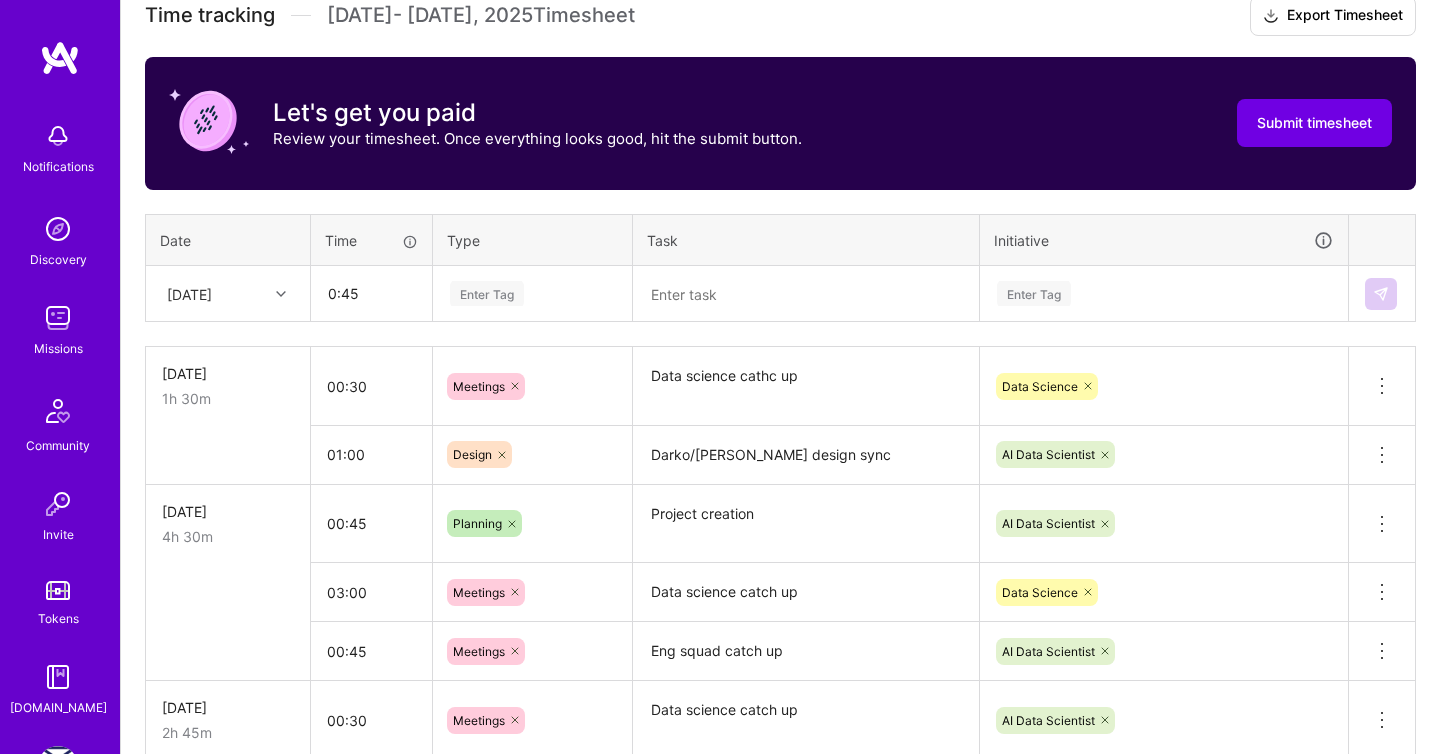 type on "00:45" 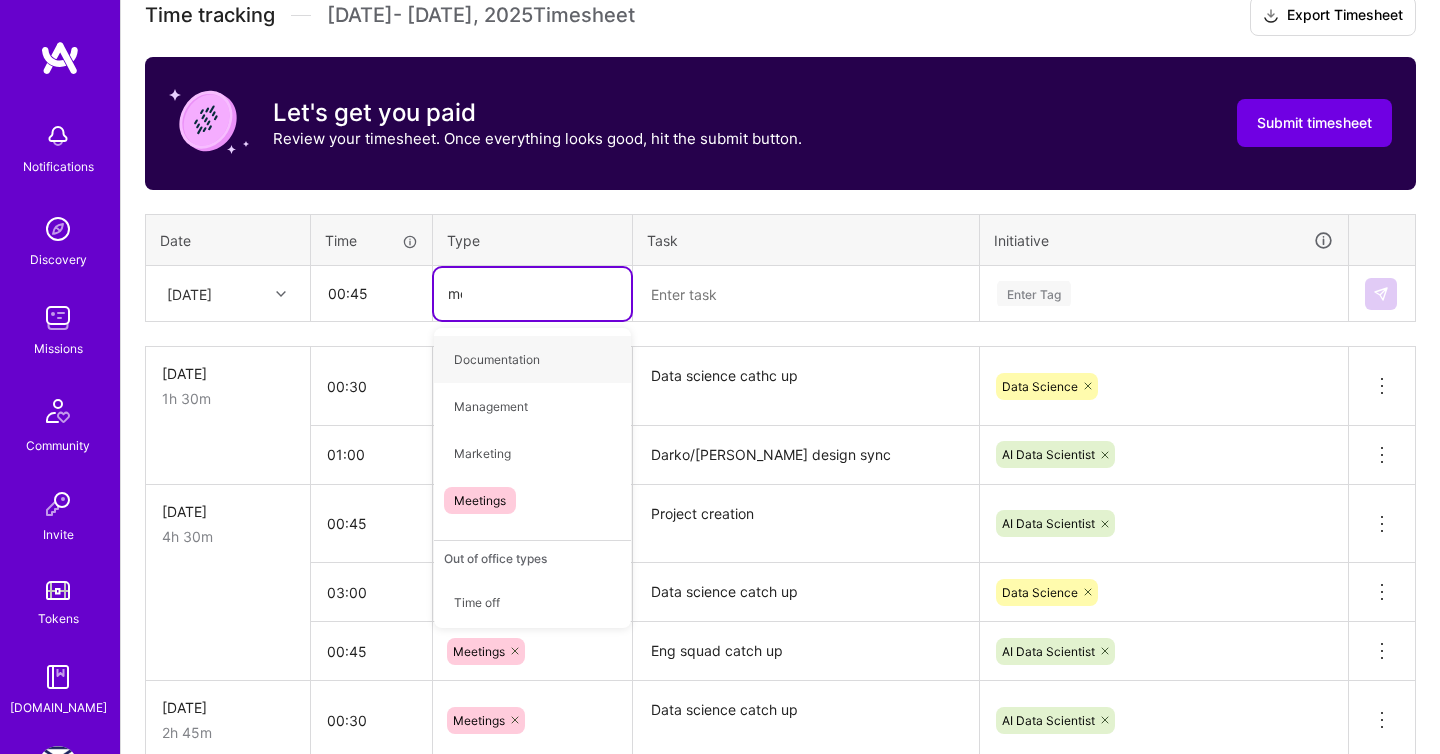 type on "mee" 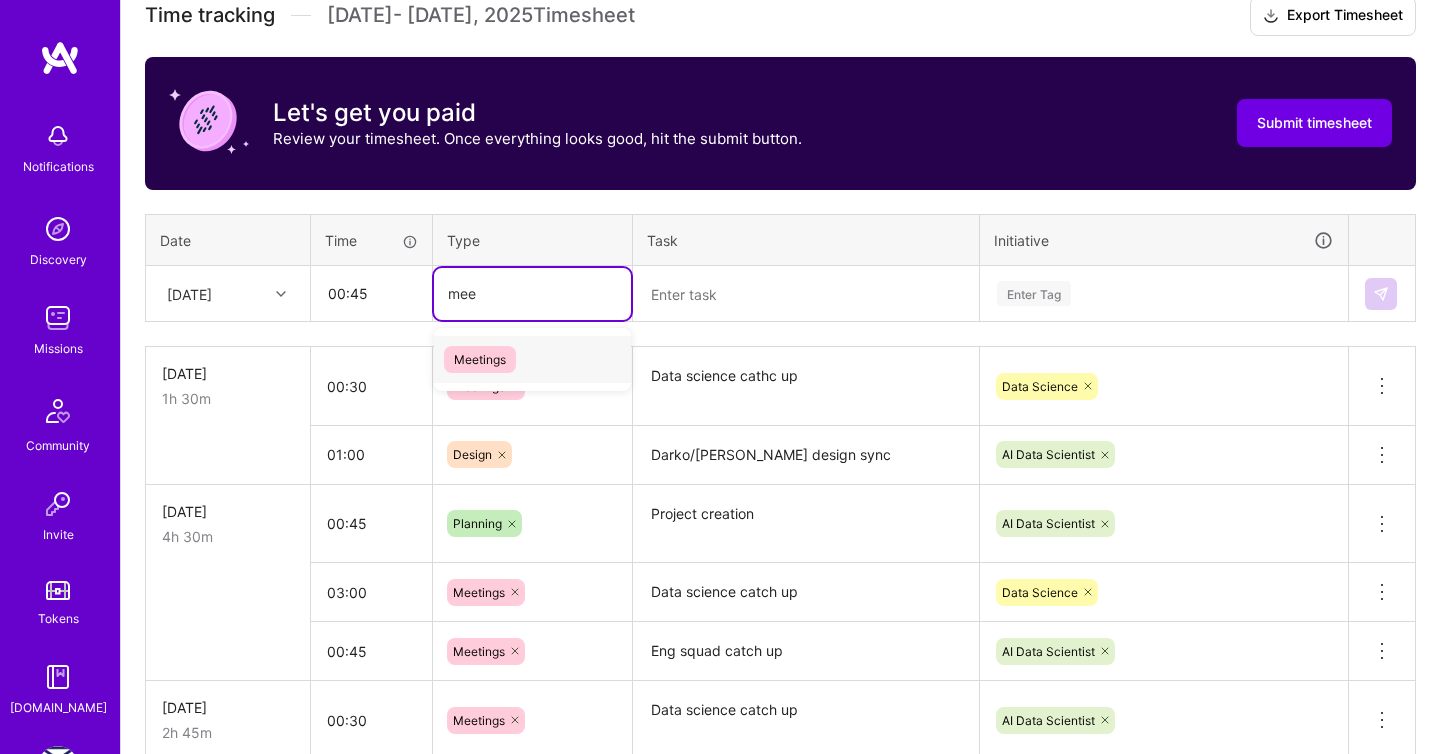 type 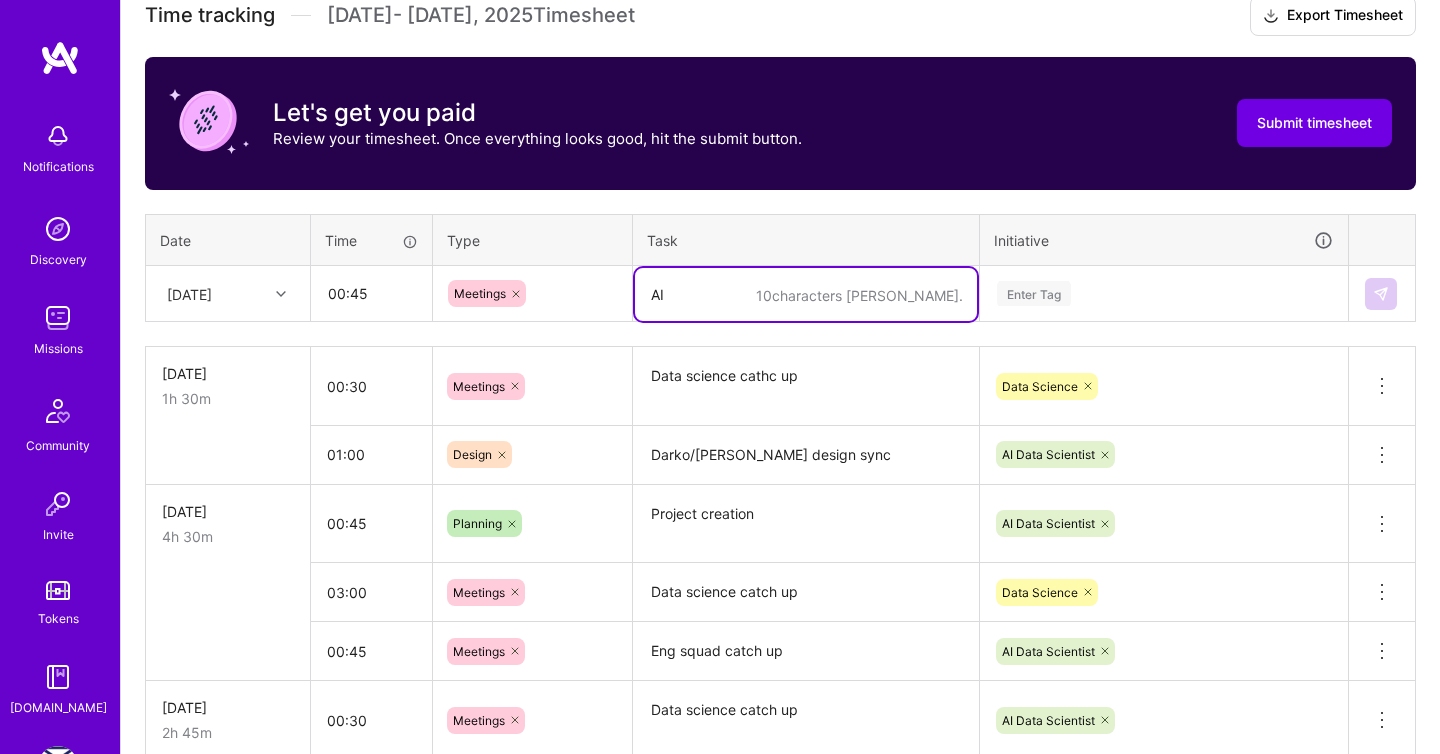 type on "A" 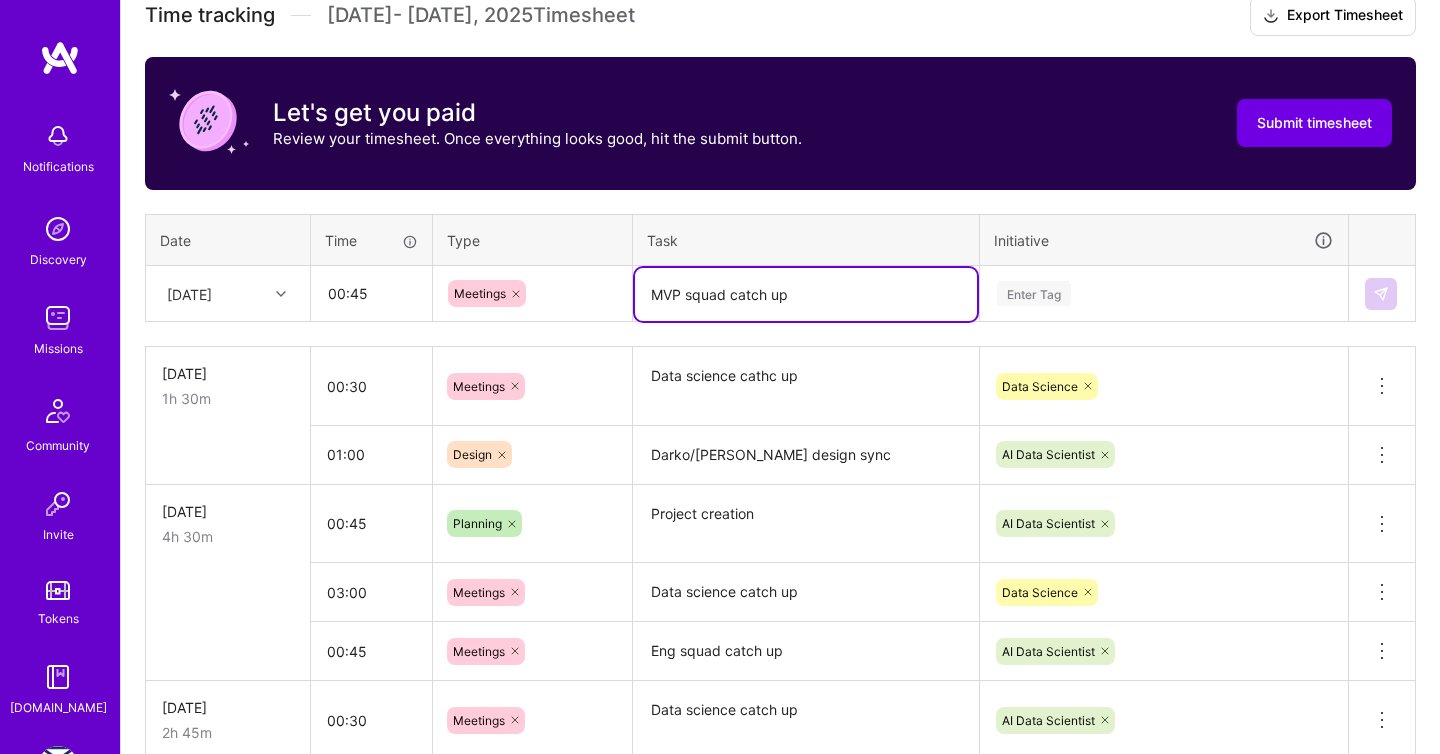 type on "MVP squad catch up" 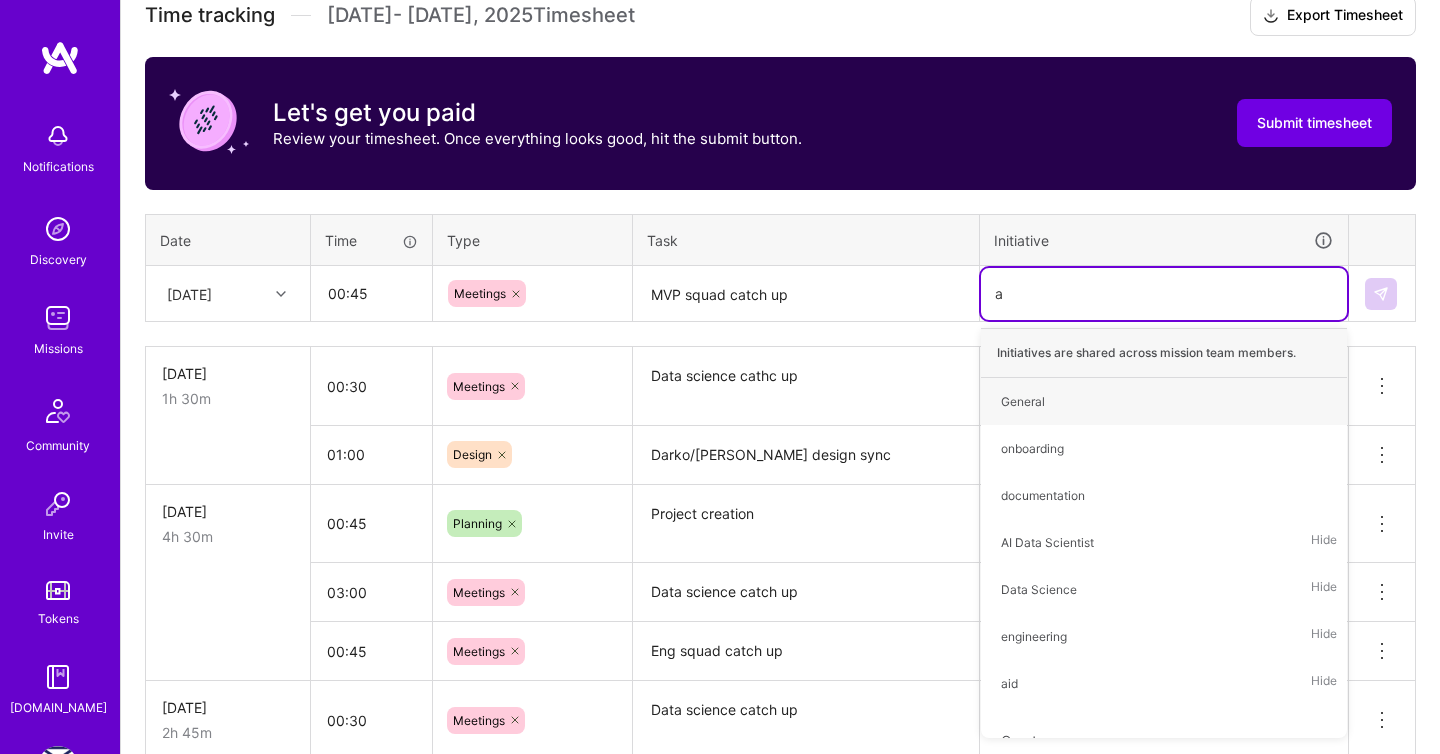 type on "ai" 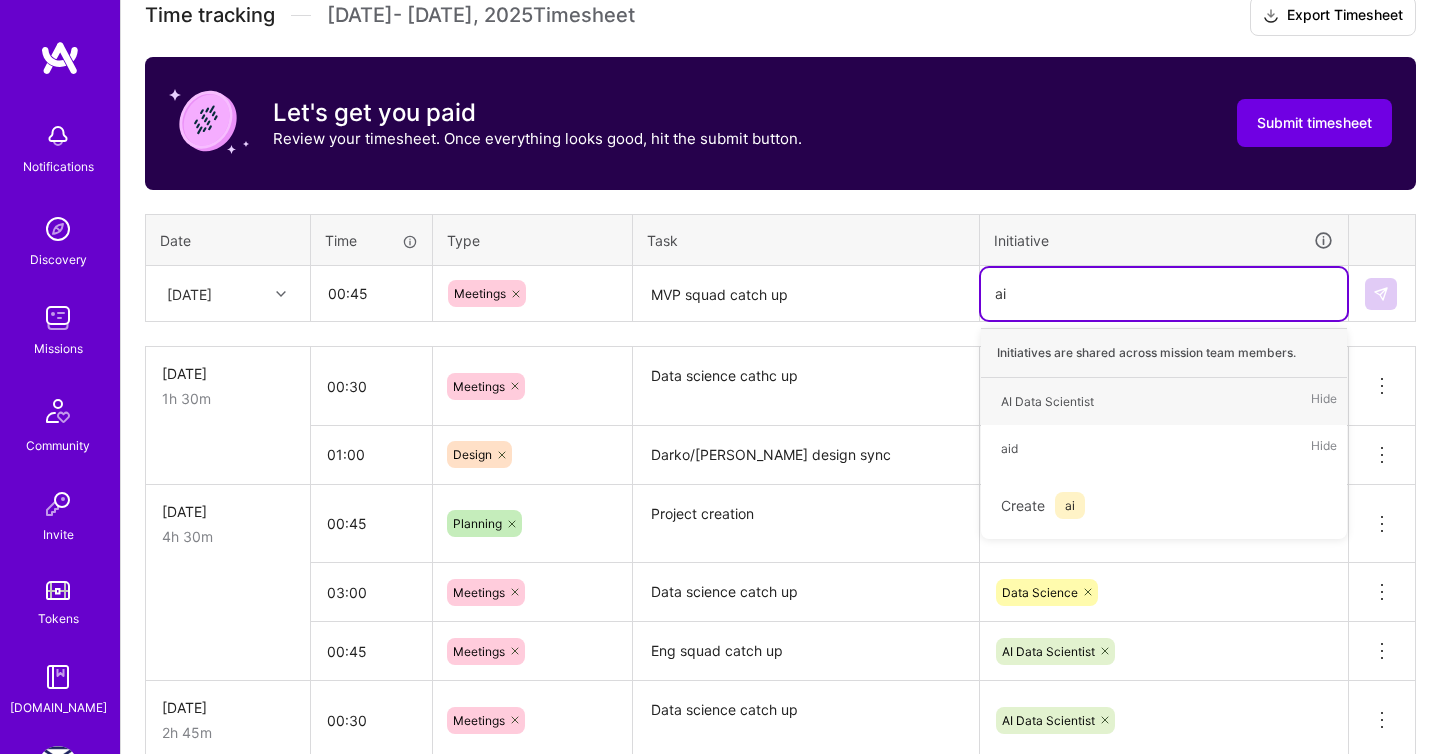 type 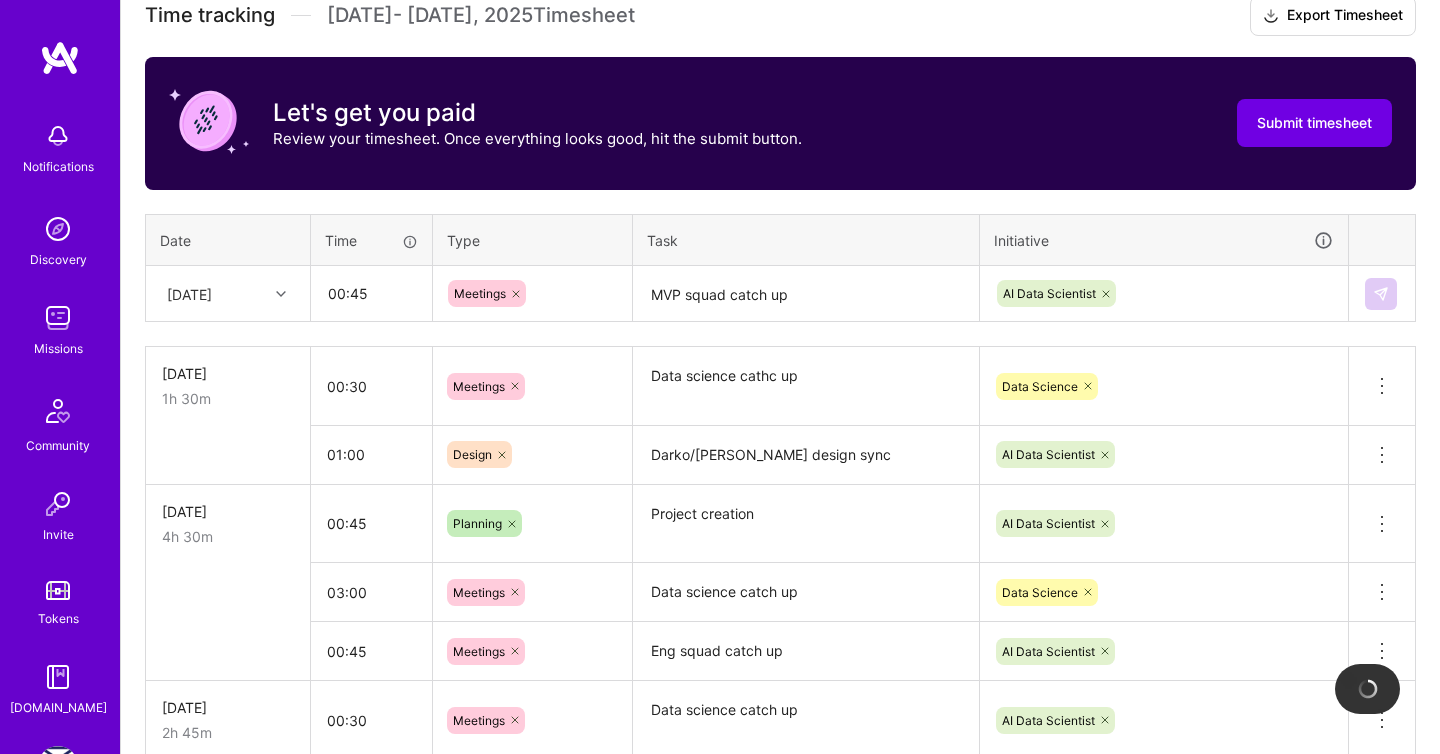 type 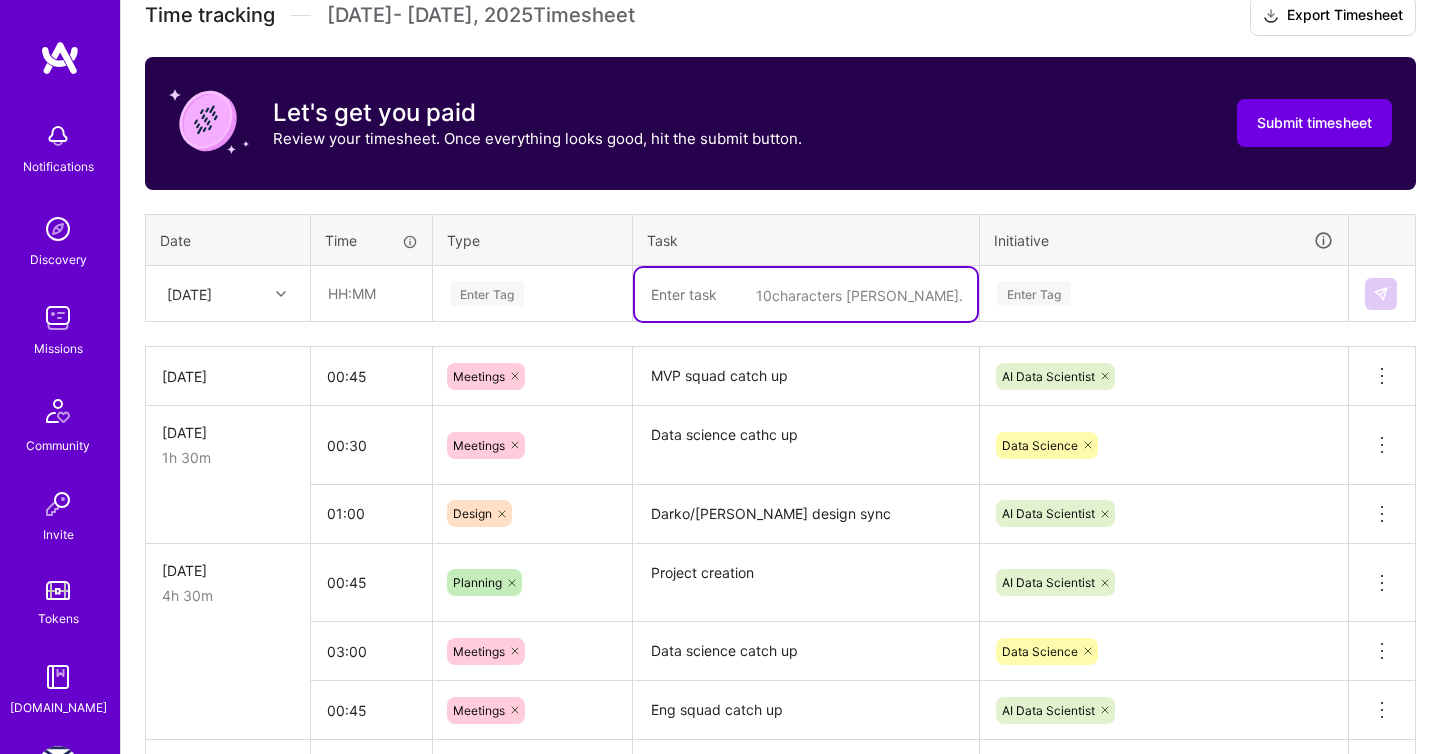 click at bounding box center (806, 294) 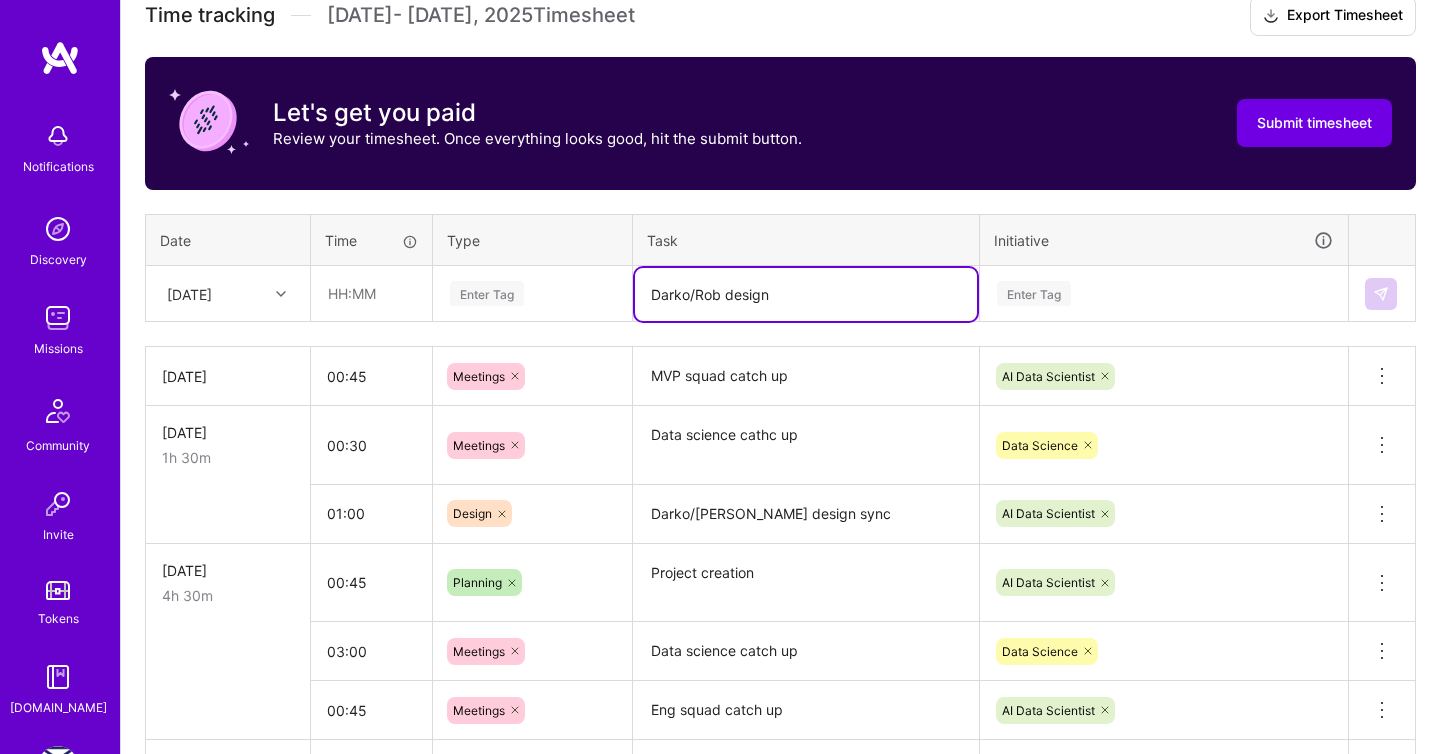 type on "Darko/Rob design" 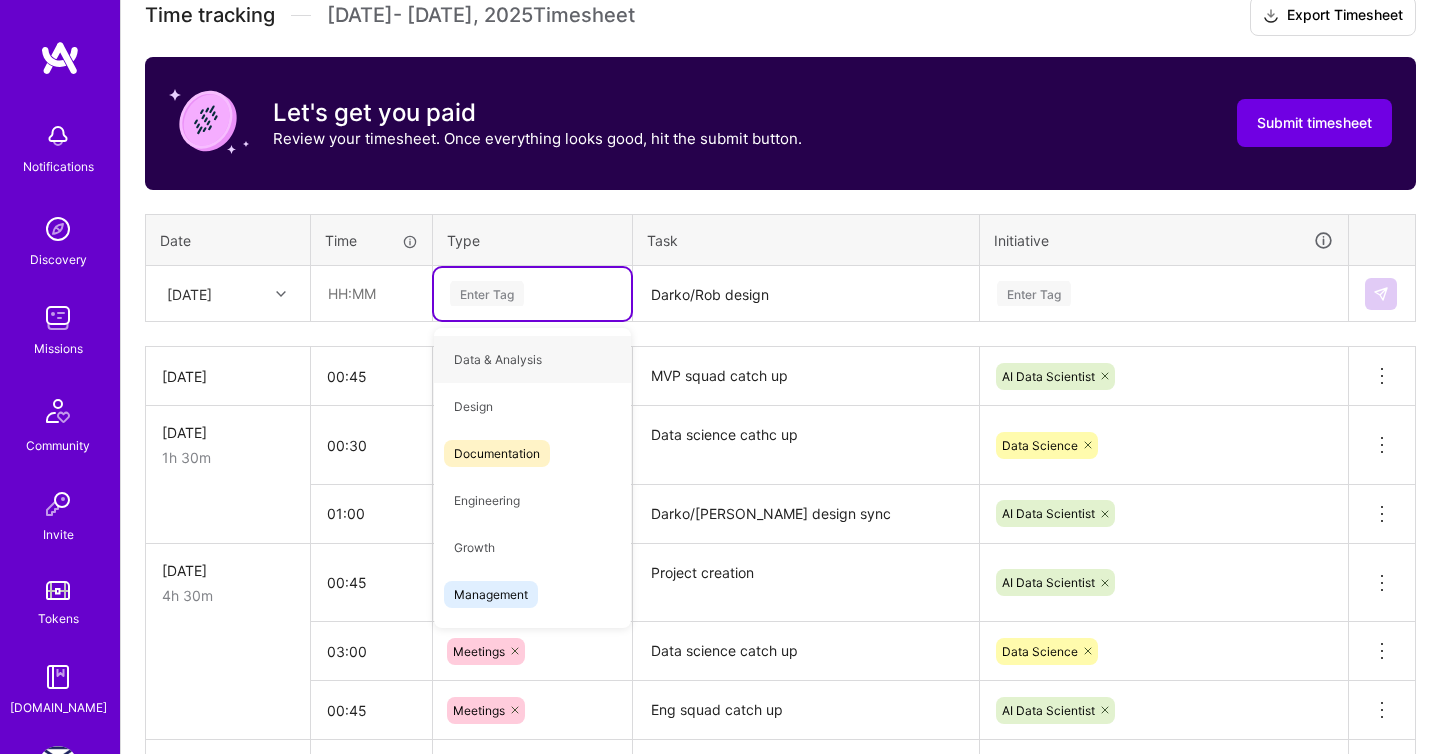 type on "m" 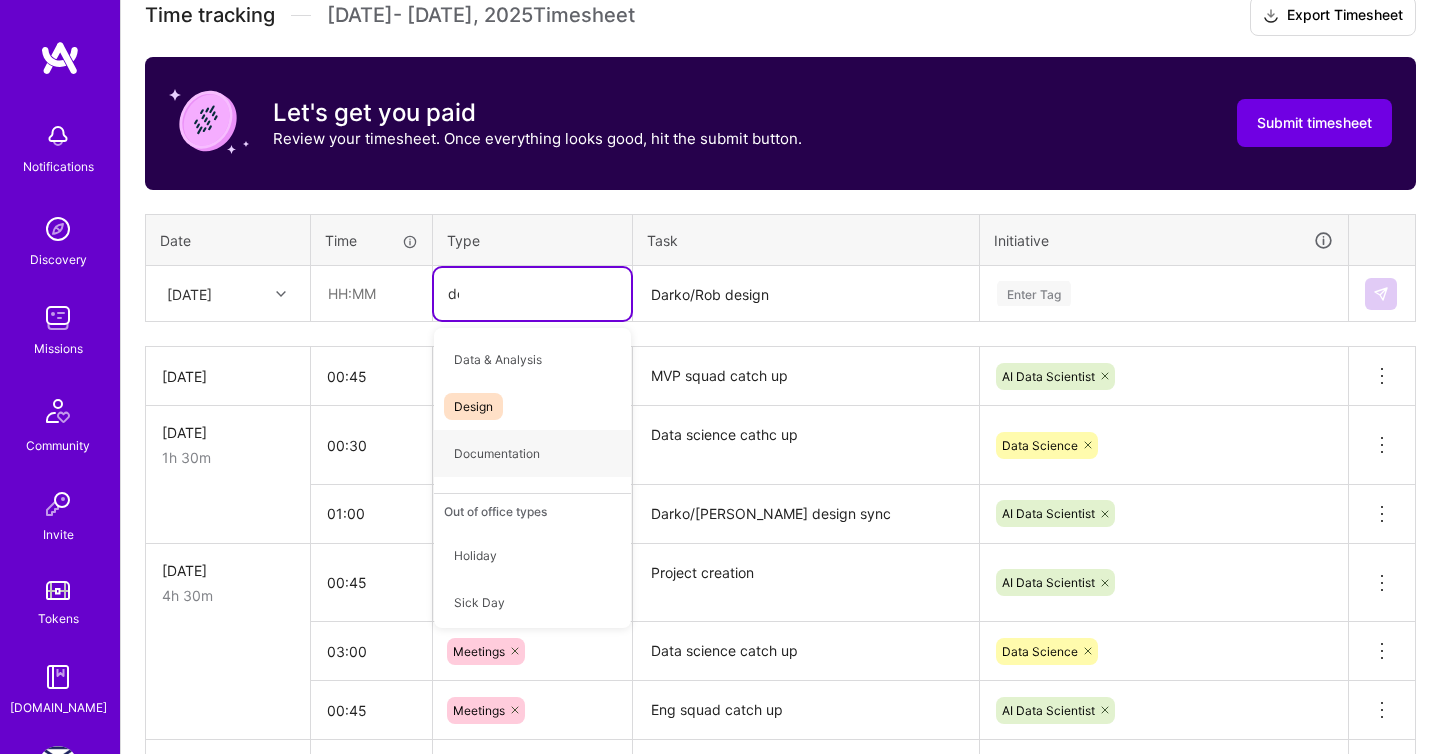 type on "des" 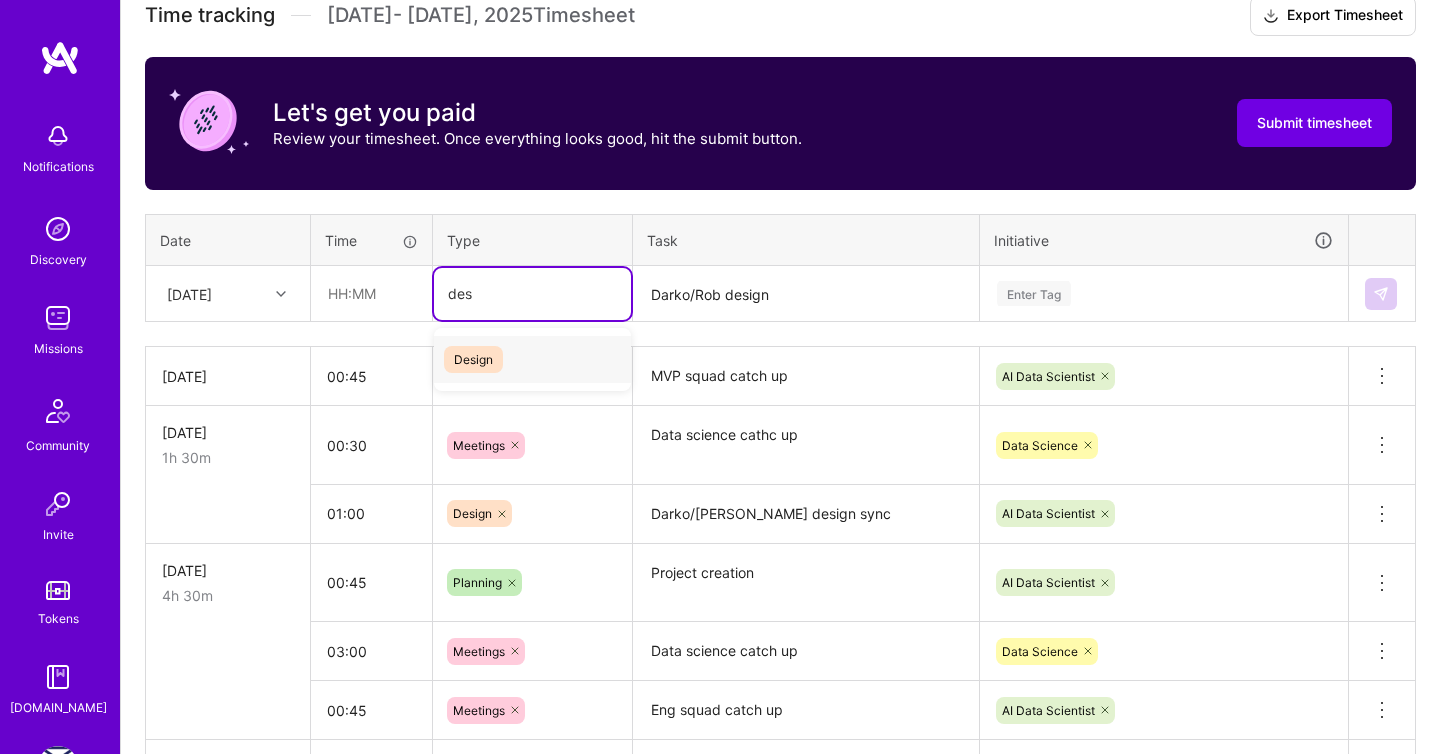 type 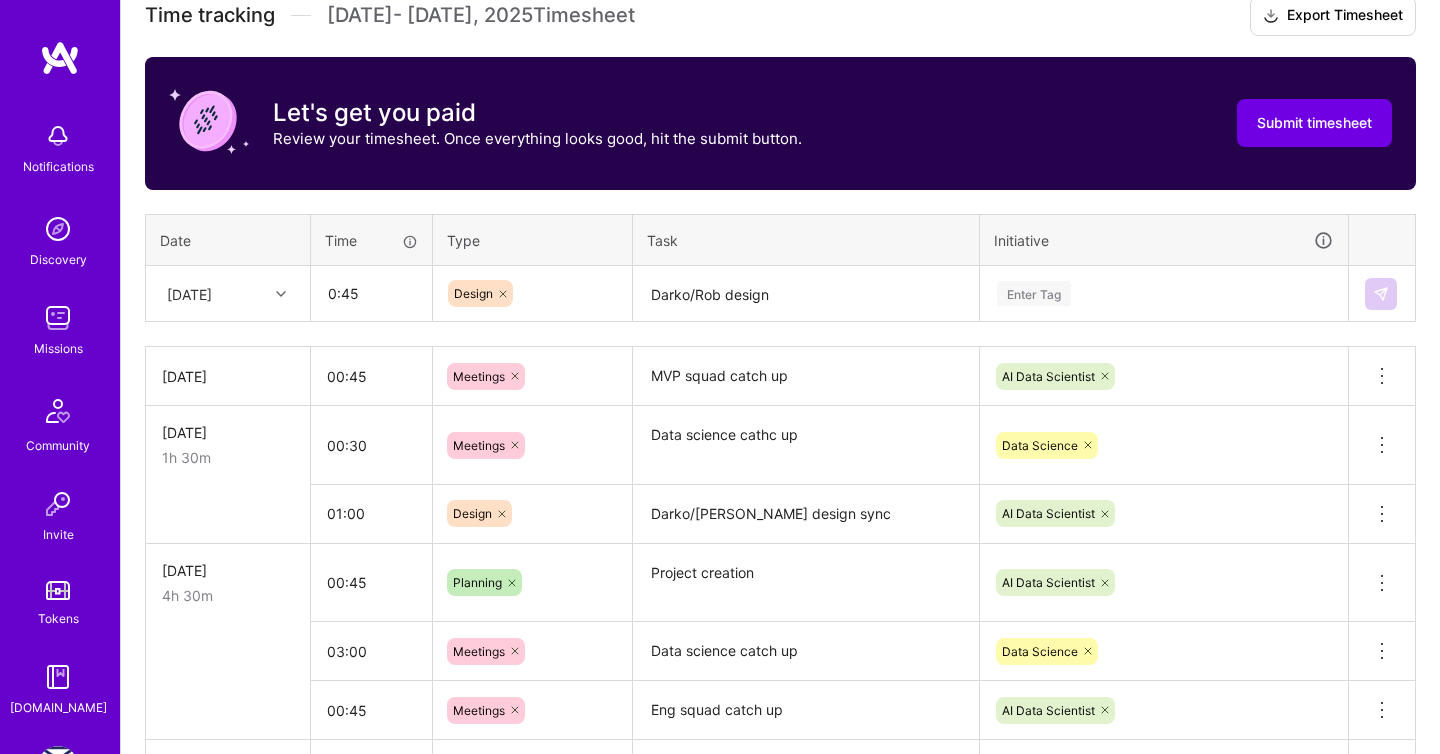 type on "00:45" 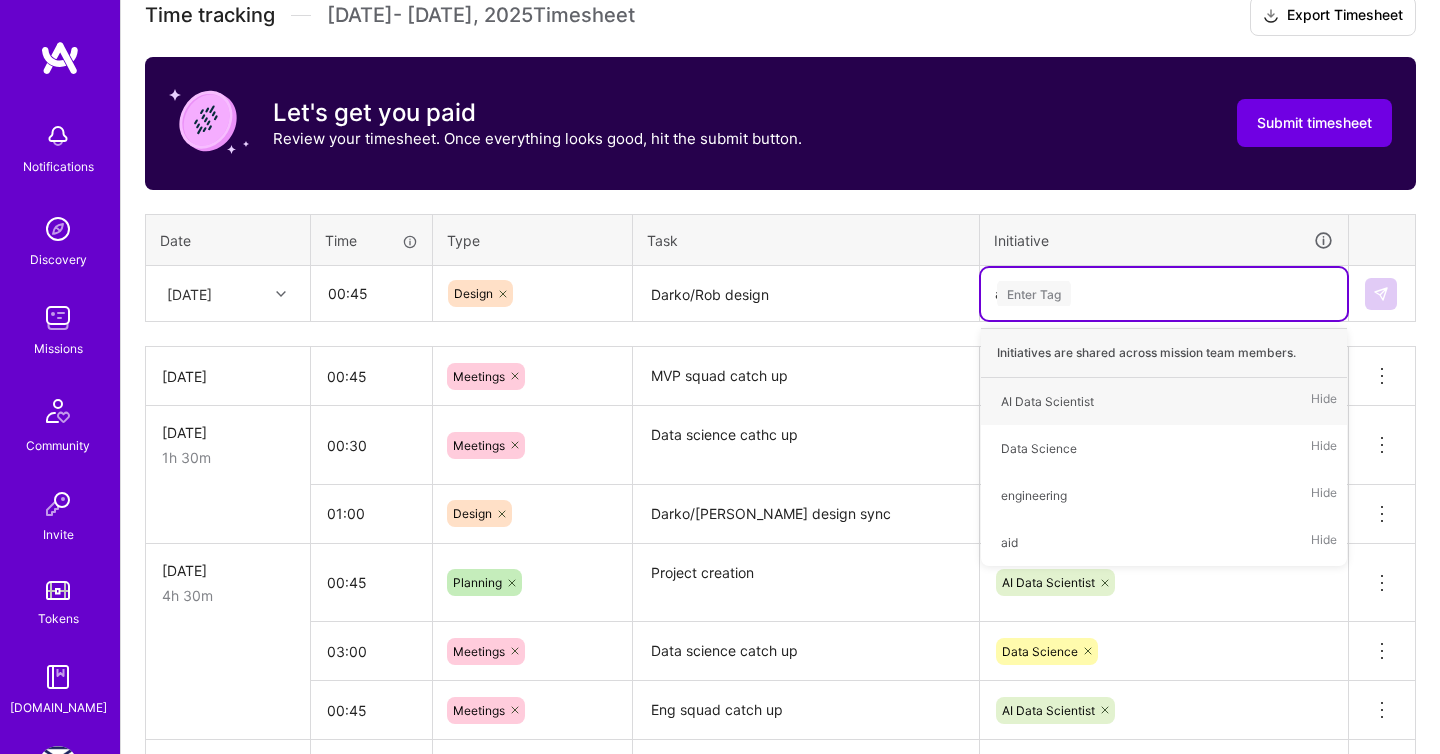 type on "ai" 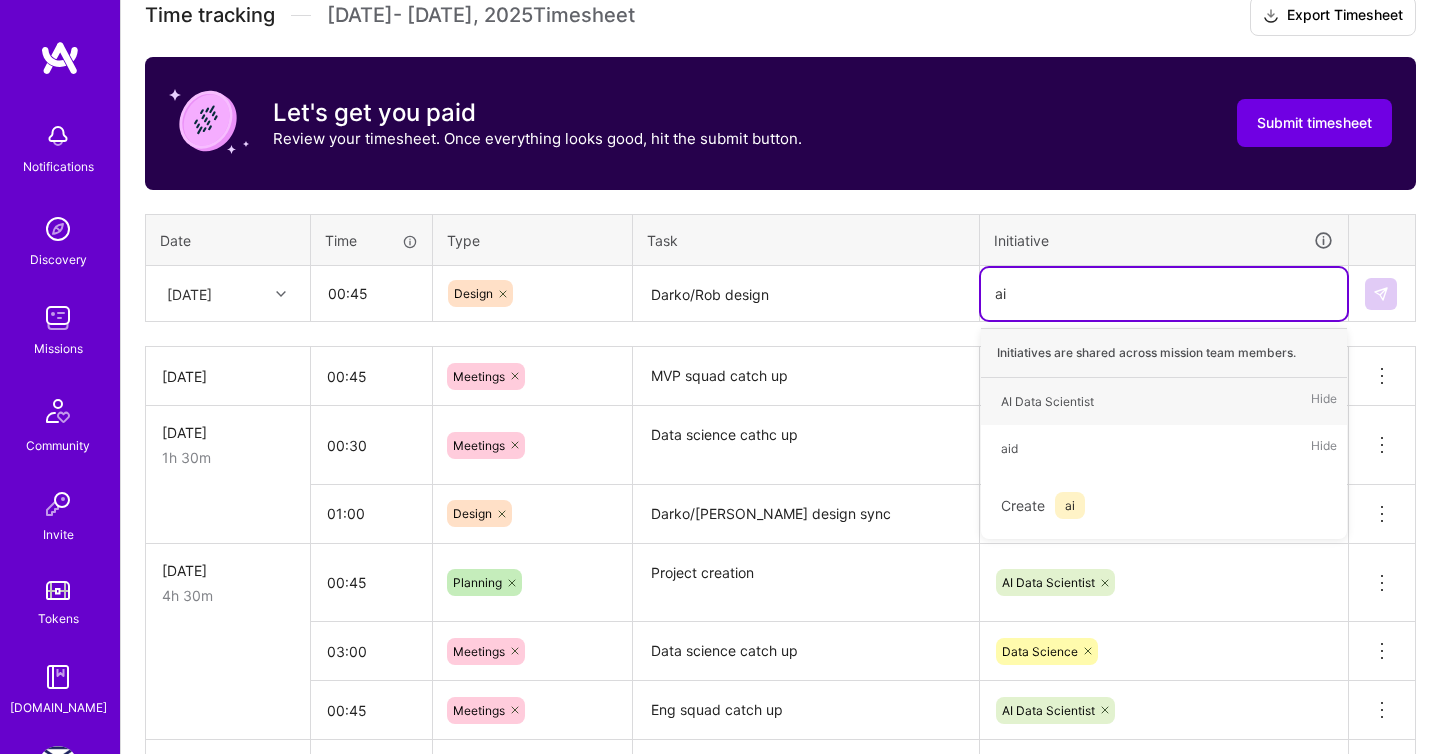 type 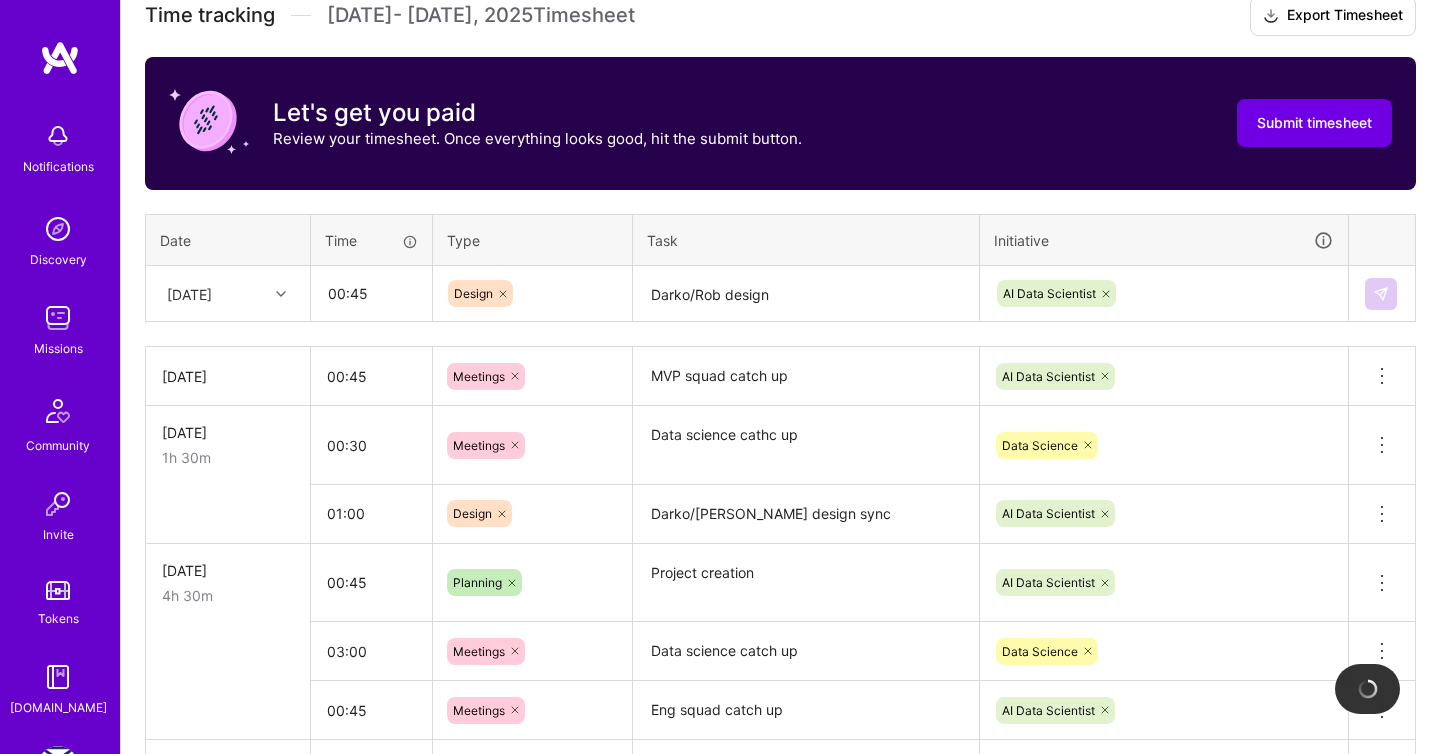 type 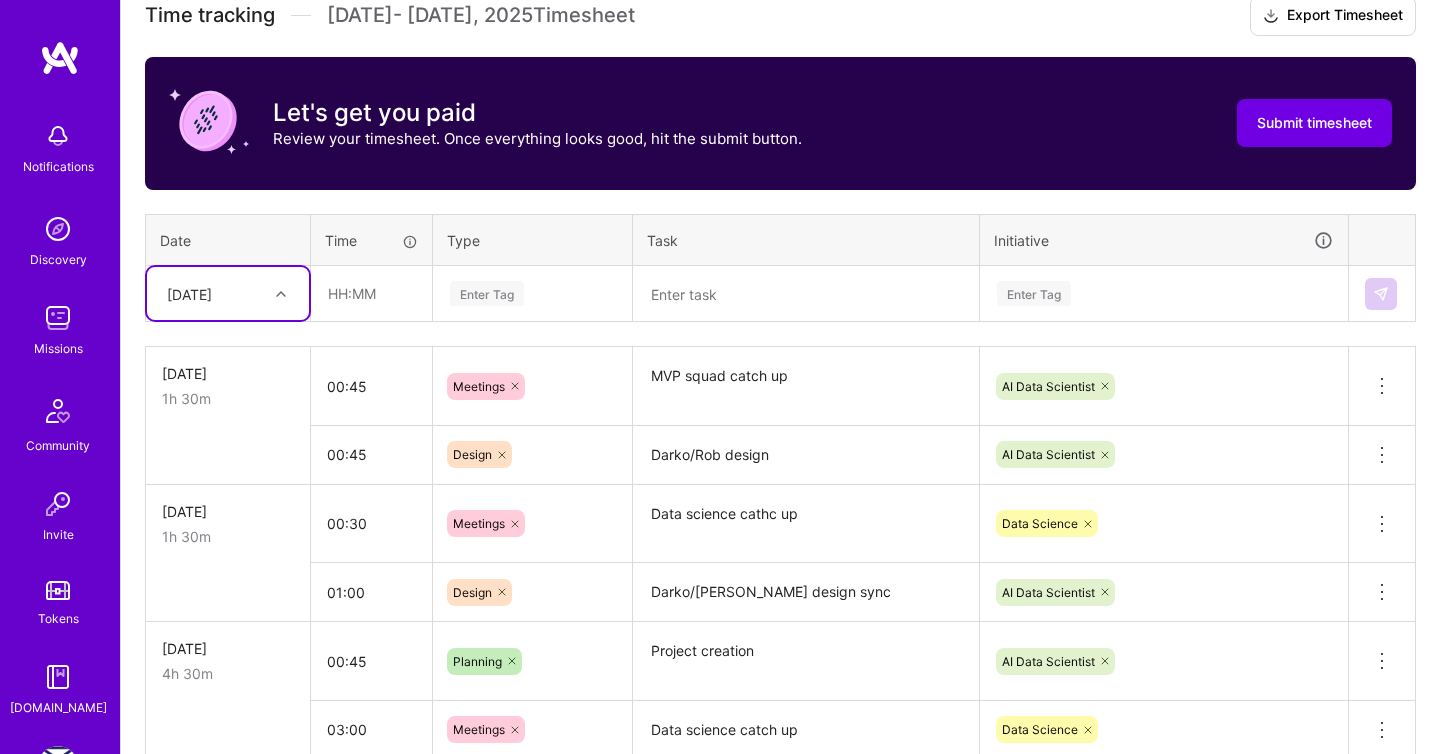 click on "[DATE]" at bounding box center (228, 293) 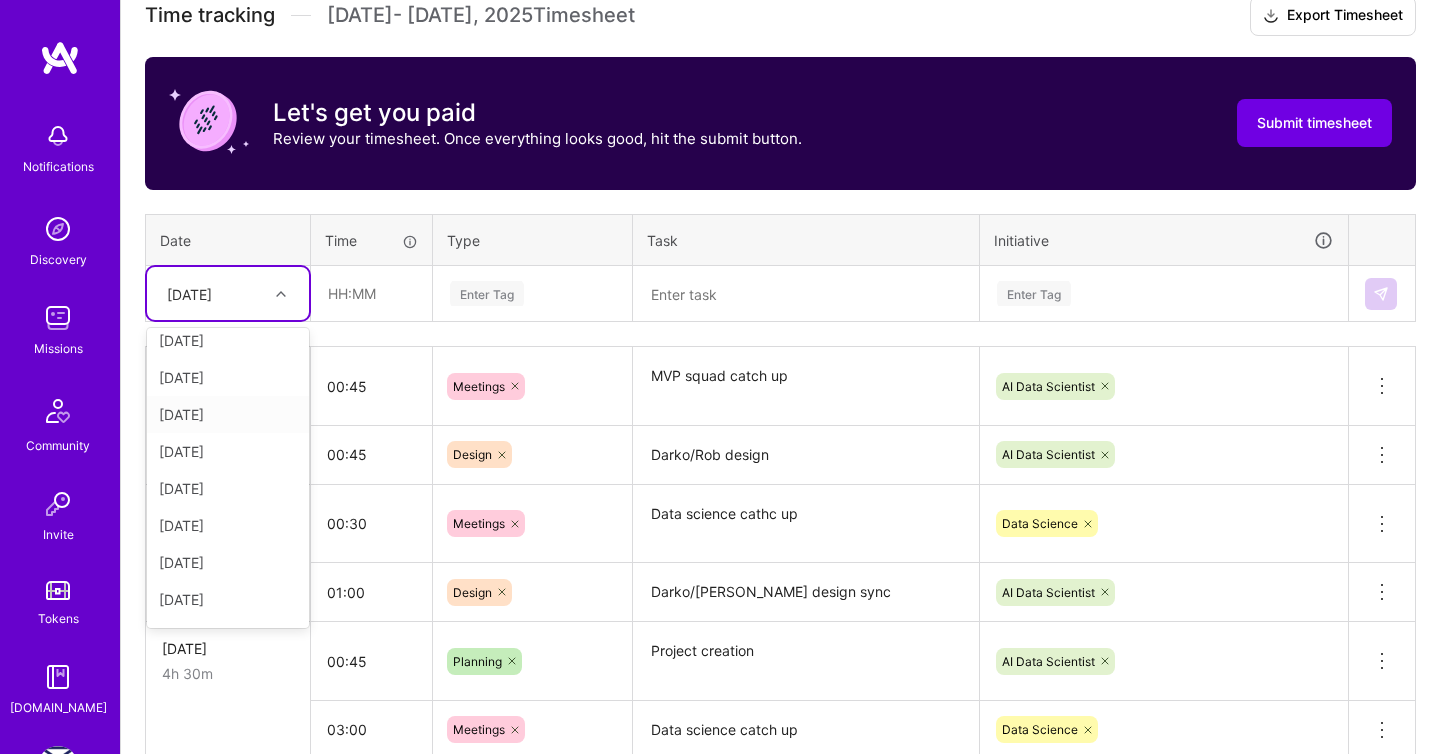 scroll, scrollTop: 168, scrollLeft: 0, axis: vertical 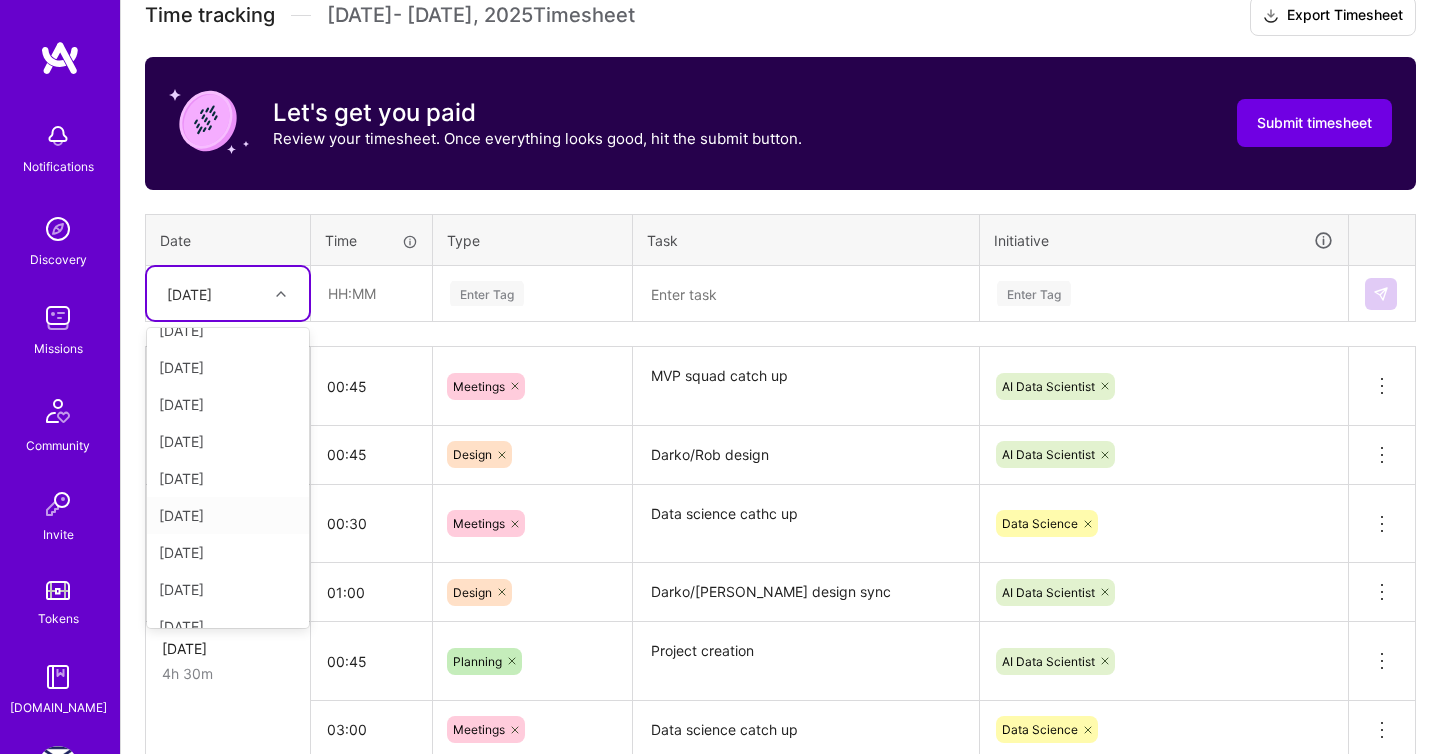 click on "[DATE]" at bounding box center (228, 515) 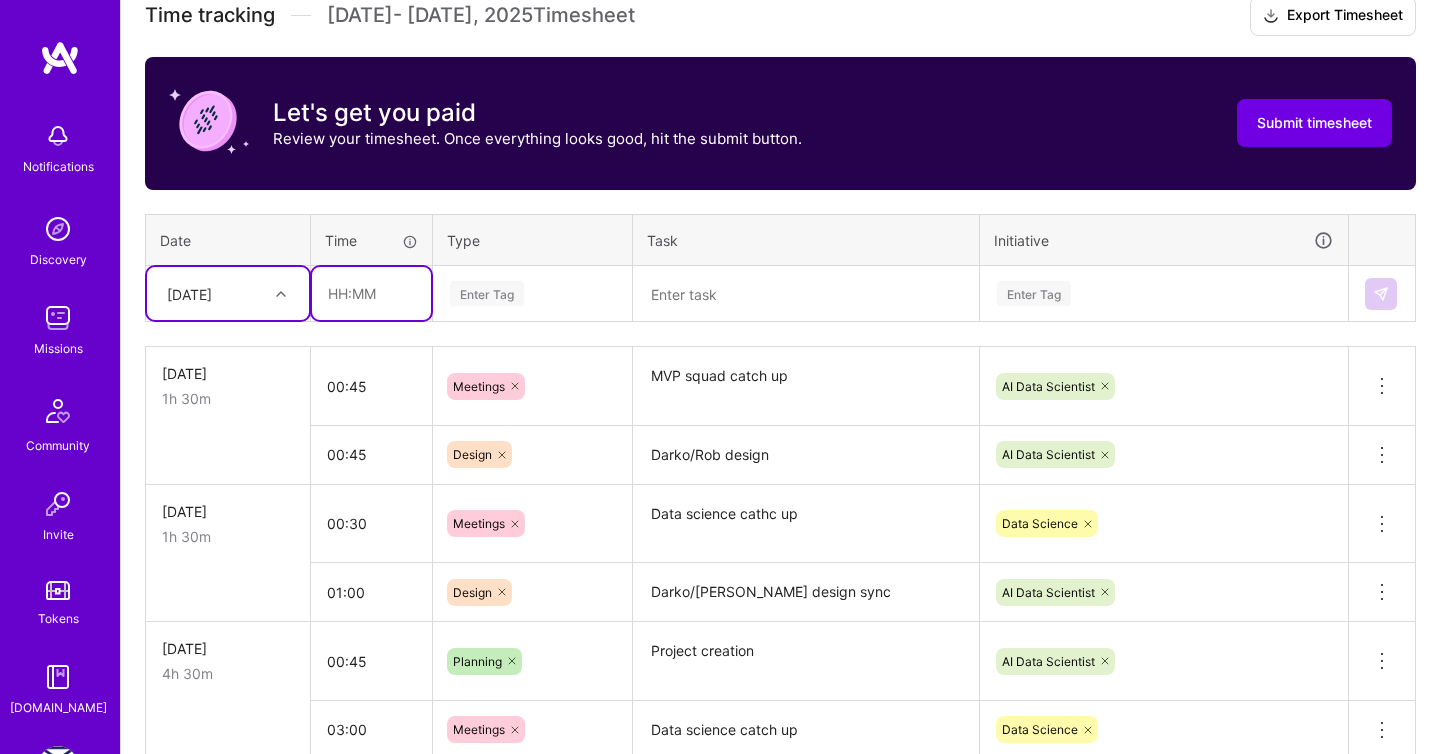 click at bounding box center [371, 293] 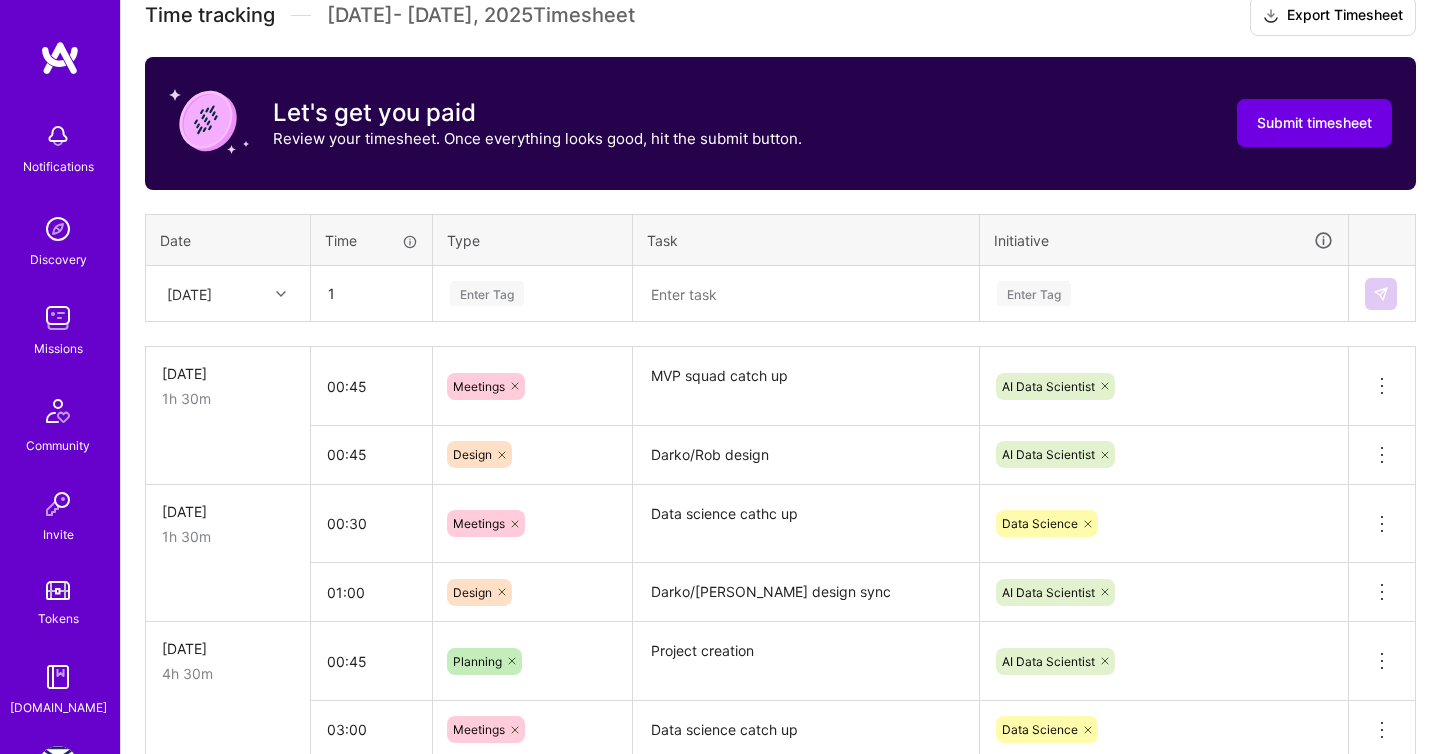type on "01:00" 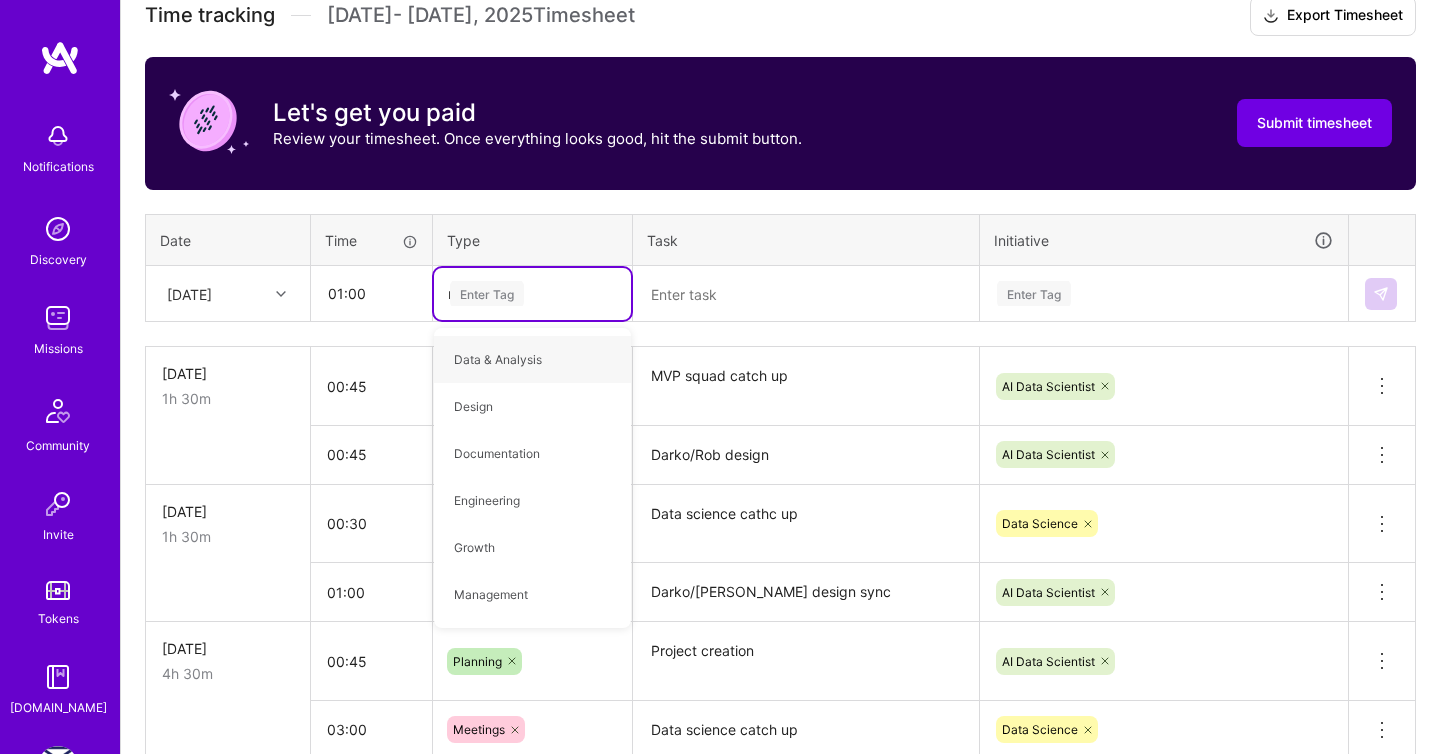 type on "mee" 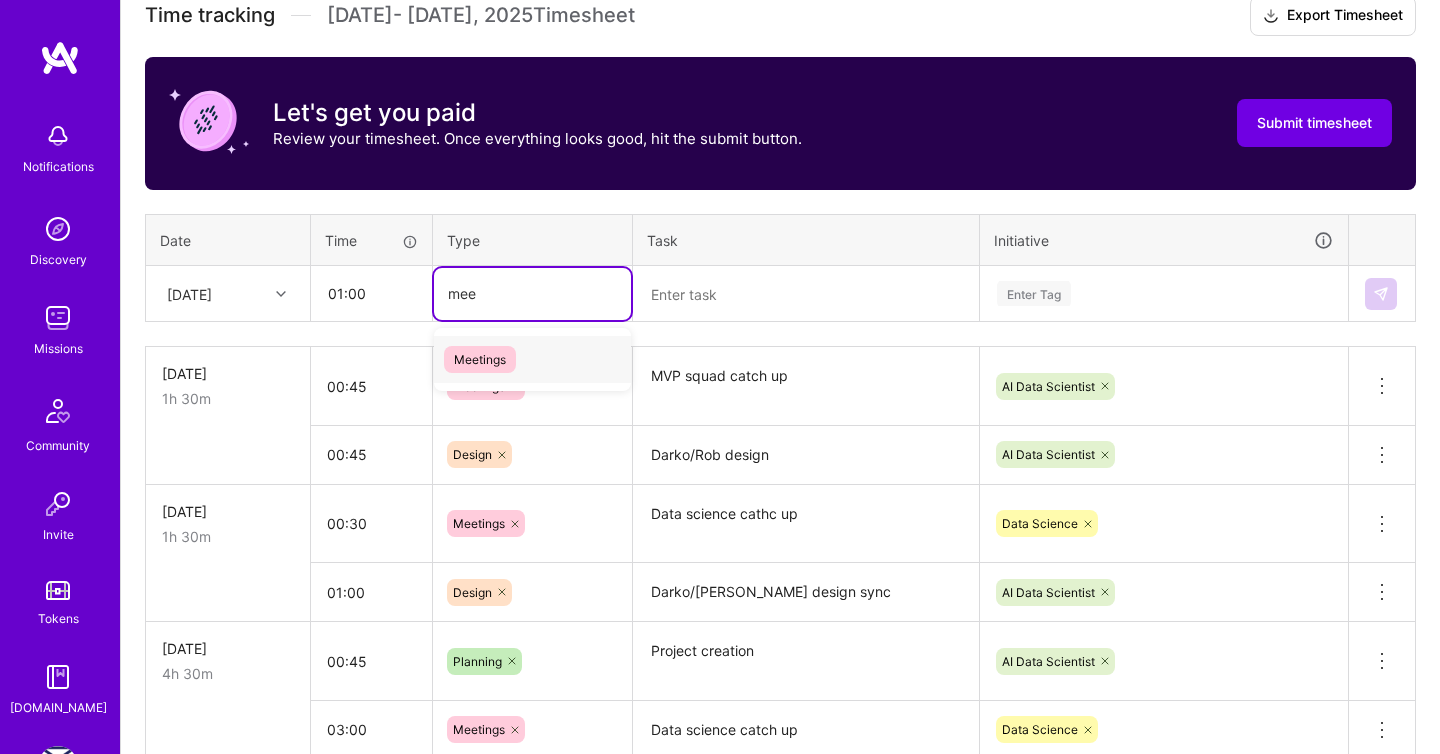 type 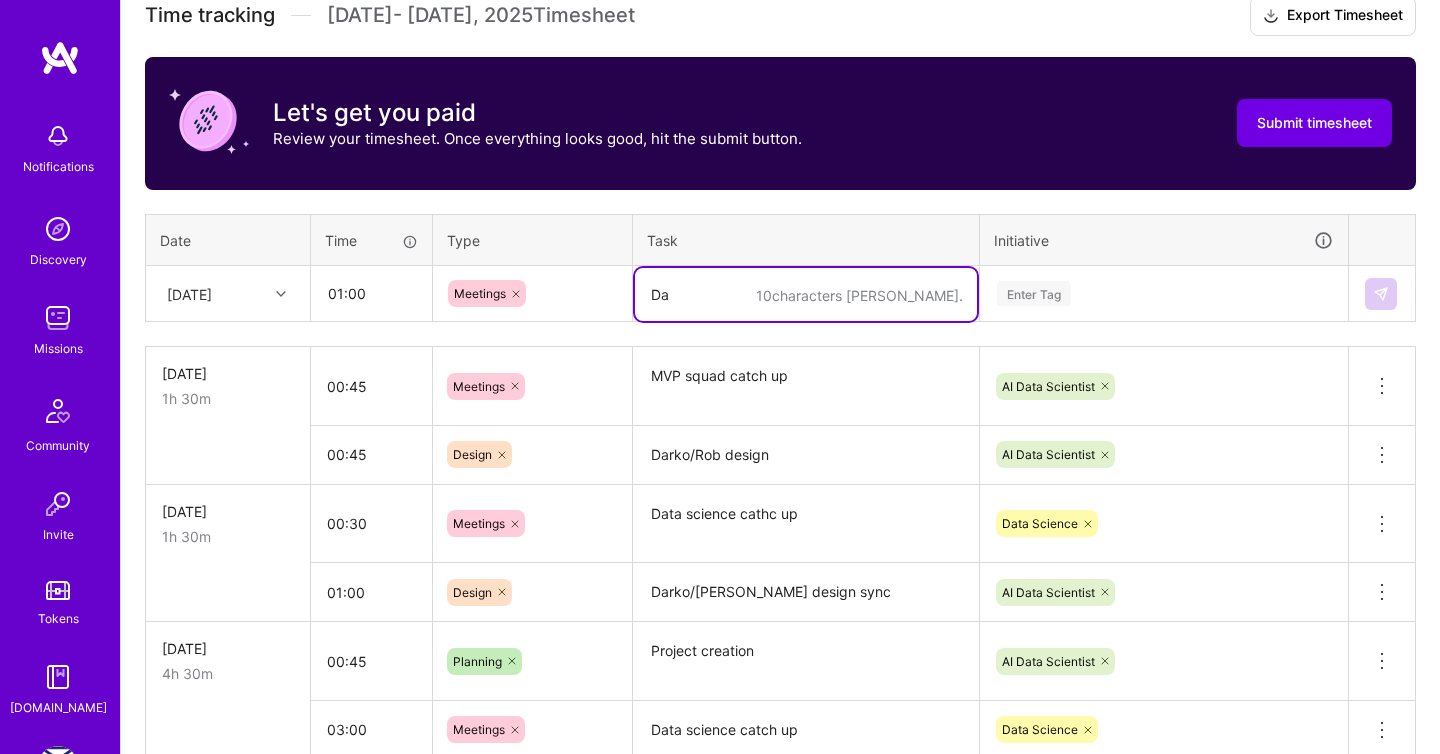 type on "D" 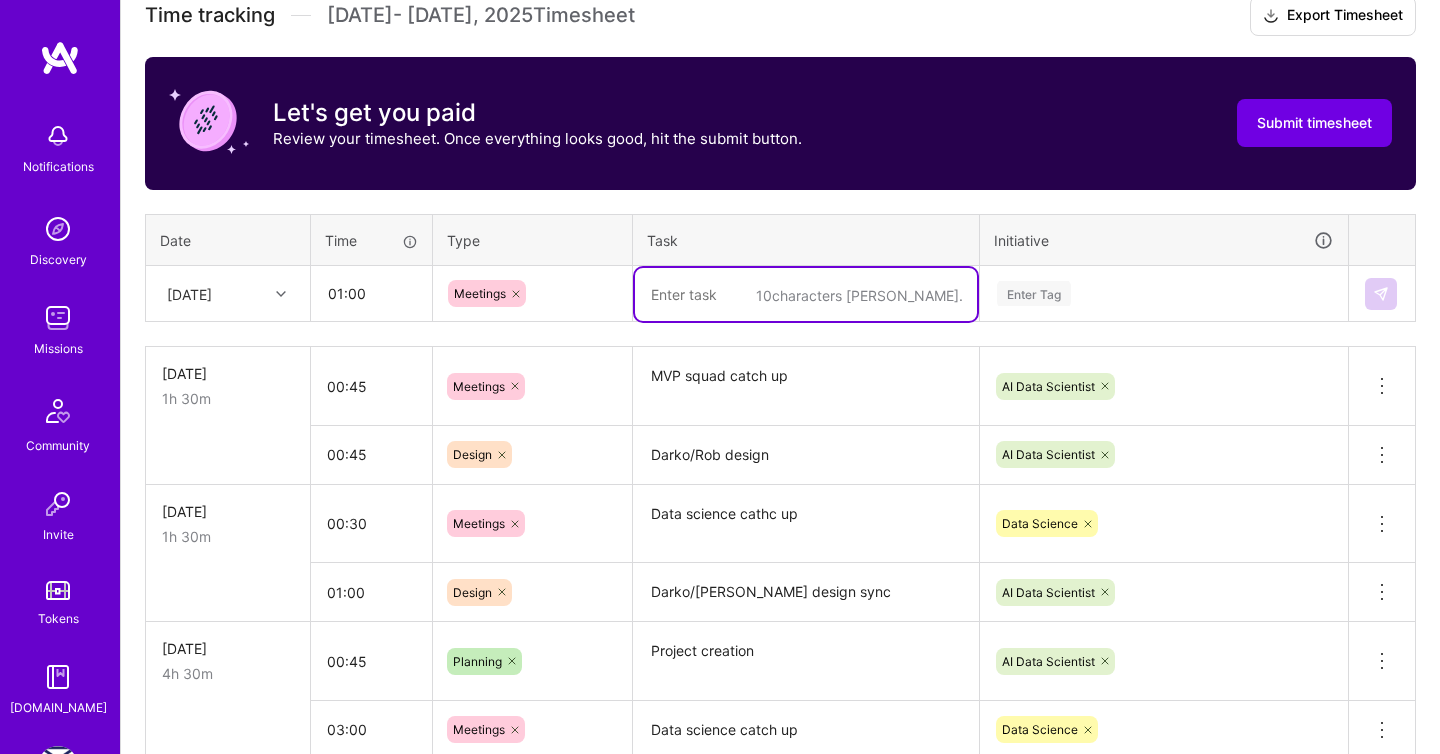 type on "A" 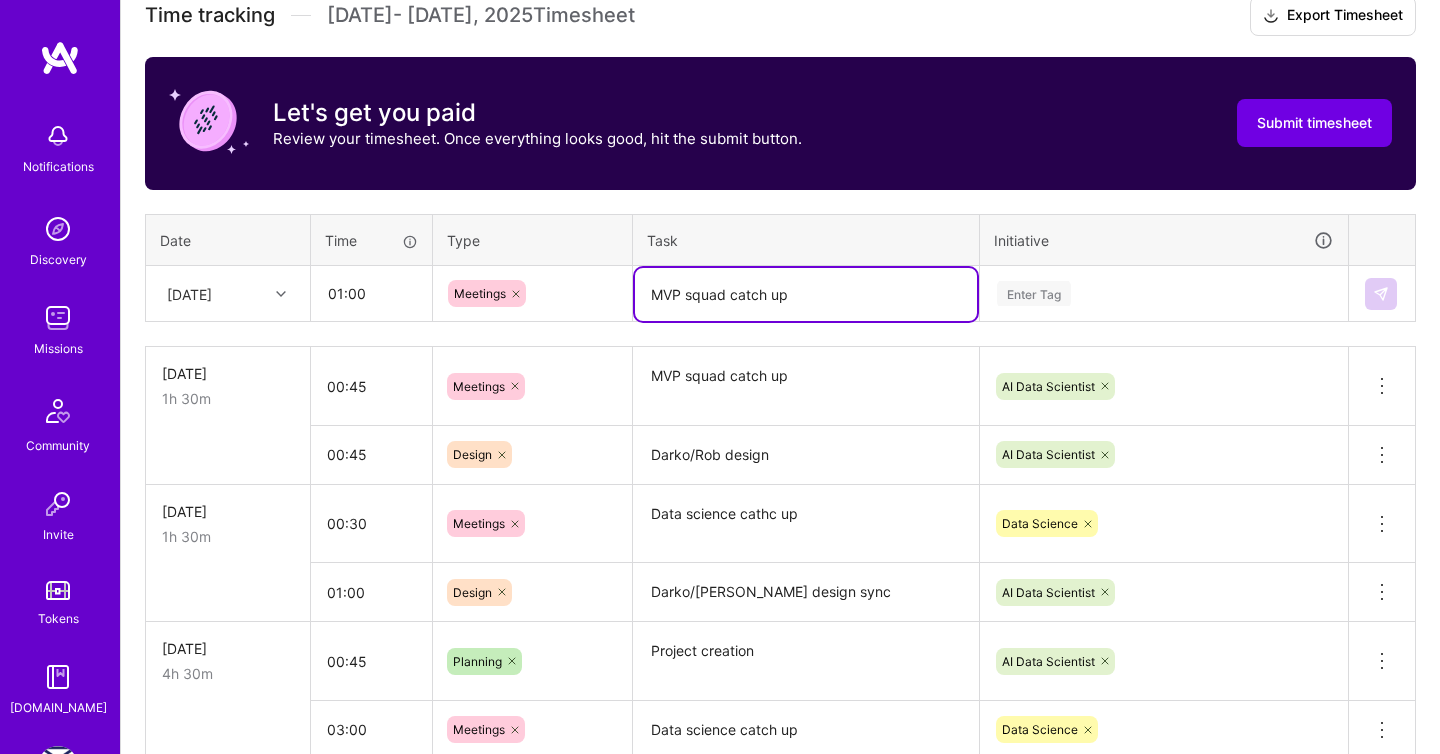 type on "MVP squad catch up" 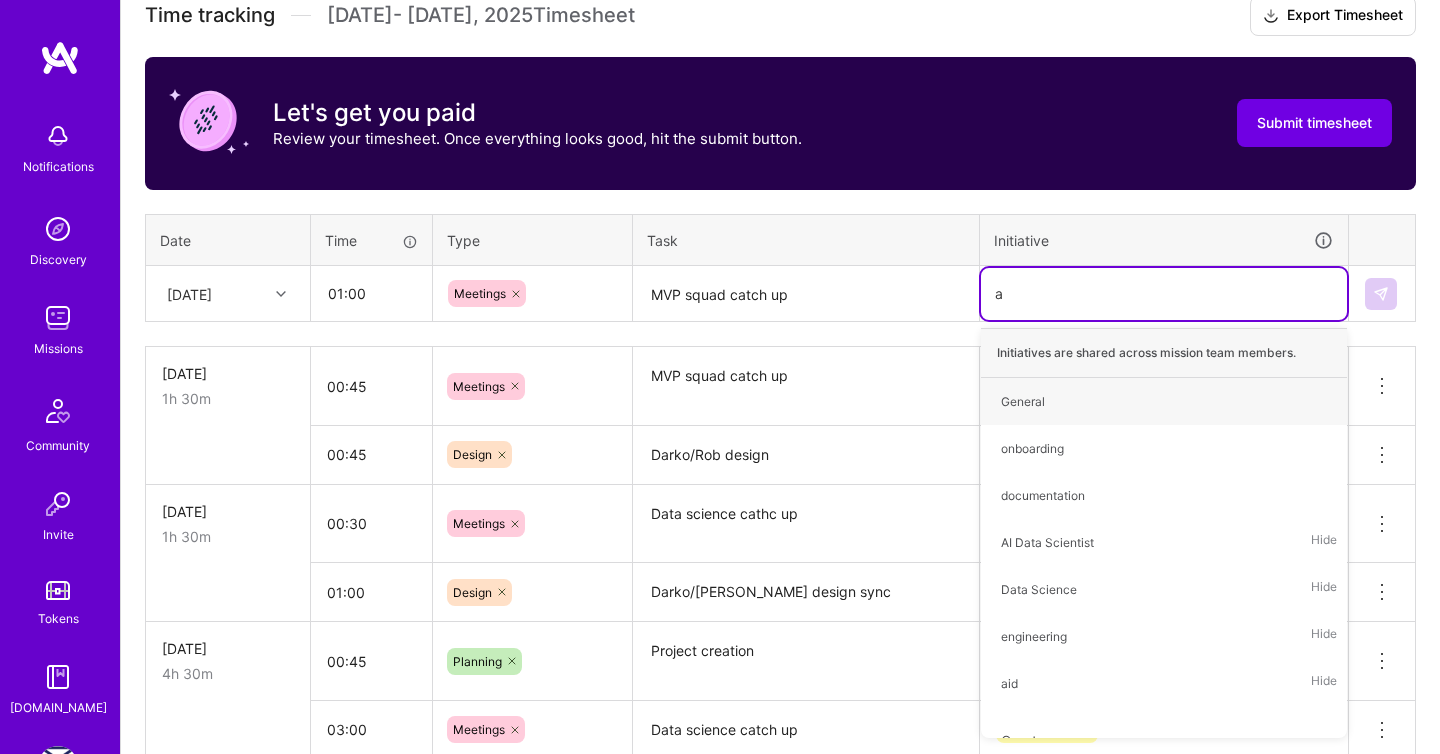 type on "ai" 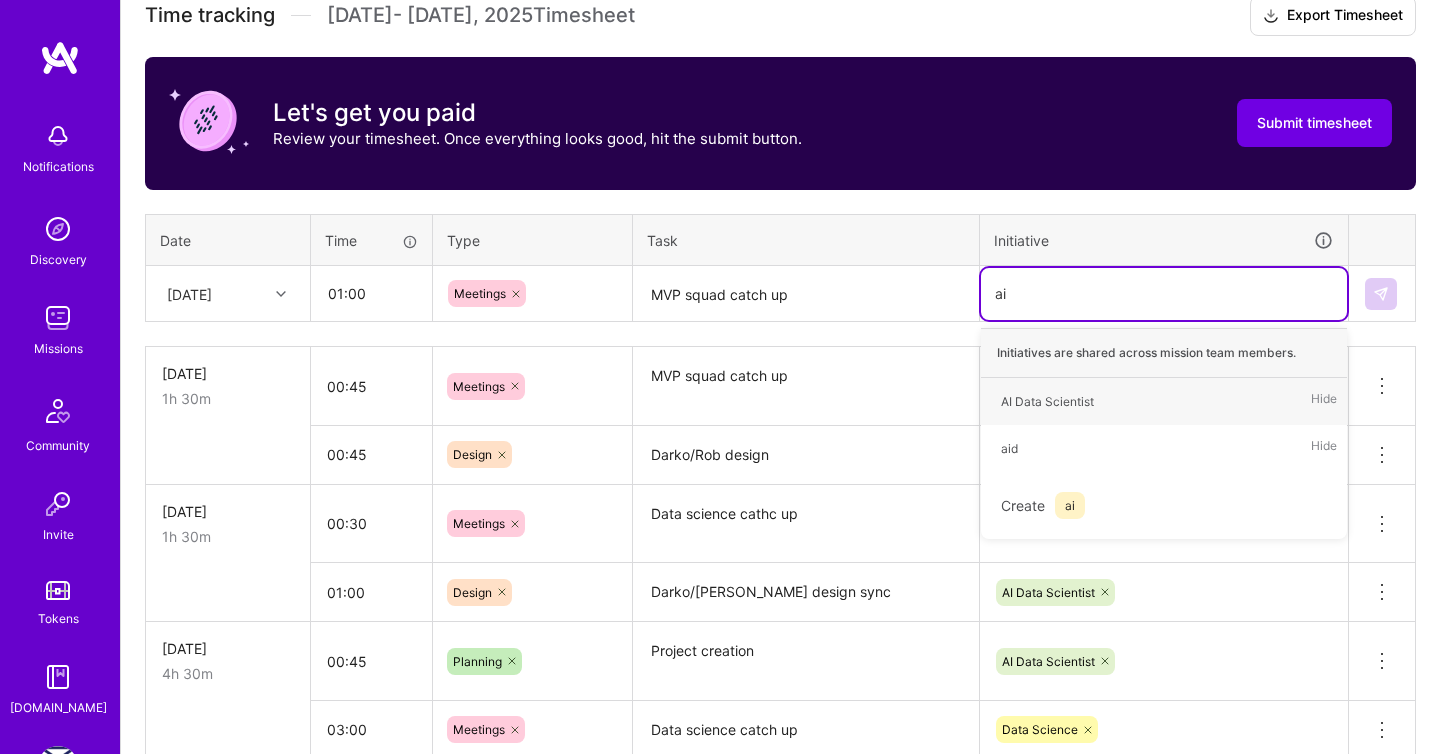 type 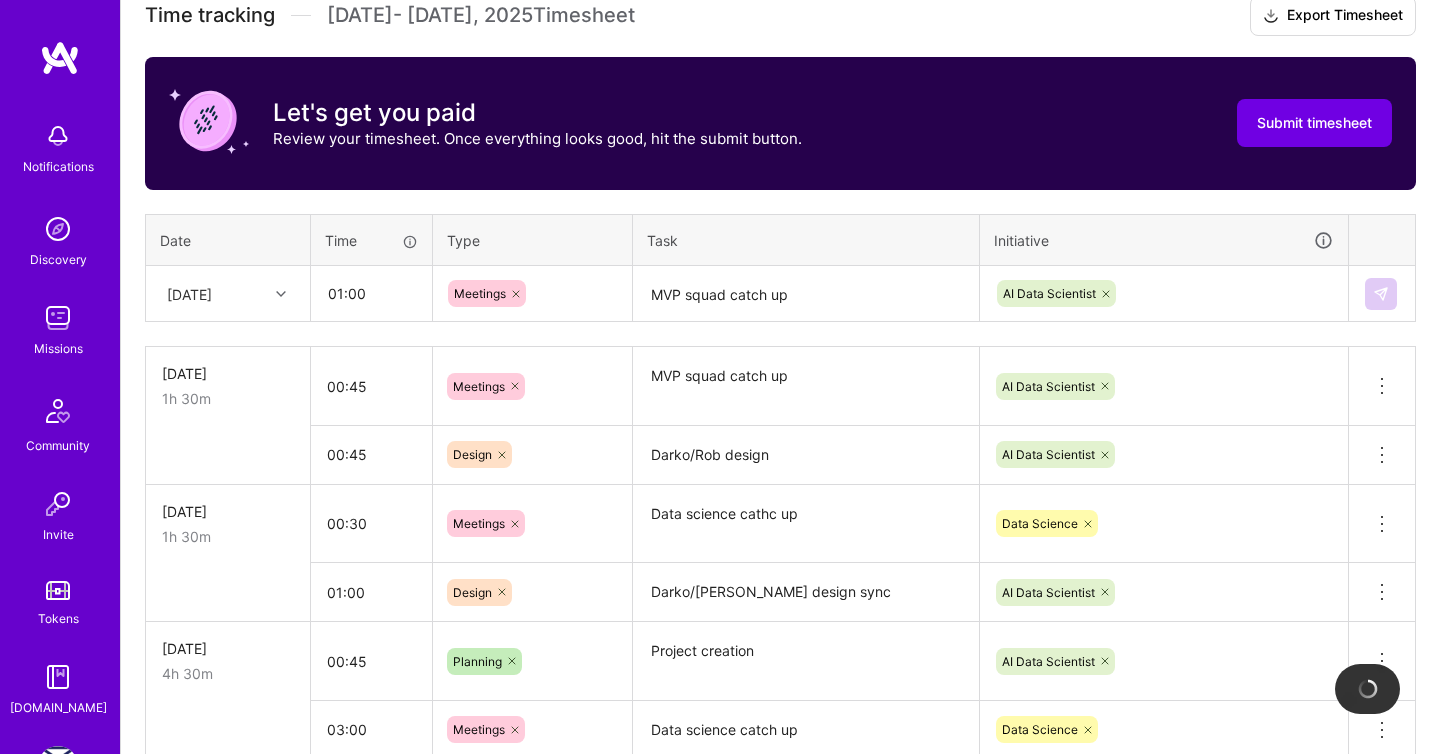 type 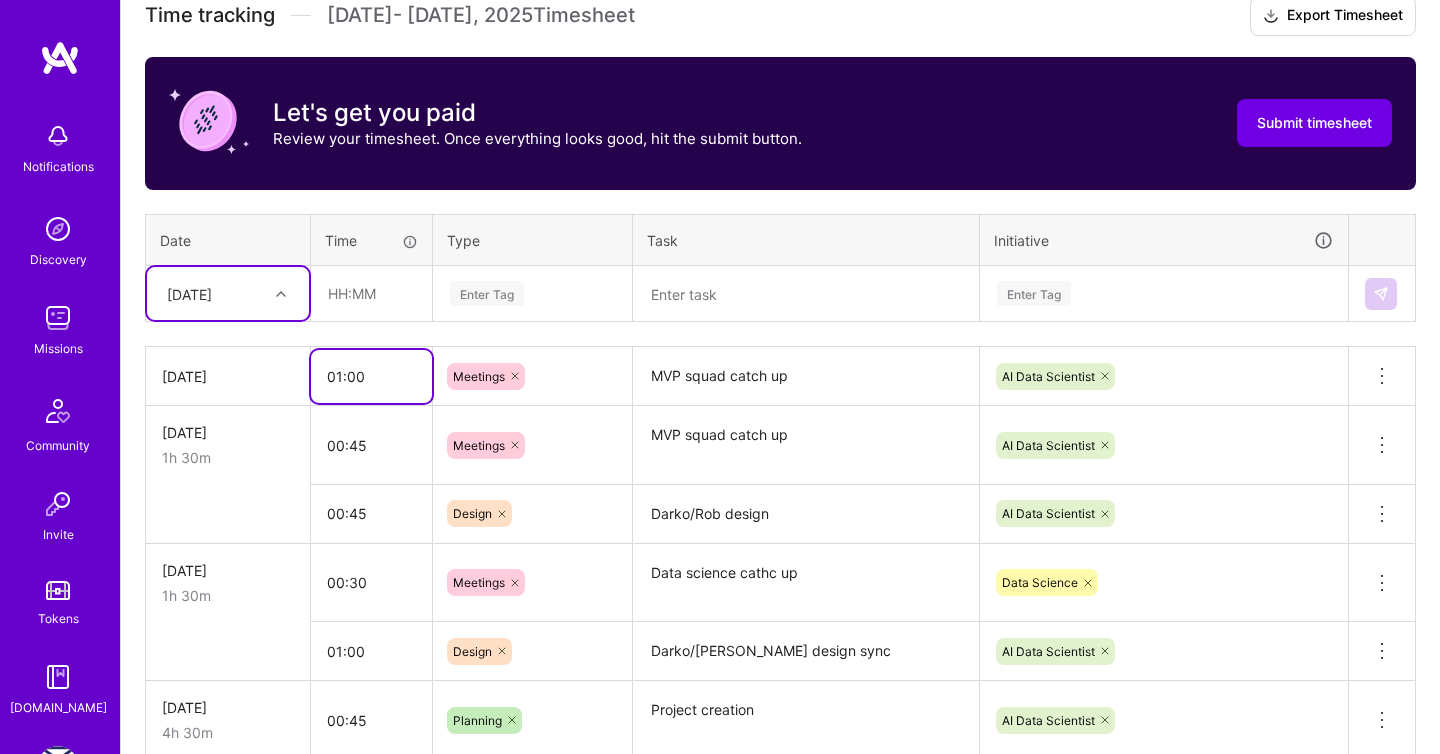 click on "01:00" at bounding box center [371, 376] 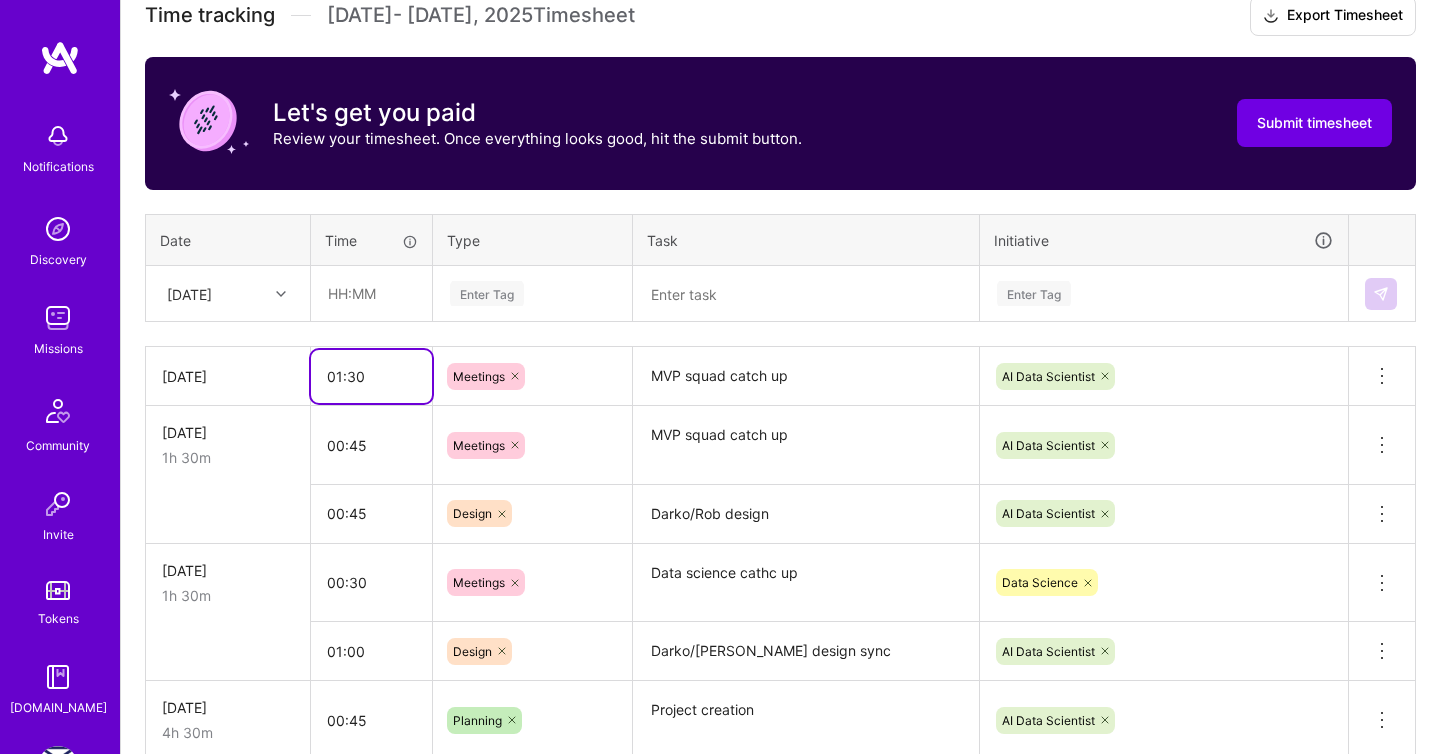 type on "01:30" 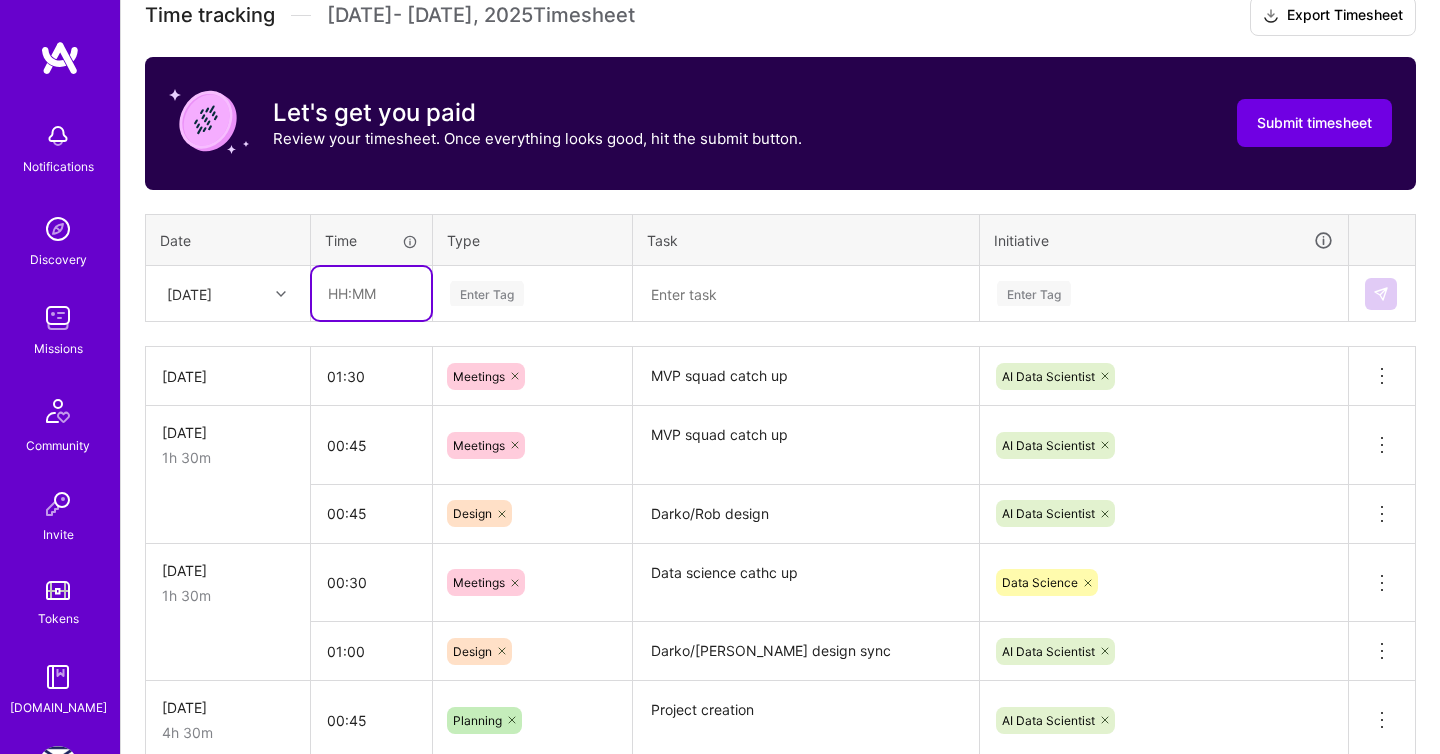click at bounding box center [371, 293] 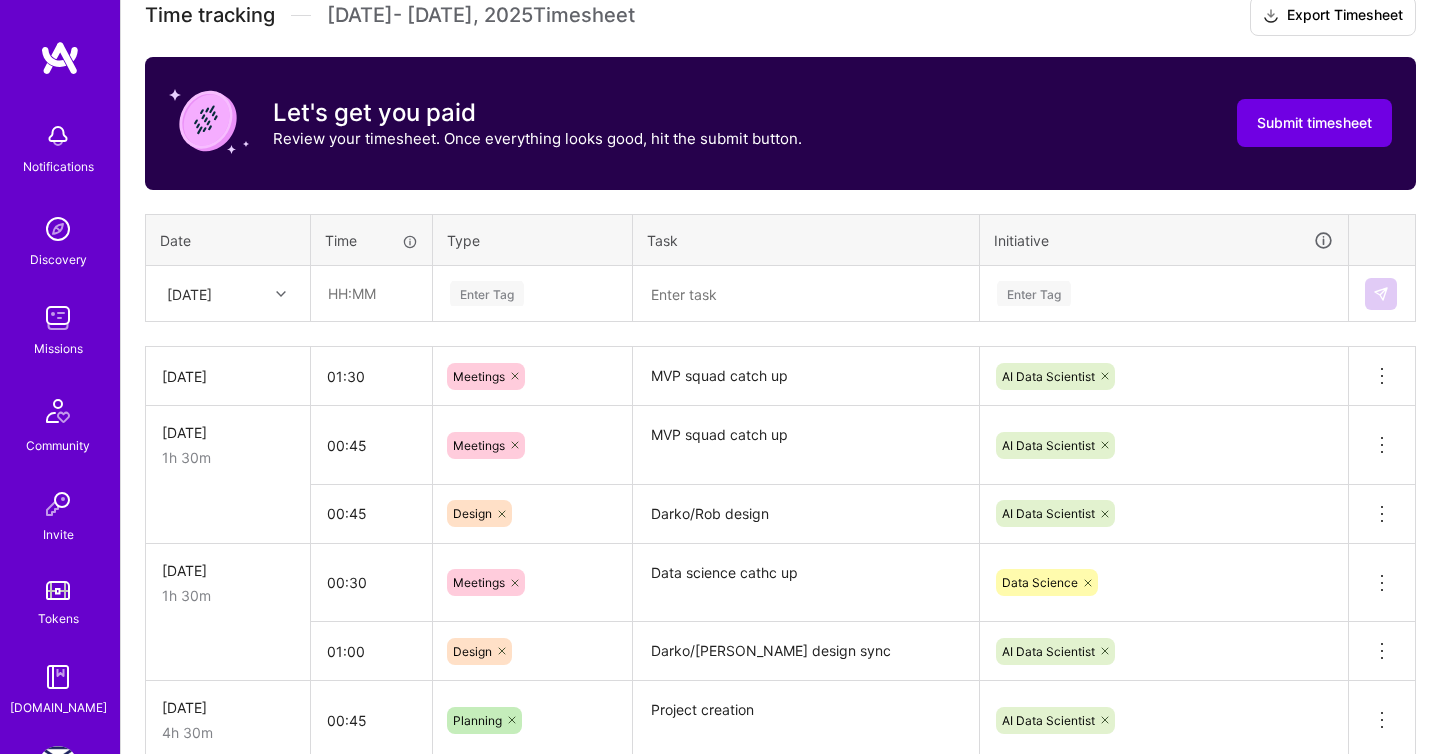 click on "Time tracking [DATE]  -   [DATE]  Timesheet Export Timesheet Let's get you paid Review your timesheet. Once everything looks good, hit the submit button. Submit timesheet Date Time Type Task Initiative  [DATE] Enter Tag Enter Tag [DATE] 01:30 Meetings
MVP squad catch up AI Data Scientist
Delete row [DATE] 1h 30m 00:45 Meetings
MVP squad catch up AI Data Scientist
Delete row 00:45 Design
Darko/[PERSON_NAME] design AI Data Scientist
Delete row [DATE] 1h 30m 00:30 Meetings
Data science cathc up Data Science
Delete row 01:00 Design
Darko/[PERSON_NAME] design sync AI Data Scientist
Delete row [DATE] 4h 30m 00:45 Planning
Project creation AI Data Scientist
Delete row 03:00 Meetings
Data science catch up  Data Science
Delete row 00:45 Meetings" at bounding box center [780, 690] 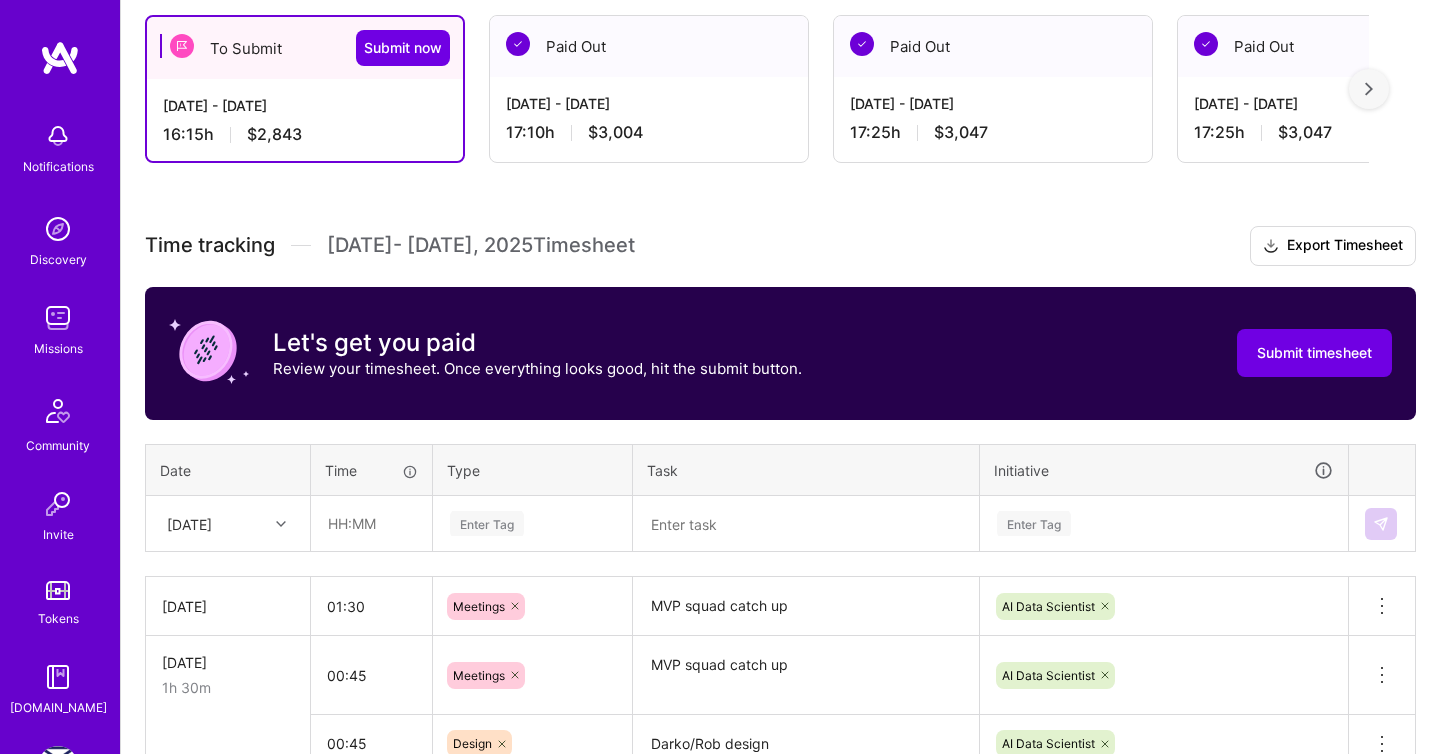 scroll, scrollTop: 355, scrollLeft: 0, axis: vertical 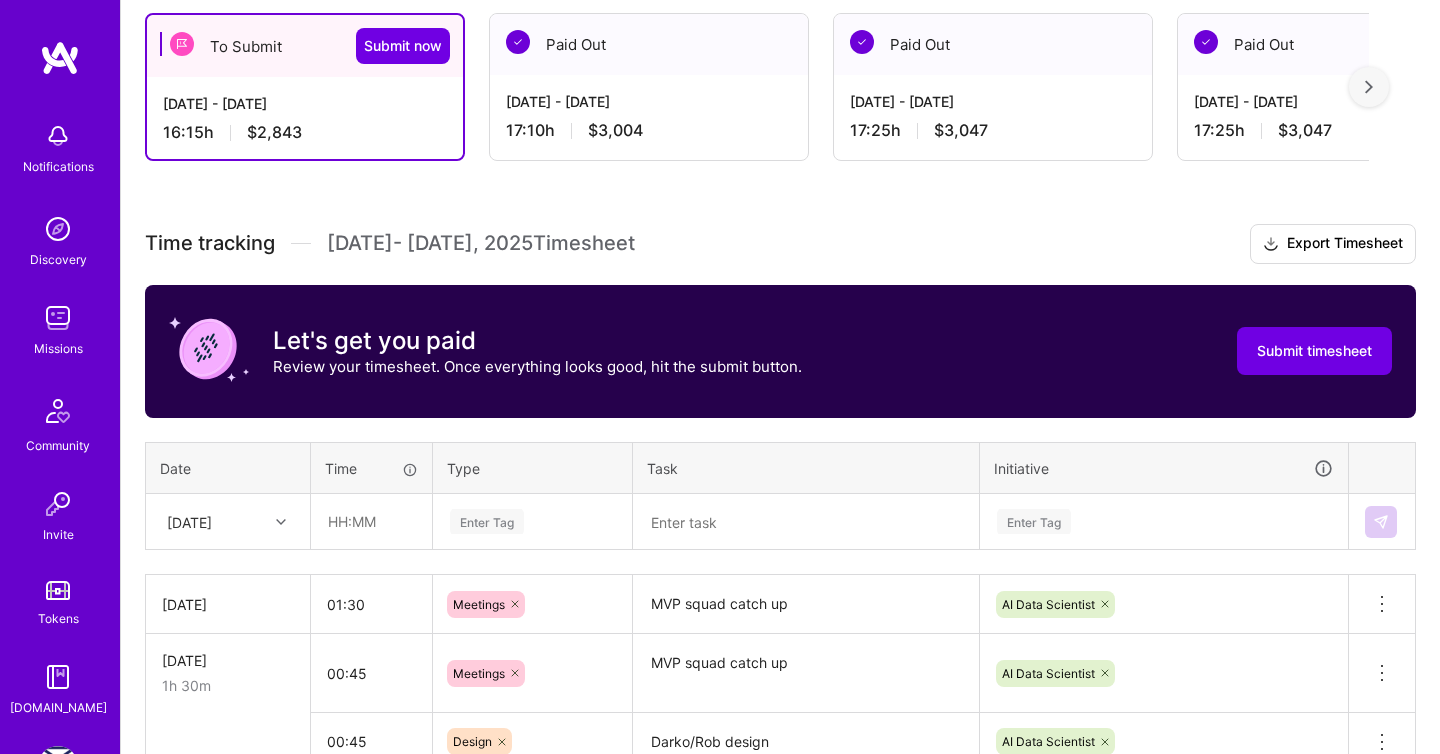 click on "Task" at bounding box center (806, 468) 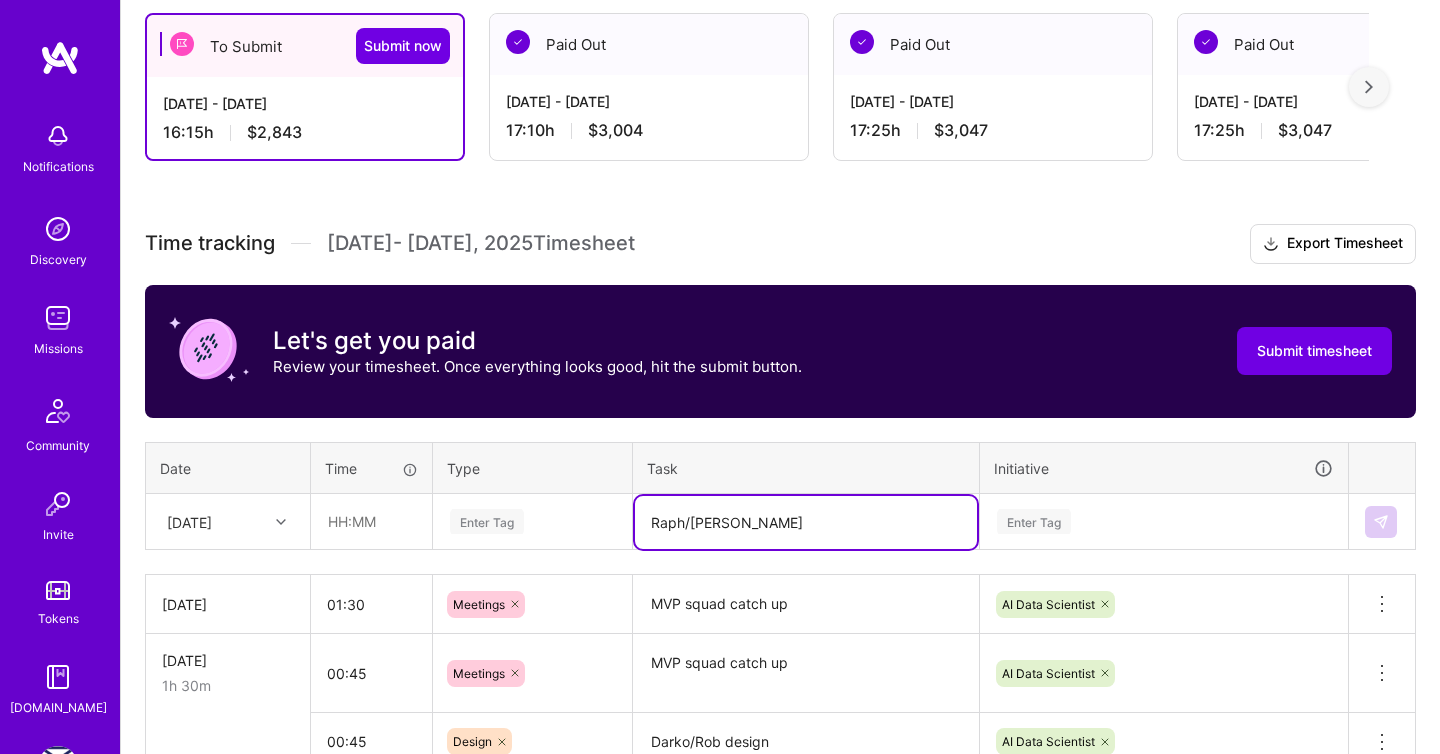 type on "Raph/[PERSON_NAME]" 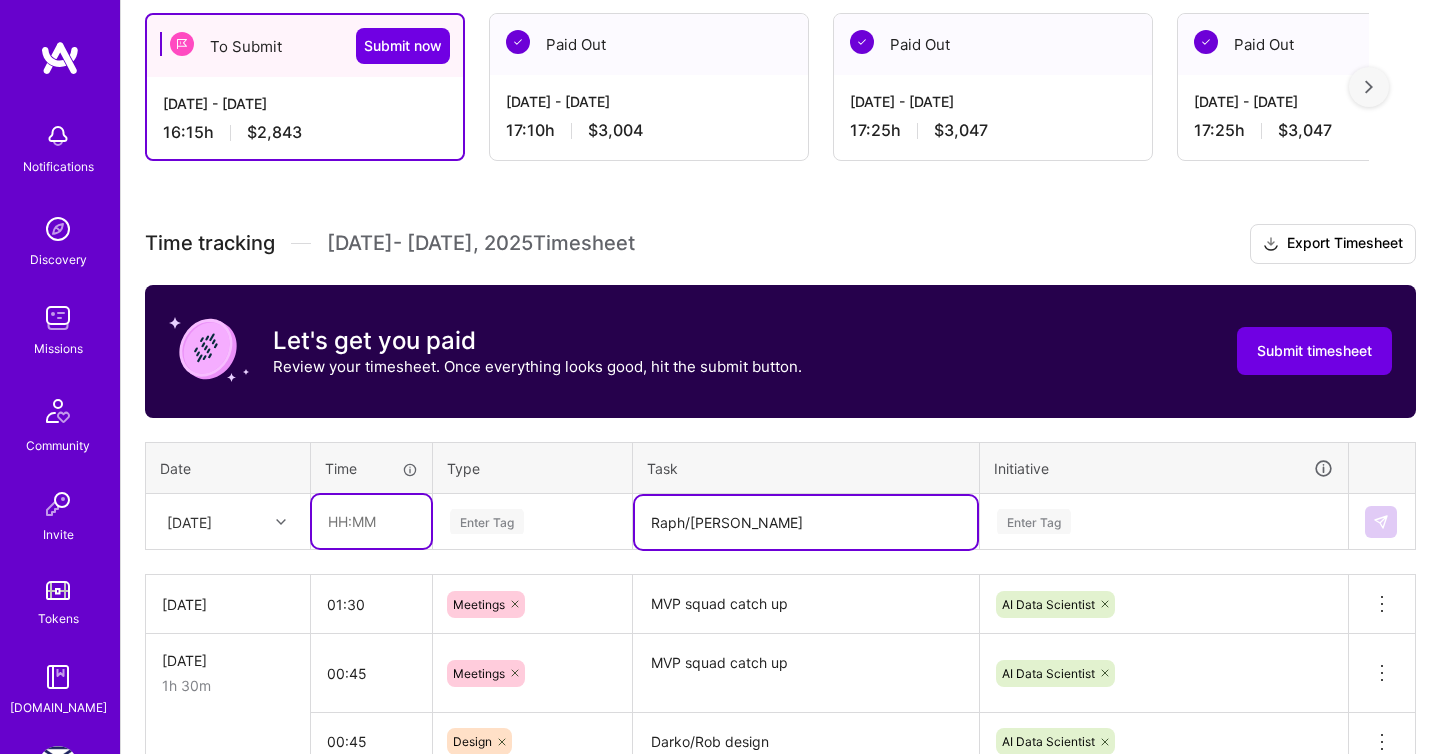 click at bounding box center [371, 521] 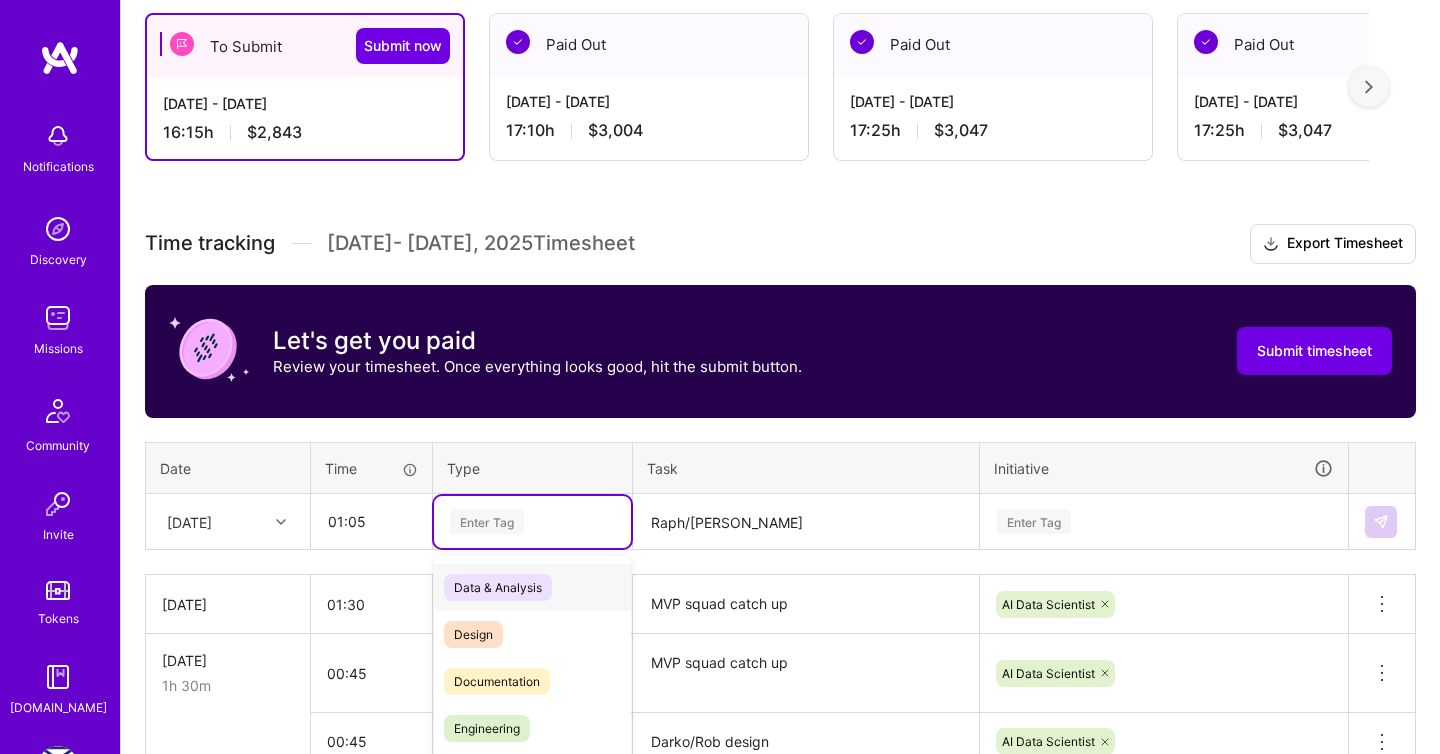 scroll, scrollTop: 464, scrollLeft: 0, axis: vertical 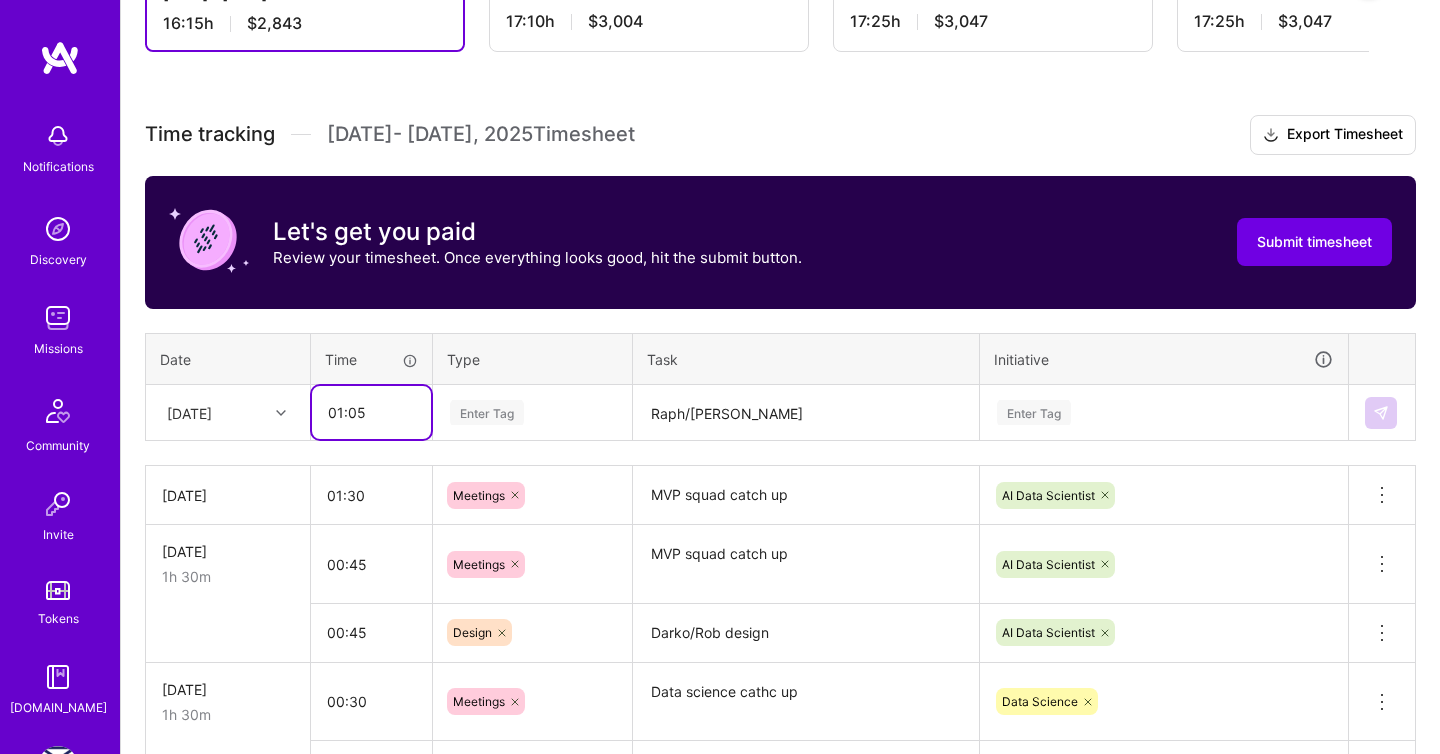 click on "01:05" at bounding box center [371, 412] 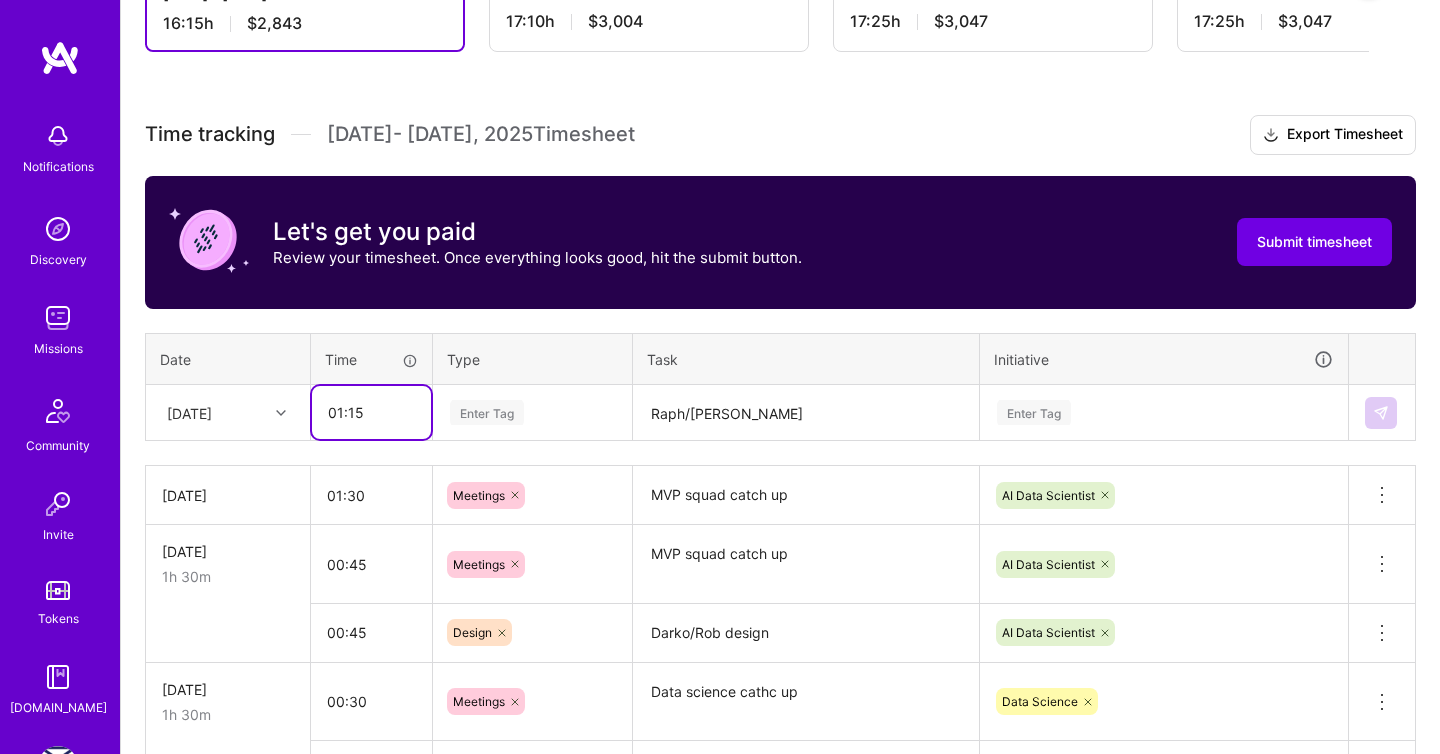 type on "01:15" 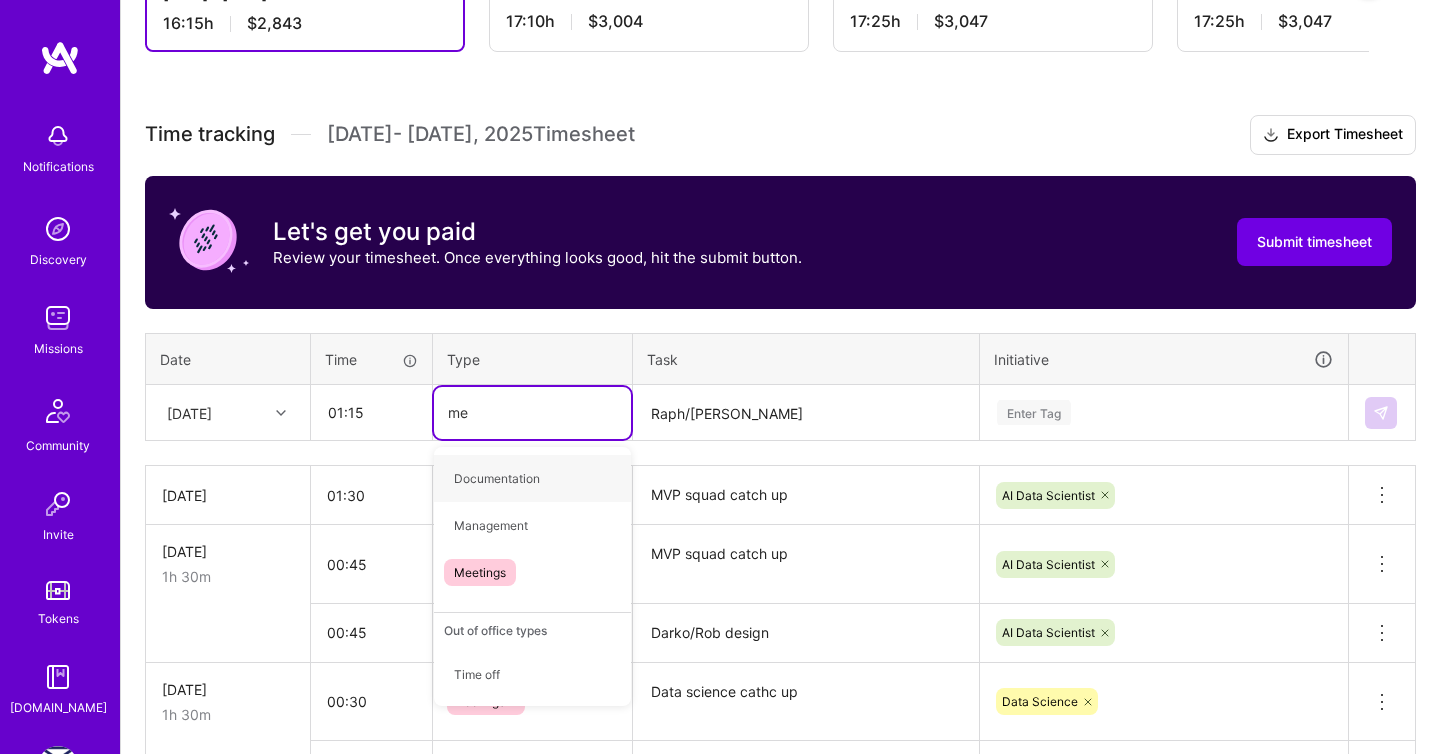 type on "mee" 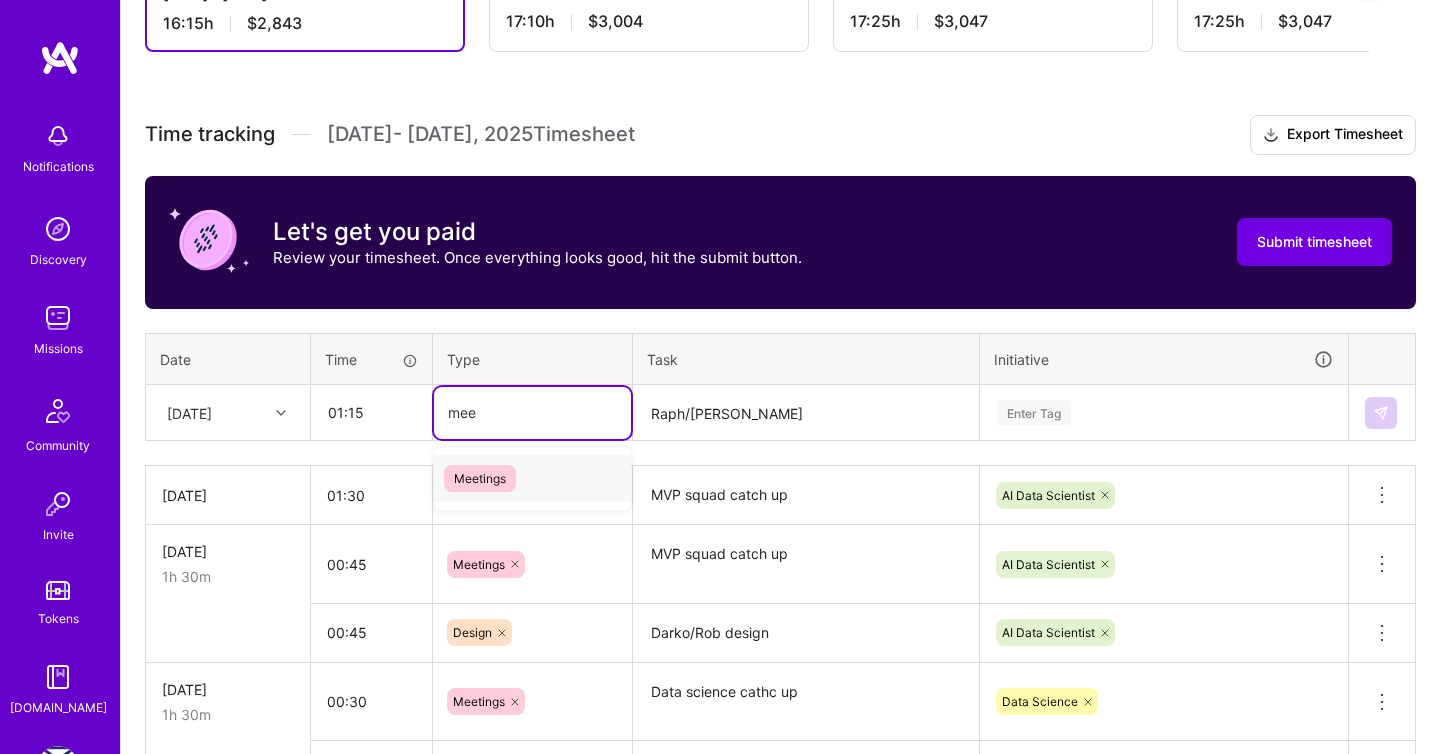 type 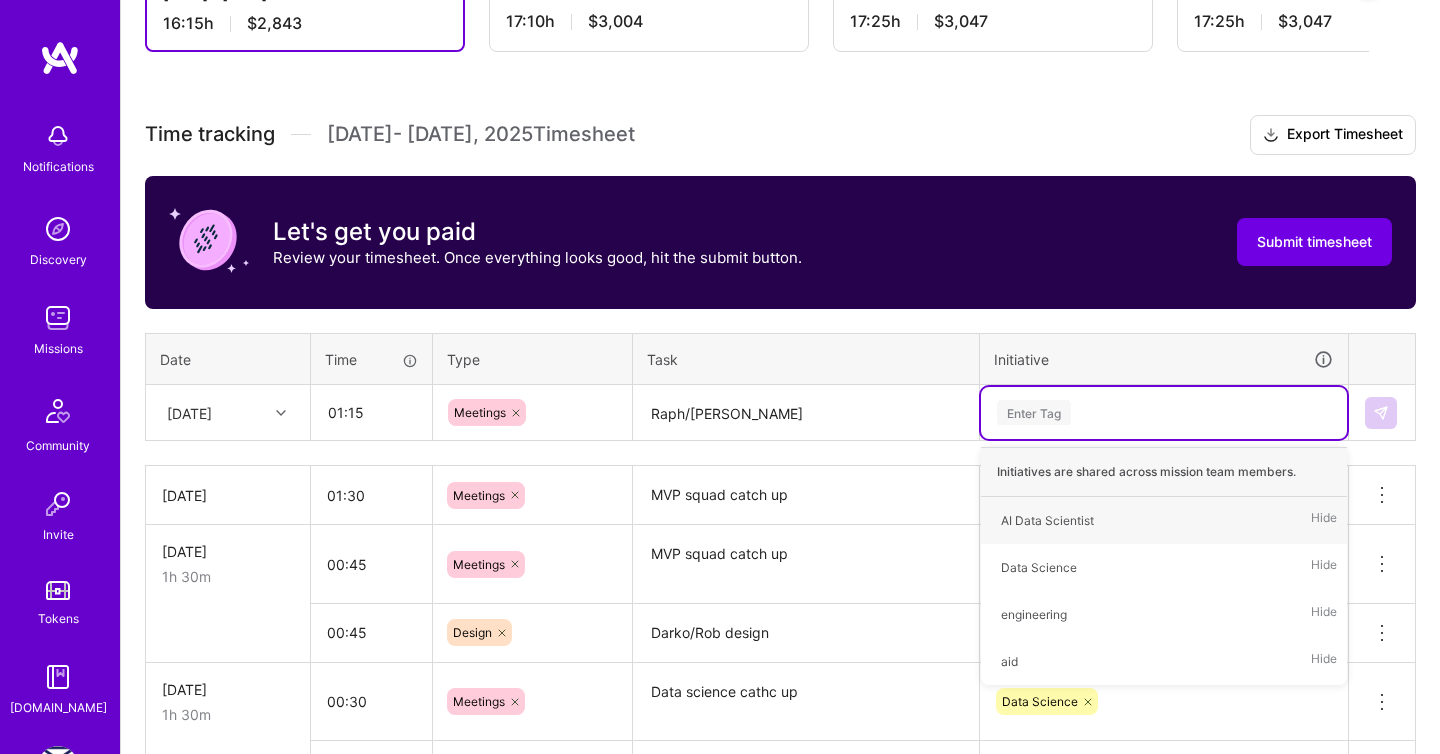 type on "a" 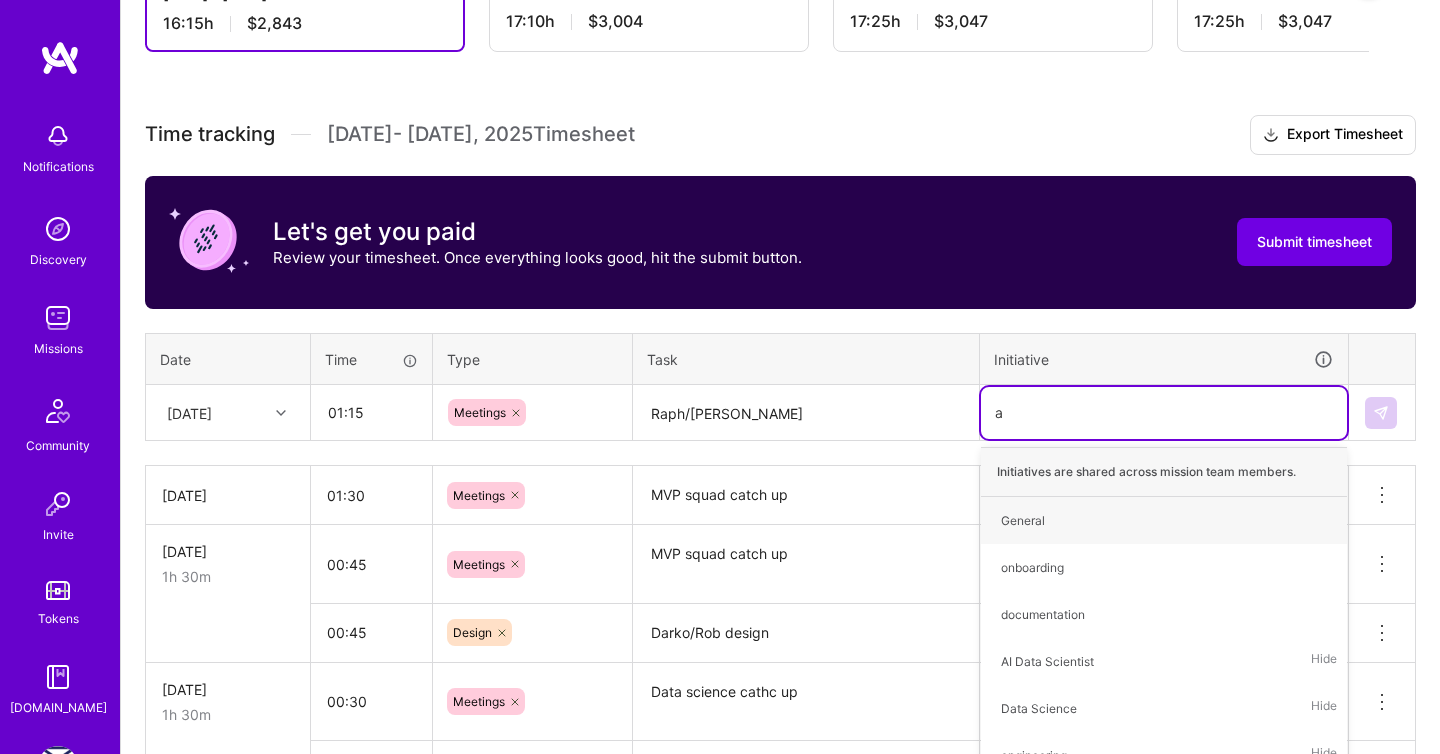type on "ai" 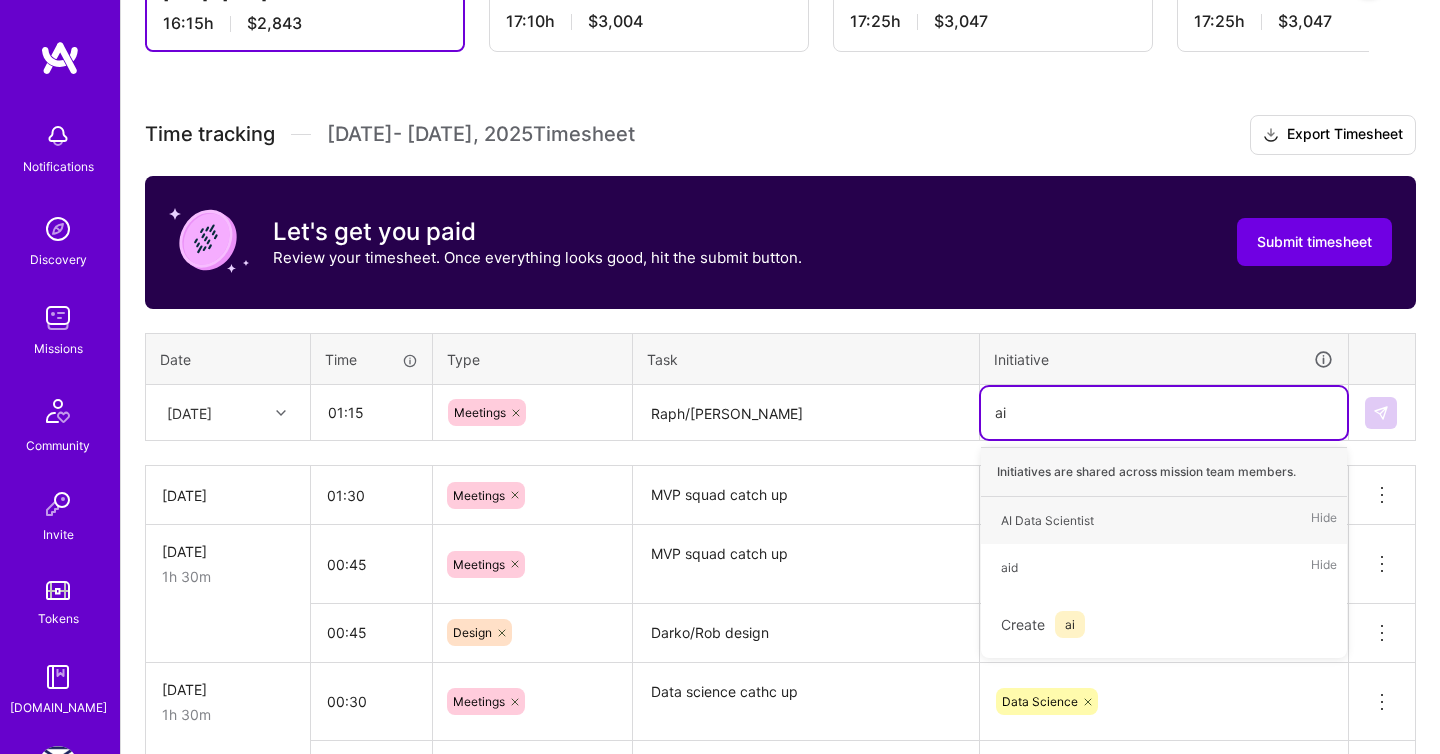 type 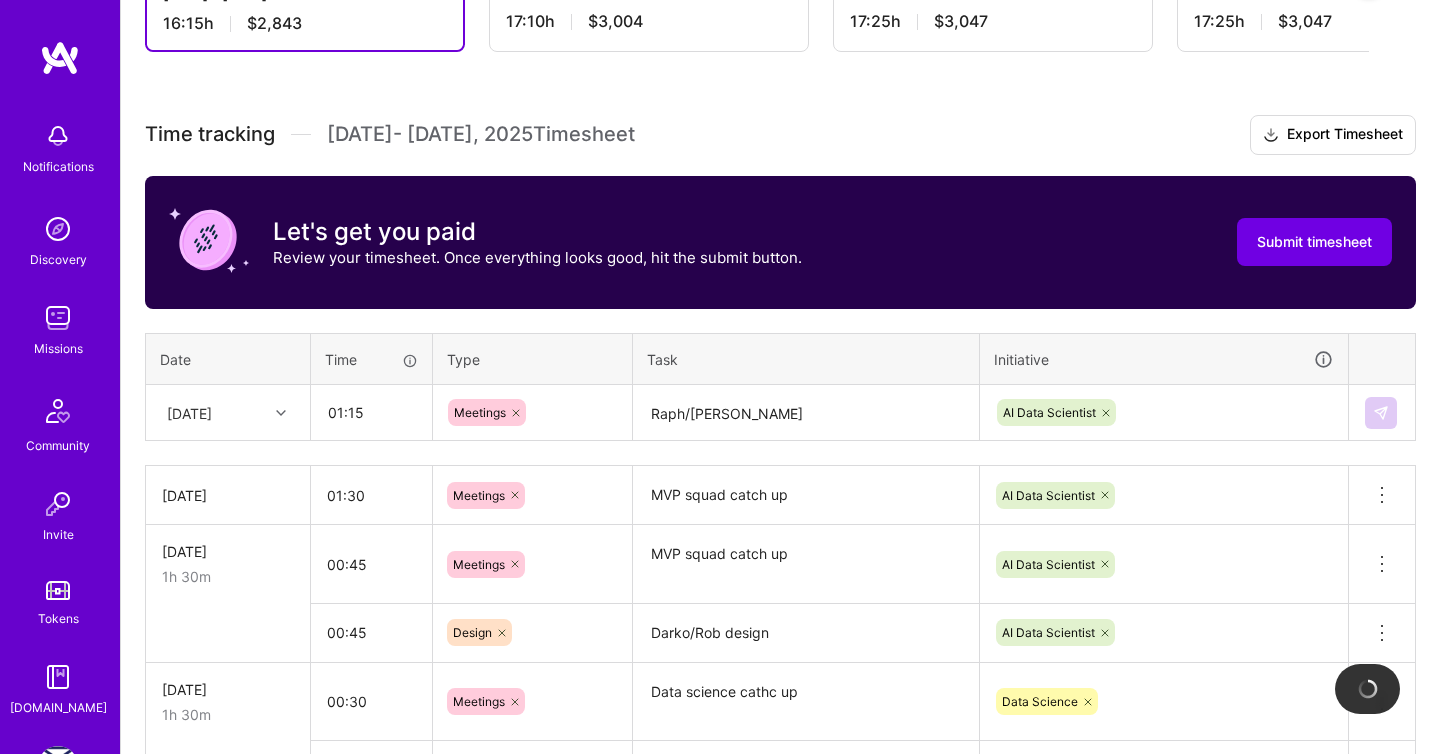 type 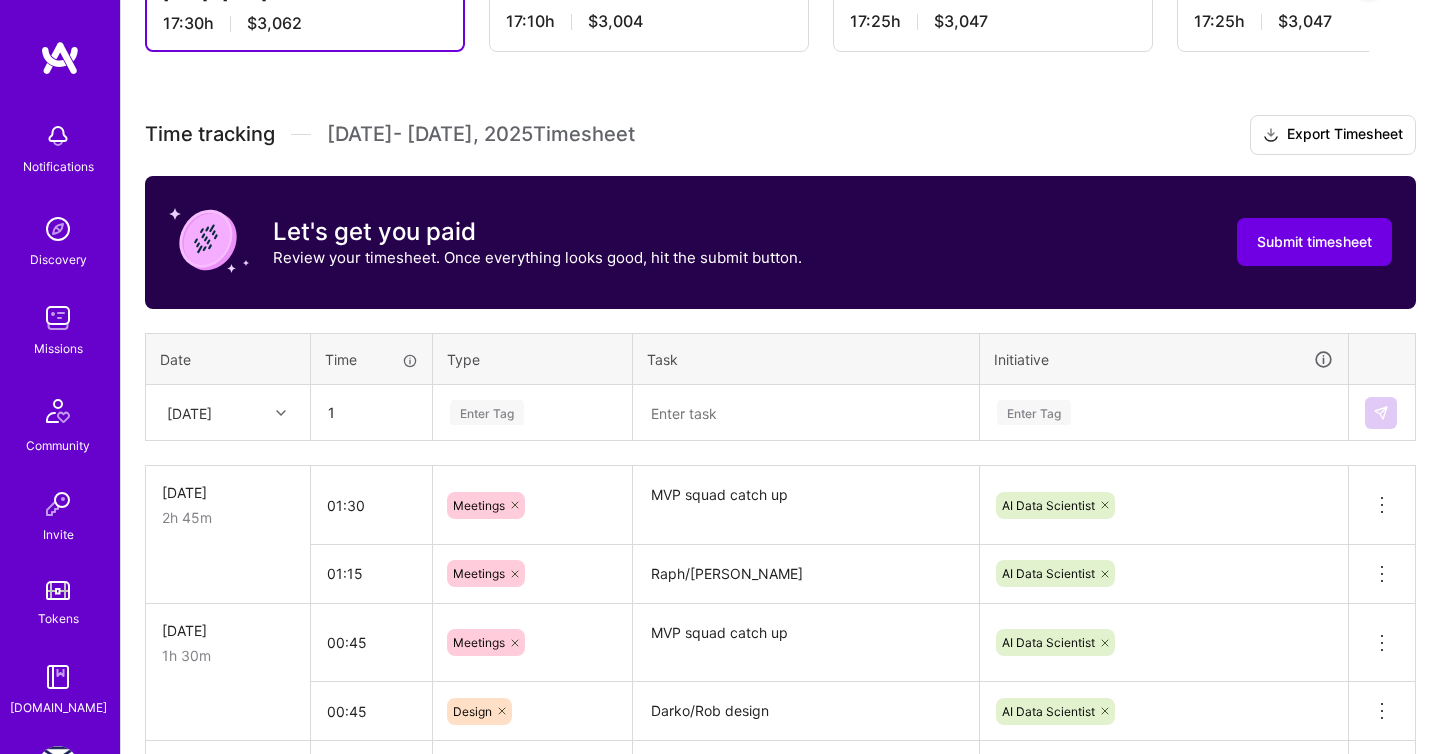 type on "01:00" 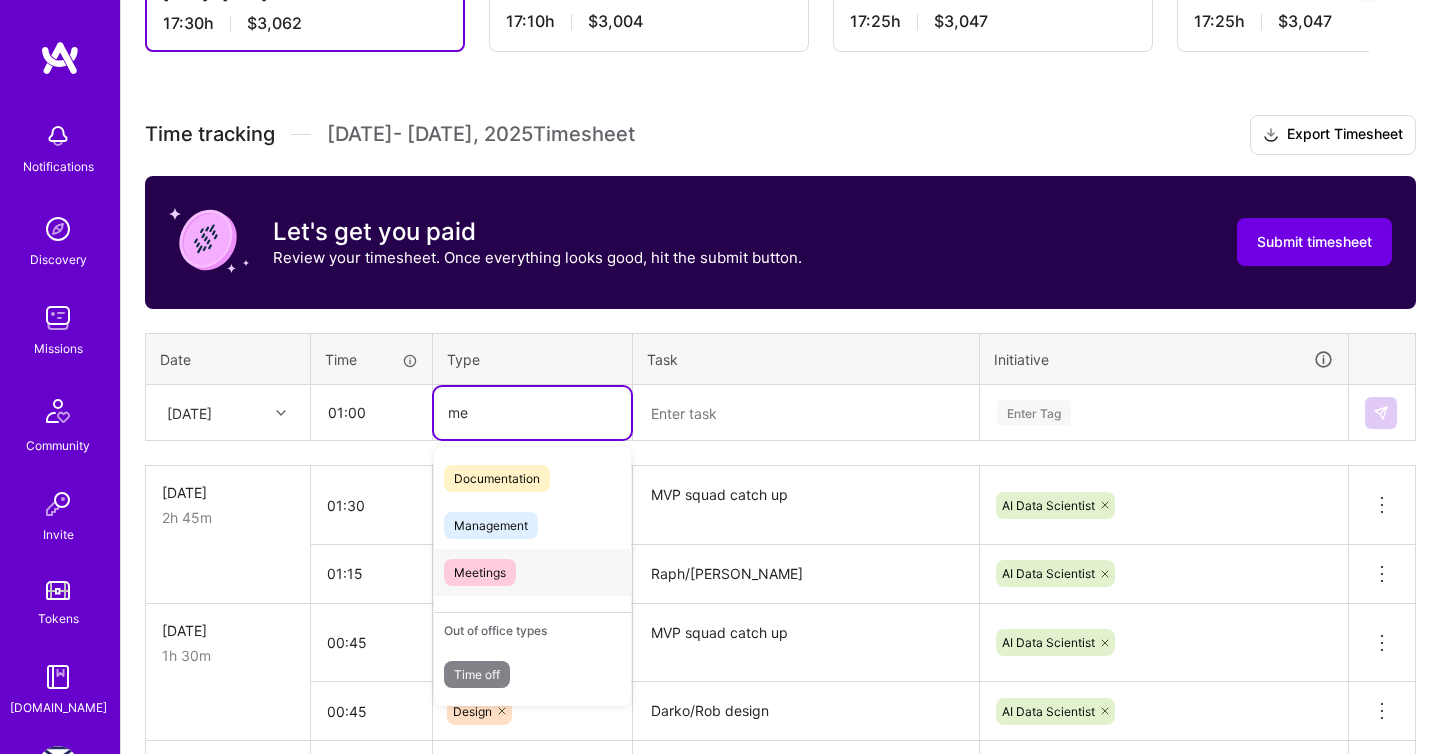 type on "m" 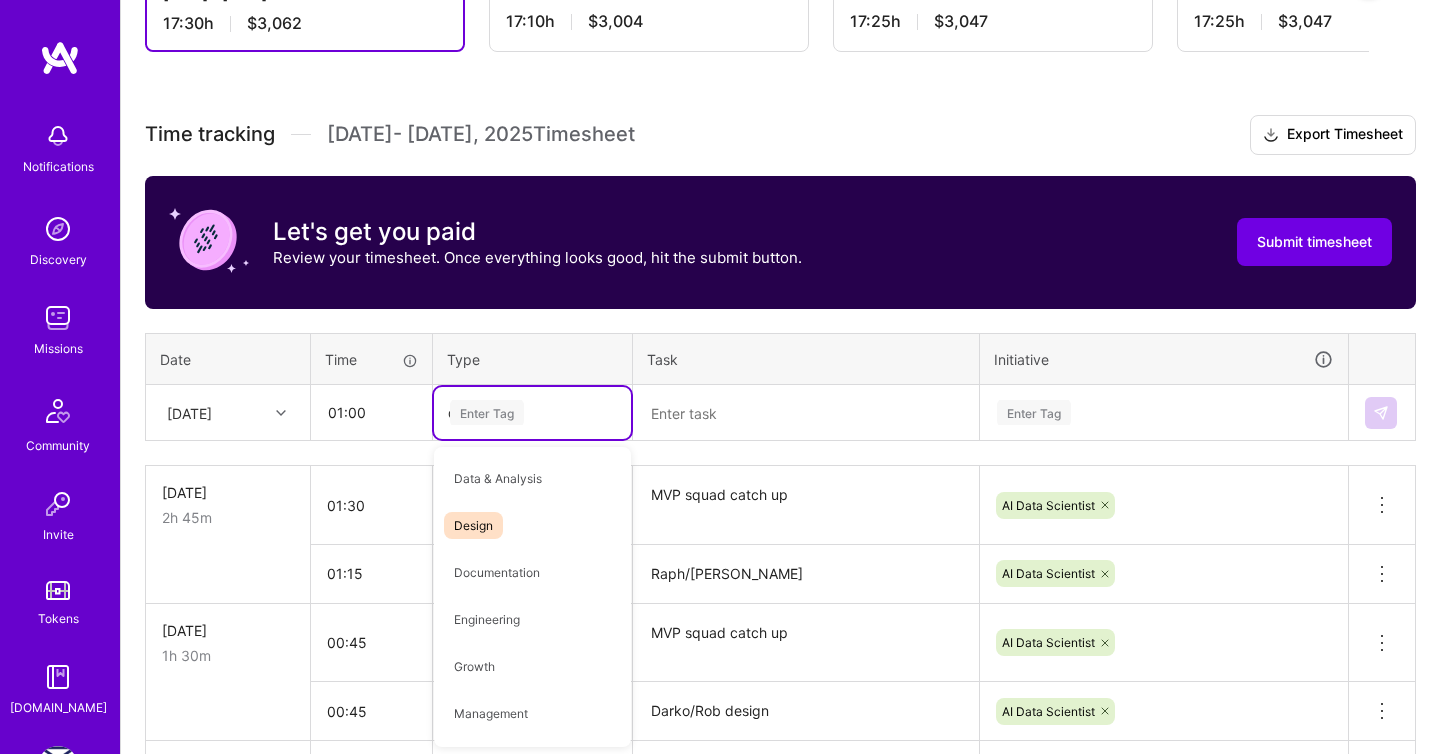 type on "des" 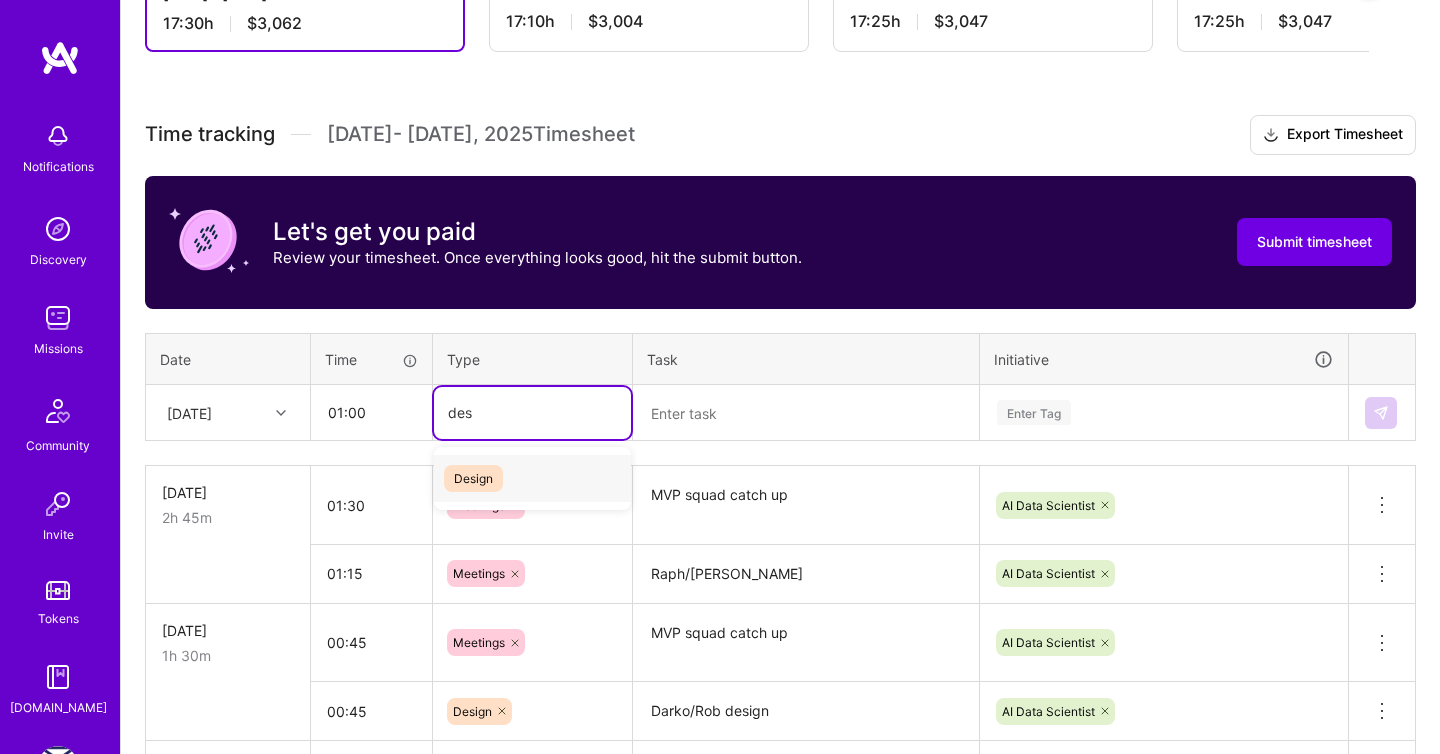type 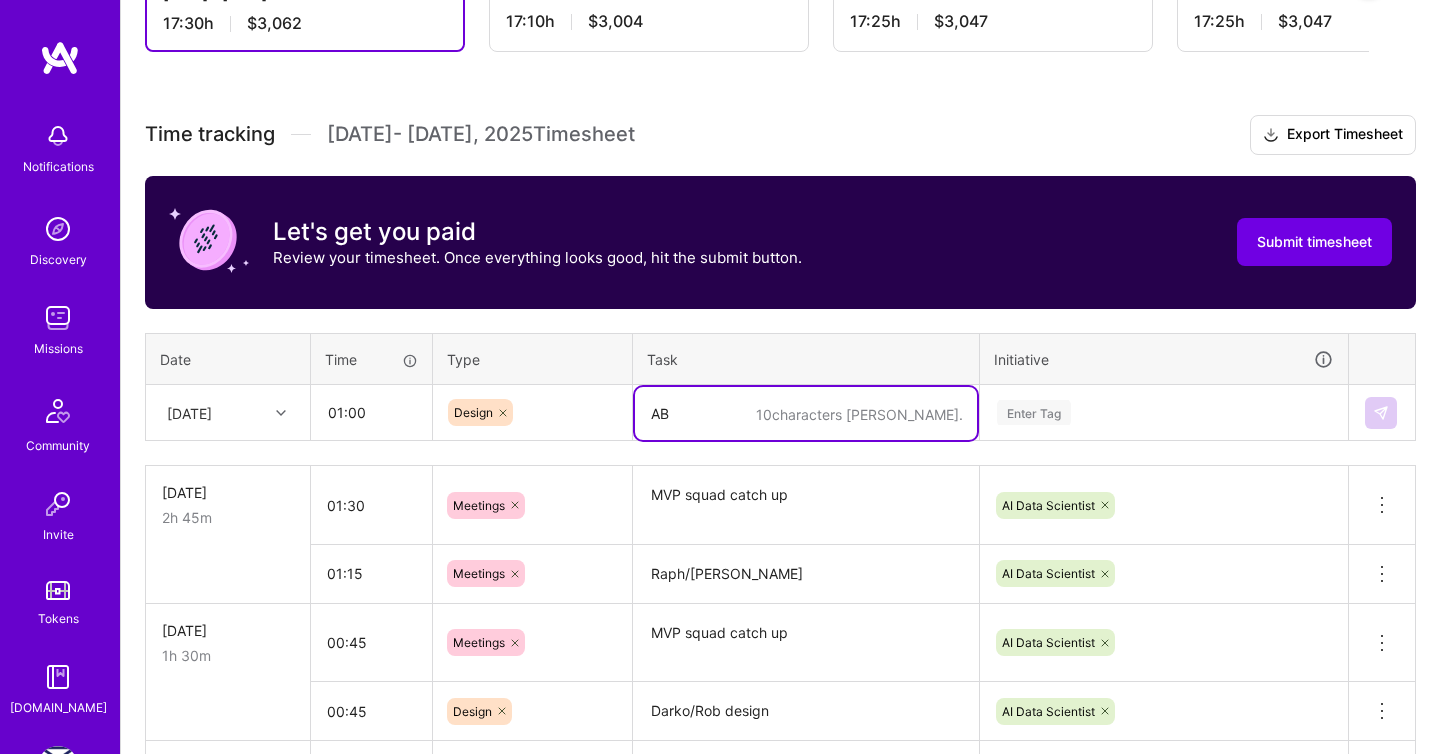 type on "A" 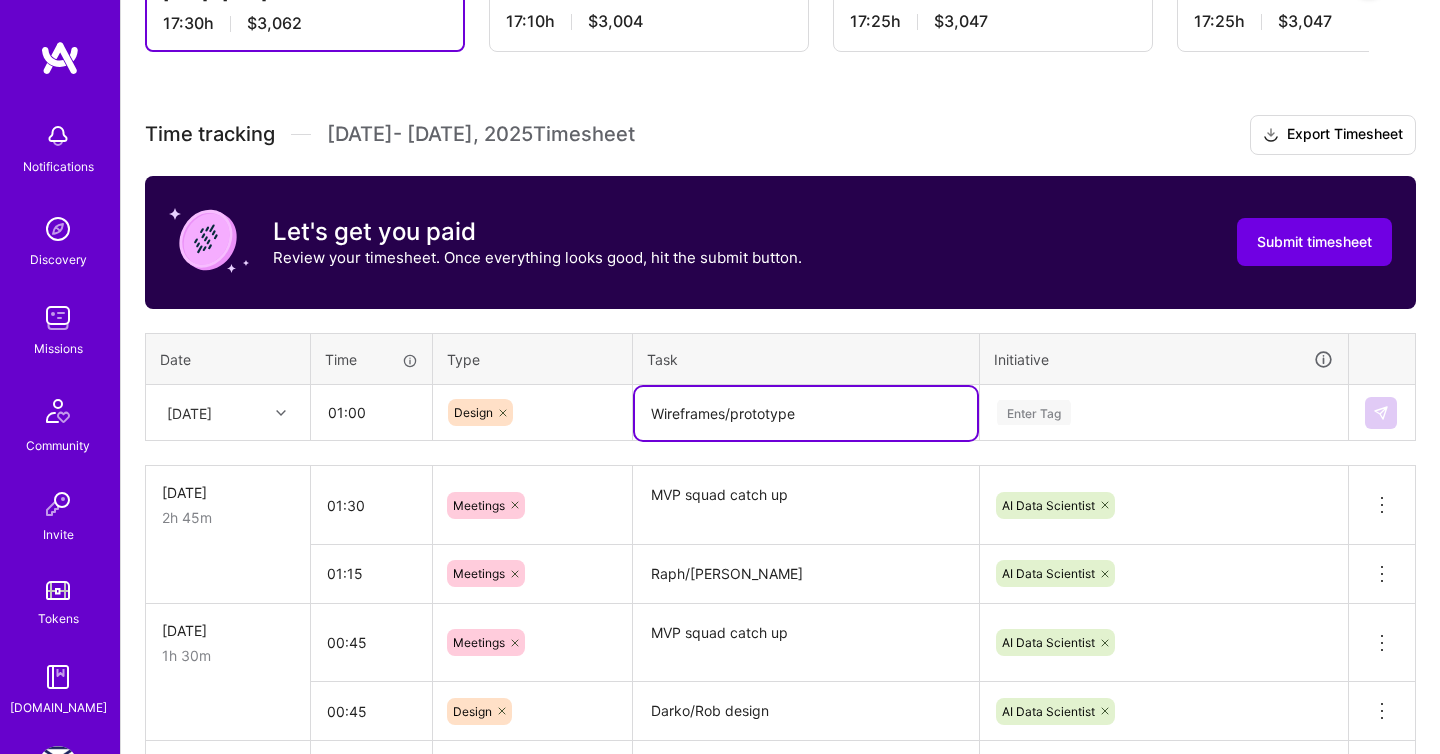 type on "Wireframes/prototype" 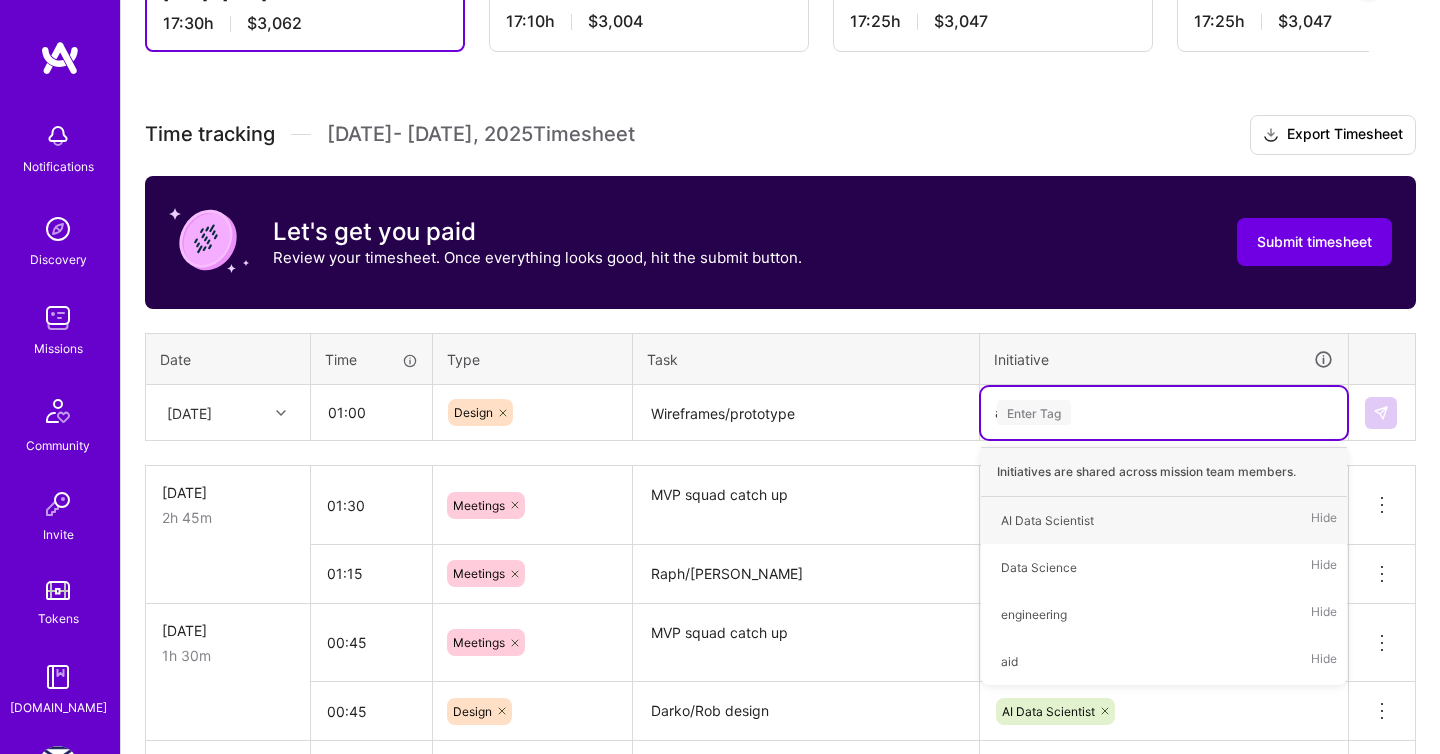 type on "ai" 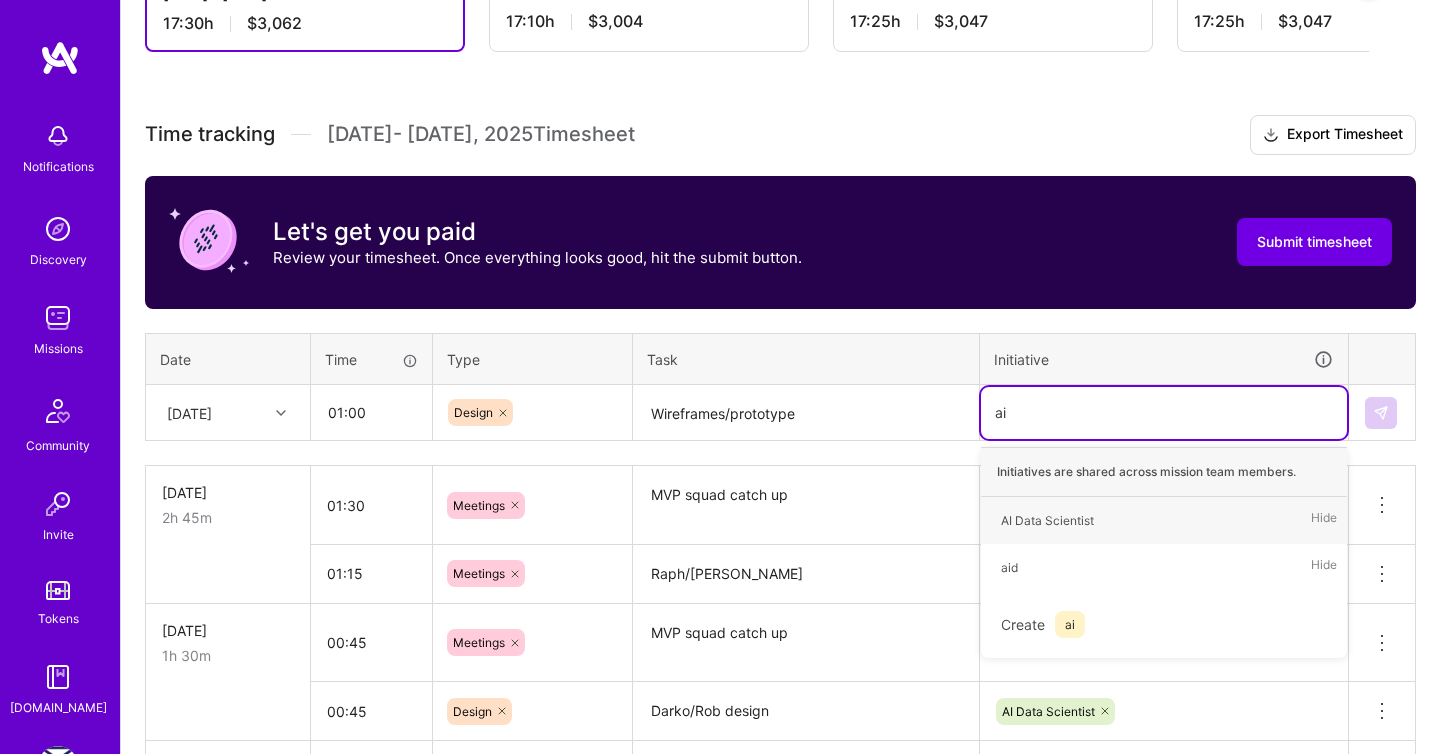 type 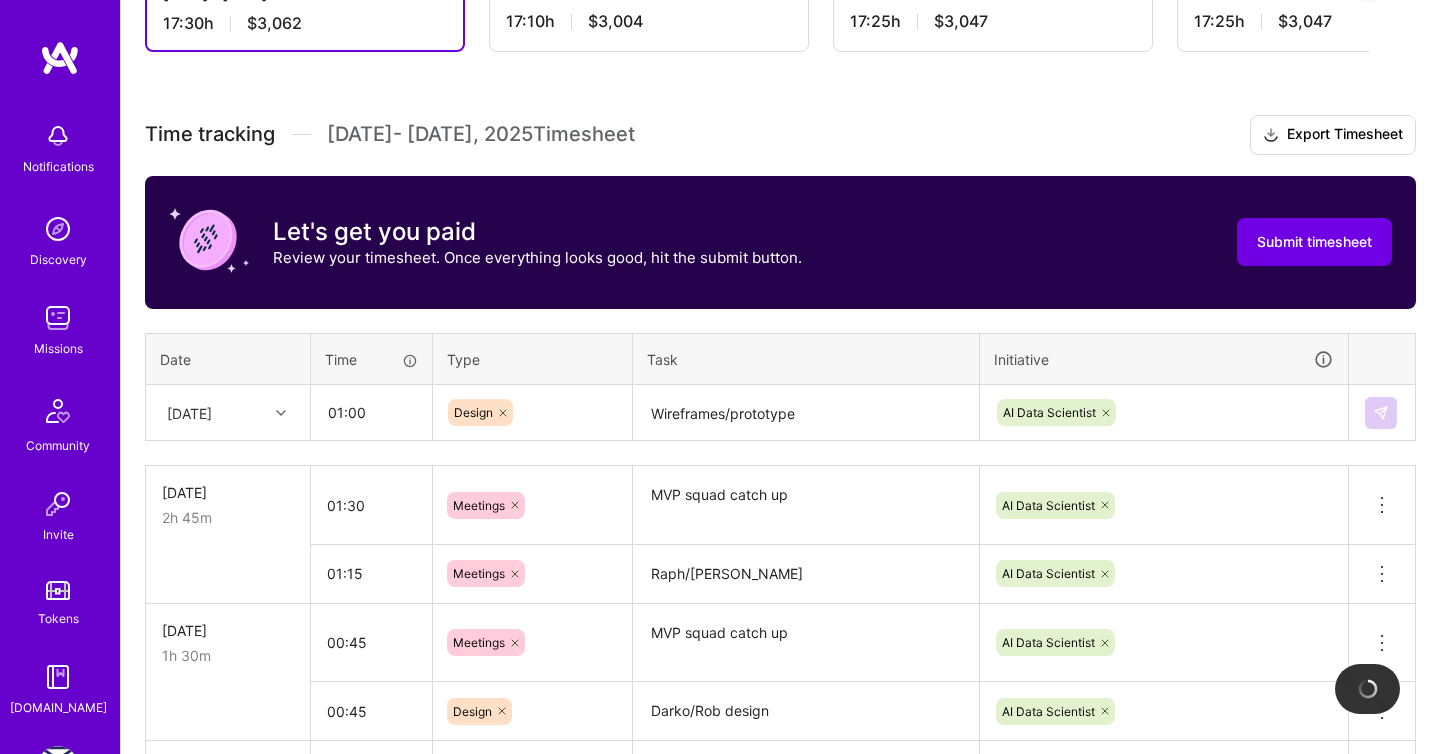 type 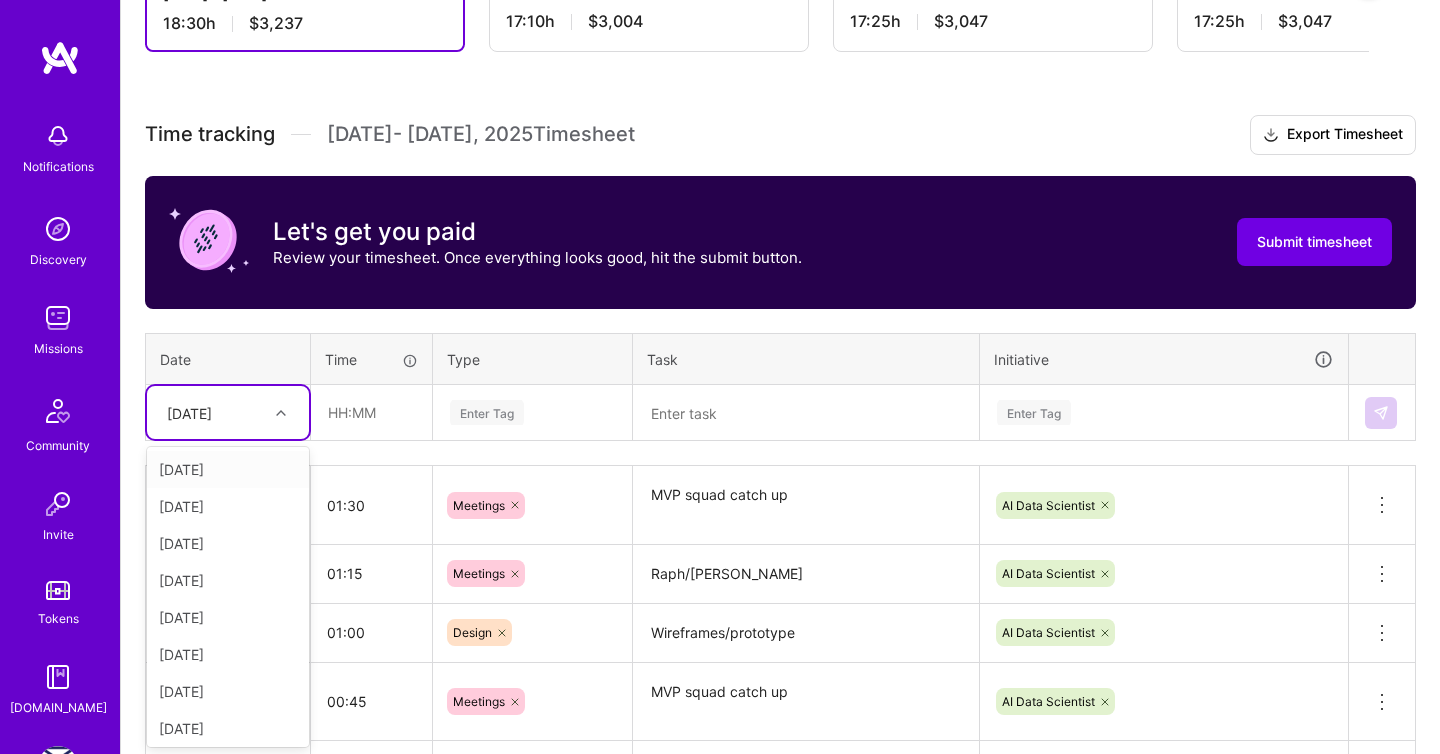 click on "[DATE]" at bounding box center (189, 412) 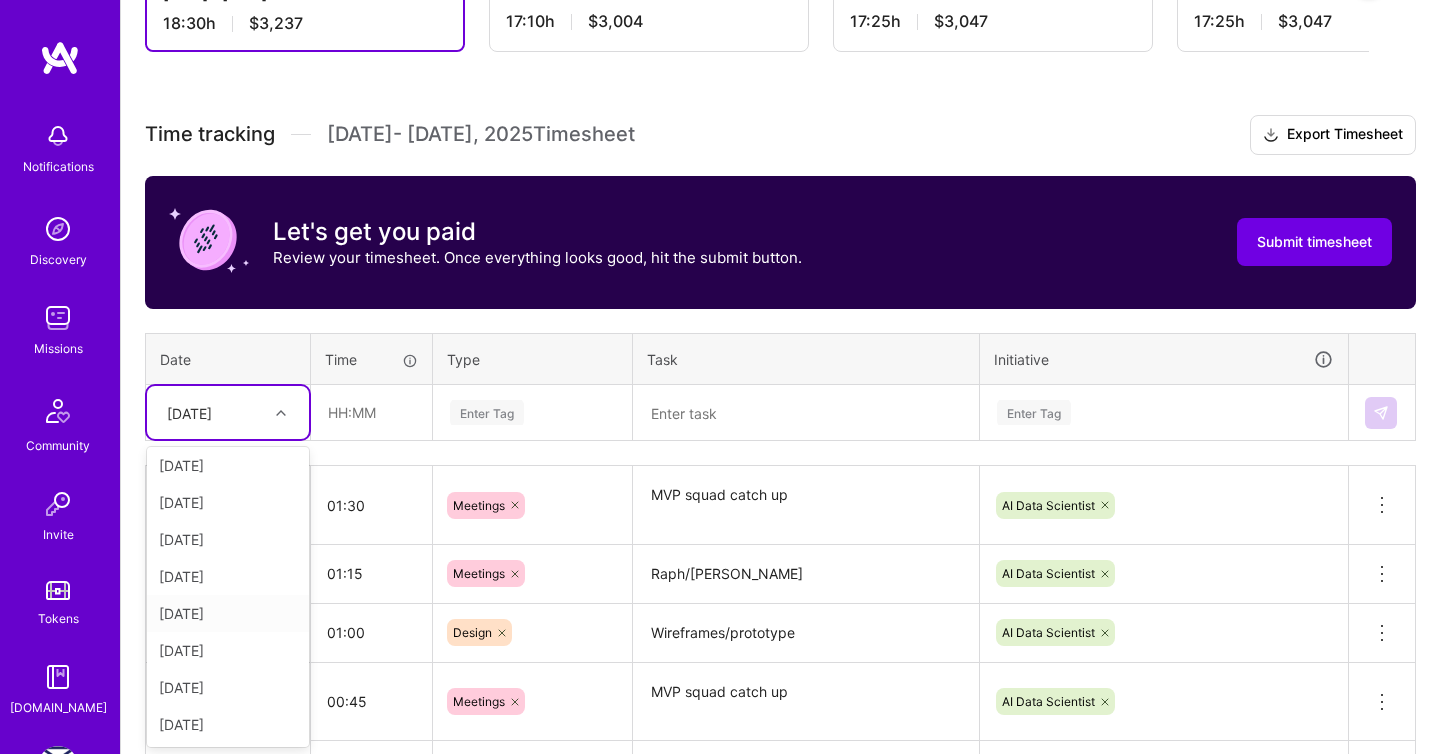 scroll, scrollTop: 225, scrollLeft: 0, axis: vertical 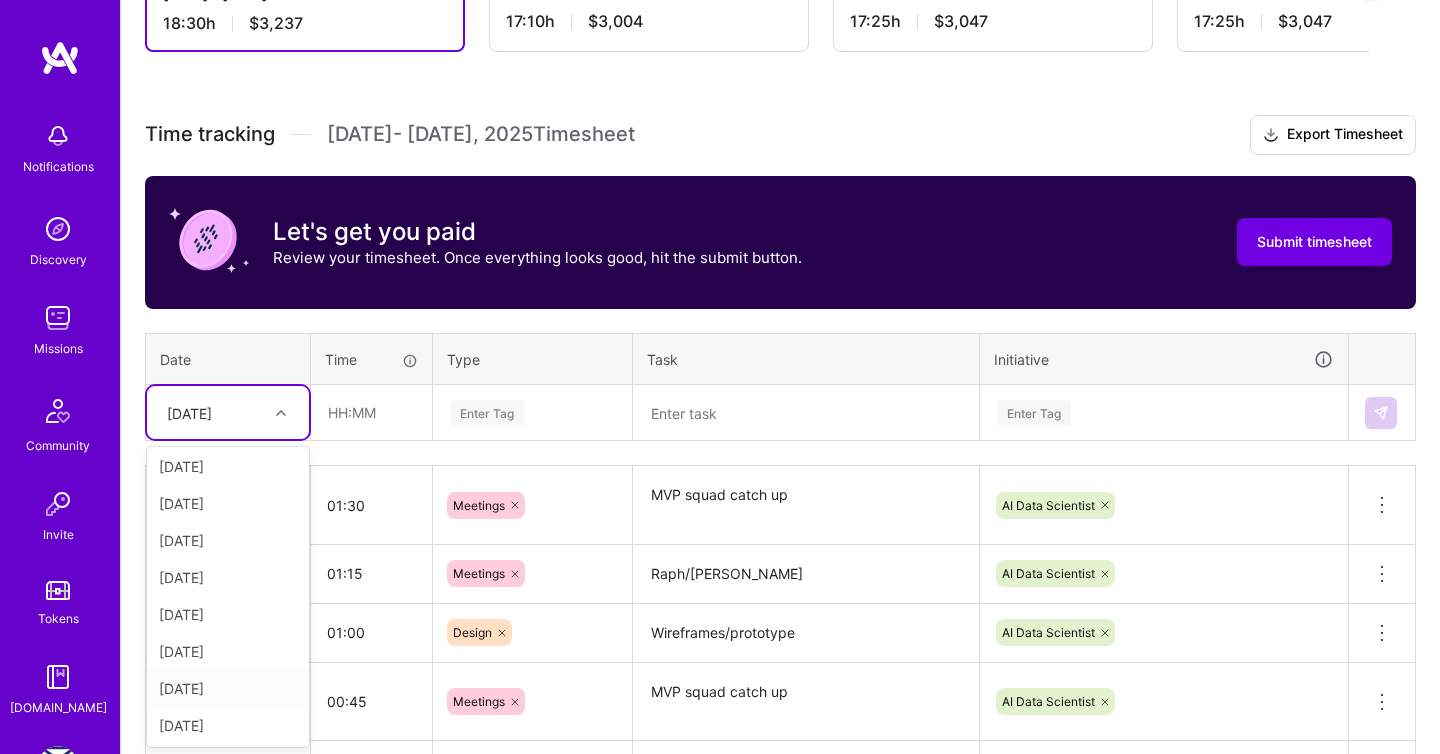 click on "[DATE]" at bounding box center [228, 688] 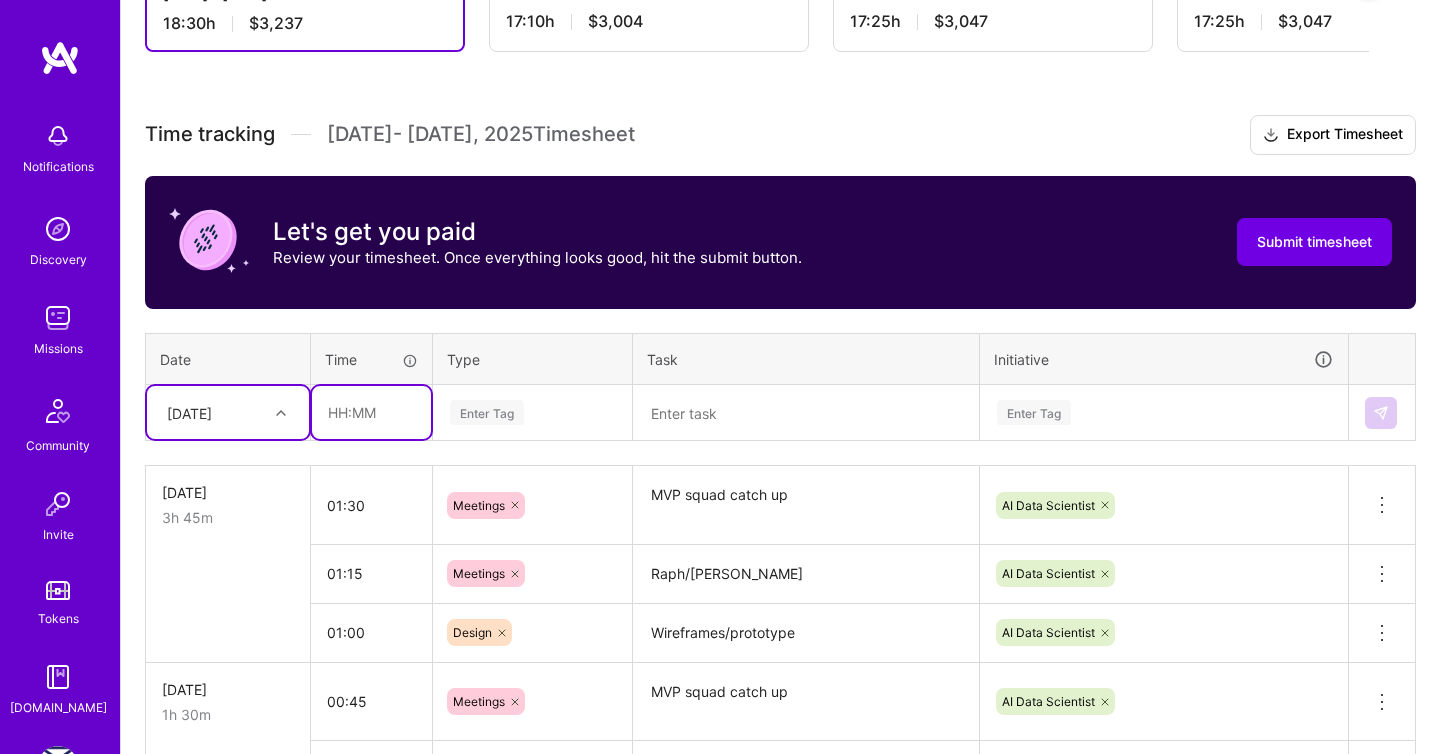 click at bounding box center [371, 412] 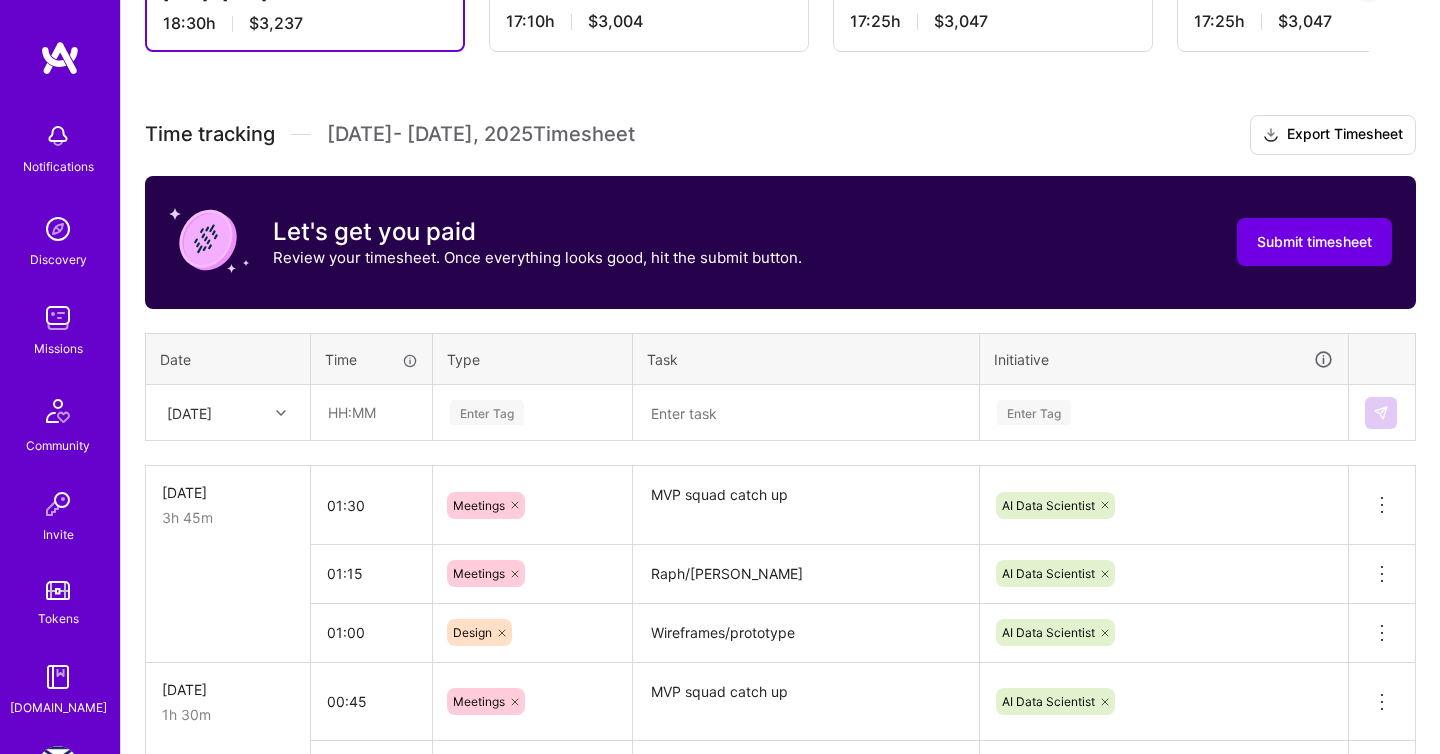 click at bounding box center [806, 413] 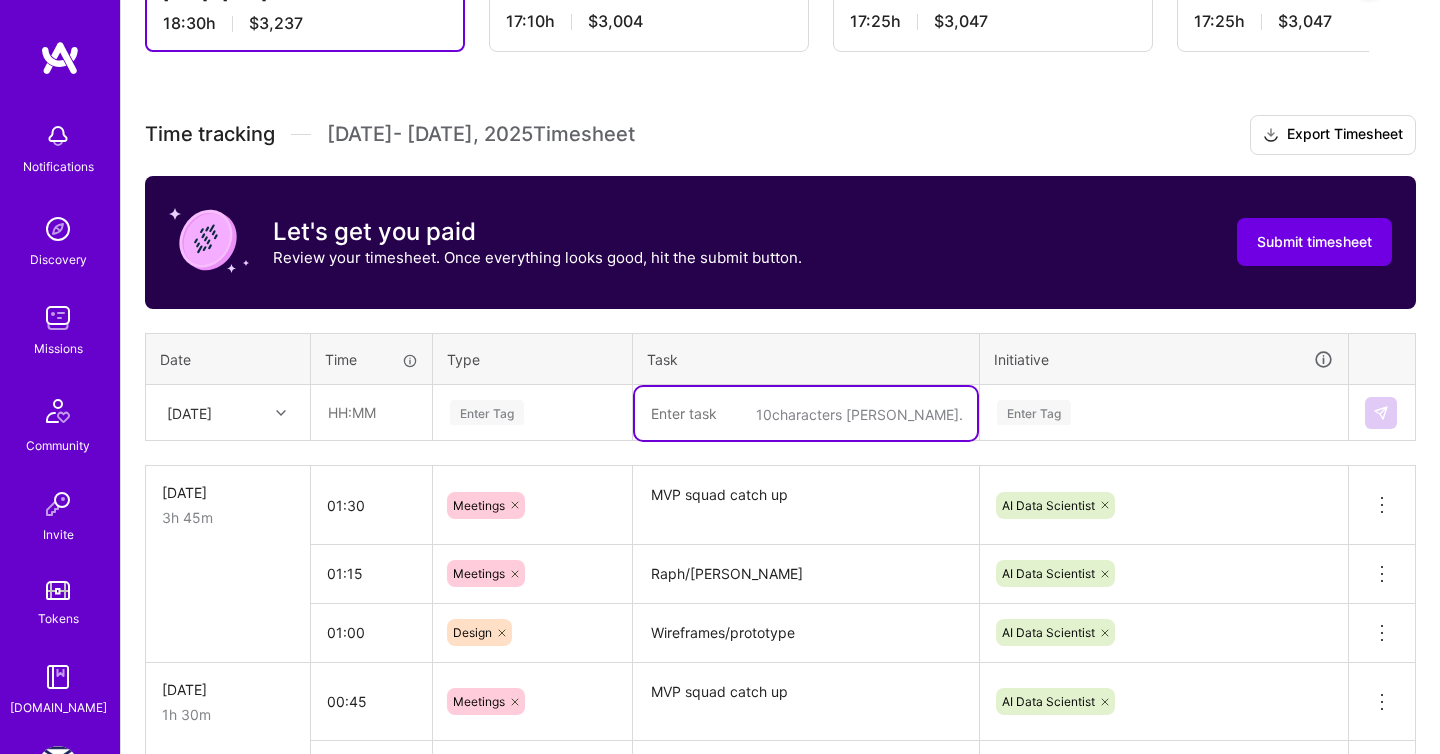 type on "S" 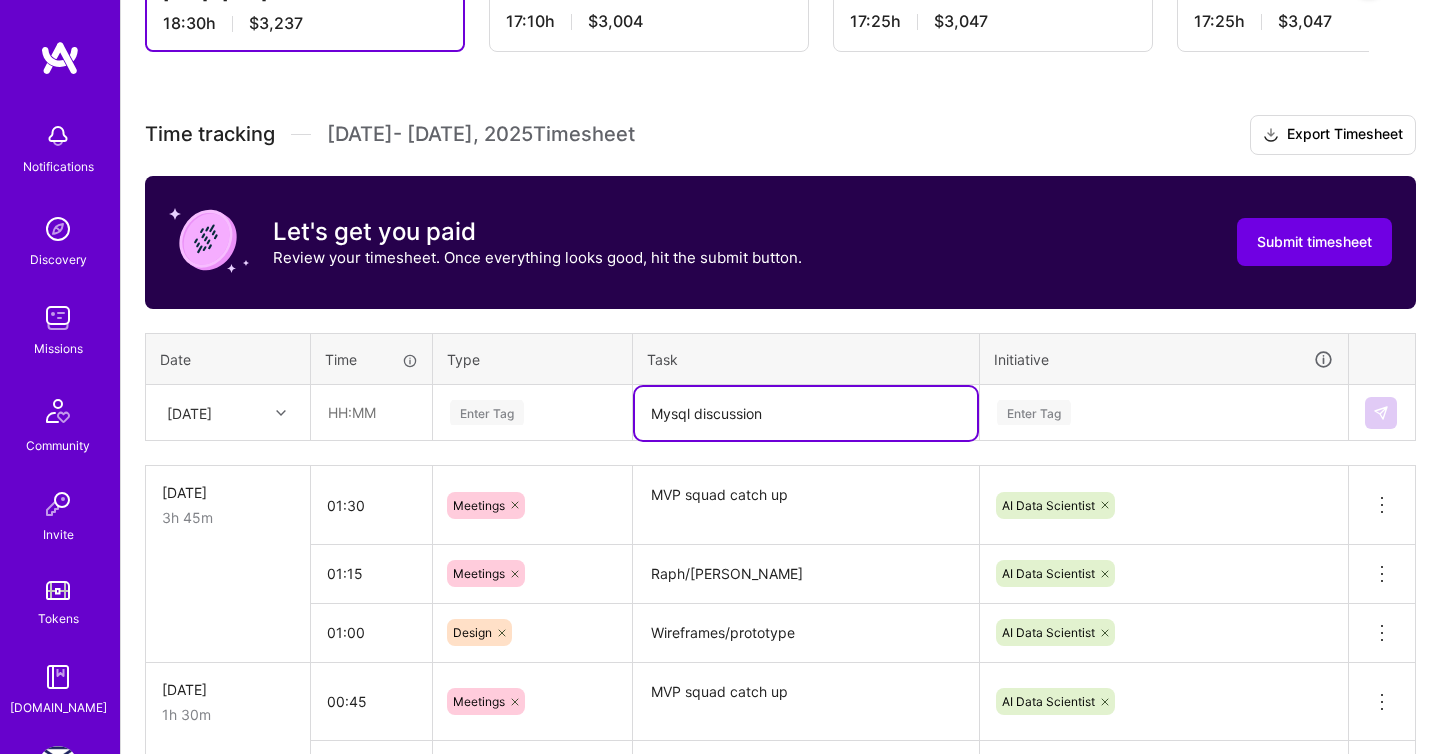 type on "Mysql discussion" 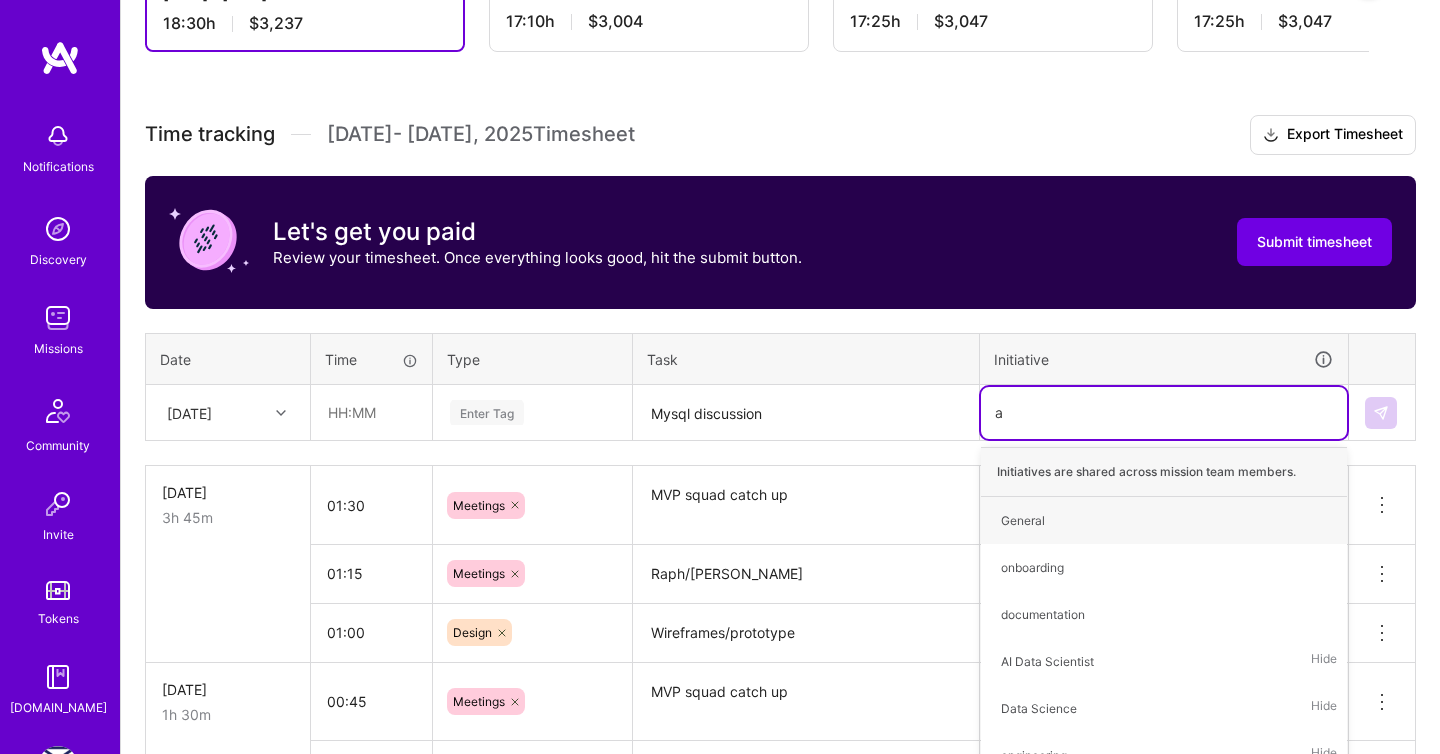 type on "ai" 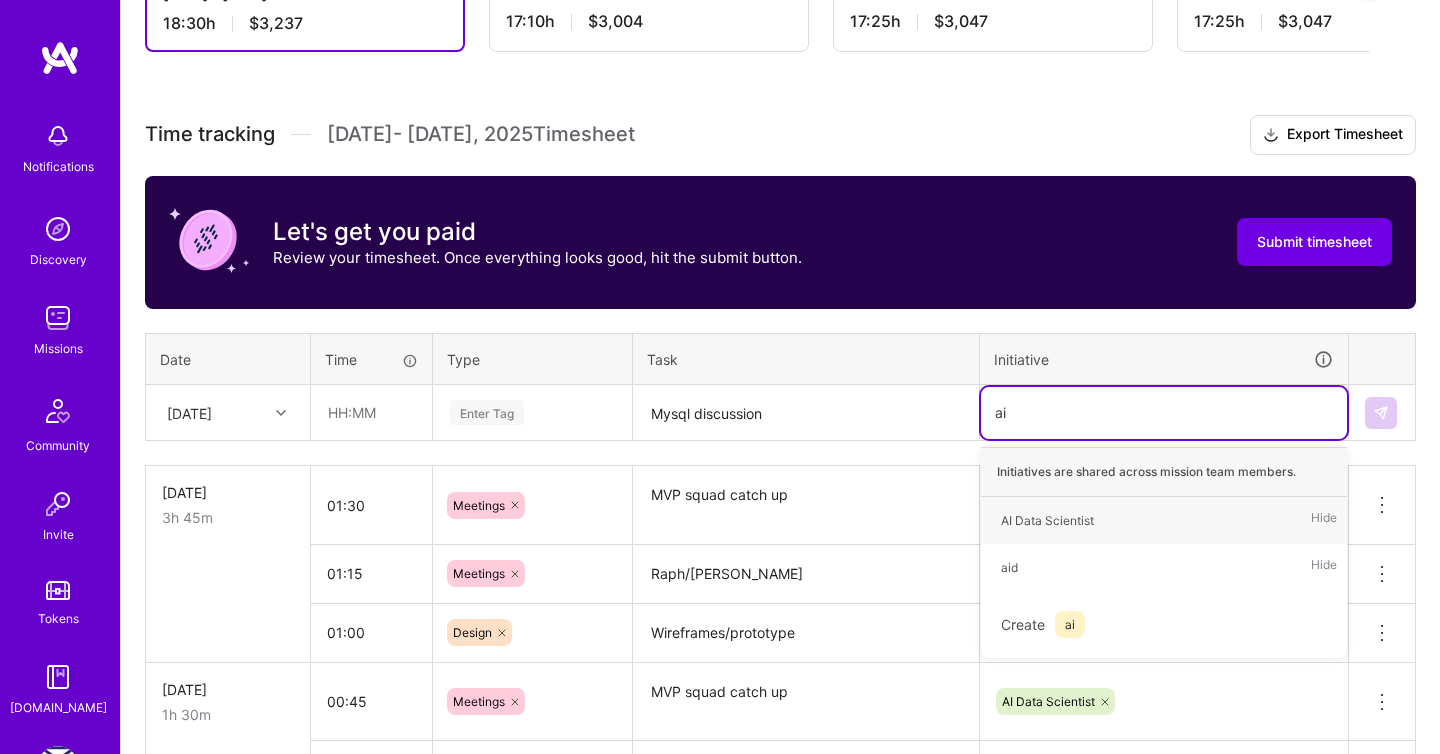 type 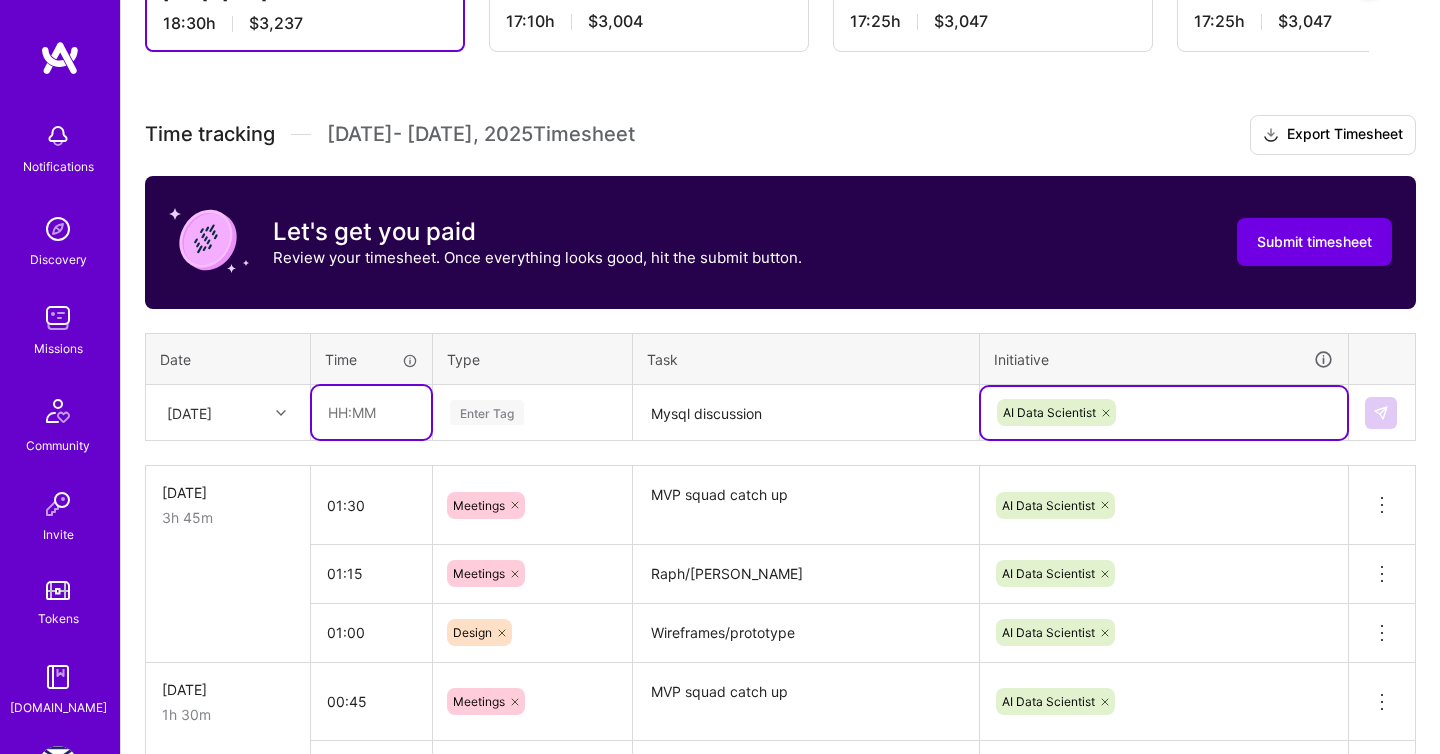 click at bounding box center (371, 412) 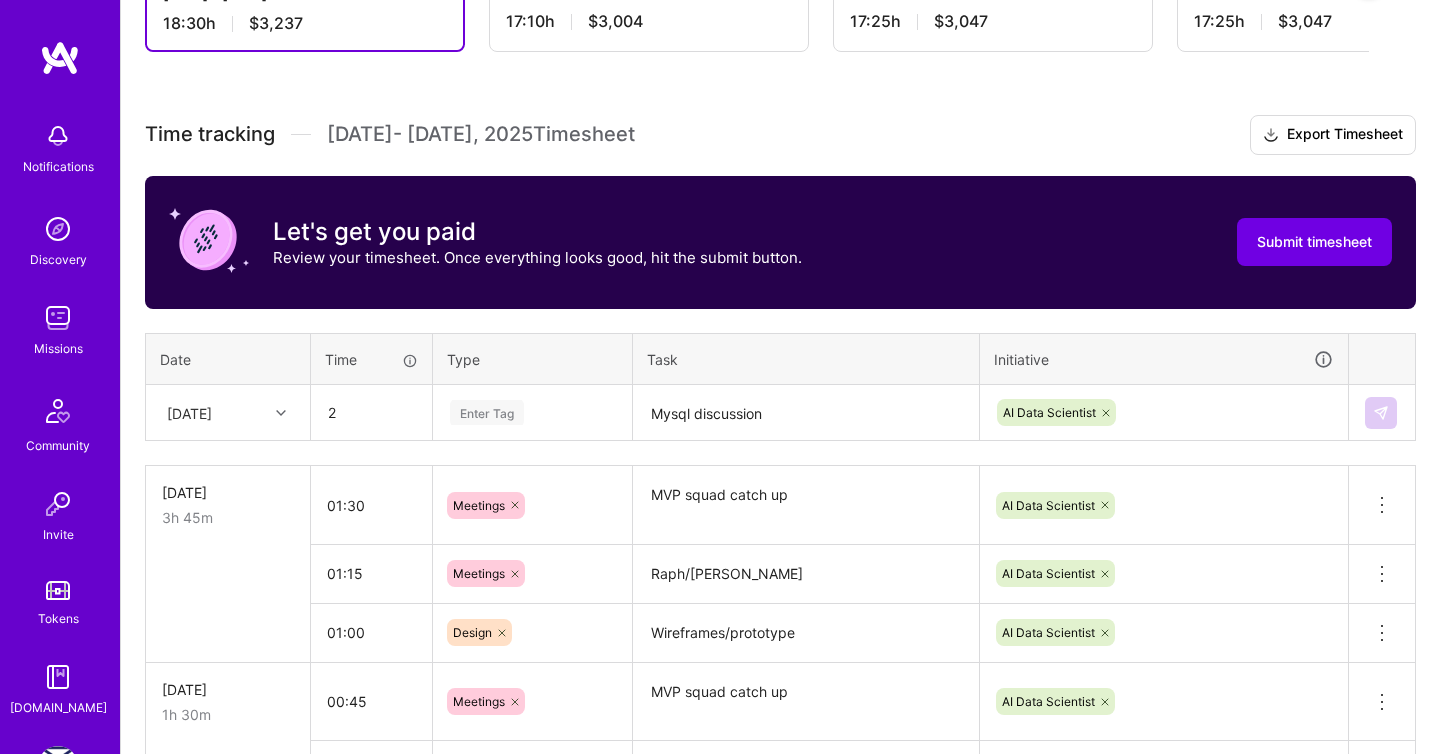 type on "02:00" 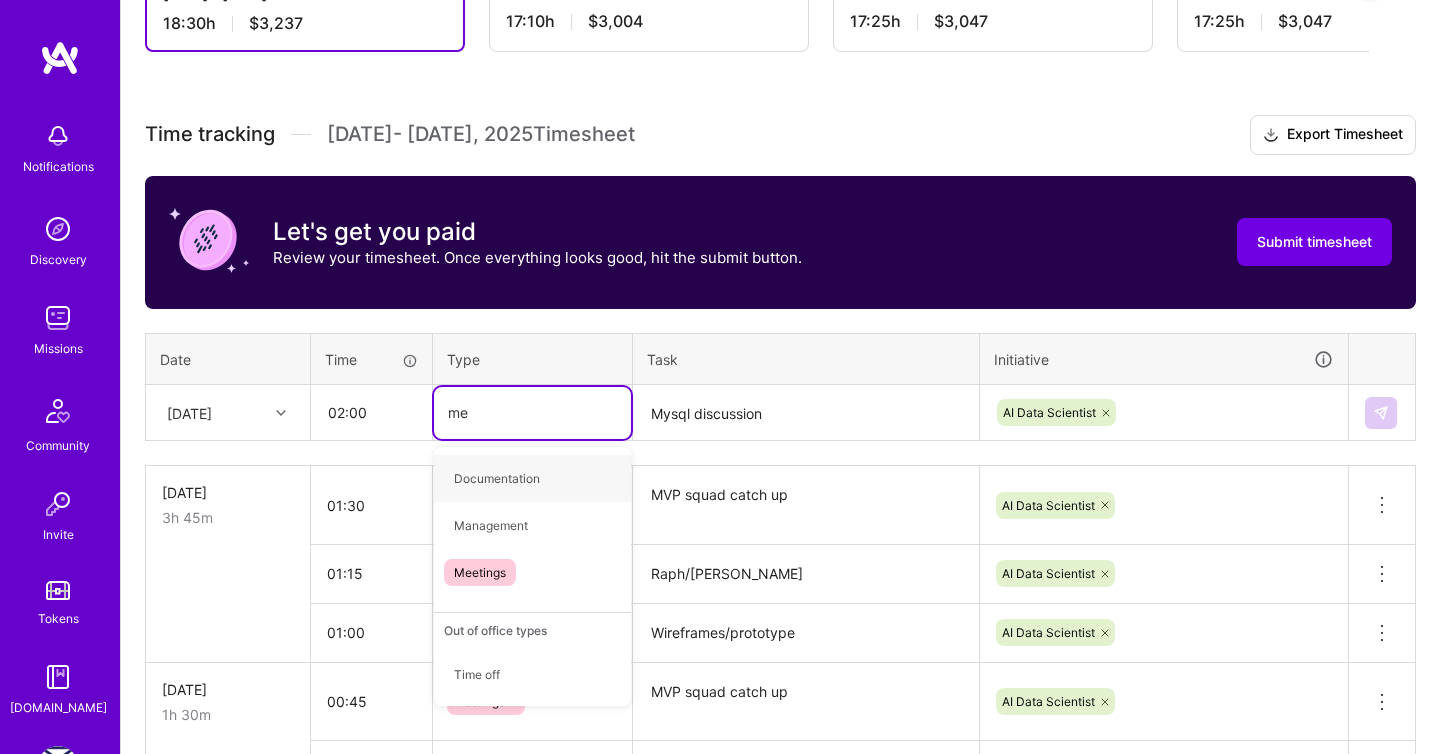 type on "mee" 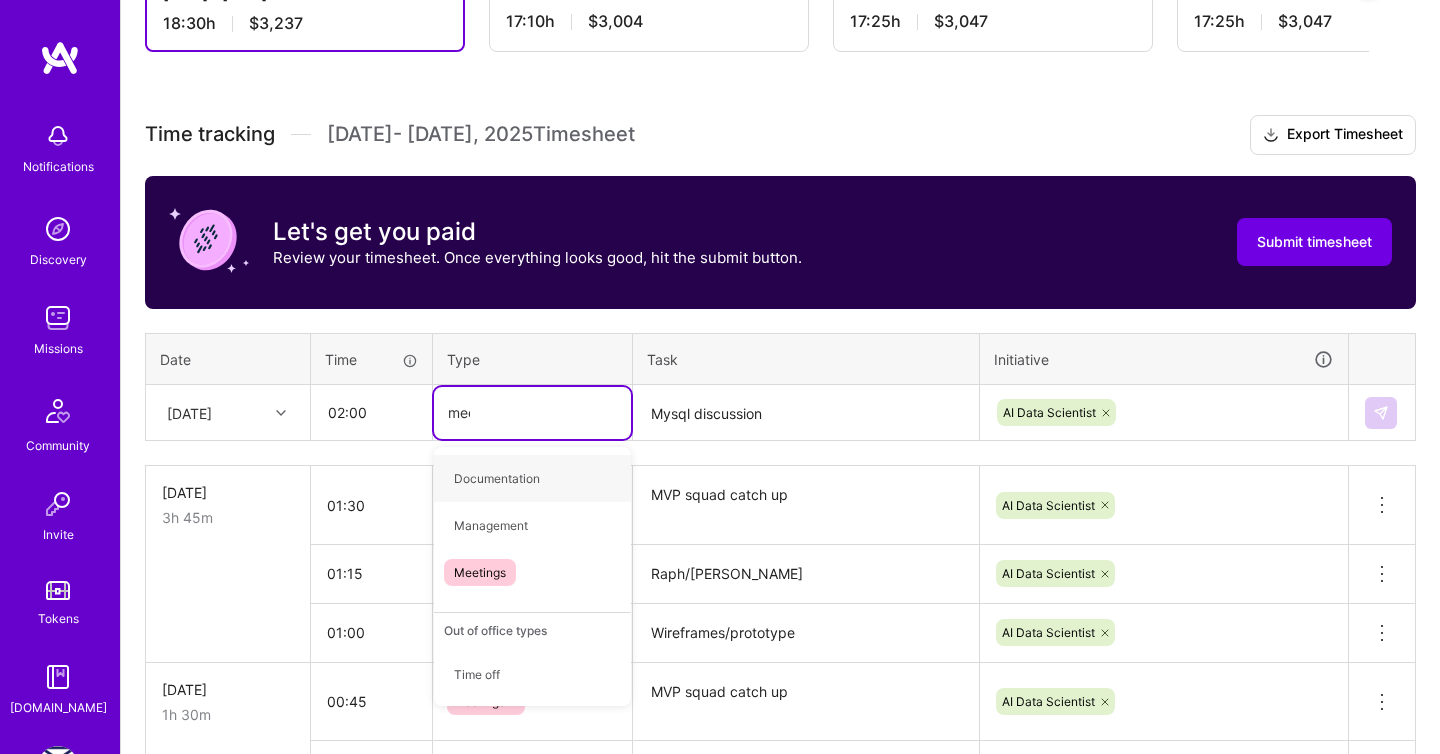 type 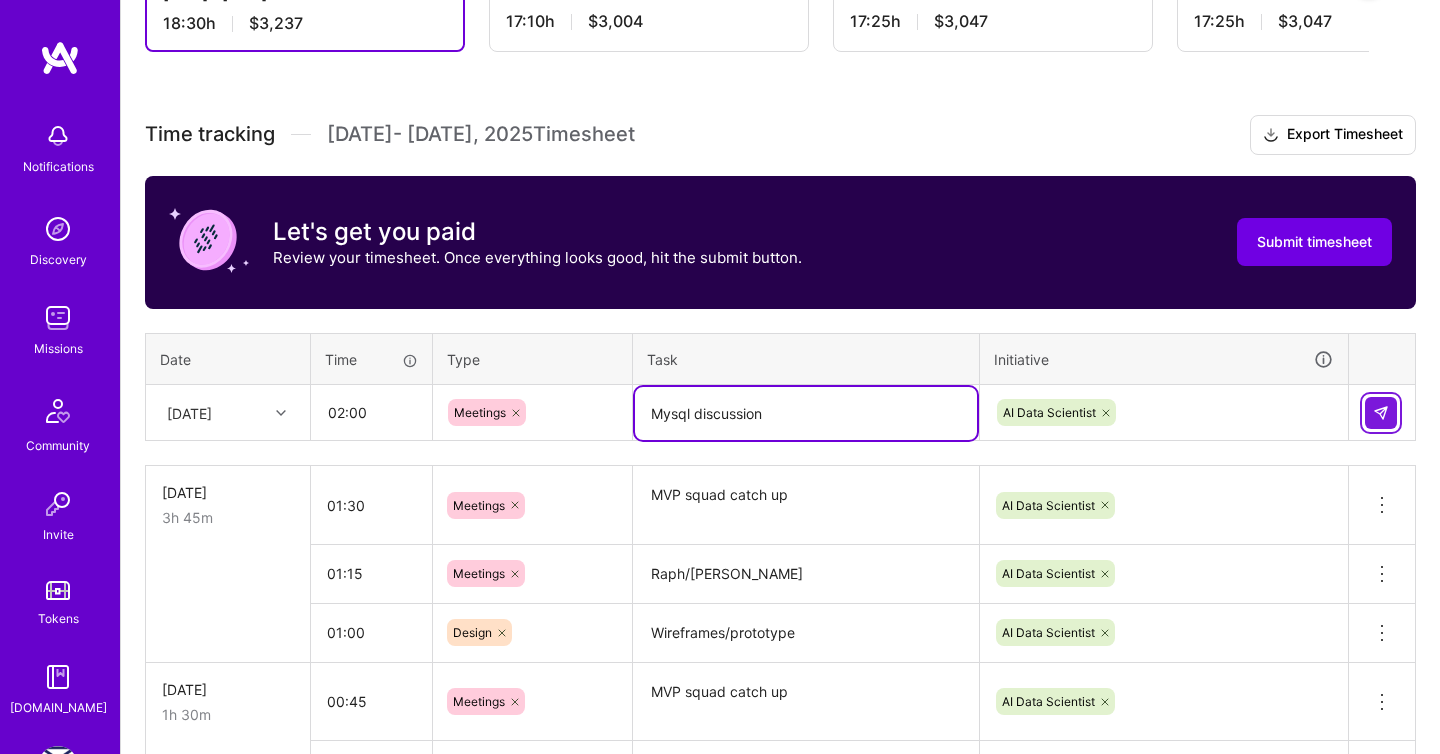 click at bounding box center [1381, 413] 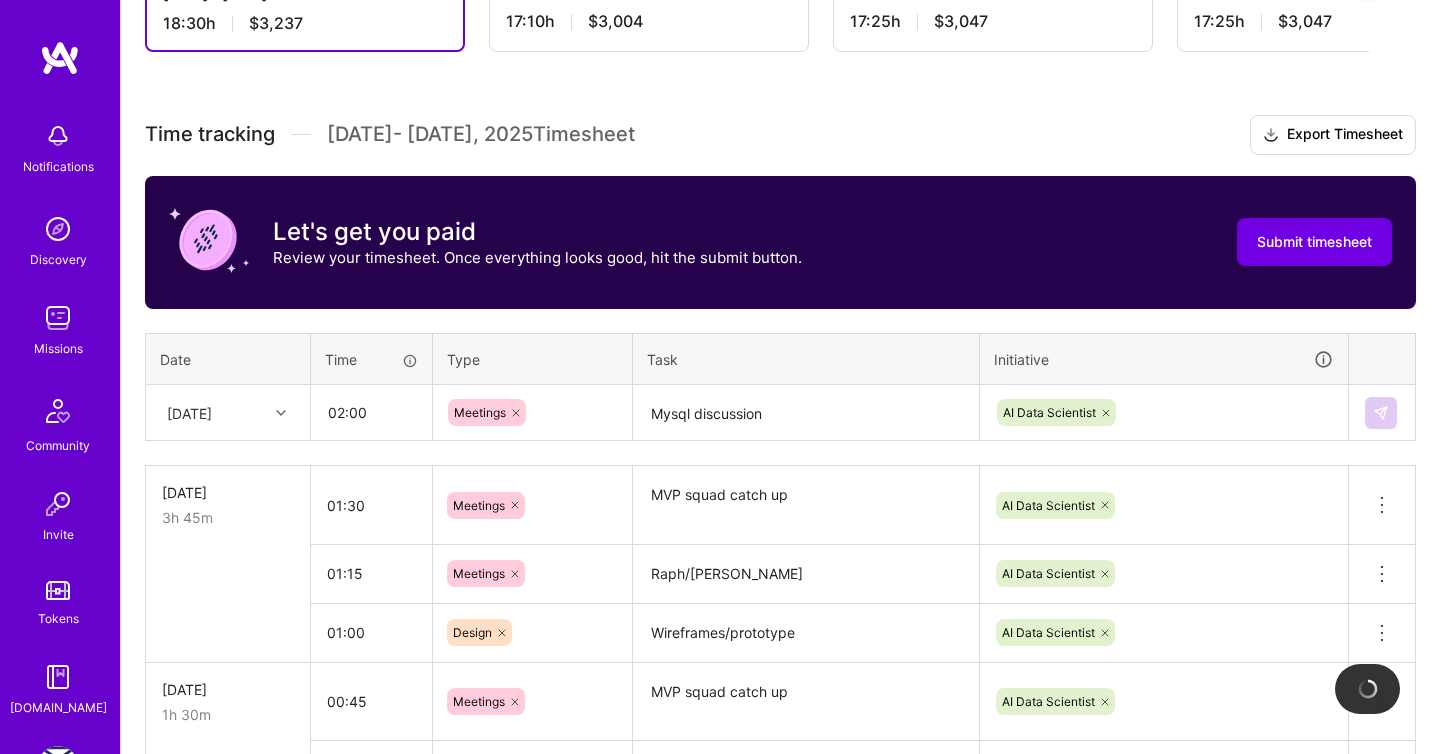 type 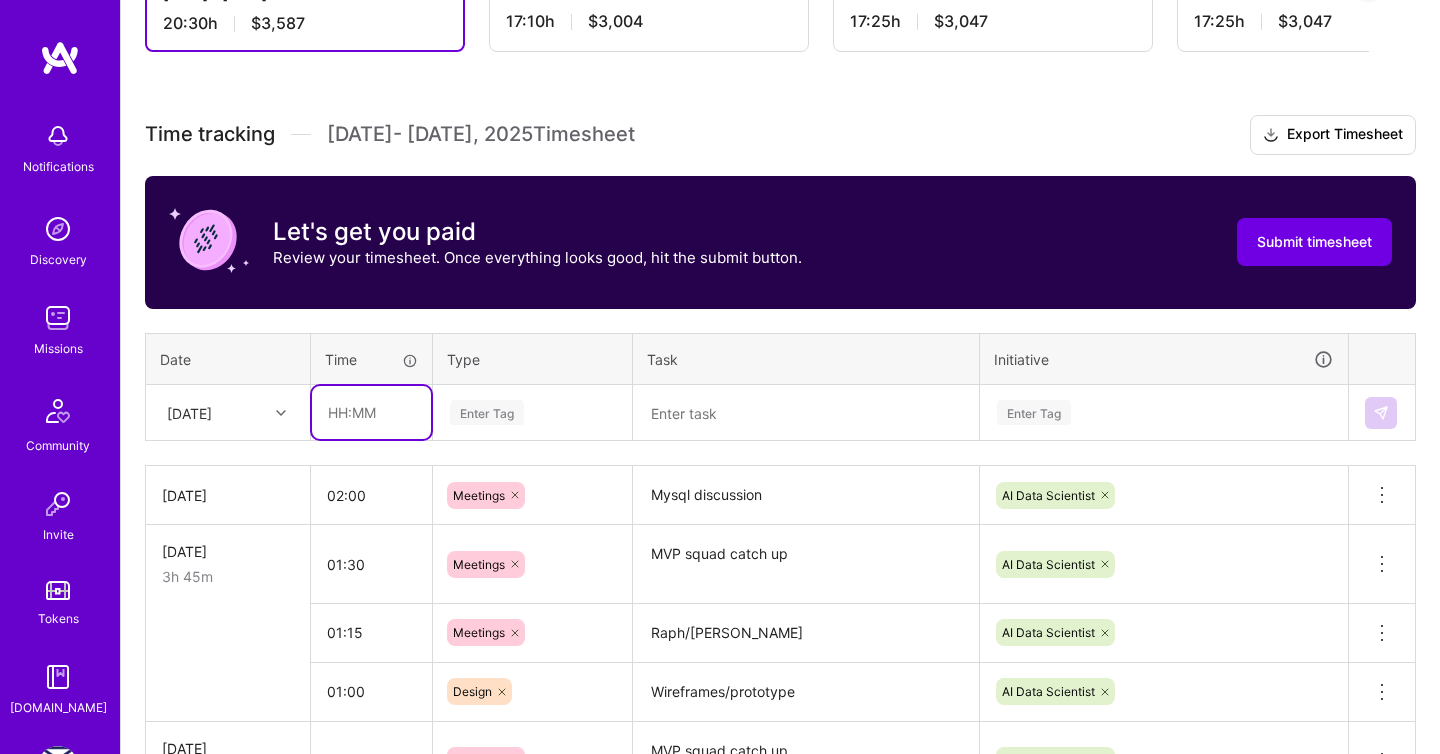 click at bounding box center [371, 412] 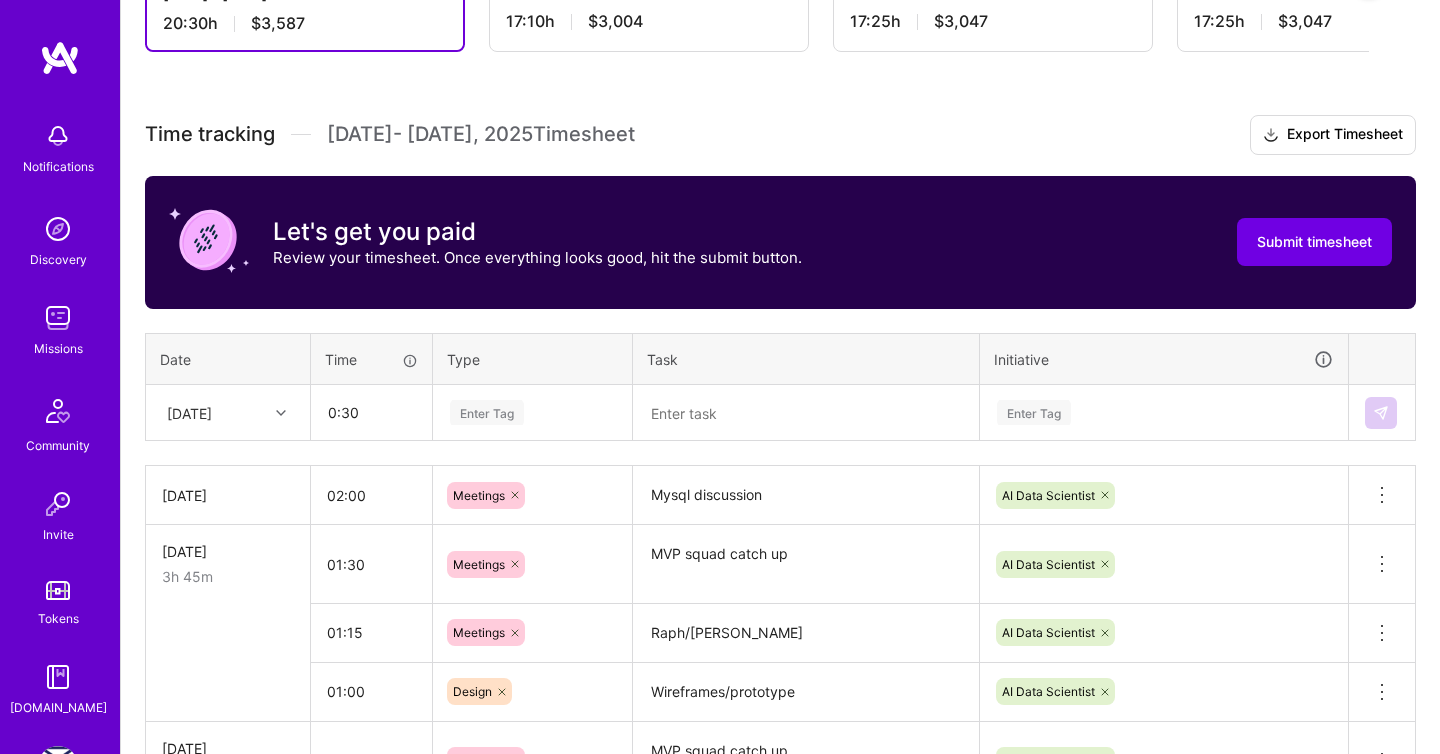 type on "00:30" 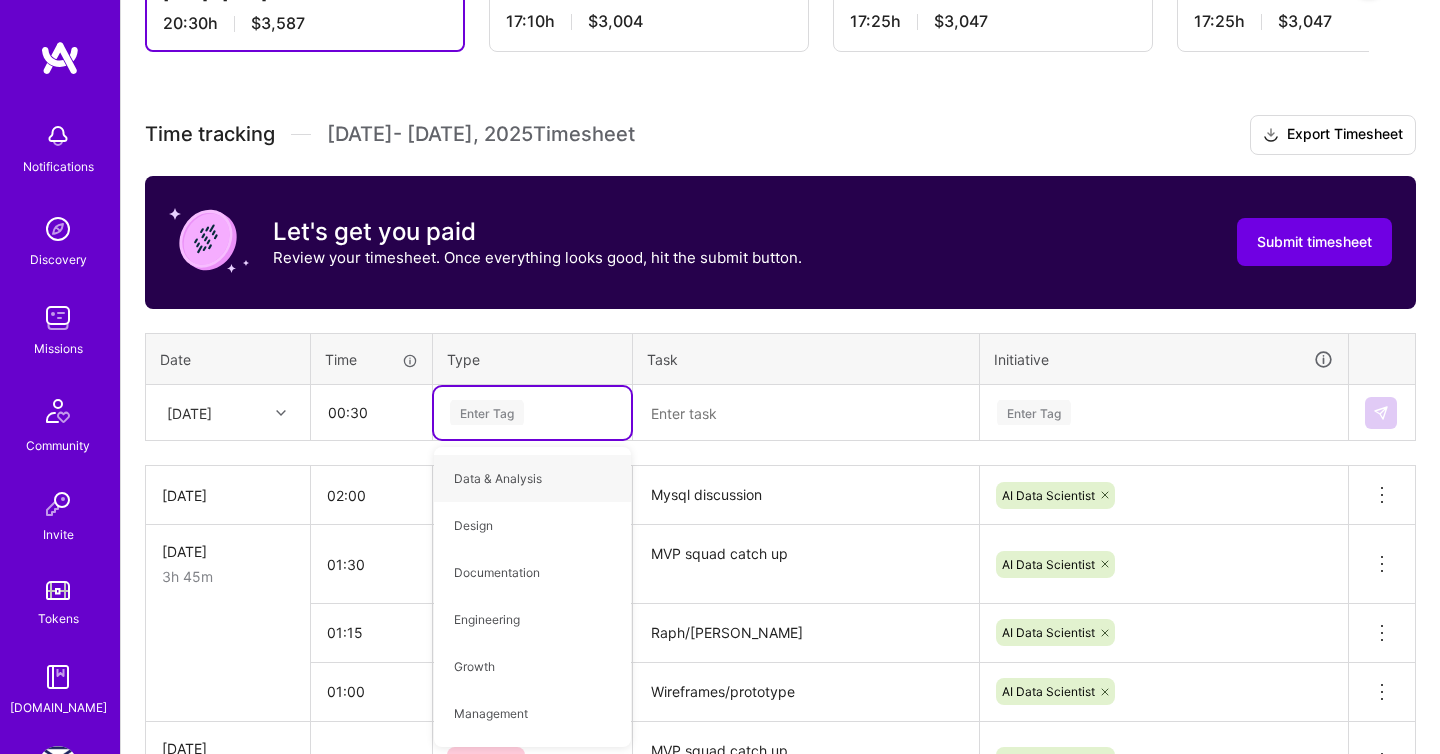 type on "p" 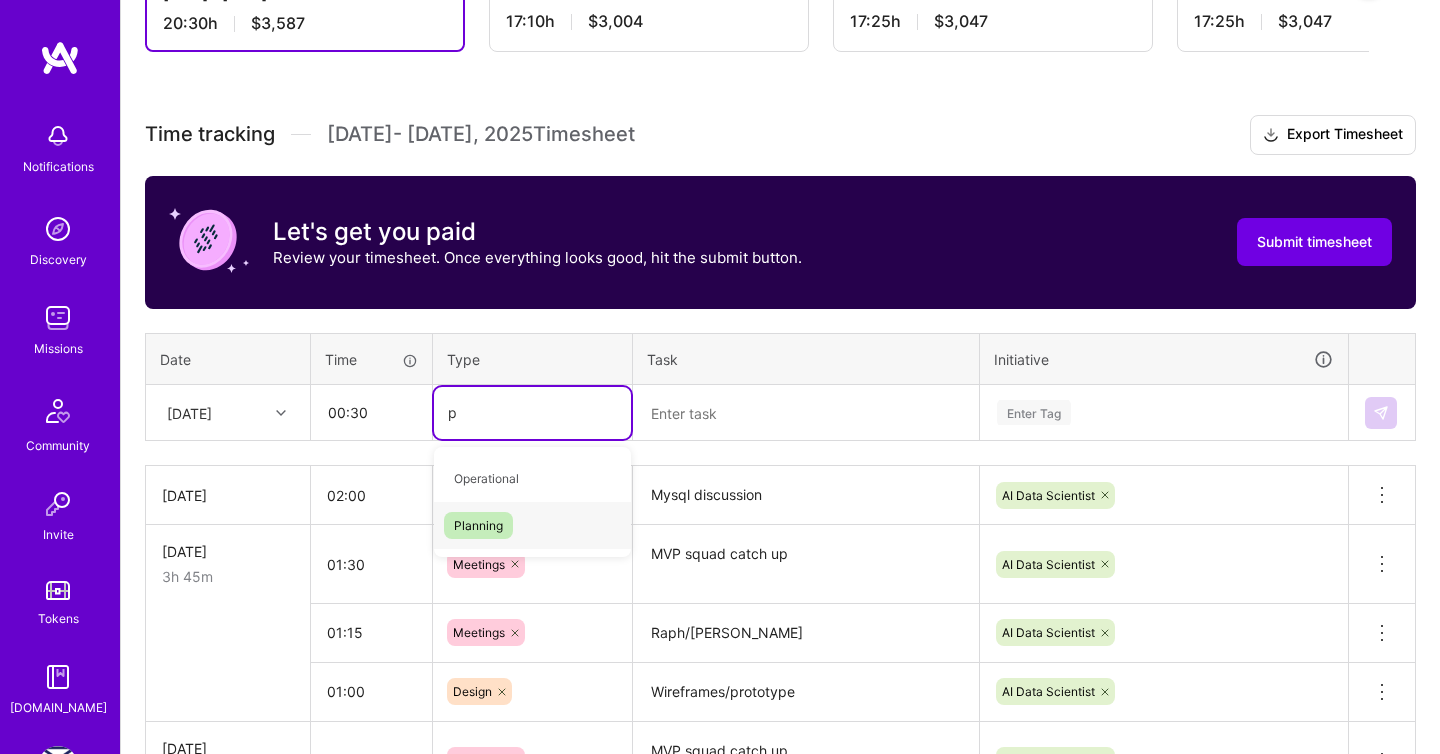type 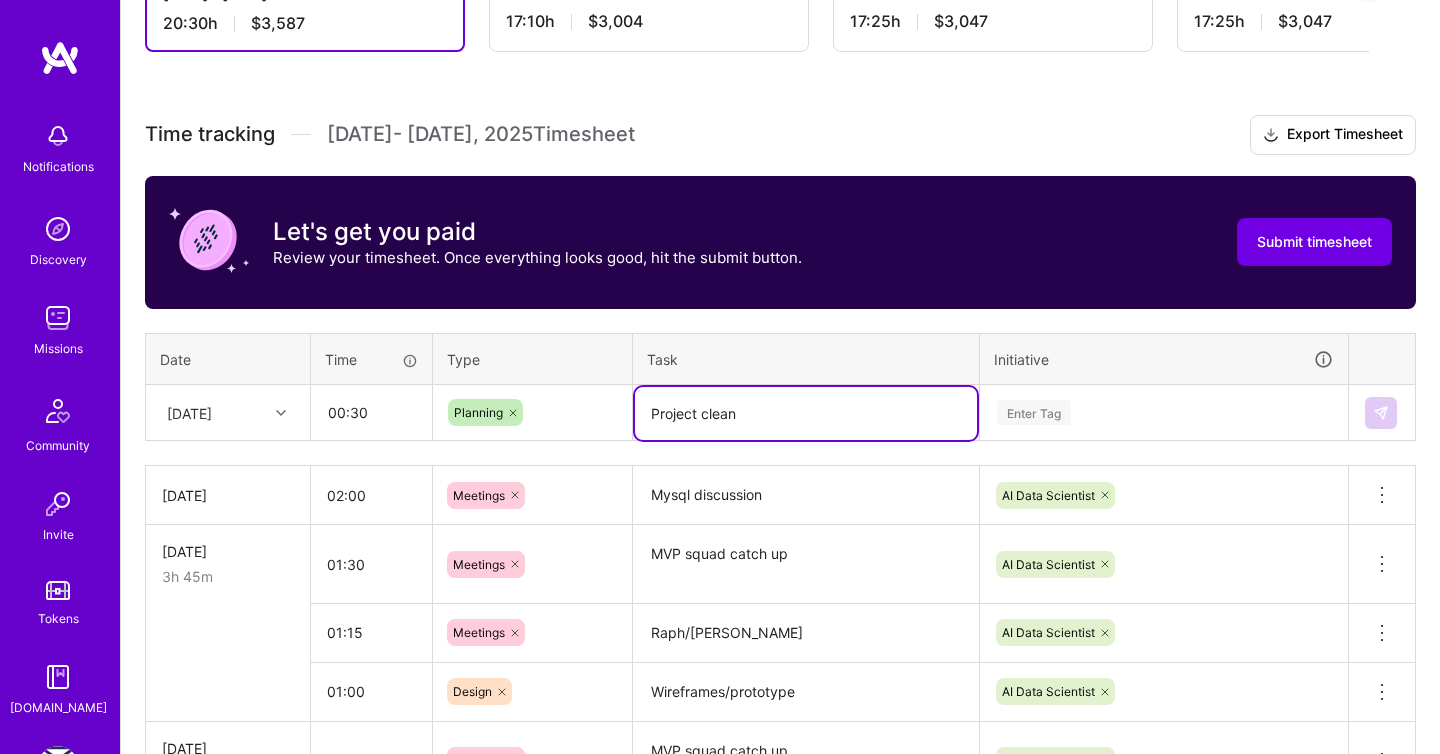 type on "Project clean" 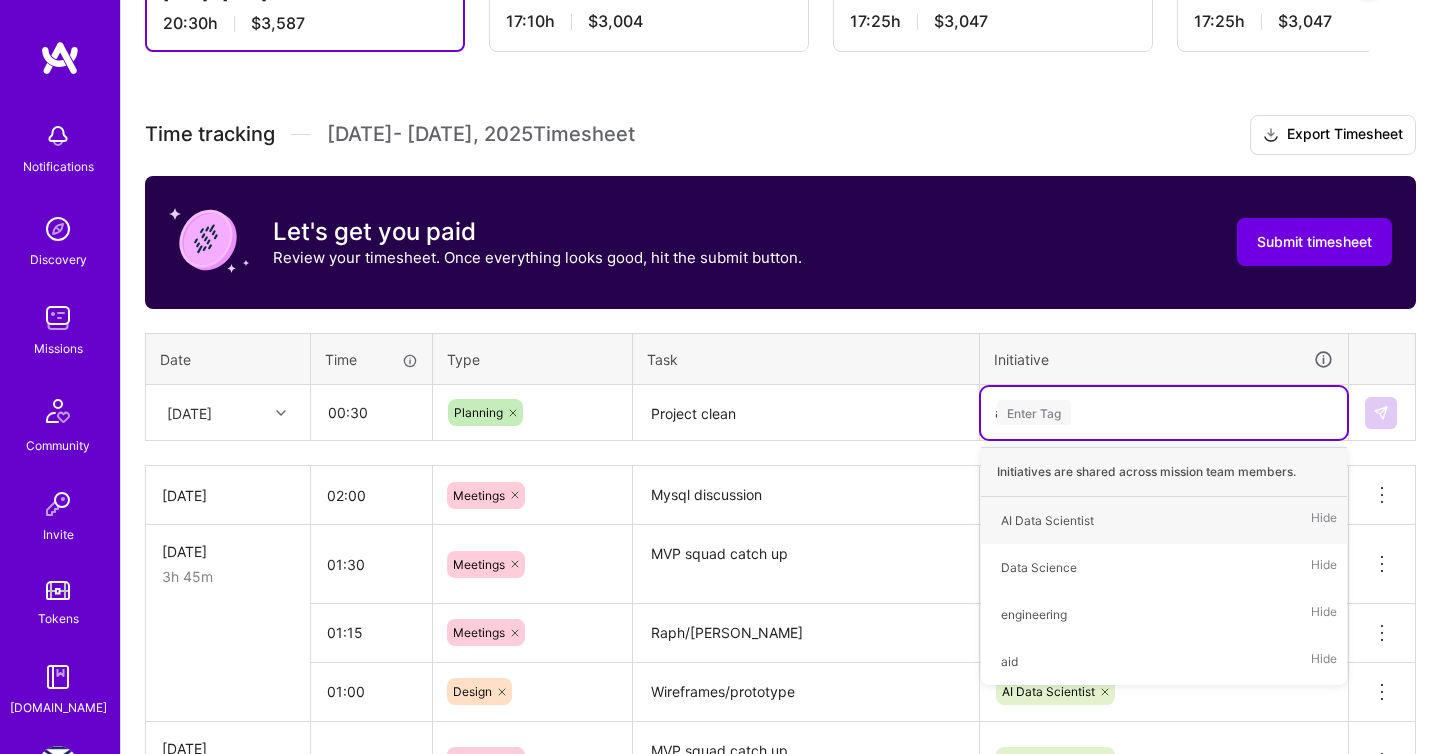 type on "ai" 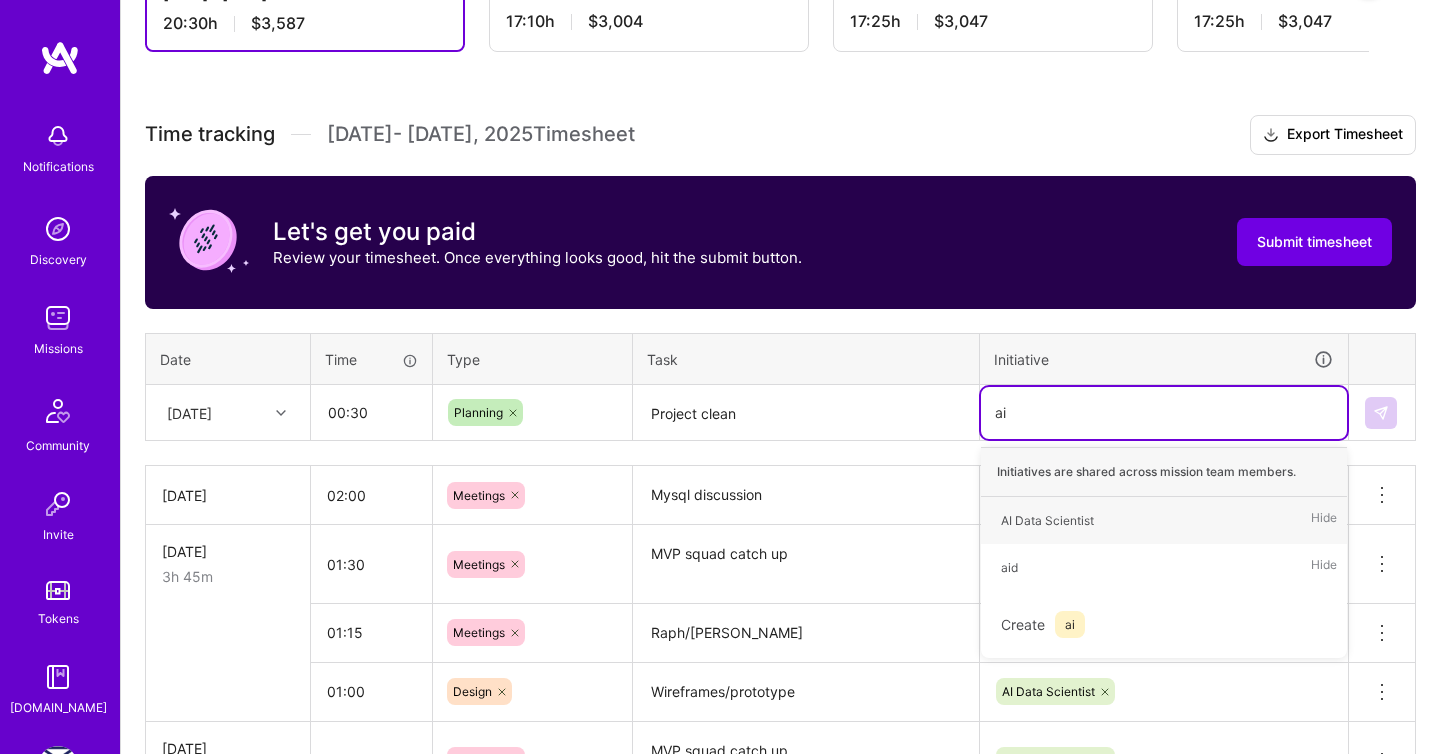 type 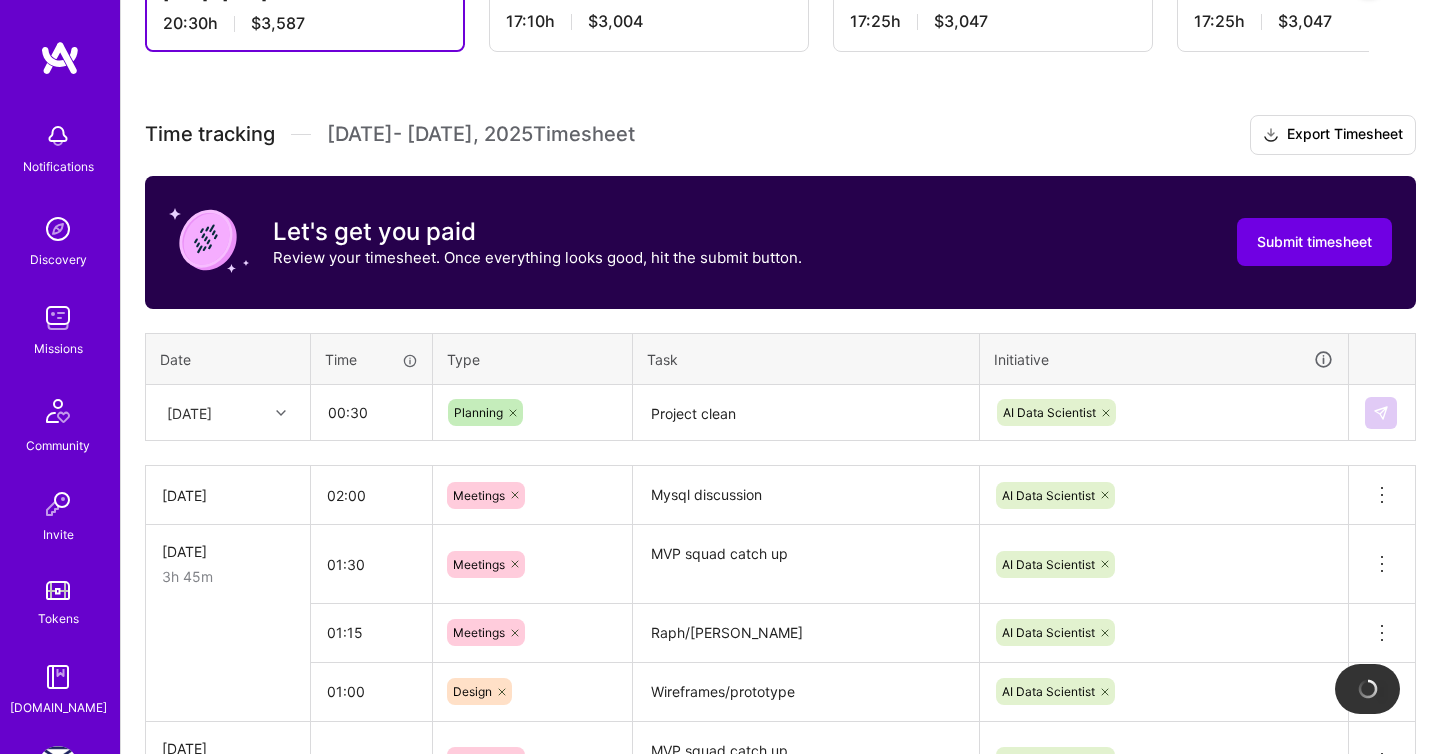 type 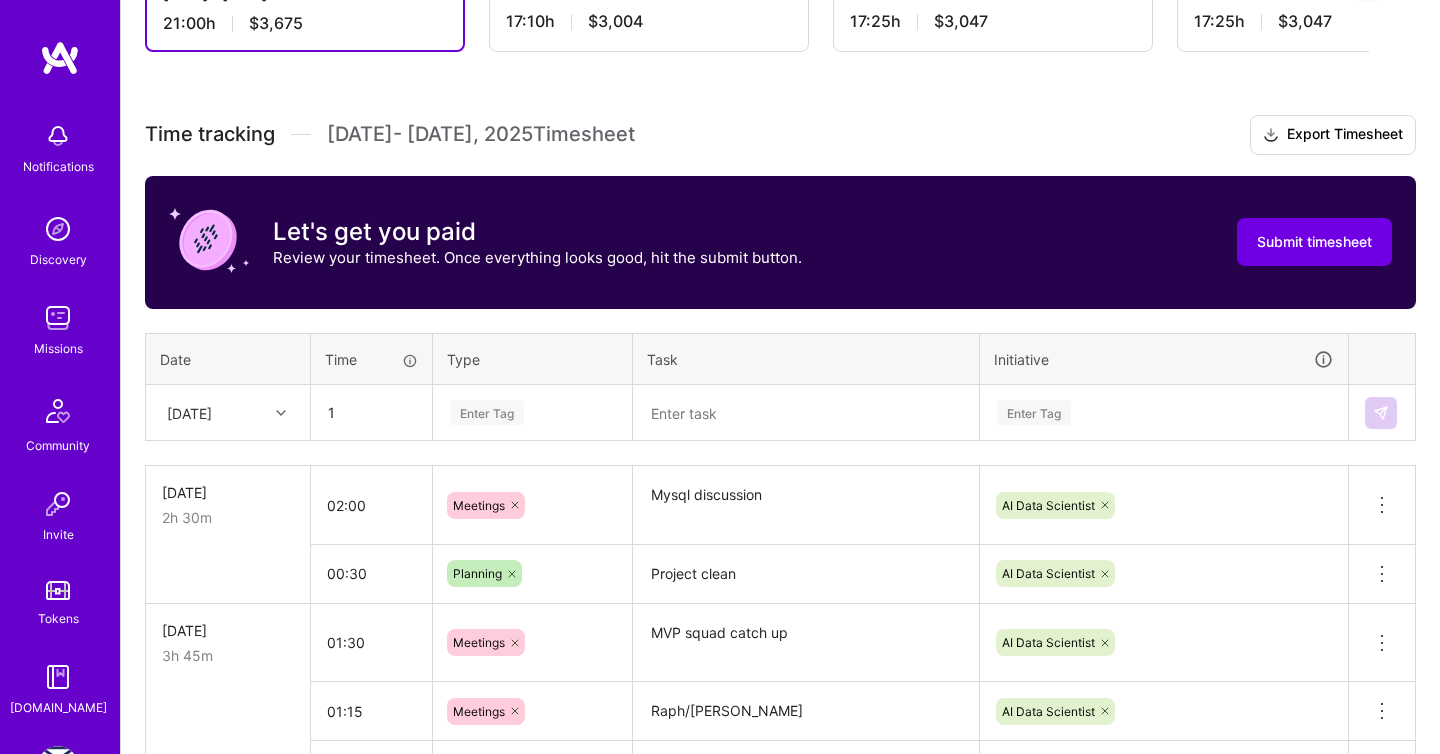 type on "01:00" 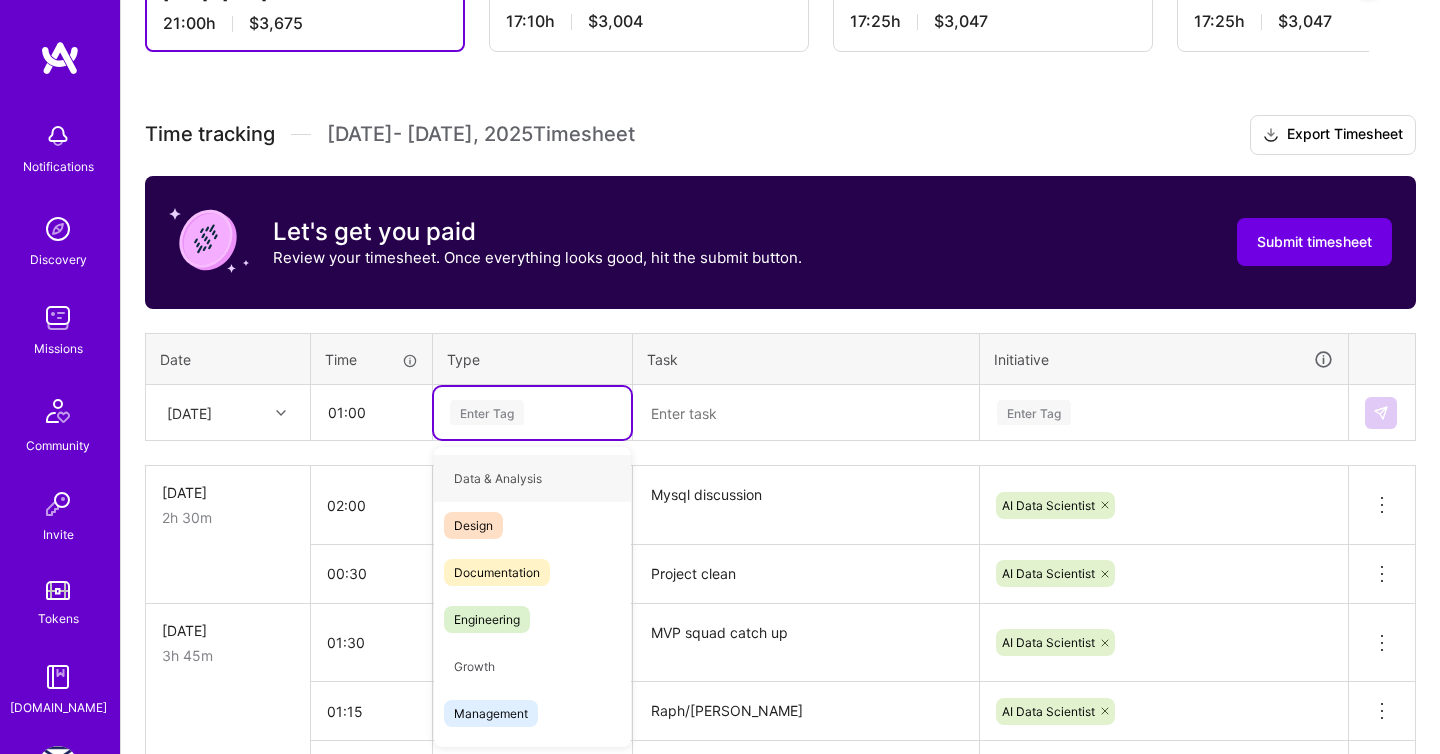 type on "e" 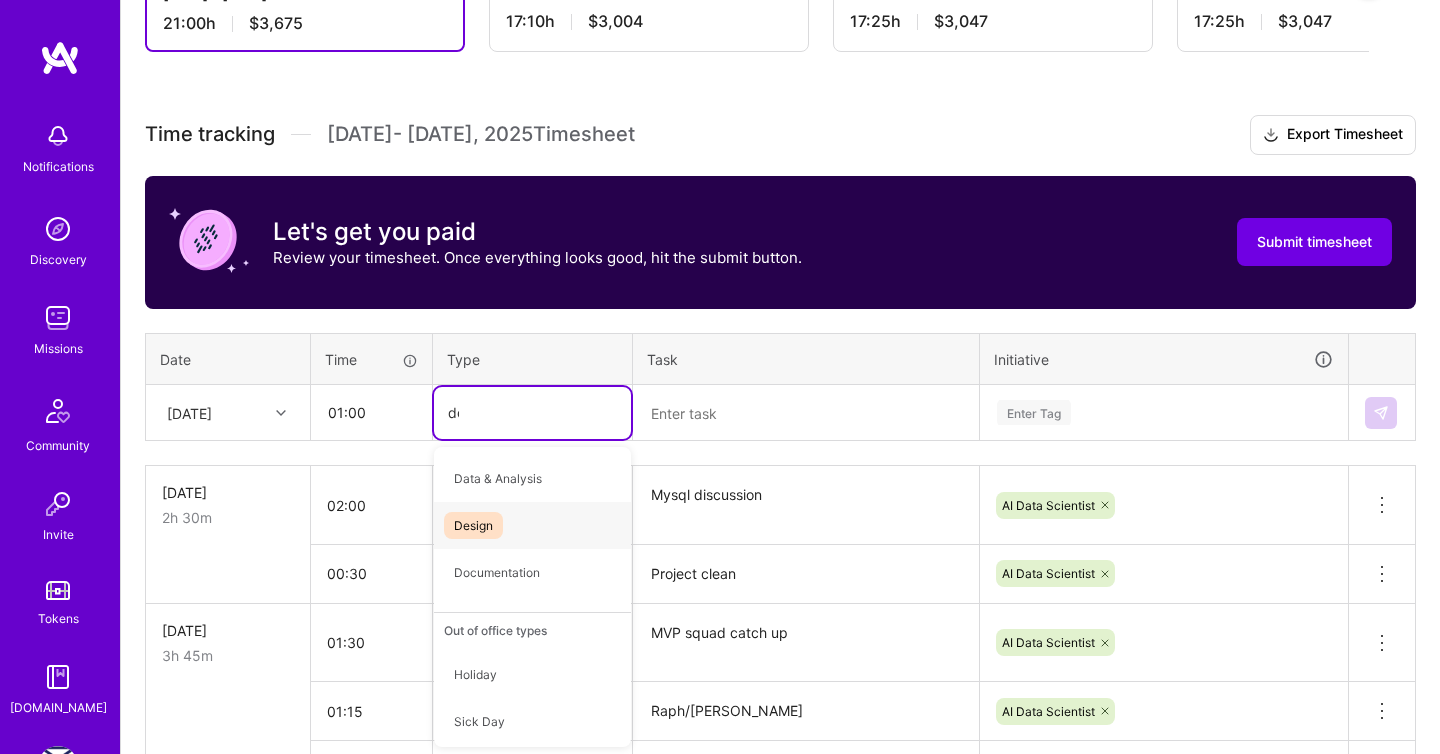 type on "des" 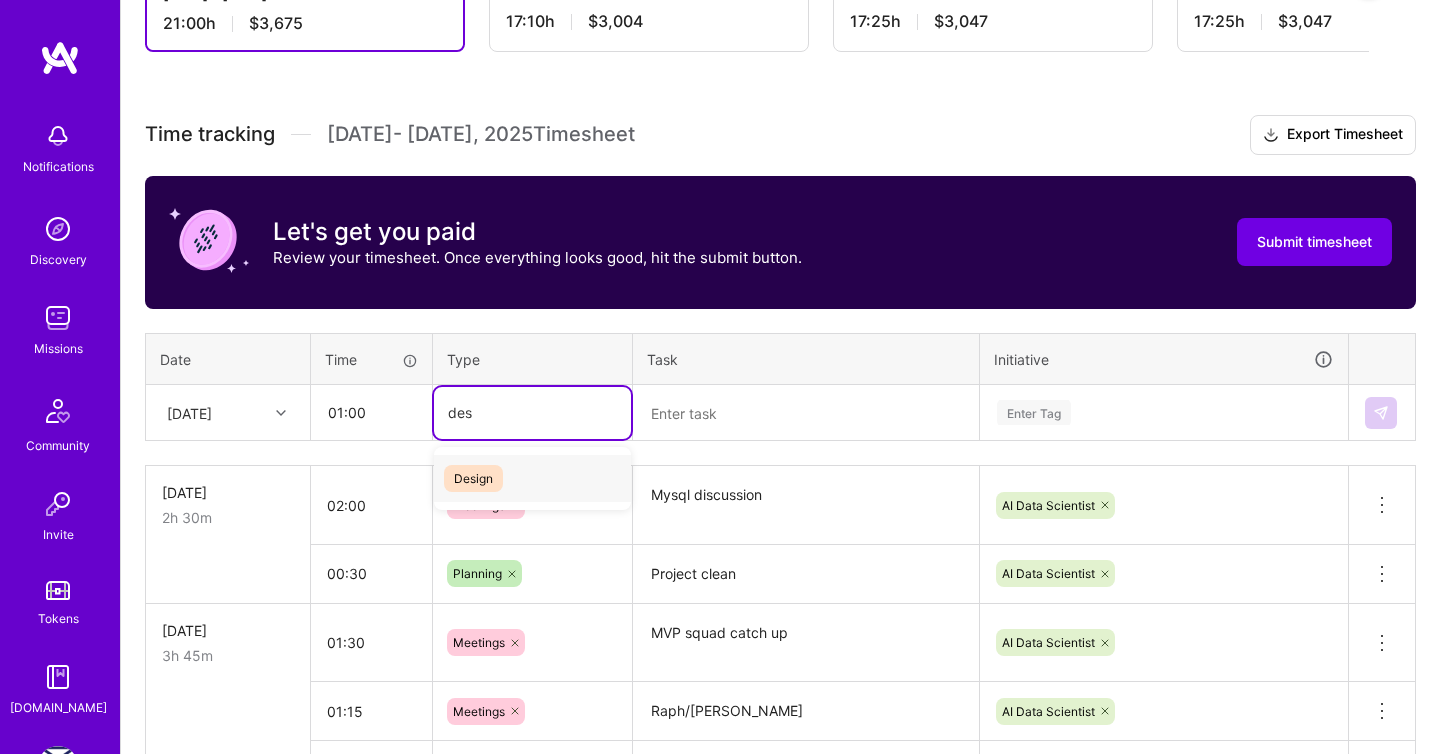 type 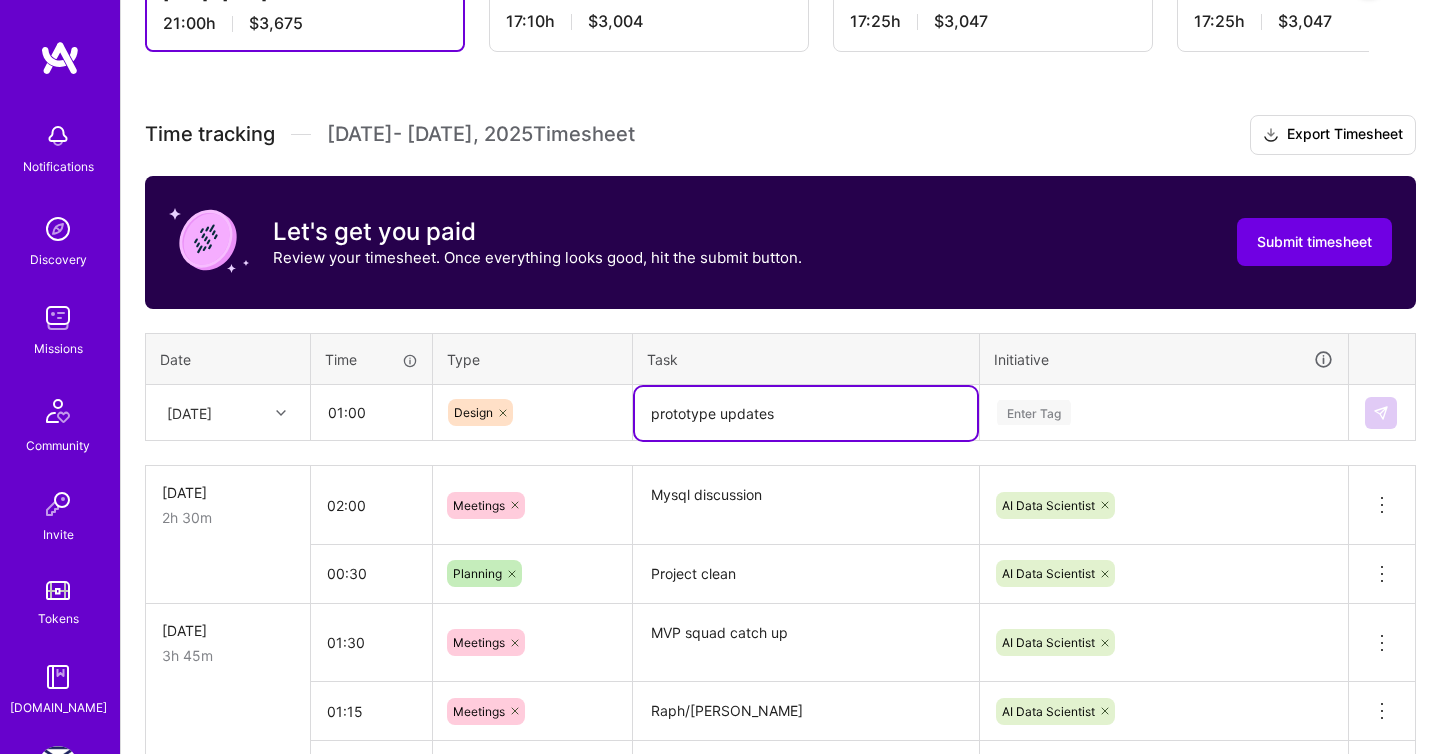 type on "prototype updates" 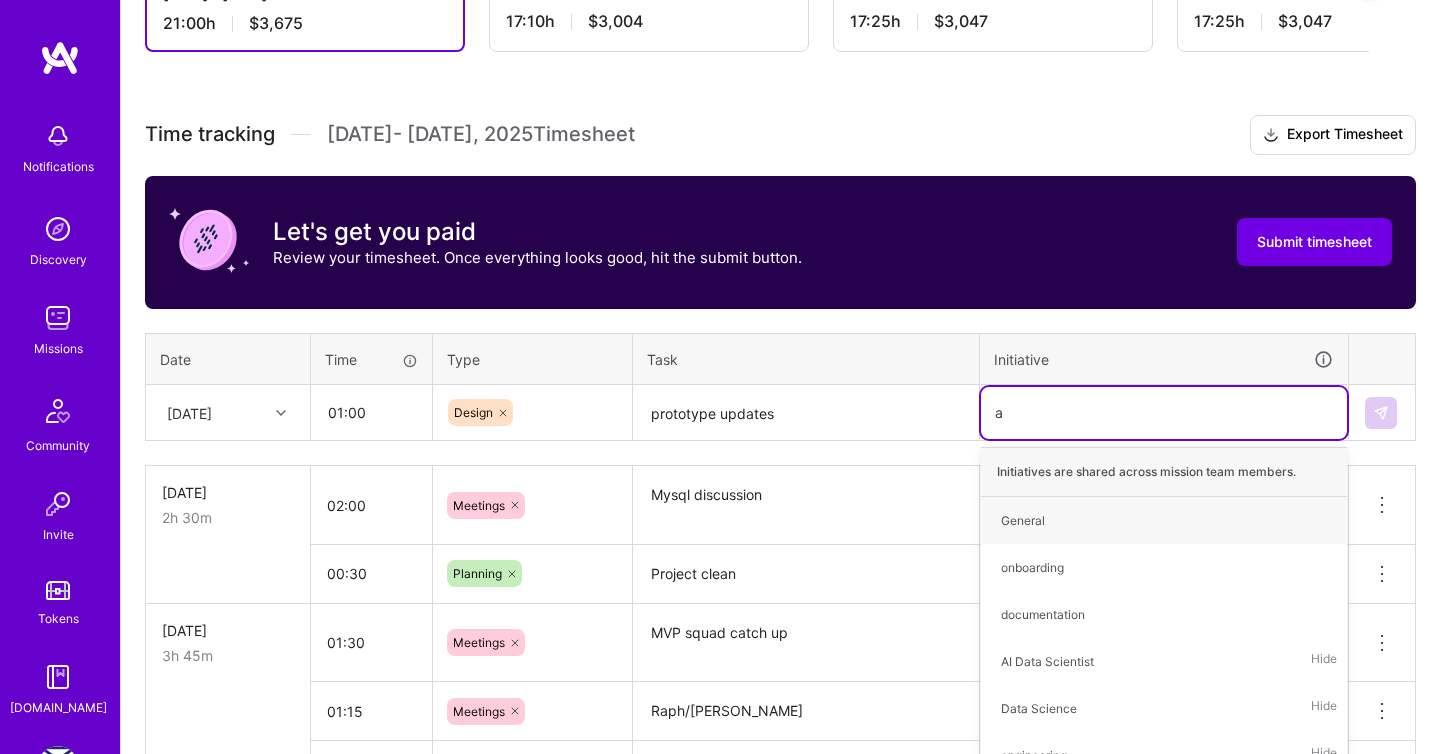 type on "ai" 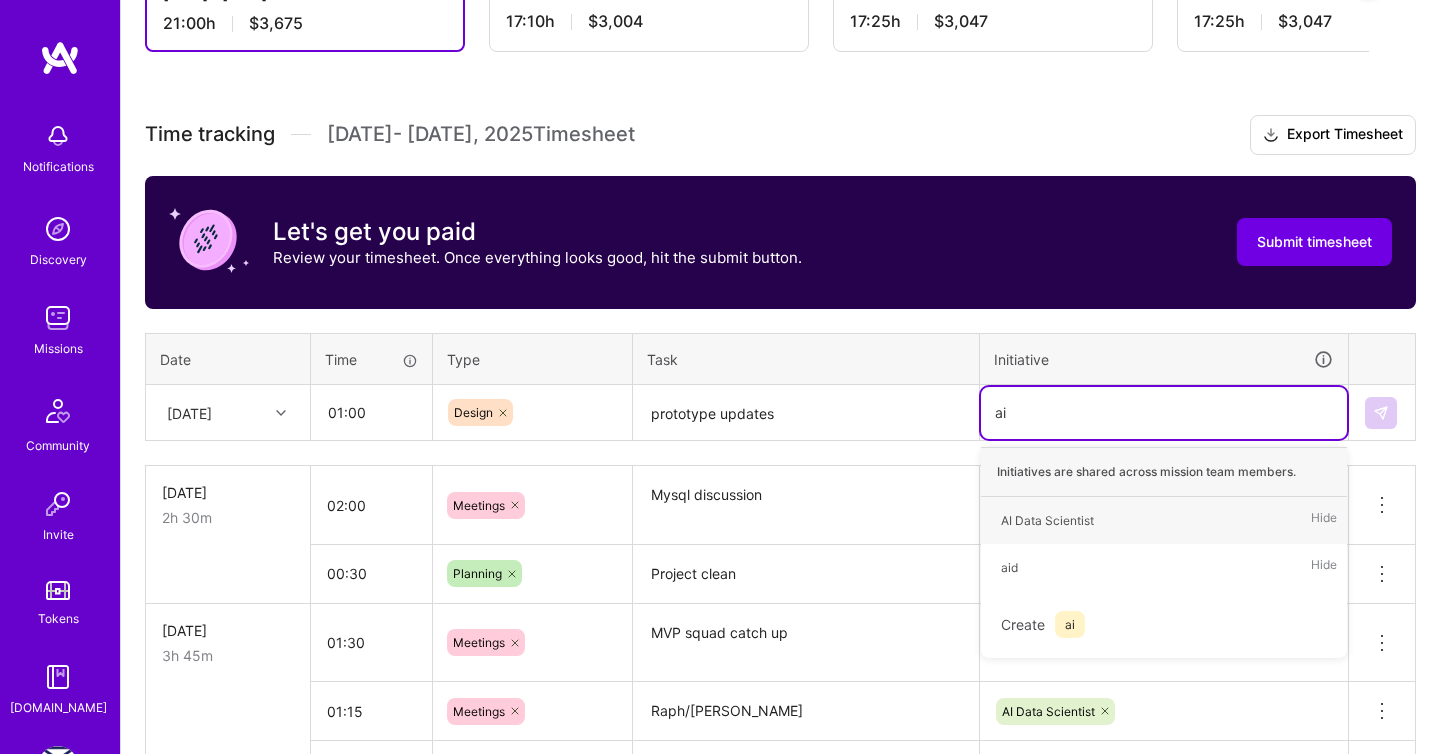 type 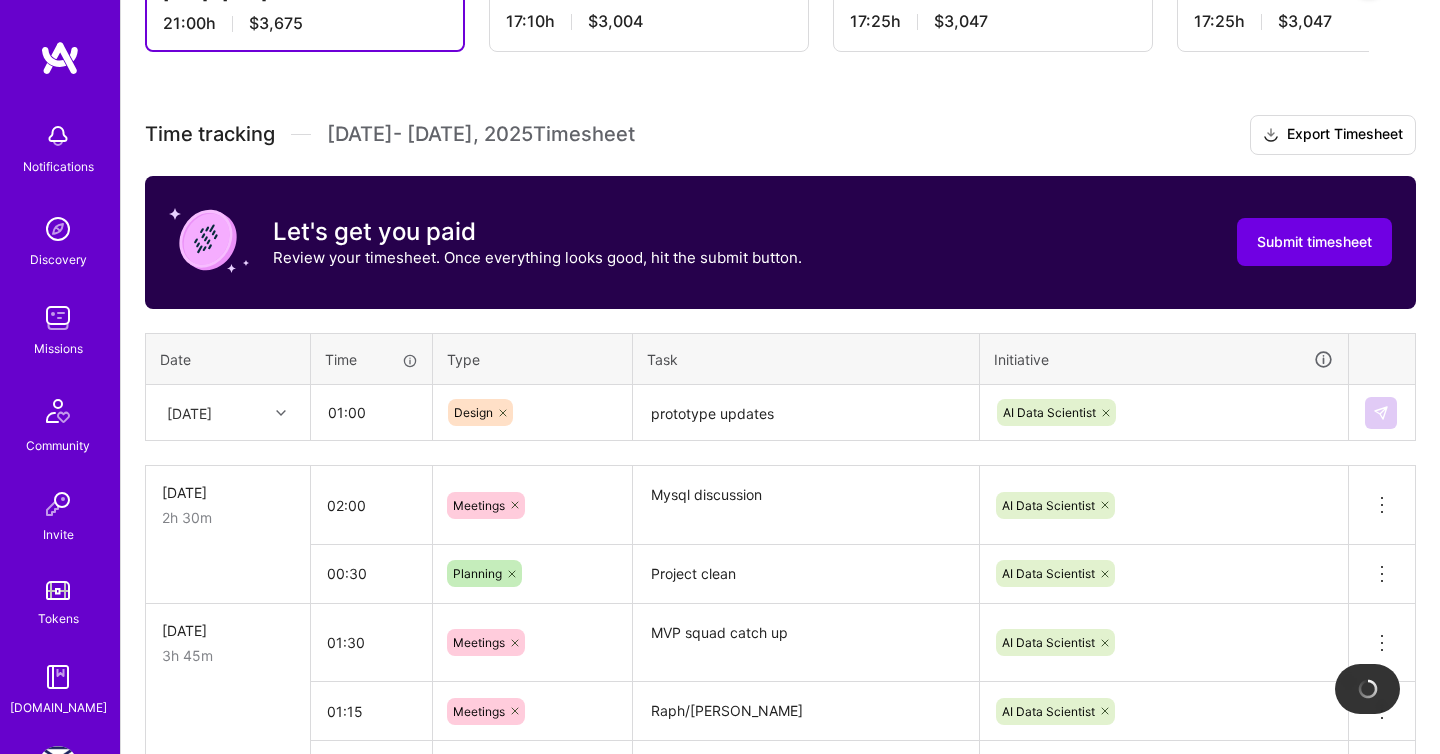 type 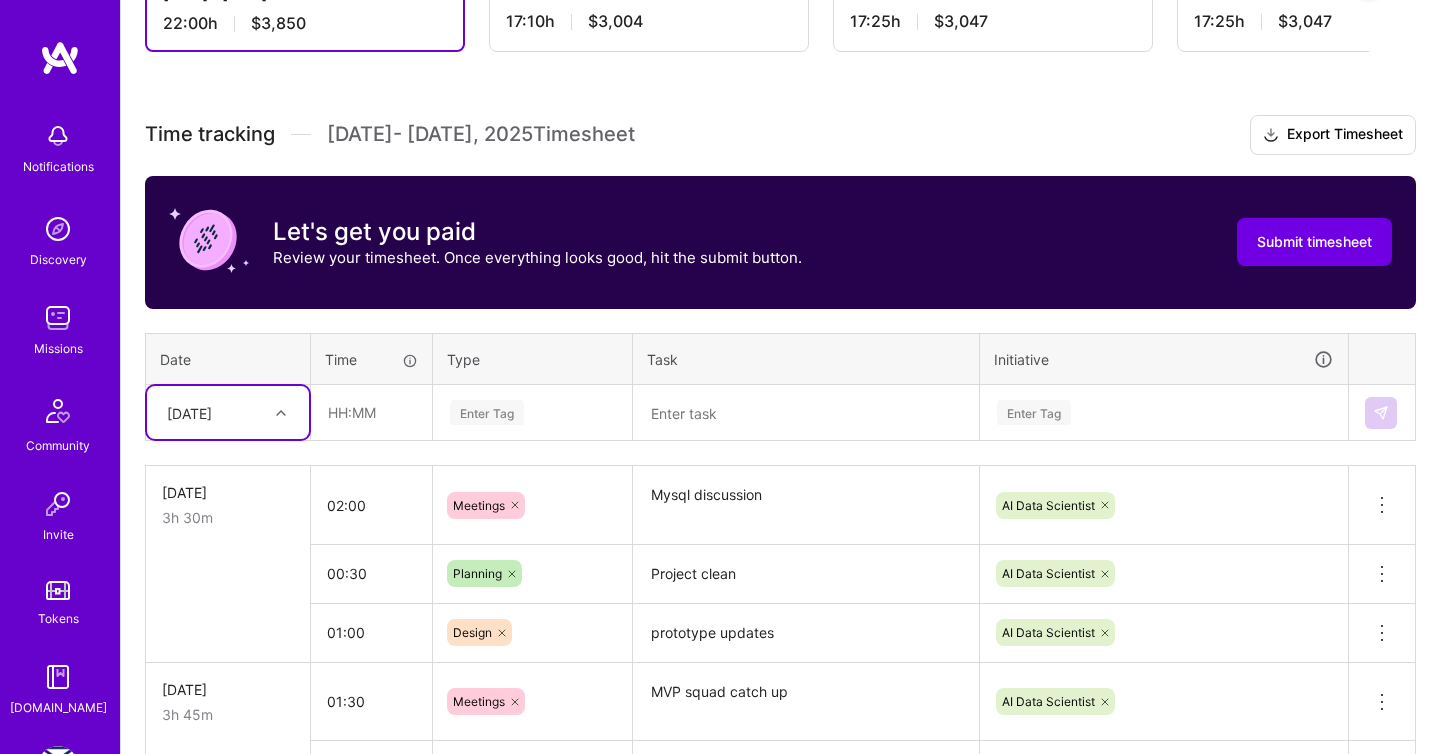 click on "[DATE]" at bounding box center (212, 412) 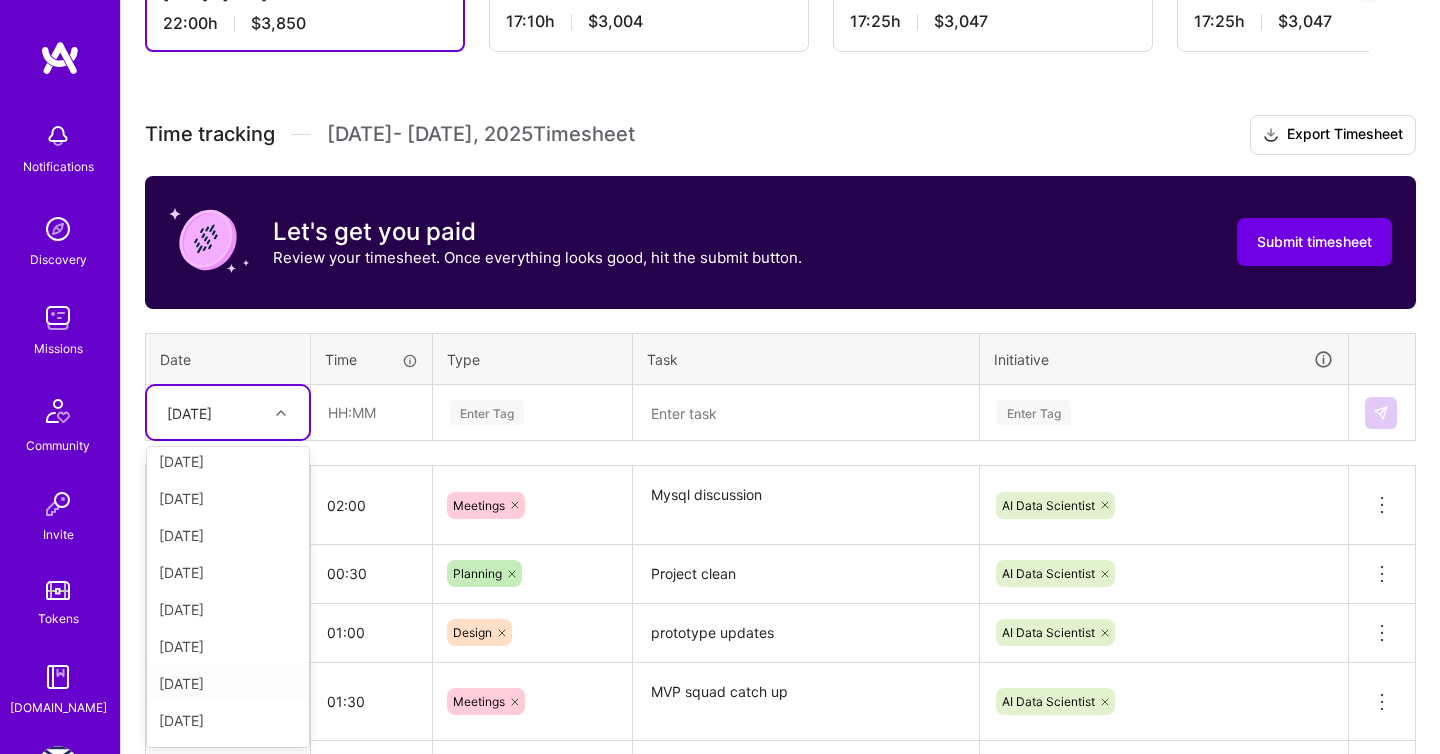 scroll, scrollTop: 226, scrollLeft: 0, axis: vertical 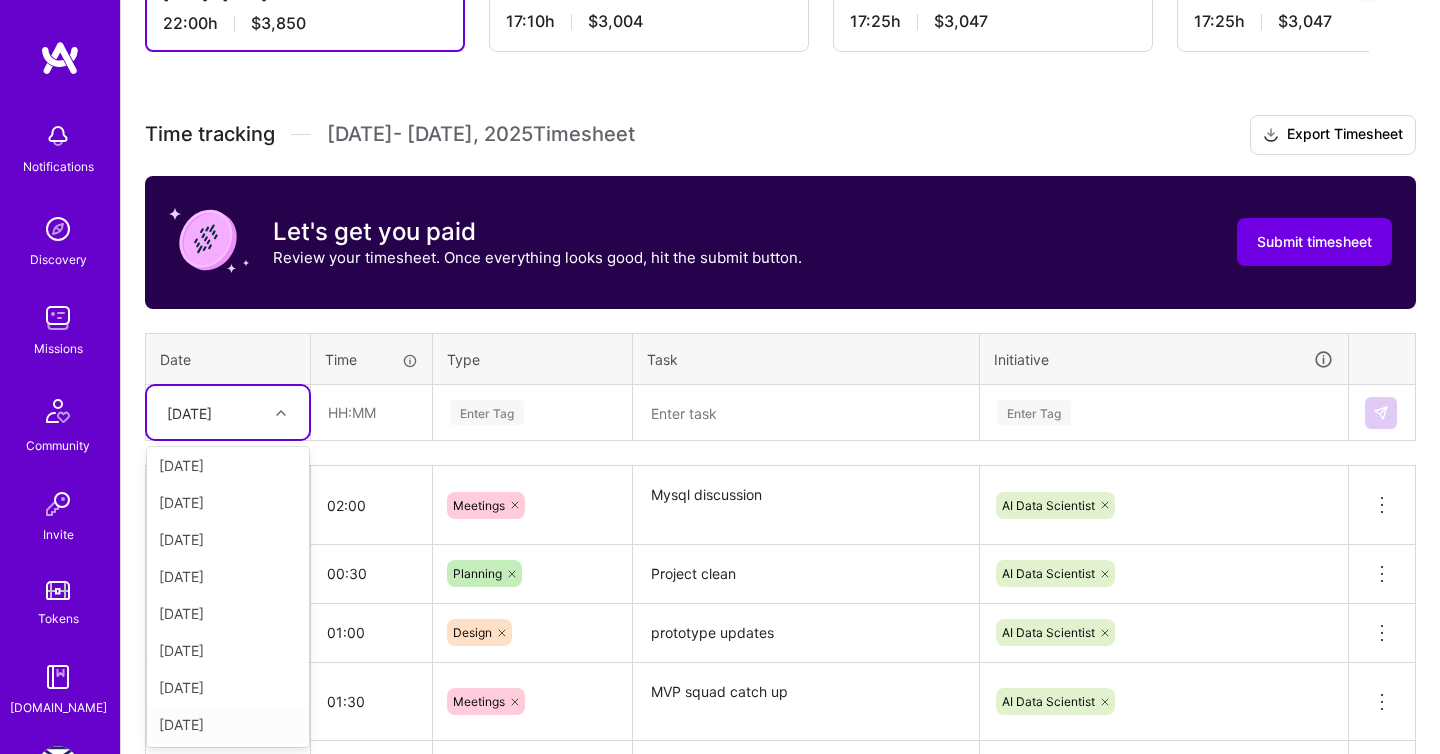 click on "[DATE]" at bounding box center (228, 724) 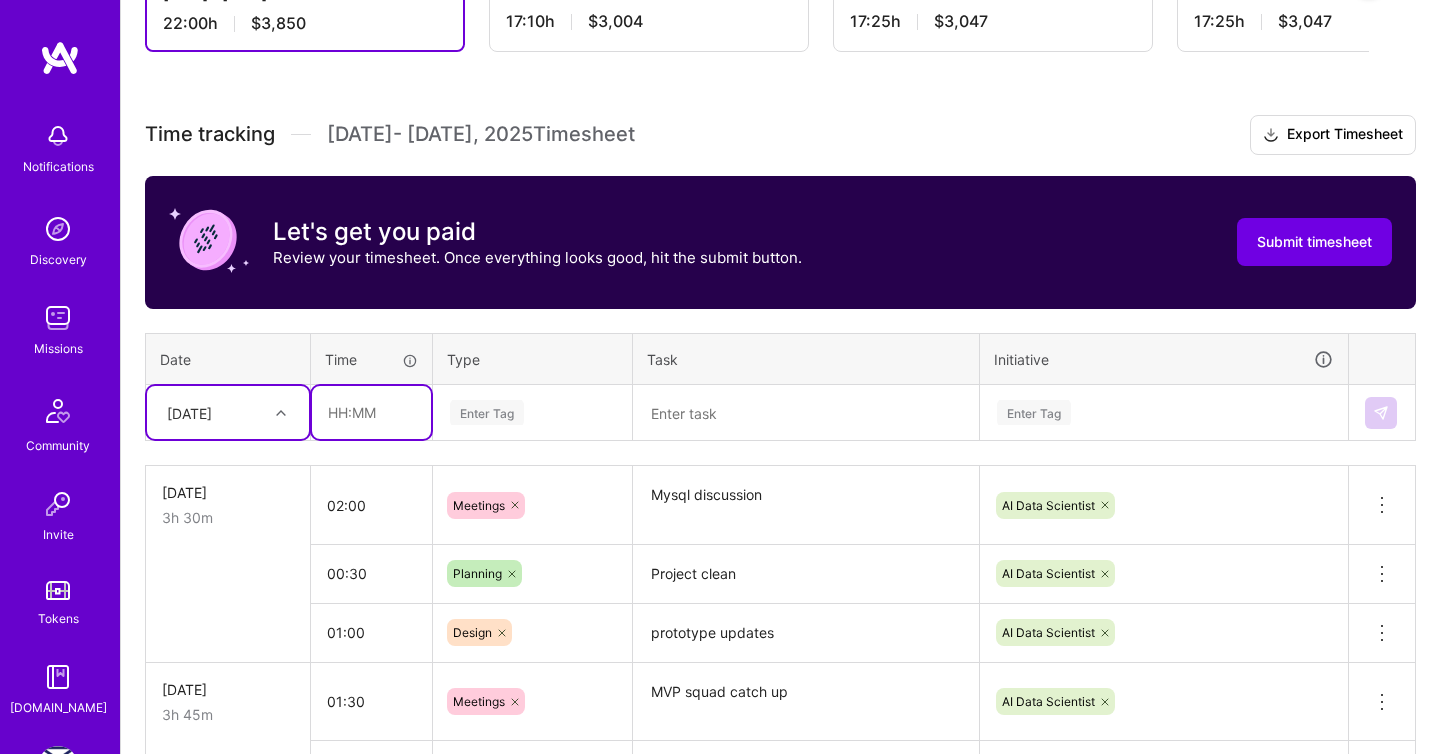 click at bounding box center [371, 412] 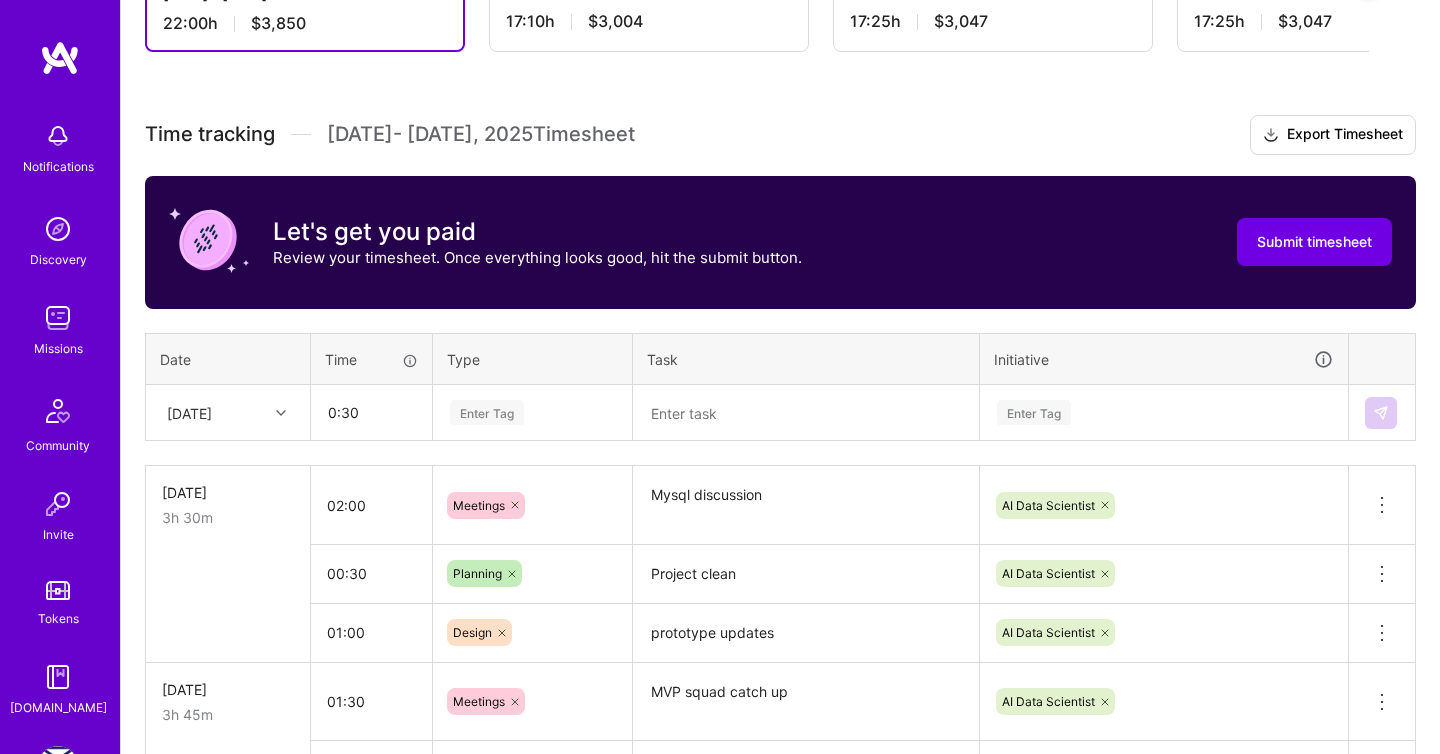 type on "00:30" 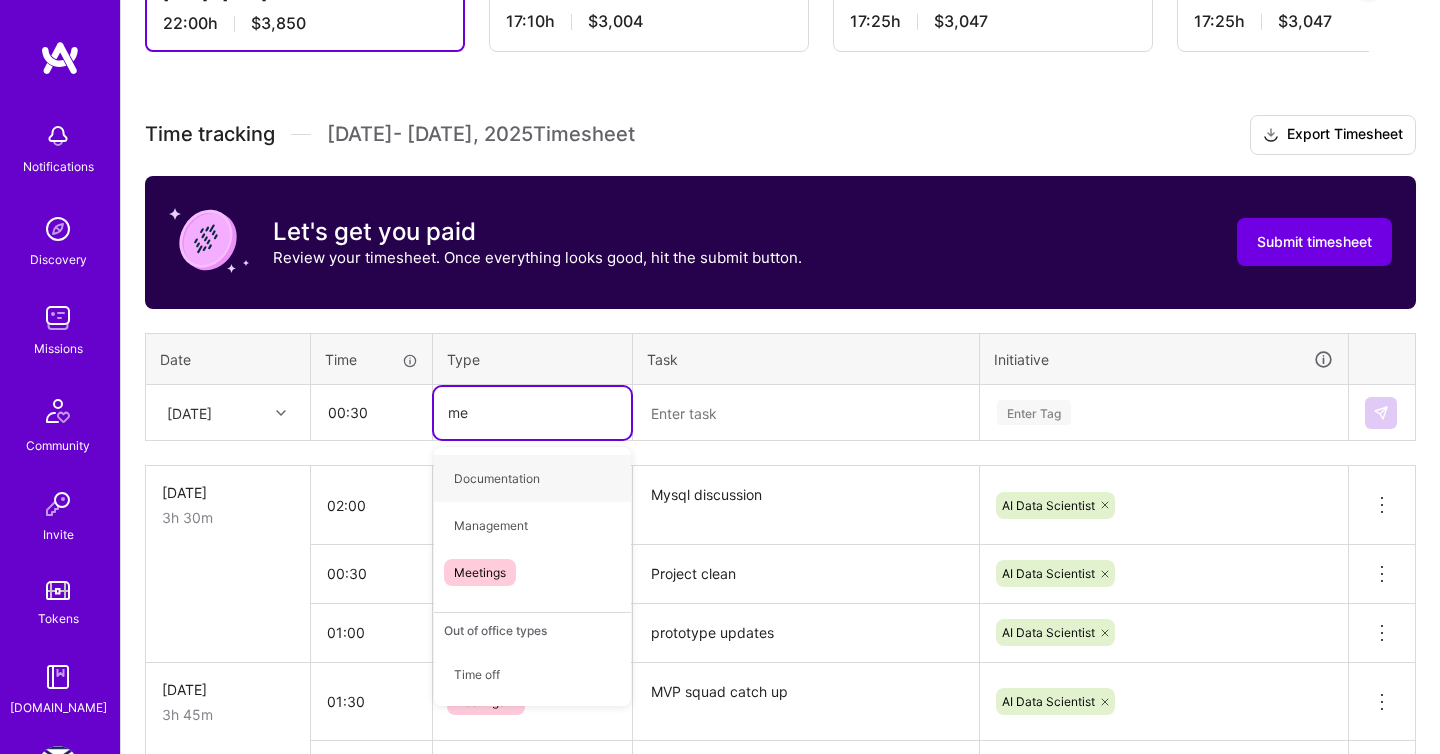 type on "mee" 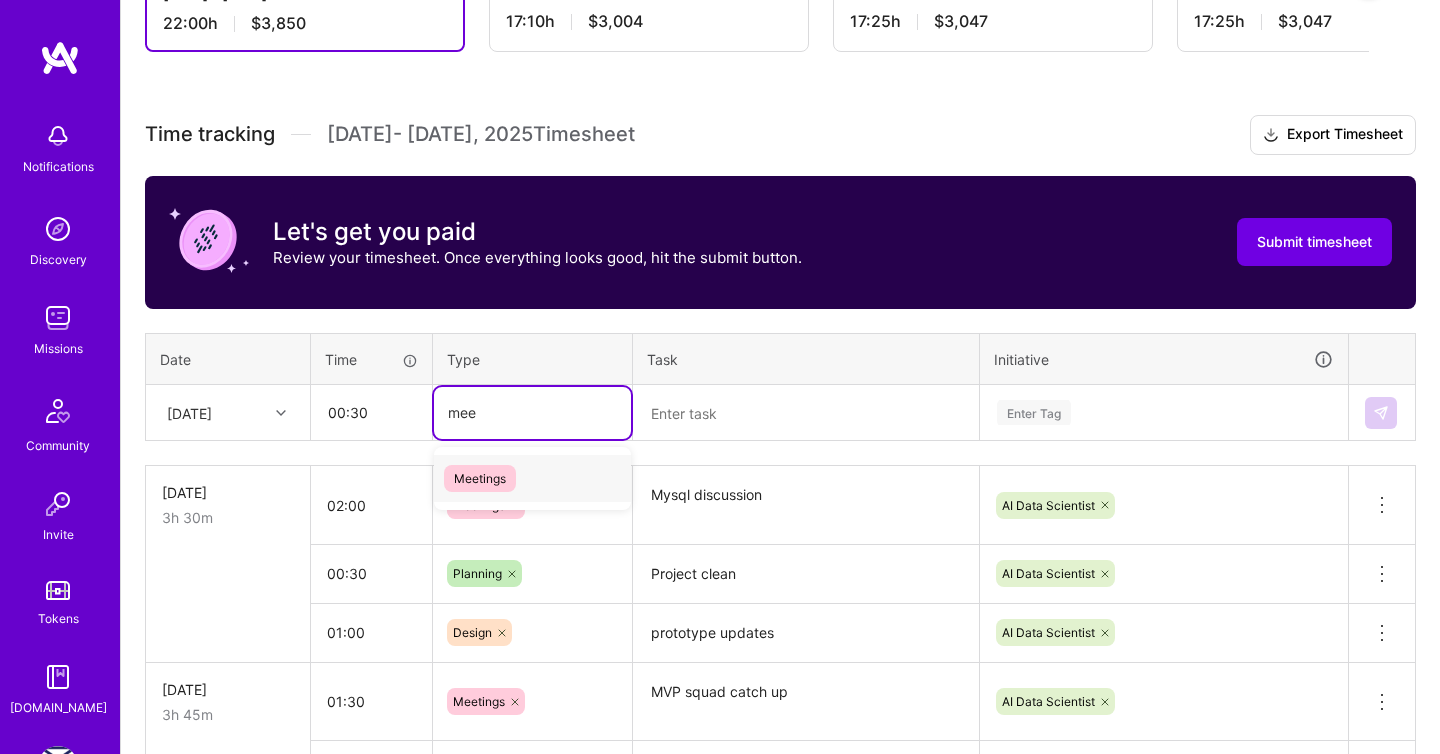 type 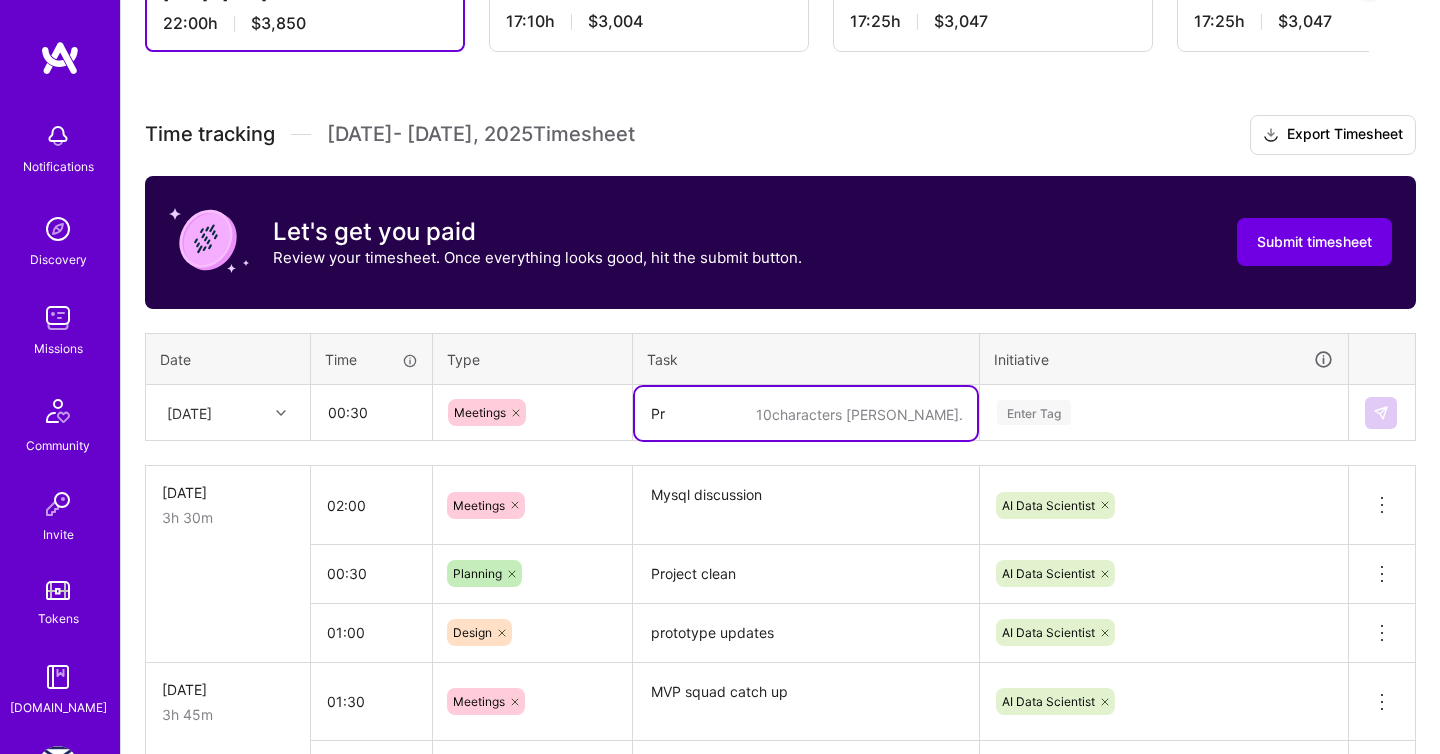 type 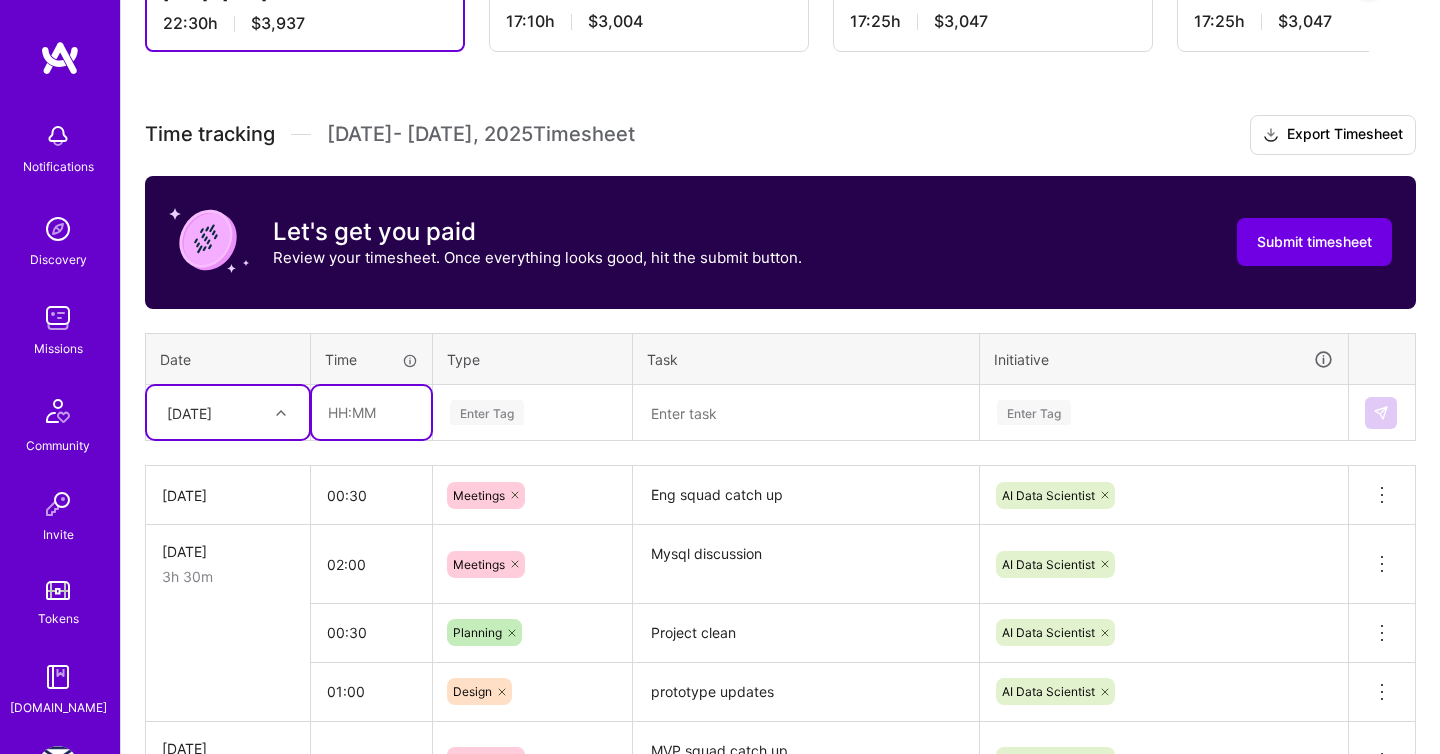 click at bounding box center [371, 412] 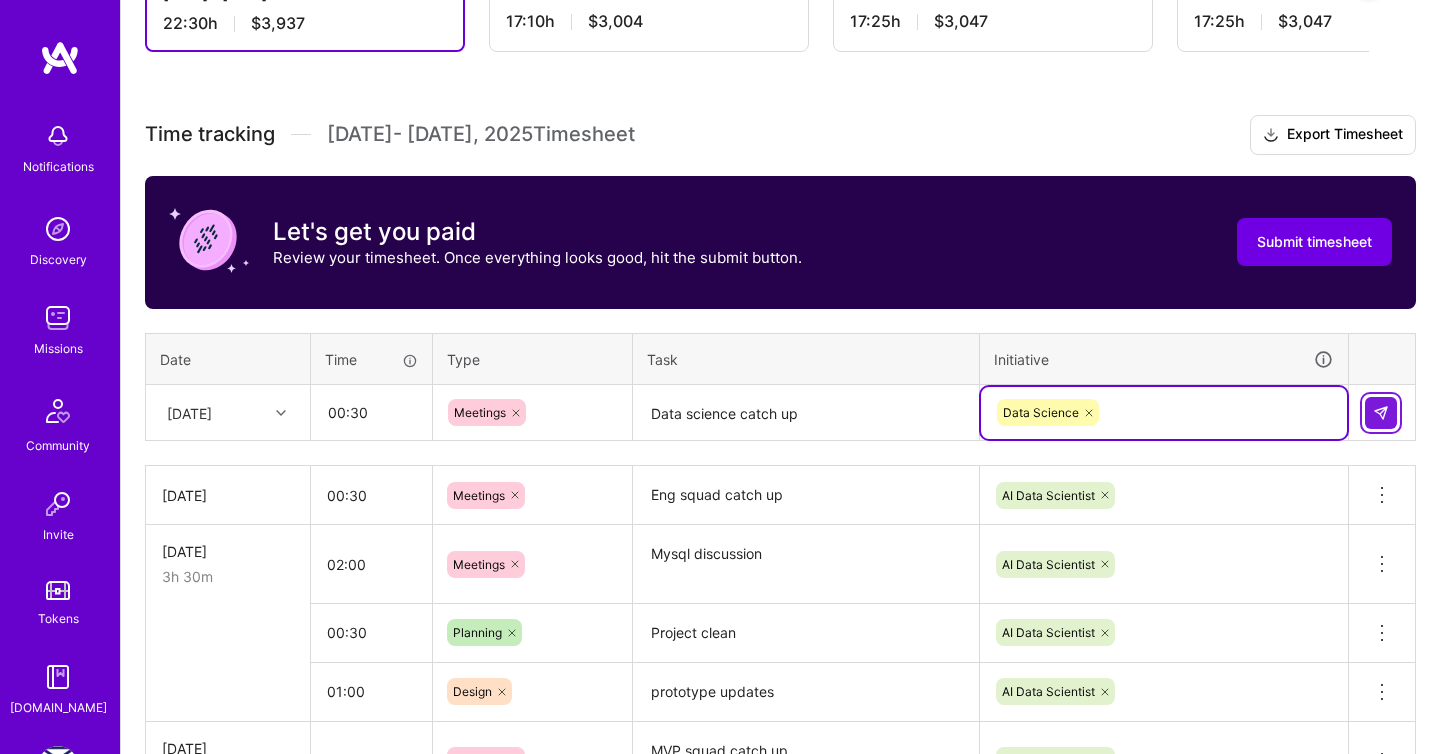 click at bounding box center [1381, 413] 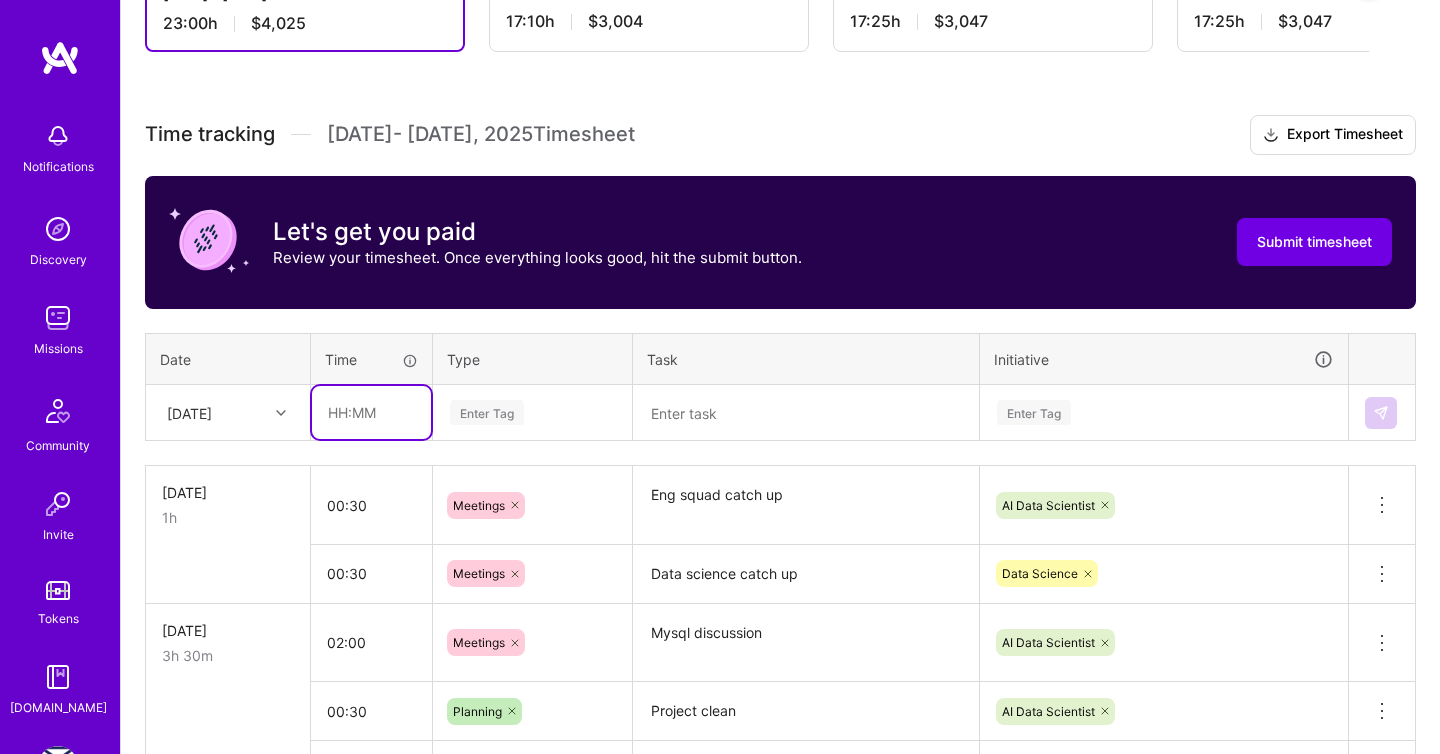 click at bounding box center (371, 412) 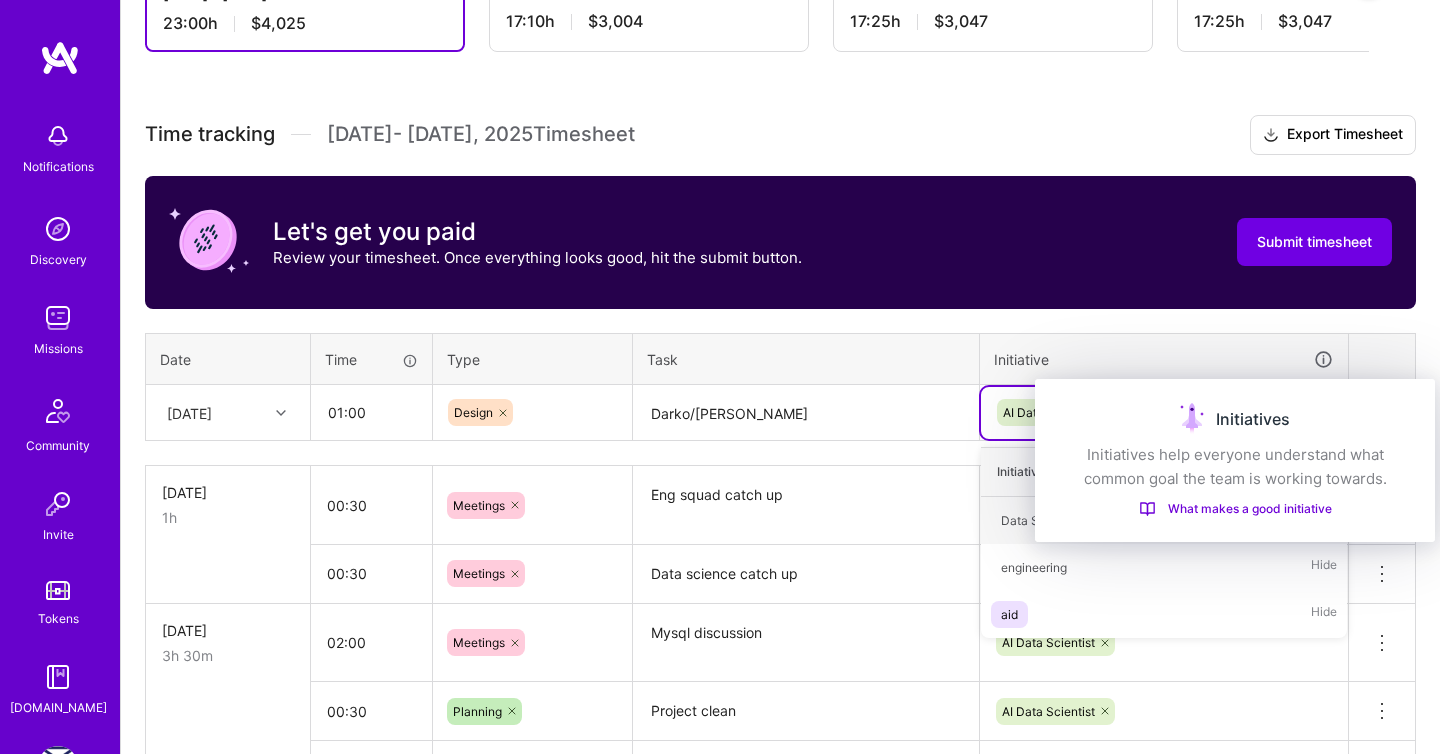 click on "Initiatives" at bounding box center [1235, 419] 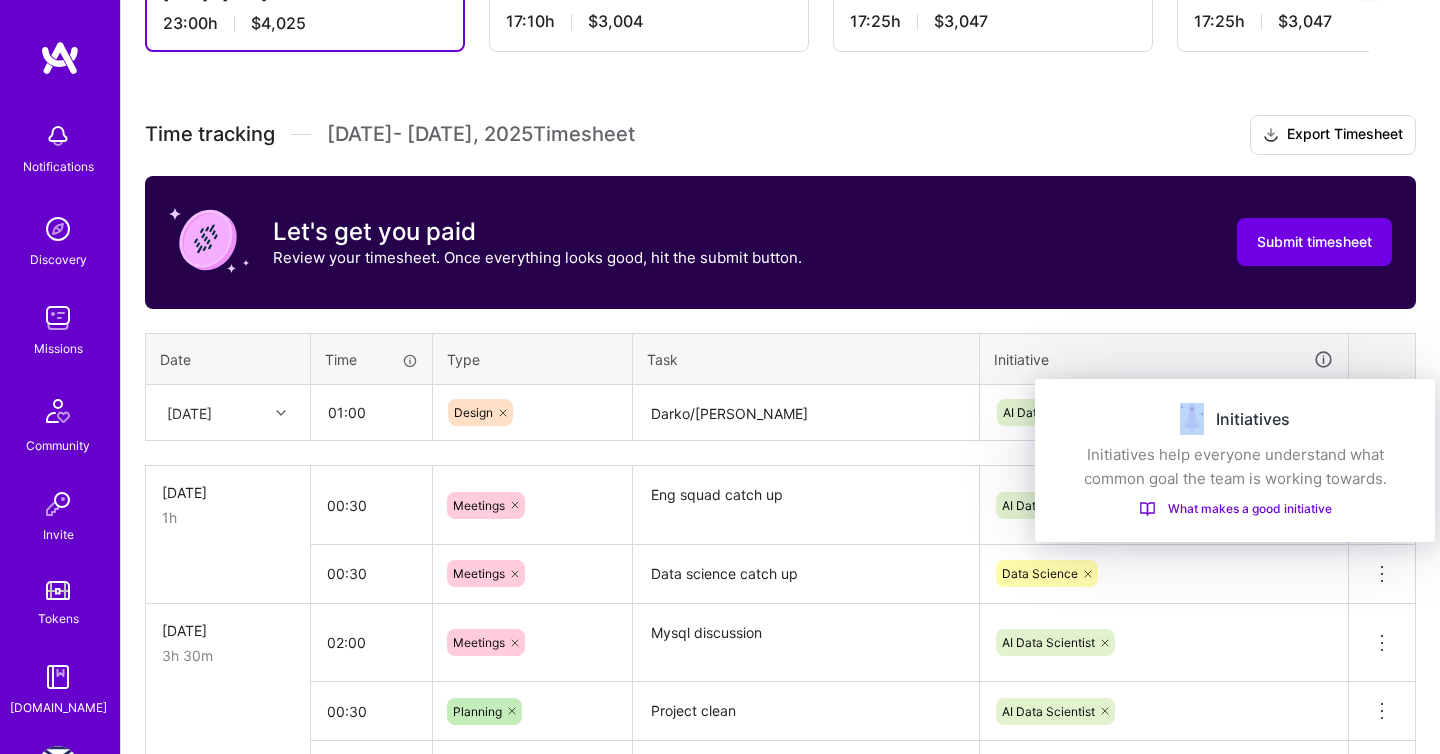 click on "Initiatives" at bounding box center [1235, 419] 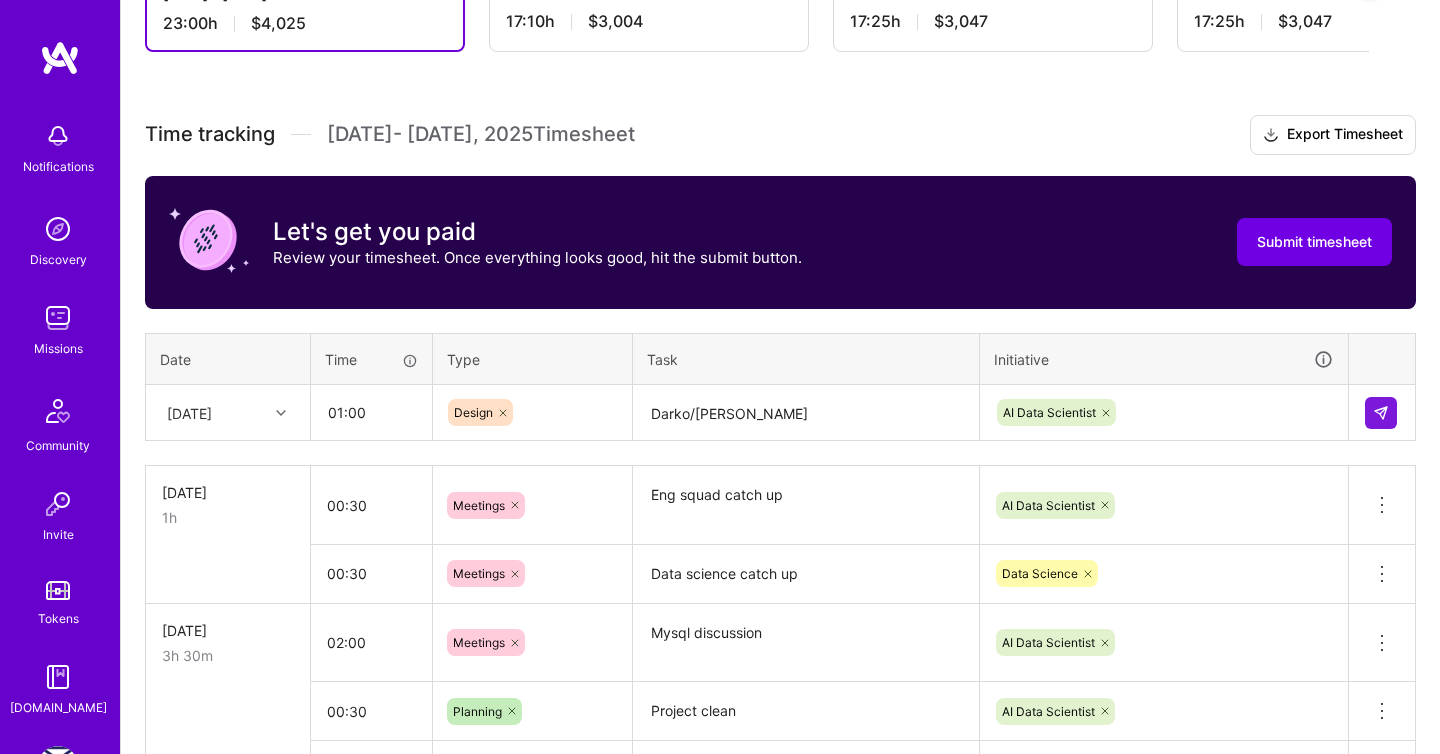 click at bounding box center [1382, 359] 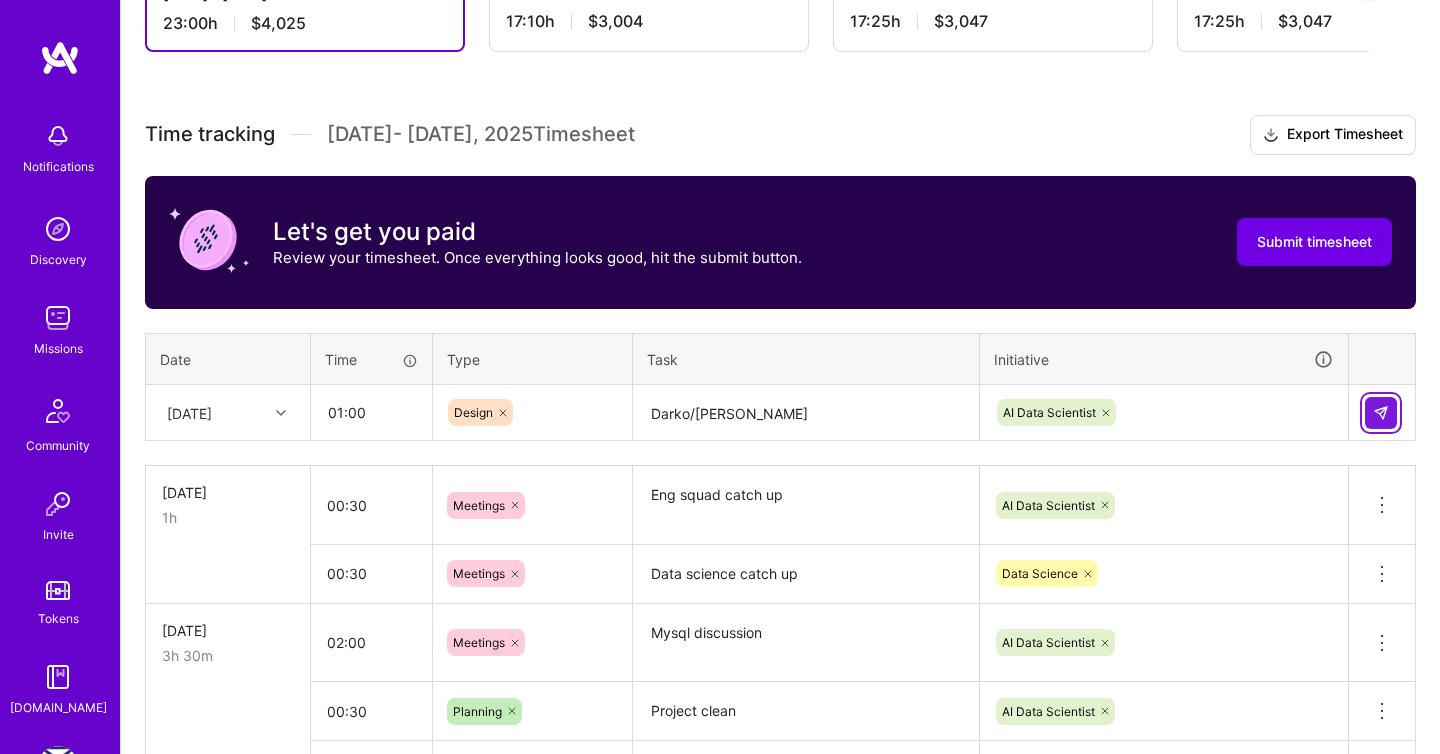 click at bounding box center [1381, 413] 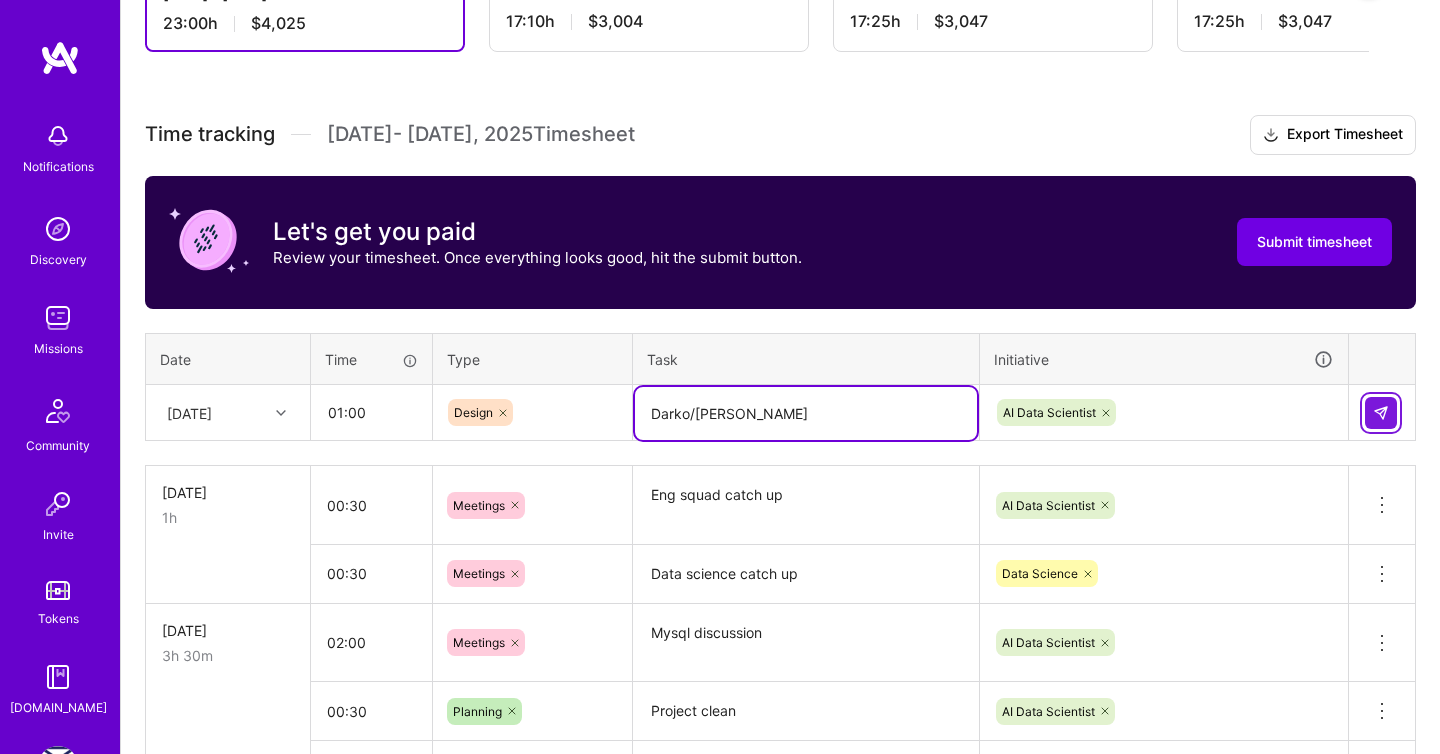 click at bounding box center (1381, 413) 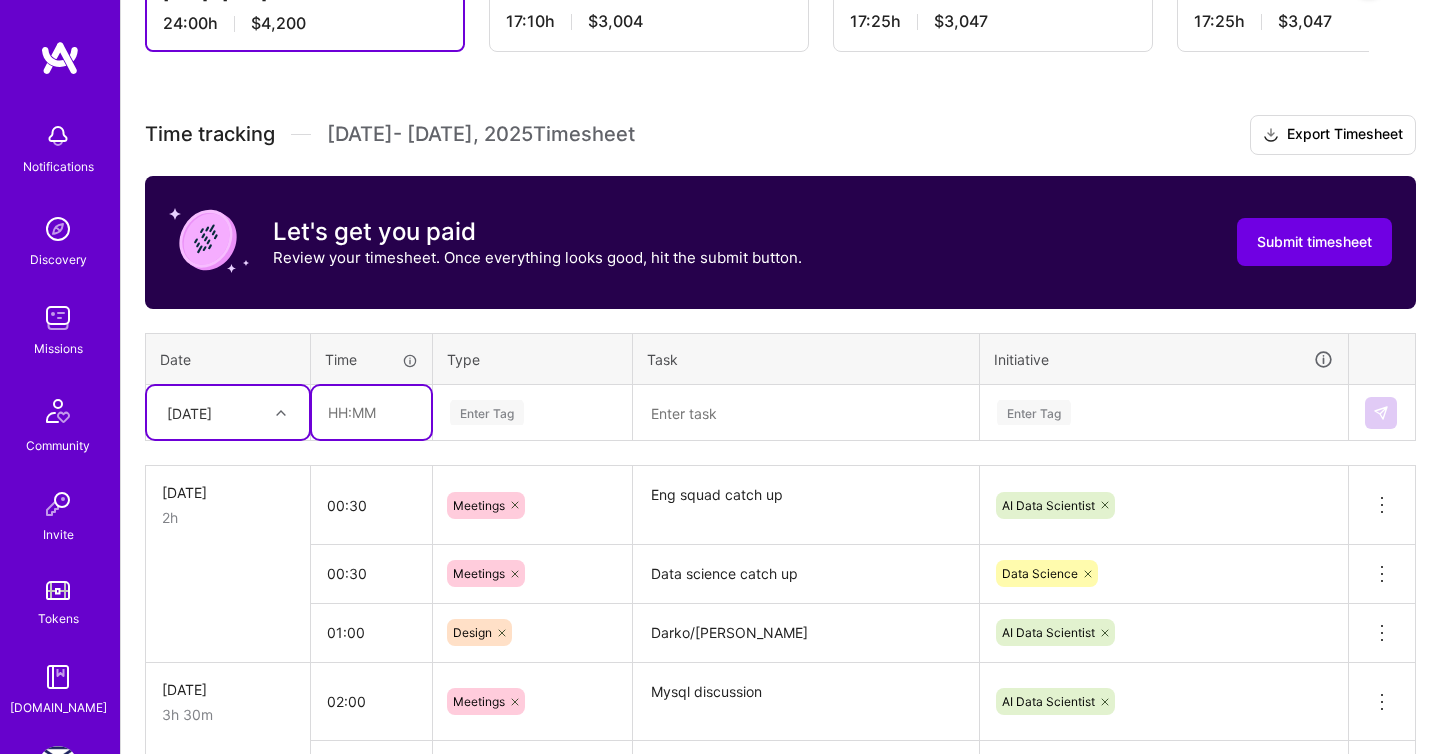 click at bounding box center (371, 412) 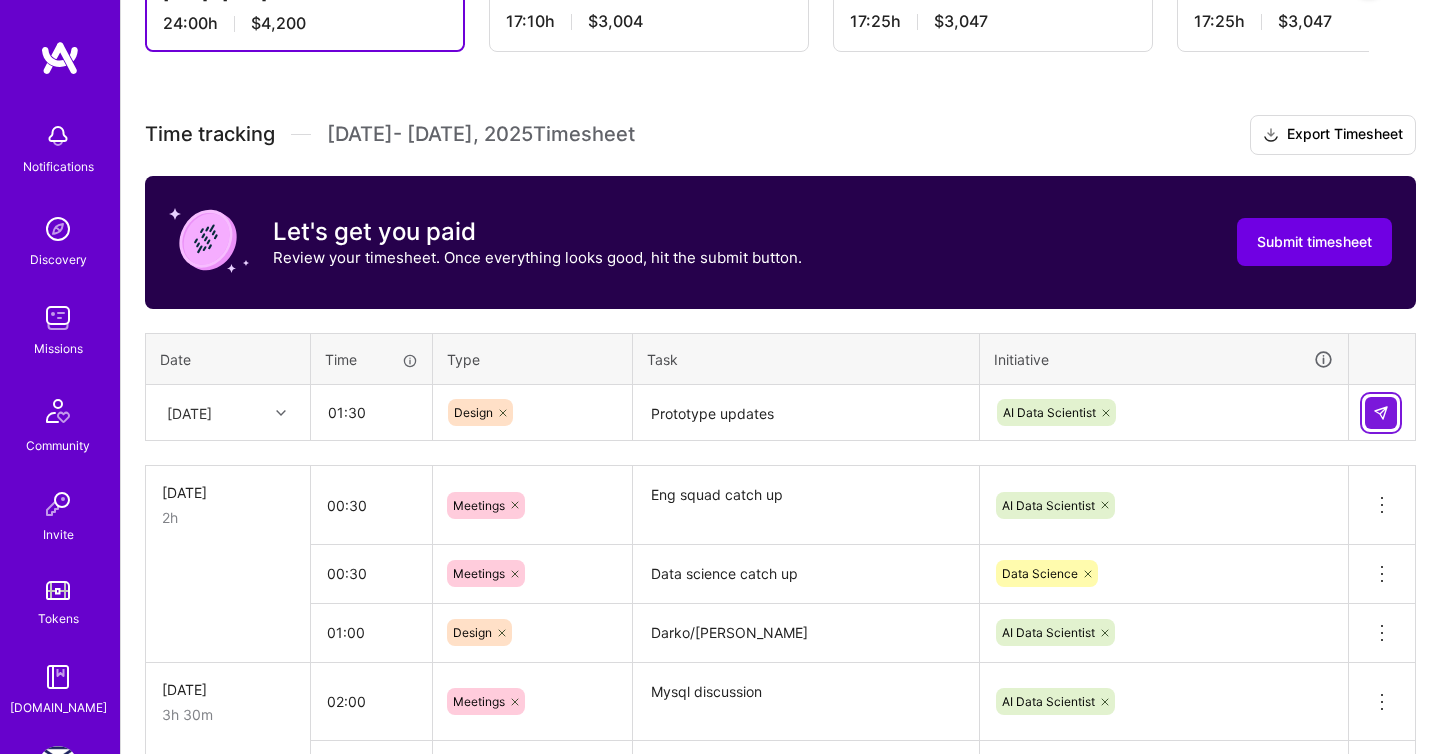 click at bounding box center [1381, 413] 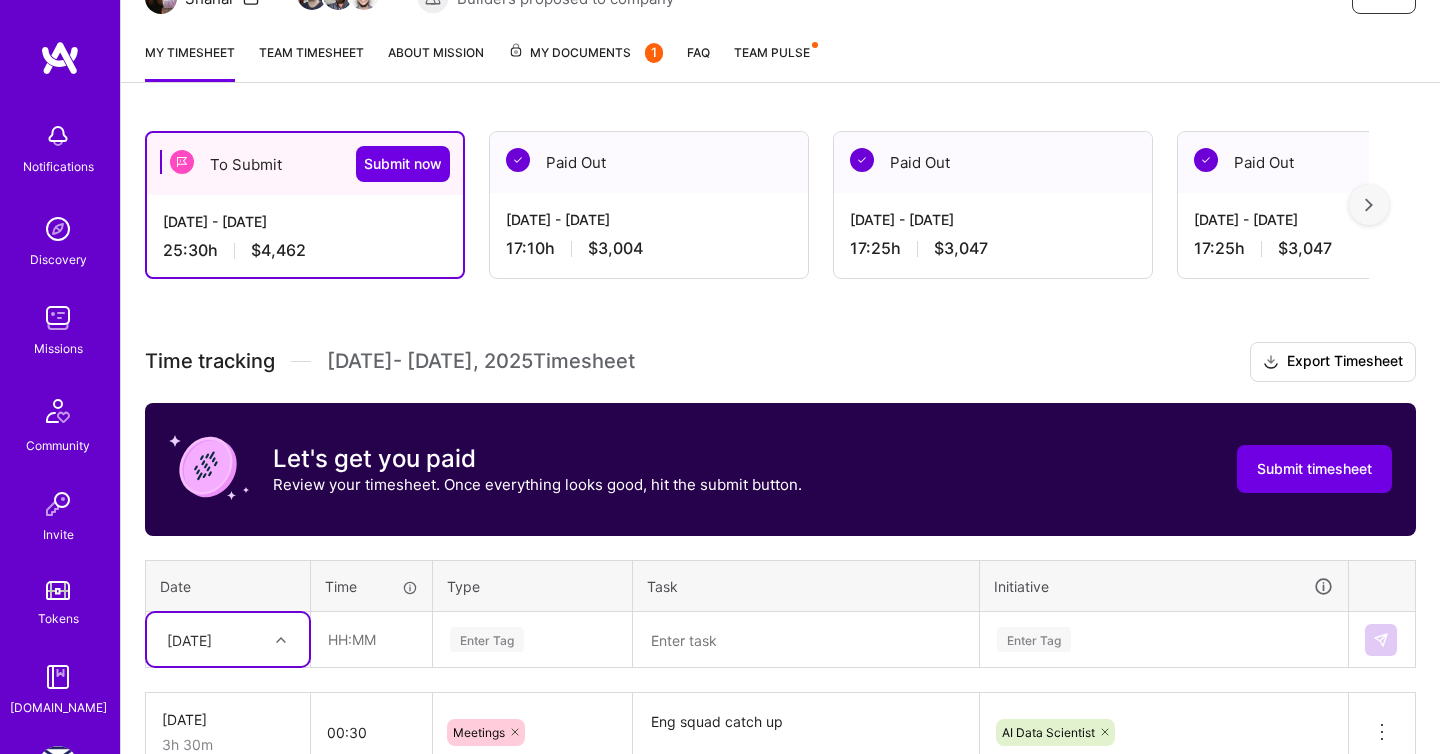 scroll, scrollTop: 227, scrollLeft: 0, axis: vertical 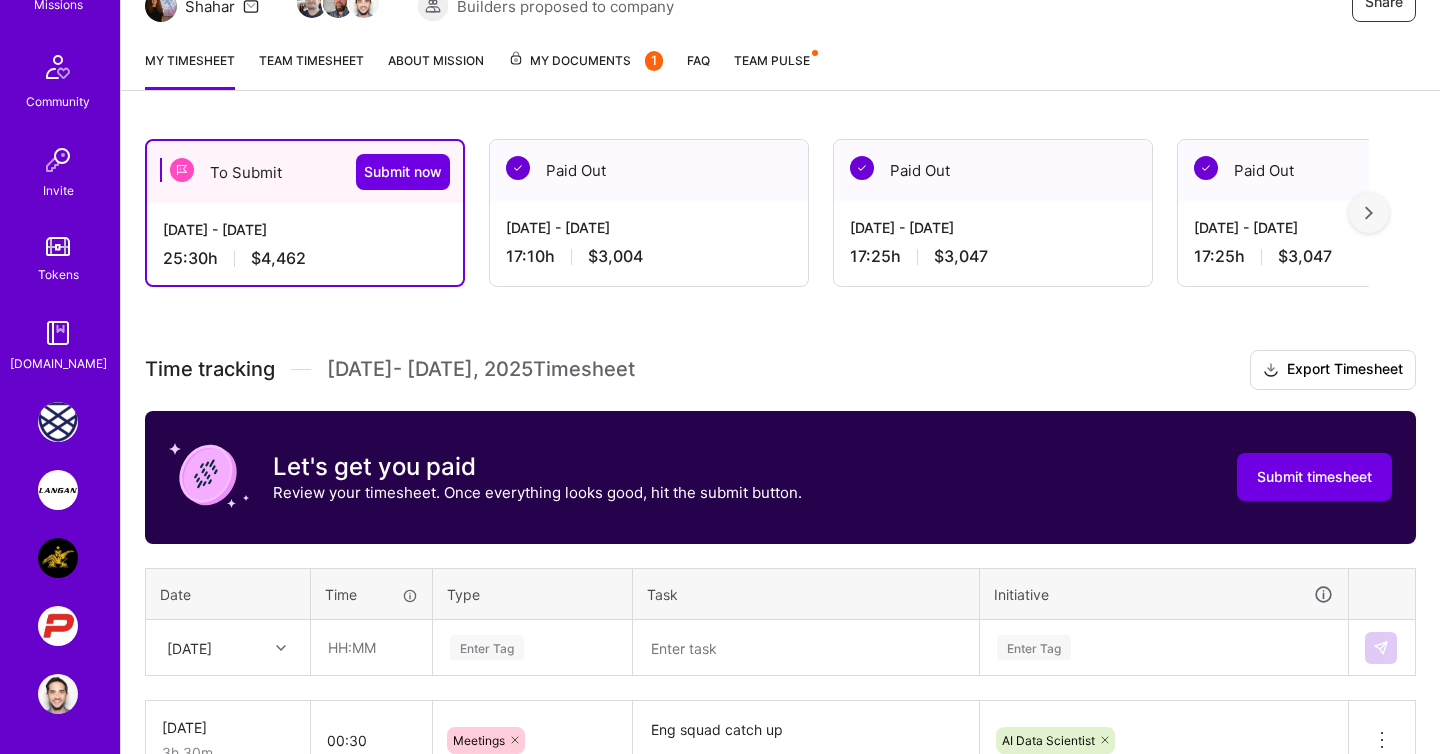 click at bounding box center (58, 490) 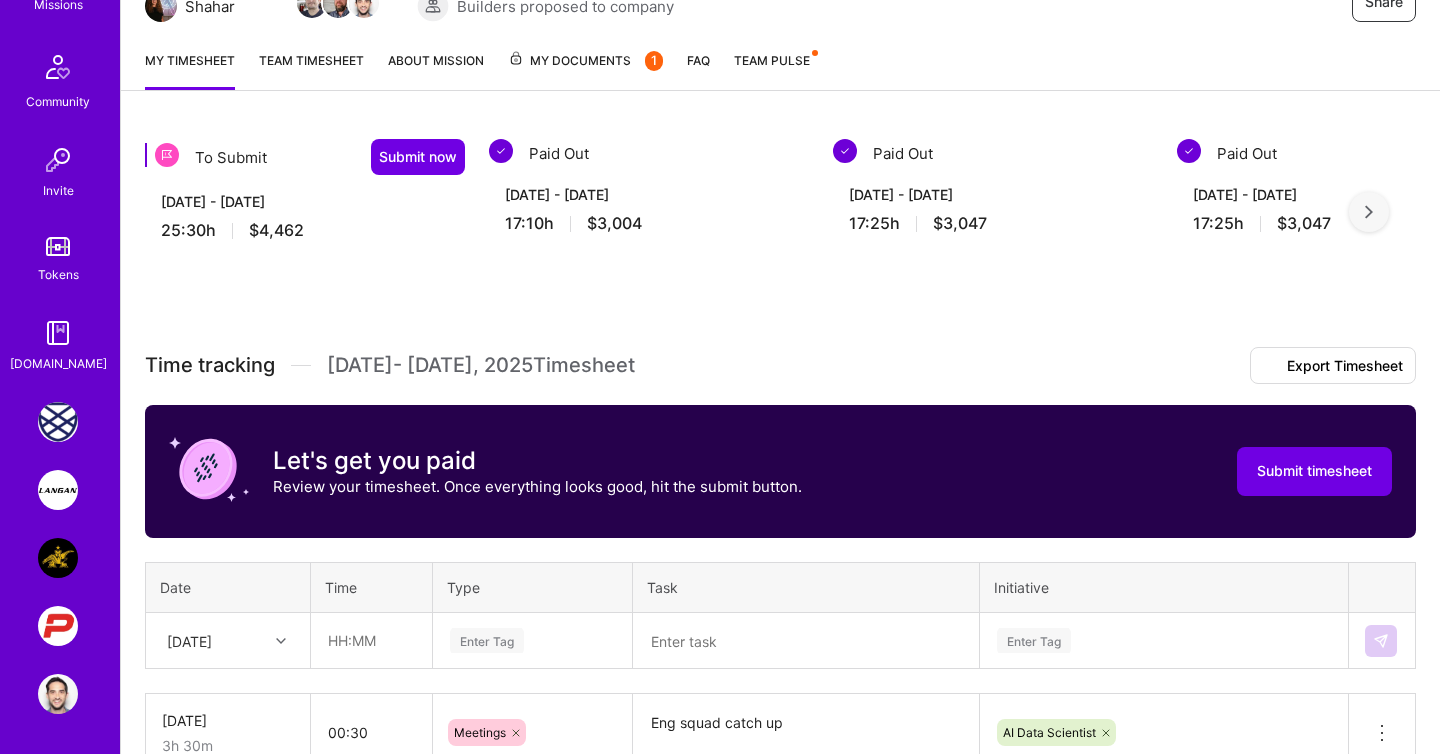 scroll, scrollTop: 0, scrollLeft: 0, axis: both 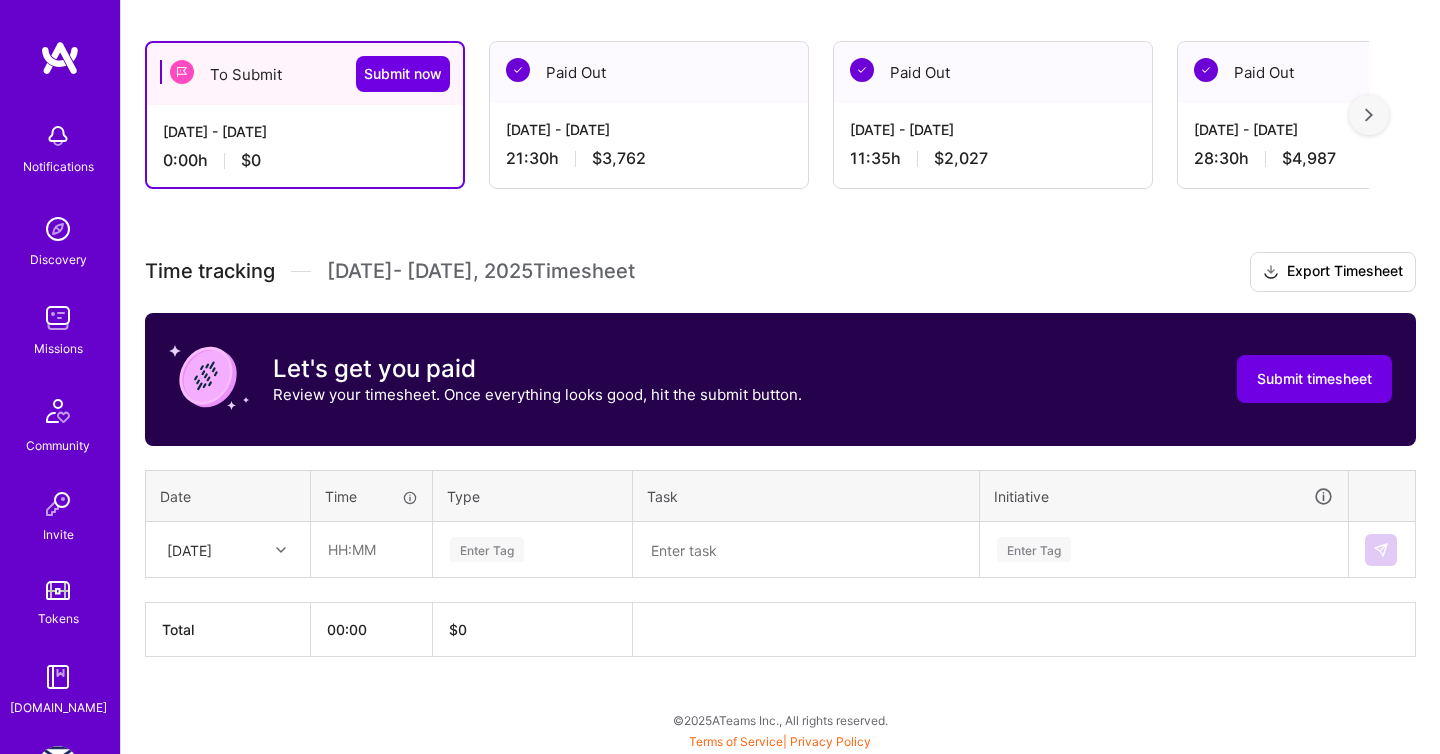 click on "[DATE]" at bounding box center (212, 549) 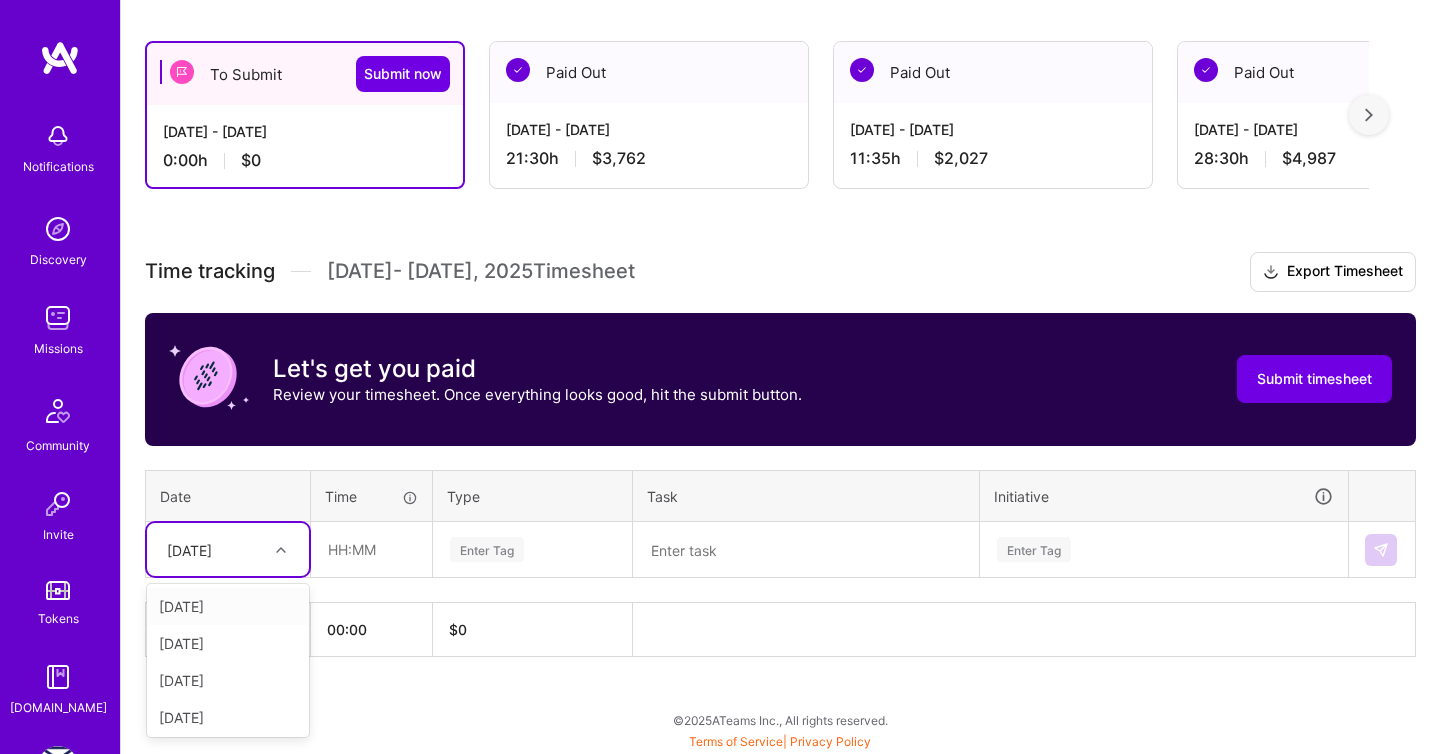 click on "[DATE]" at bounding box center [228, 606] 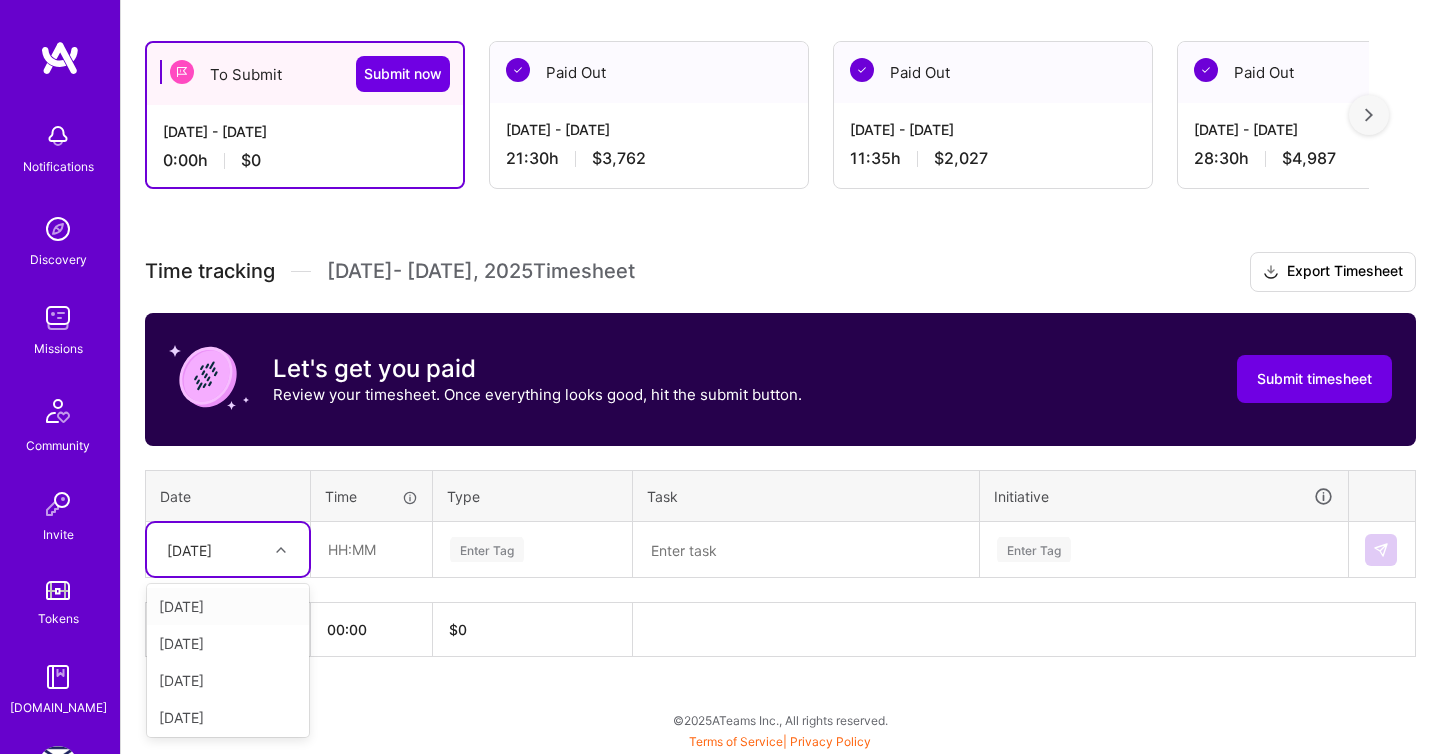 click on "[DATE]" at bounding box center (189, 549) 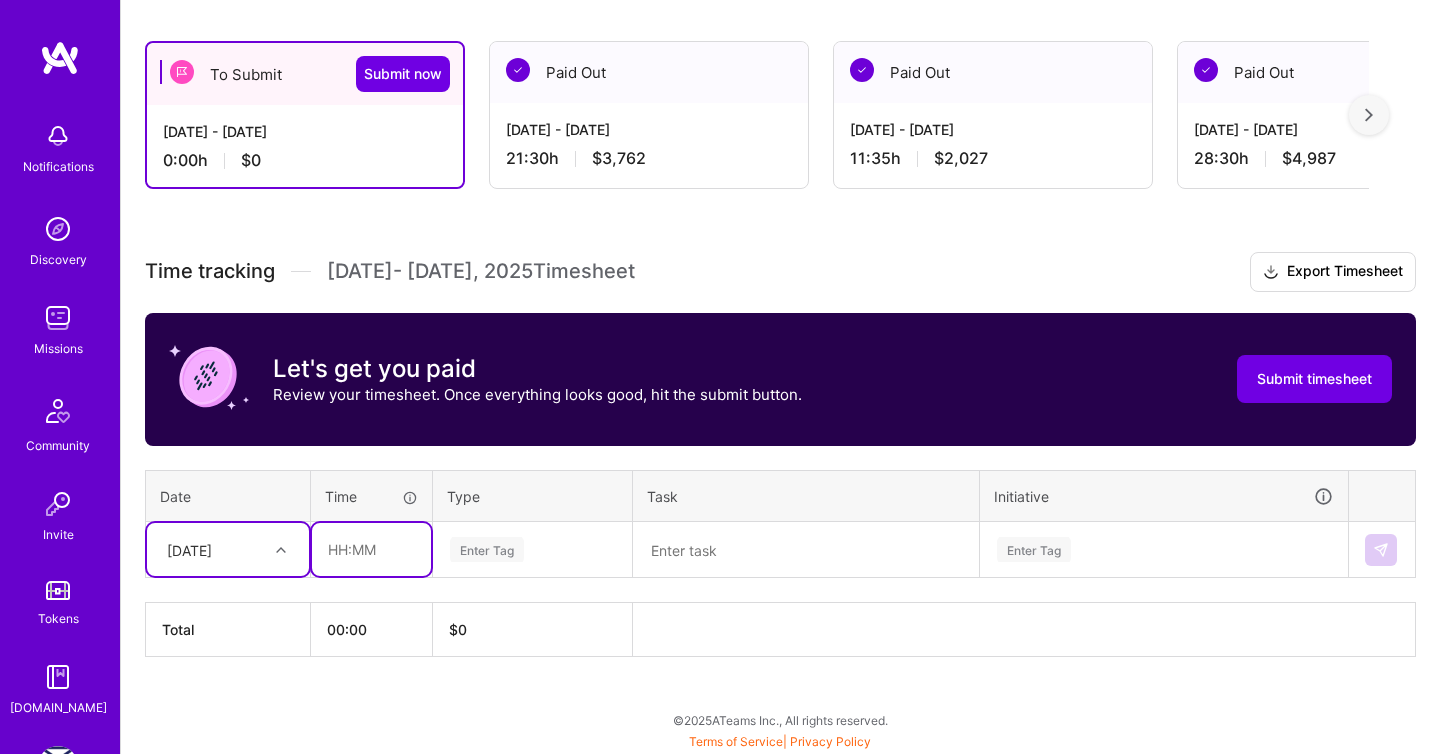 click at bounding box center (371, 549) 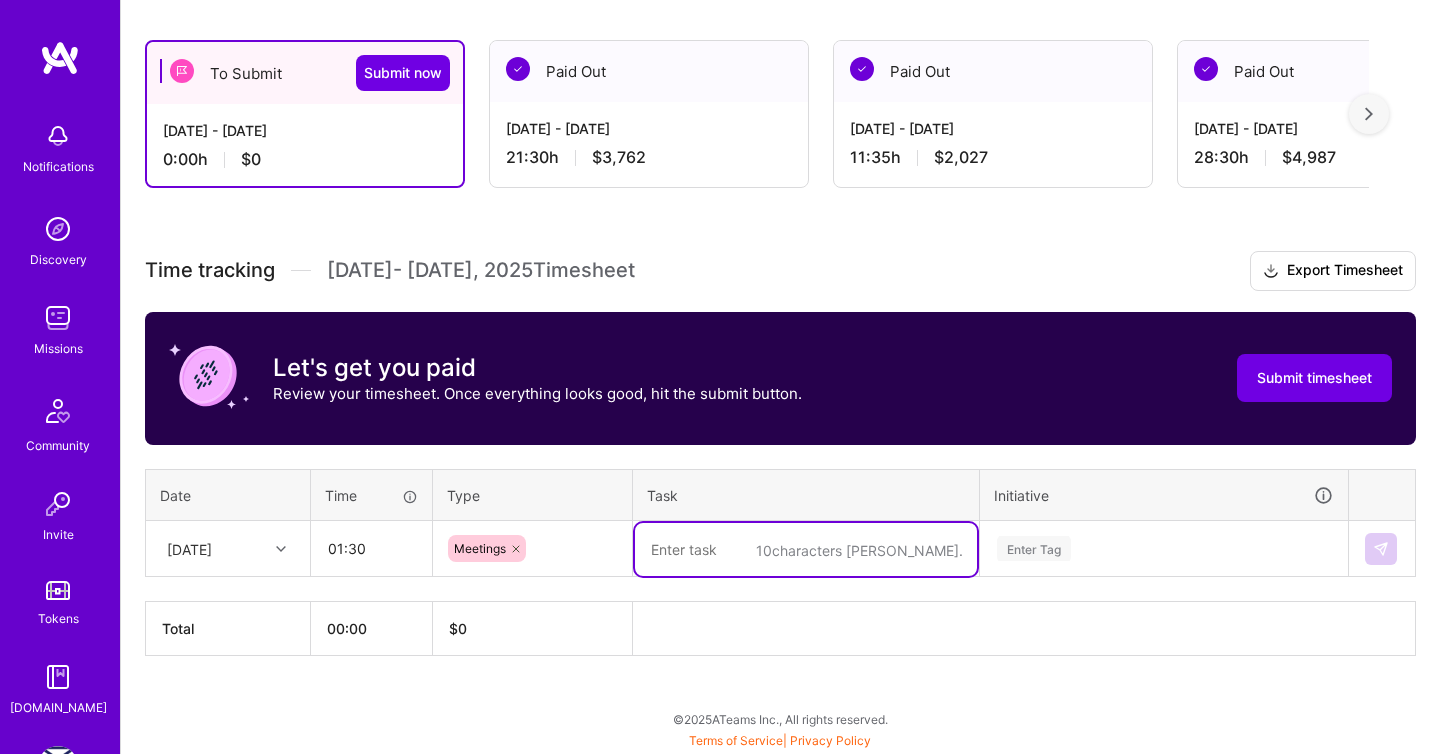 scroll, scrollTop: 327, scrollLeft: 0, axis: vertical 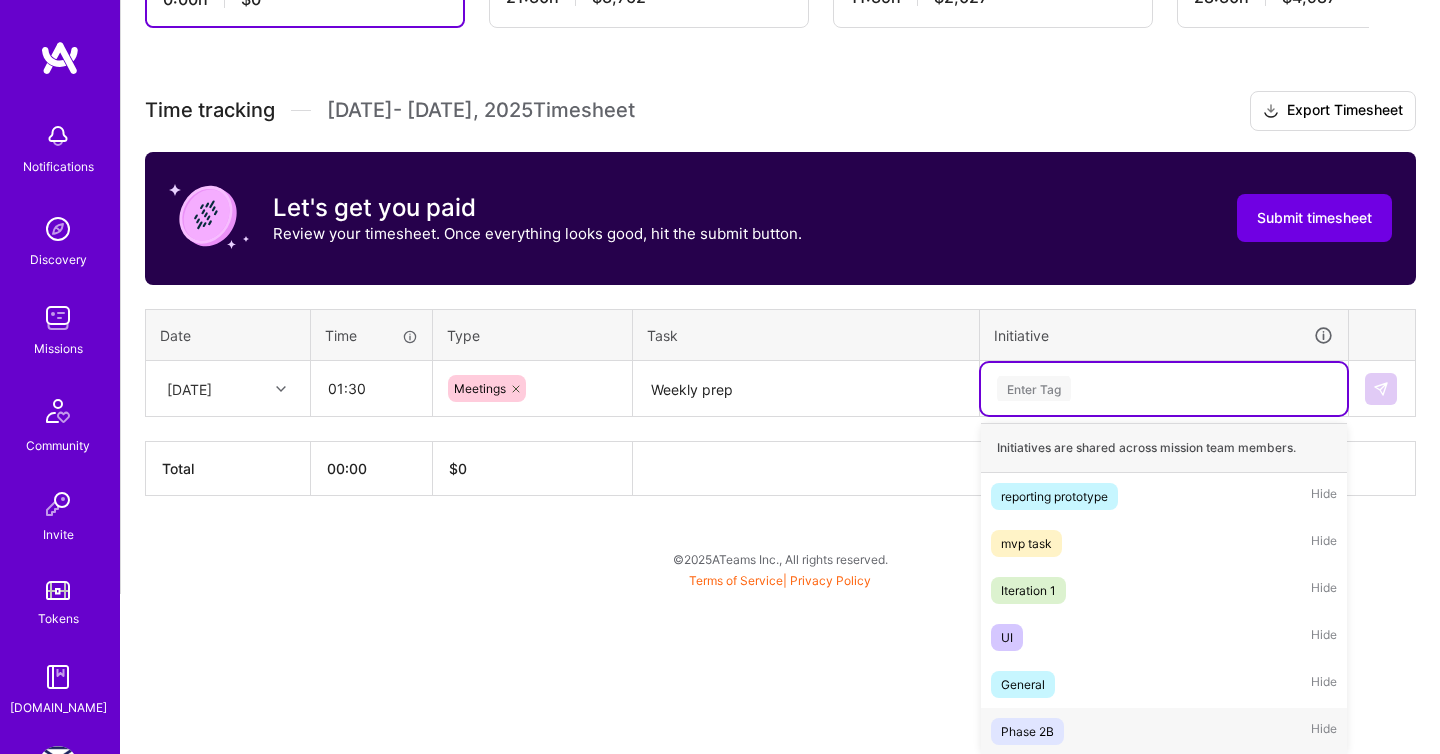 click on "Phase 2B" at bounding box center [1027, 731] 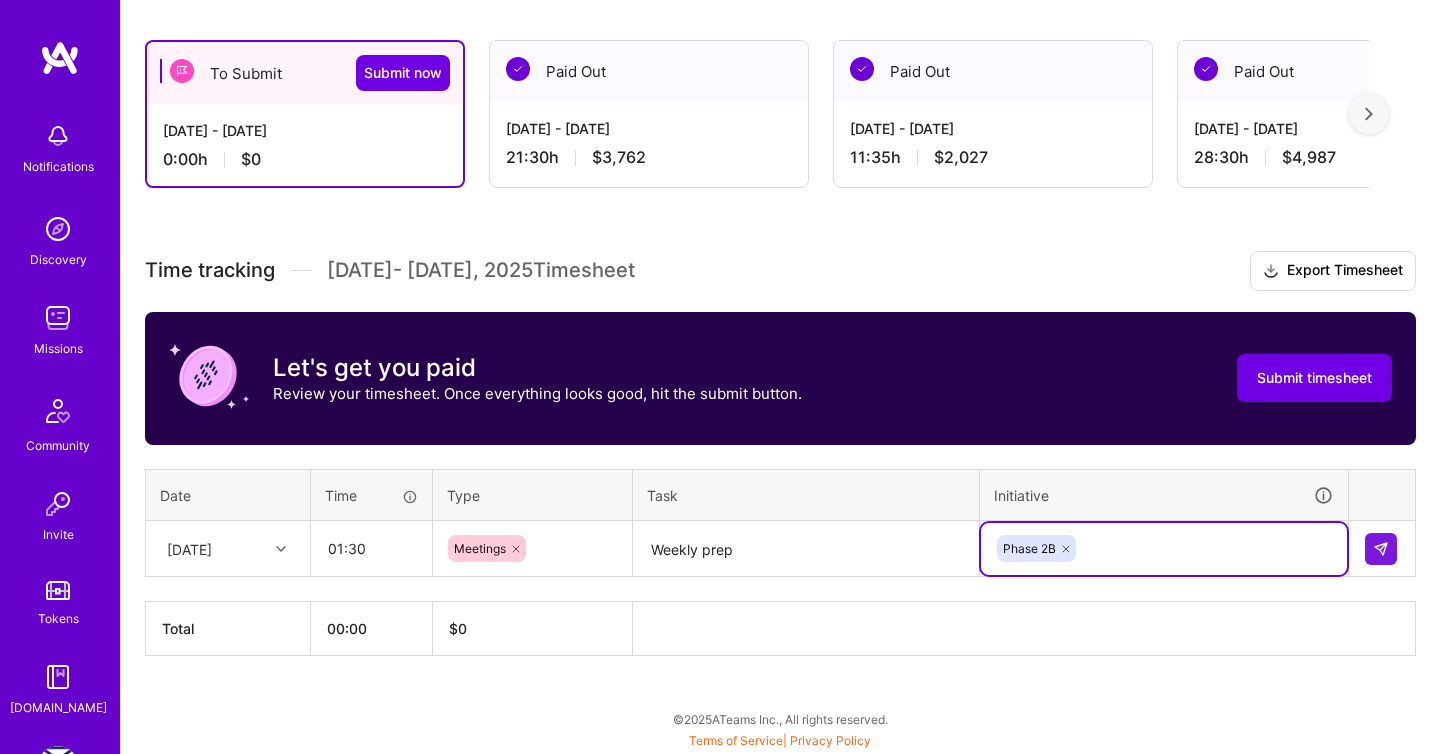 scroll, scrollTop: 327, scrollLeft: 0, axis: vertical 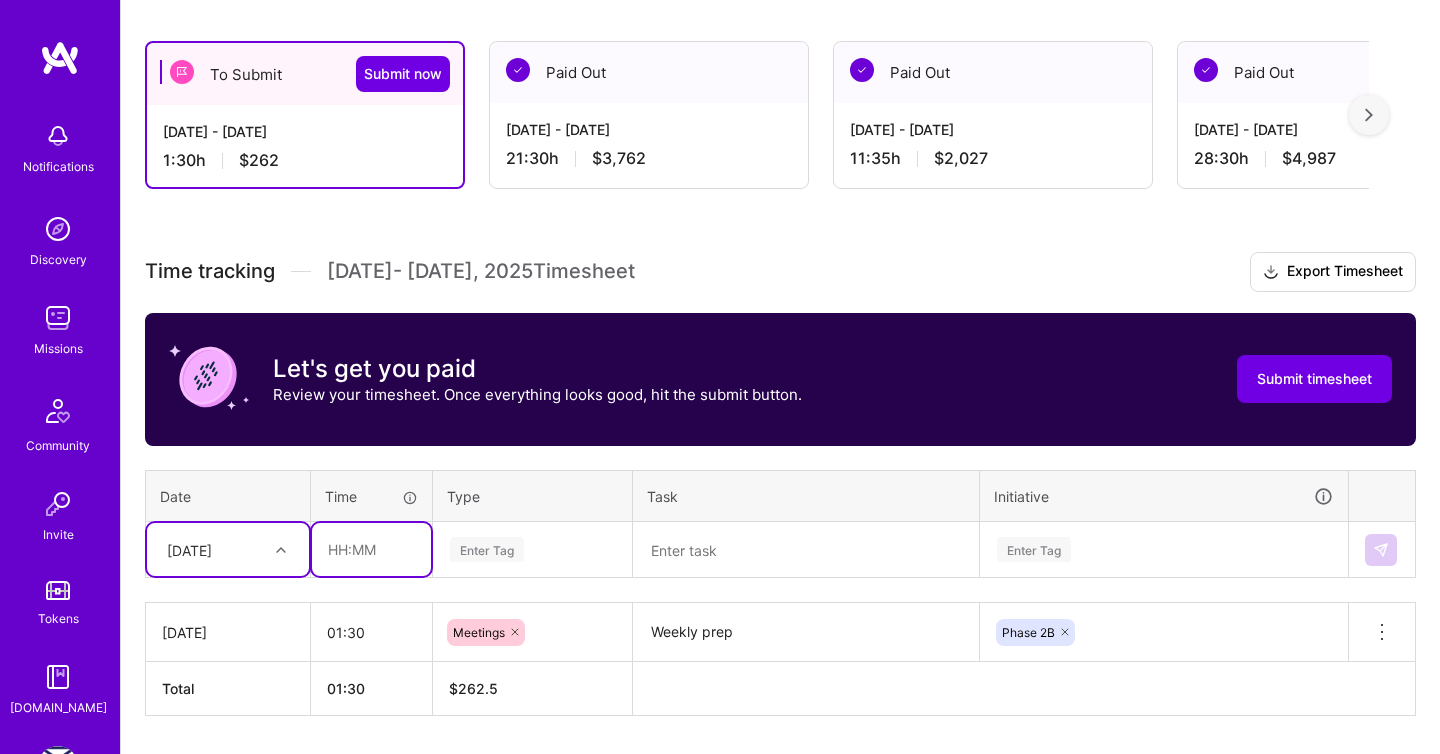 click at bounding box center (371, 549) 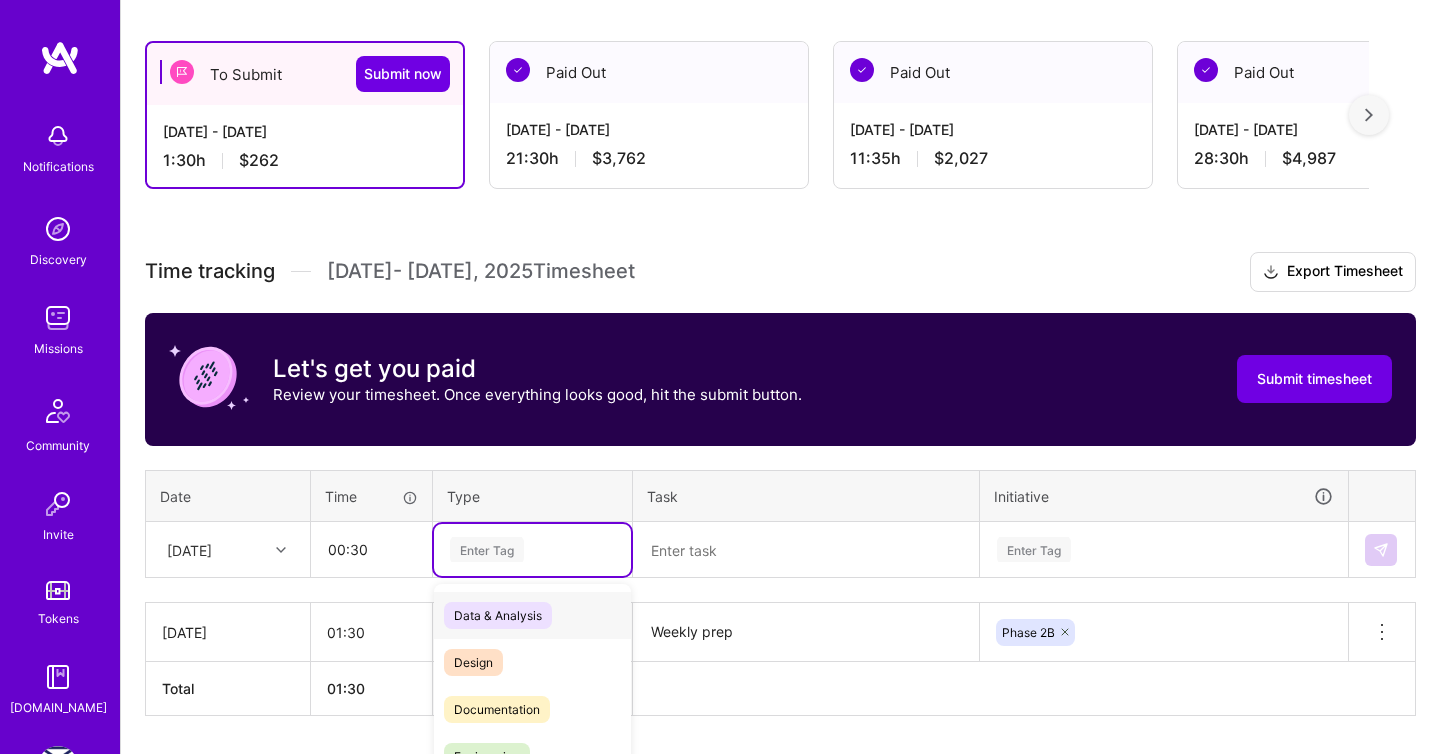 scroll, scrollTop: 386, scrollLeft: 0, axis: vertical 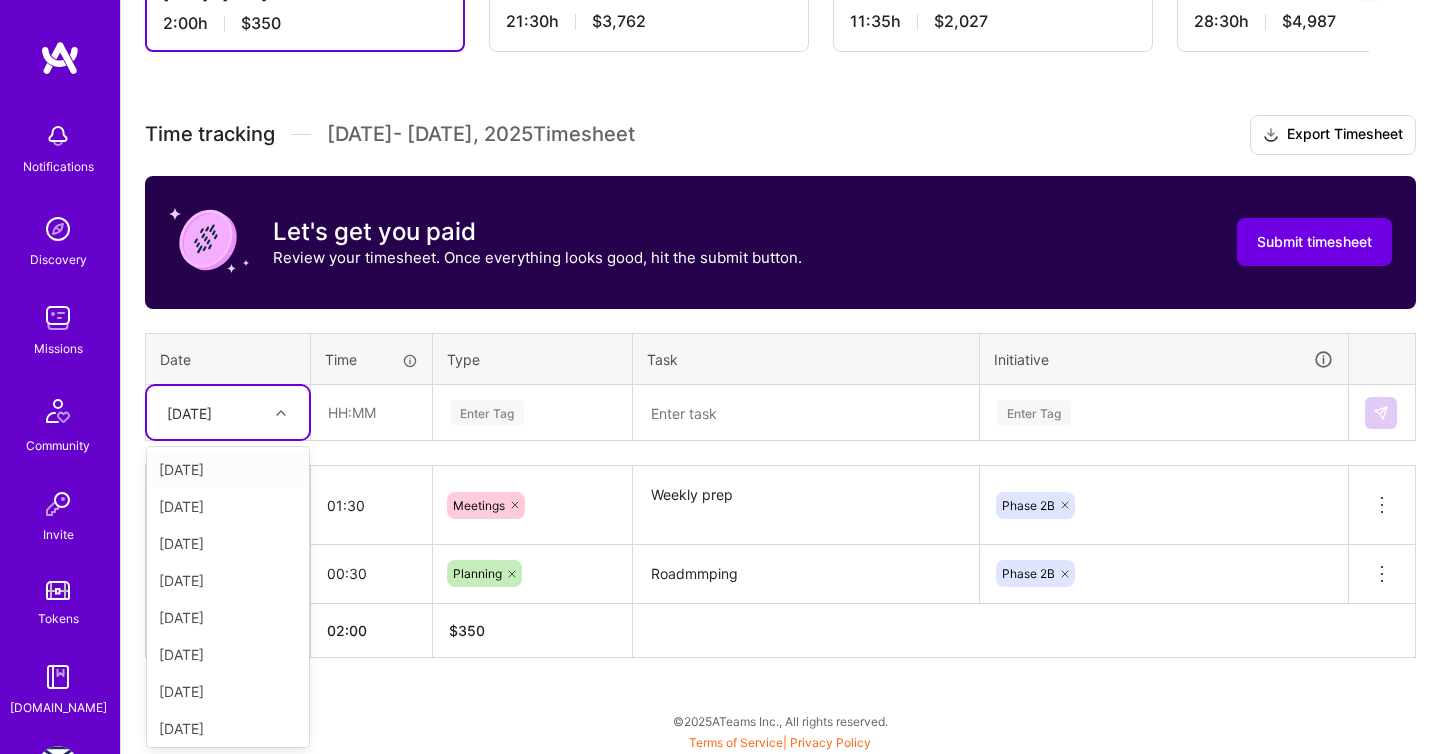 click on "[DATE]" at bounding box center [212, 412] 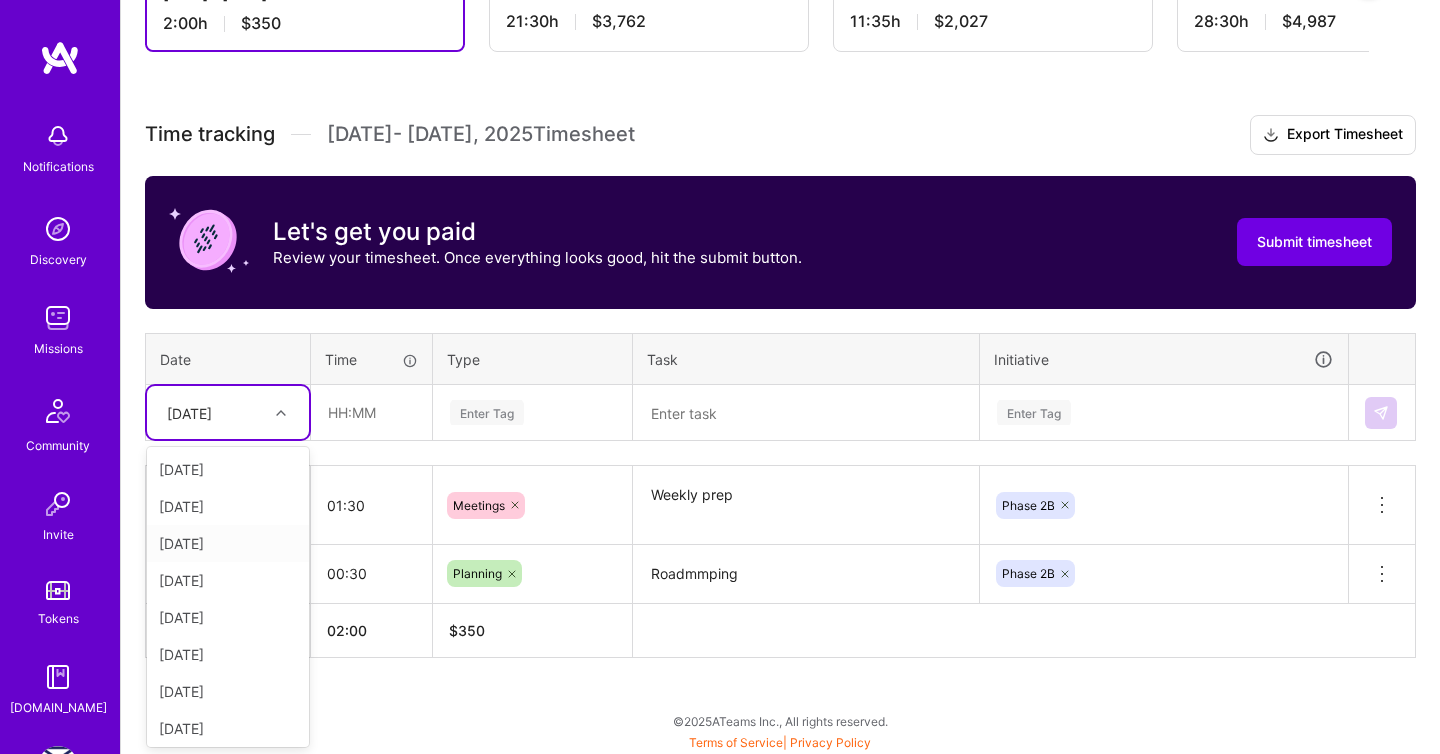 scroll, scrollTop: 2, scrollLeft: 0, axis: vertical 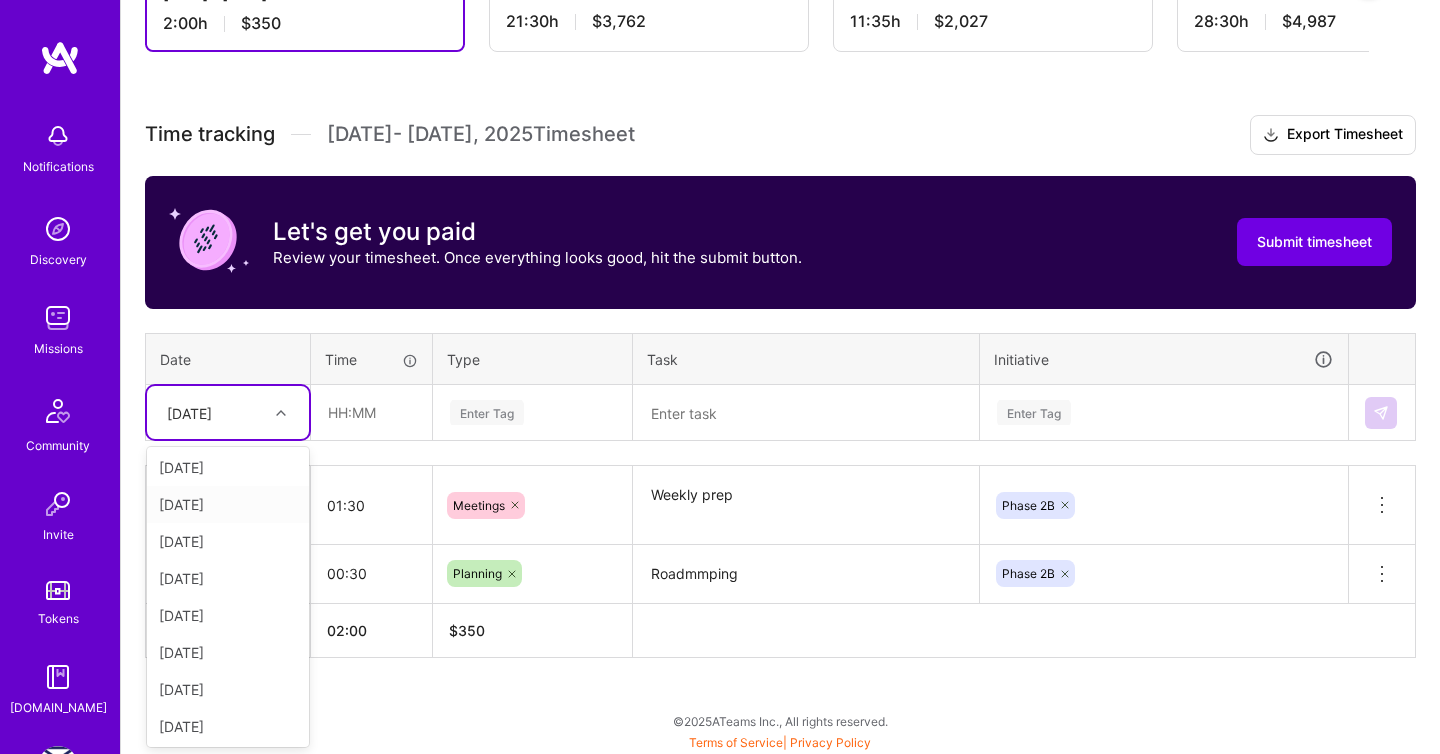 click on "[DATE]" at bounding box center [228, 504] 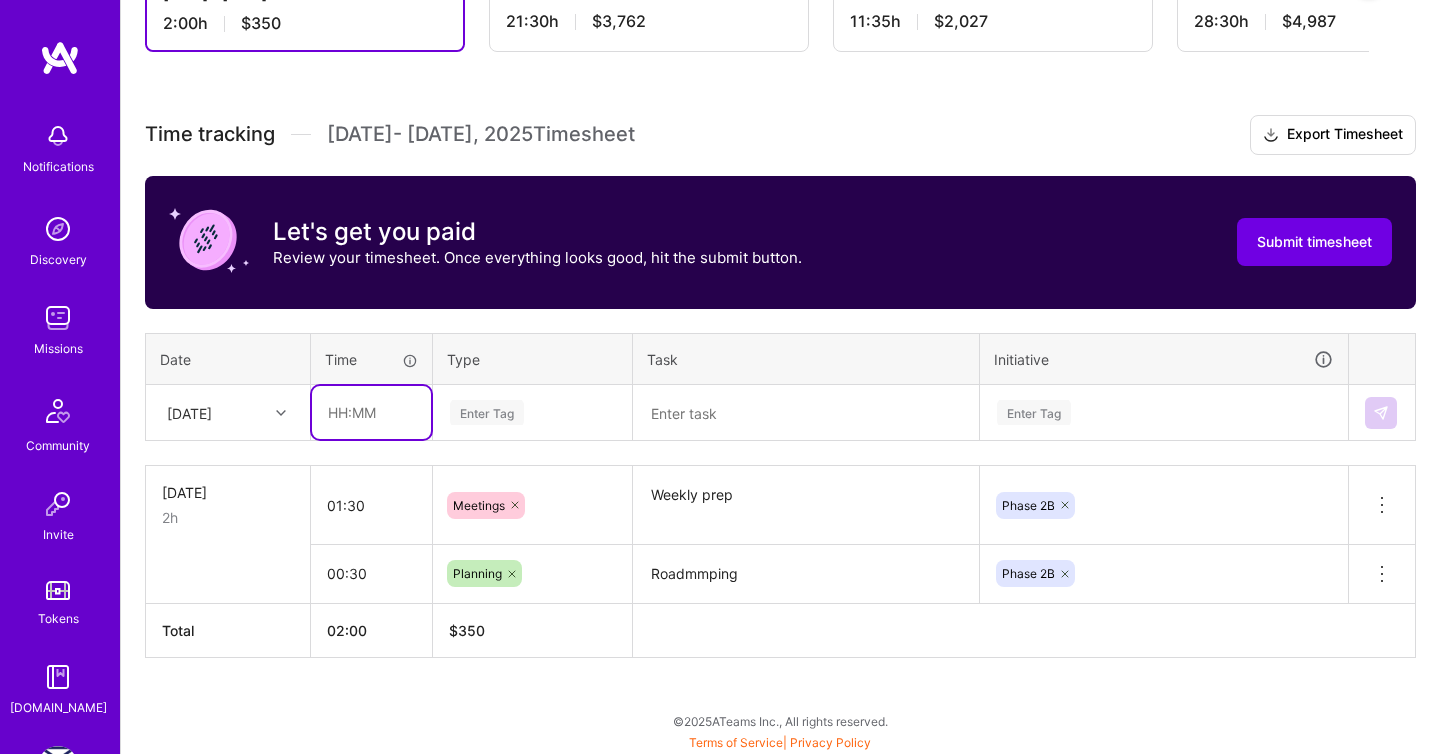 click at bounding box center (371, 412) 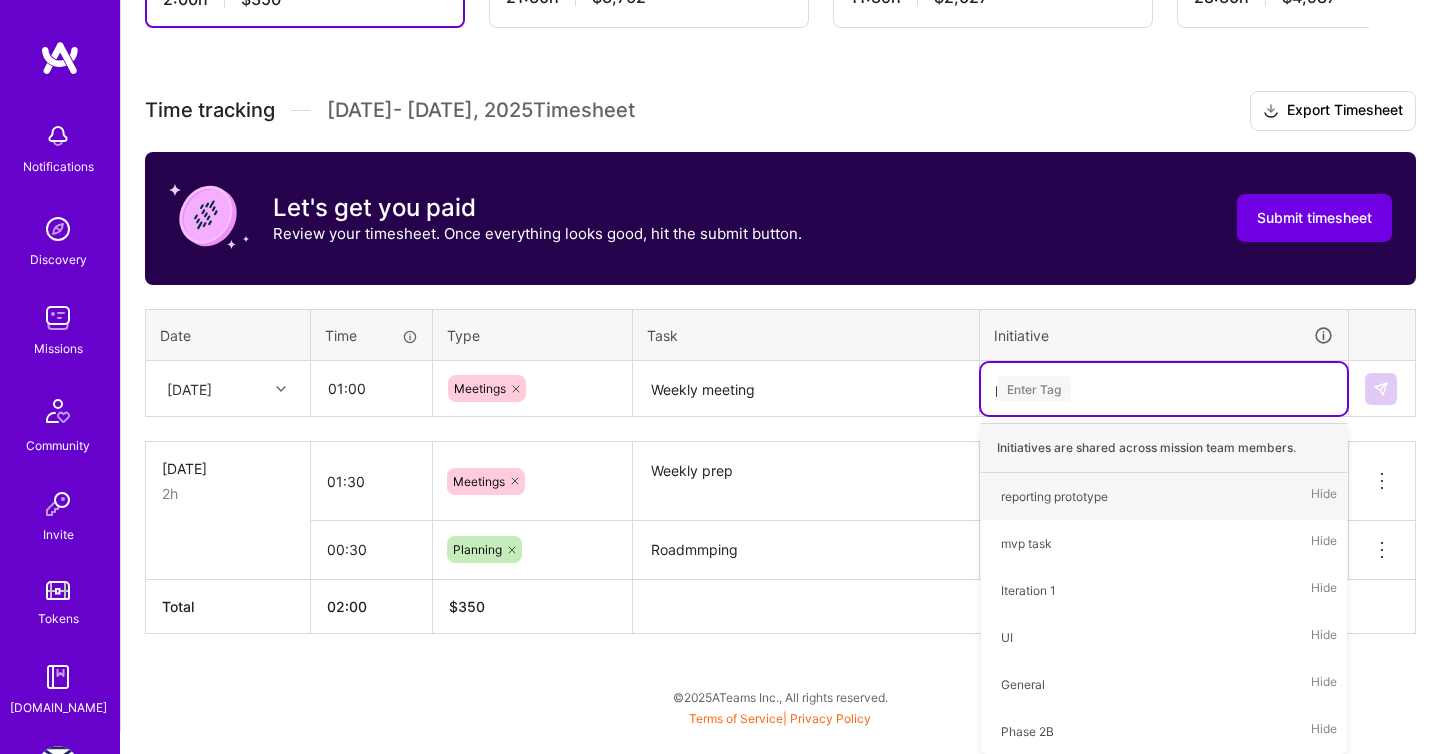 scroll, scrollTop: 465, scrollLeft: 0, axis: vertical 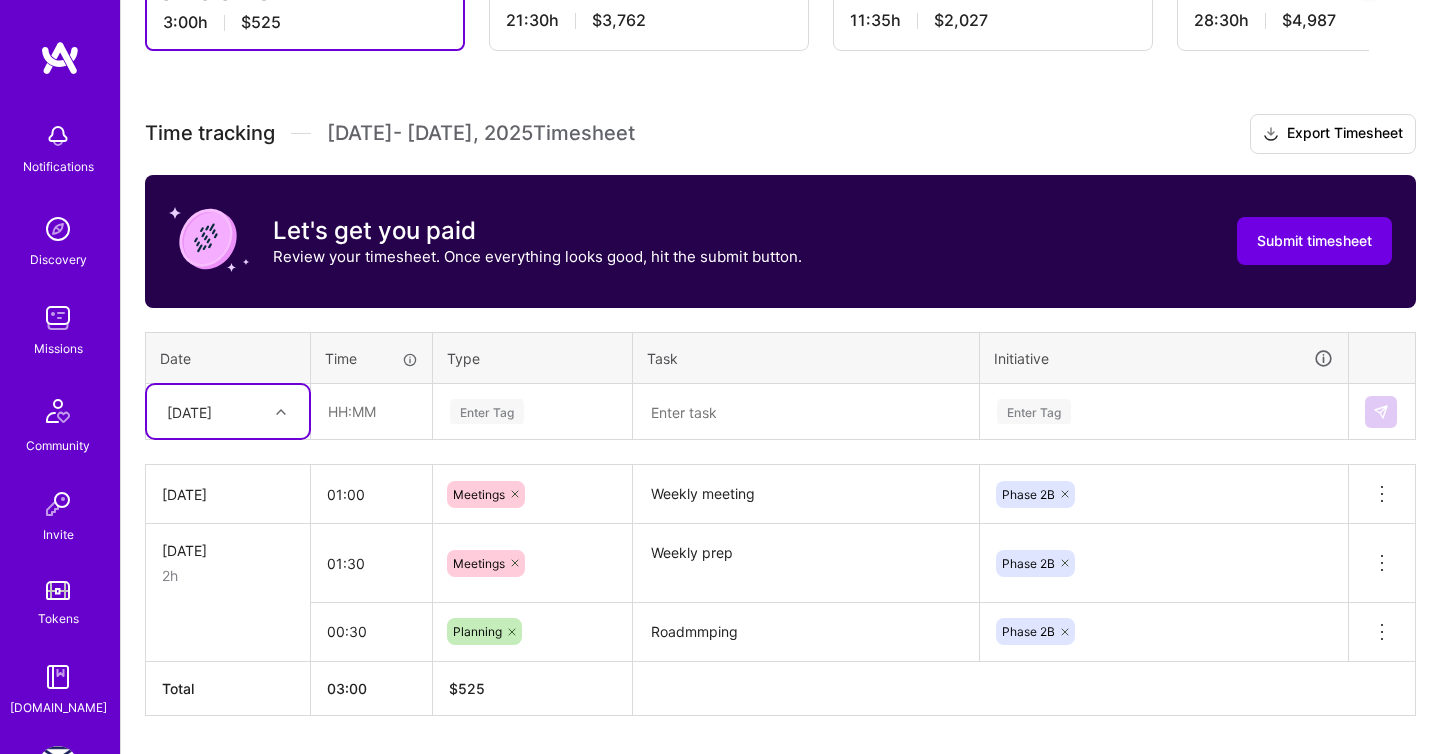 click on "[DATE]" at bounding box center (189, 411) 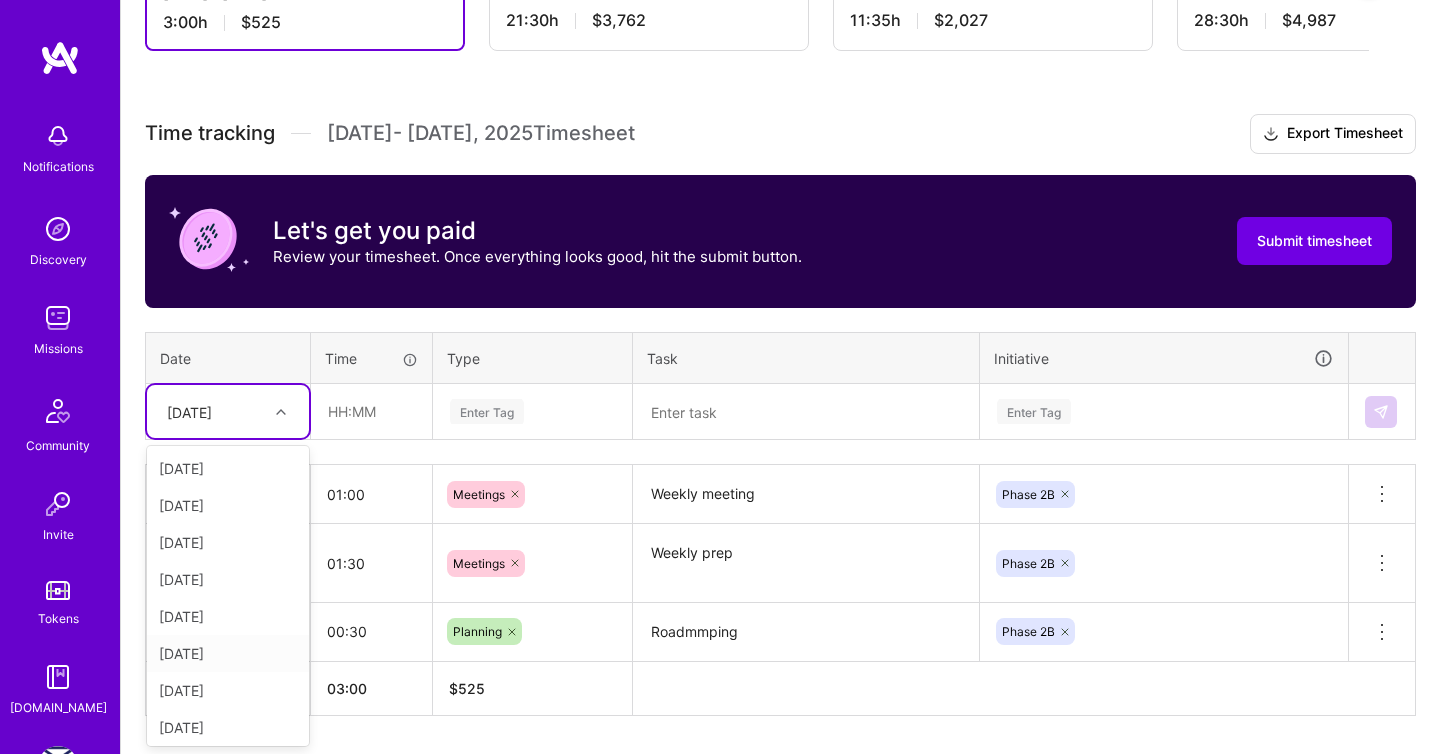 click on "[DATE]" at bounding box center (228, 653) 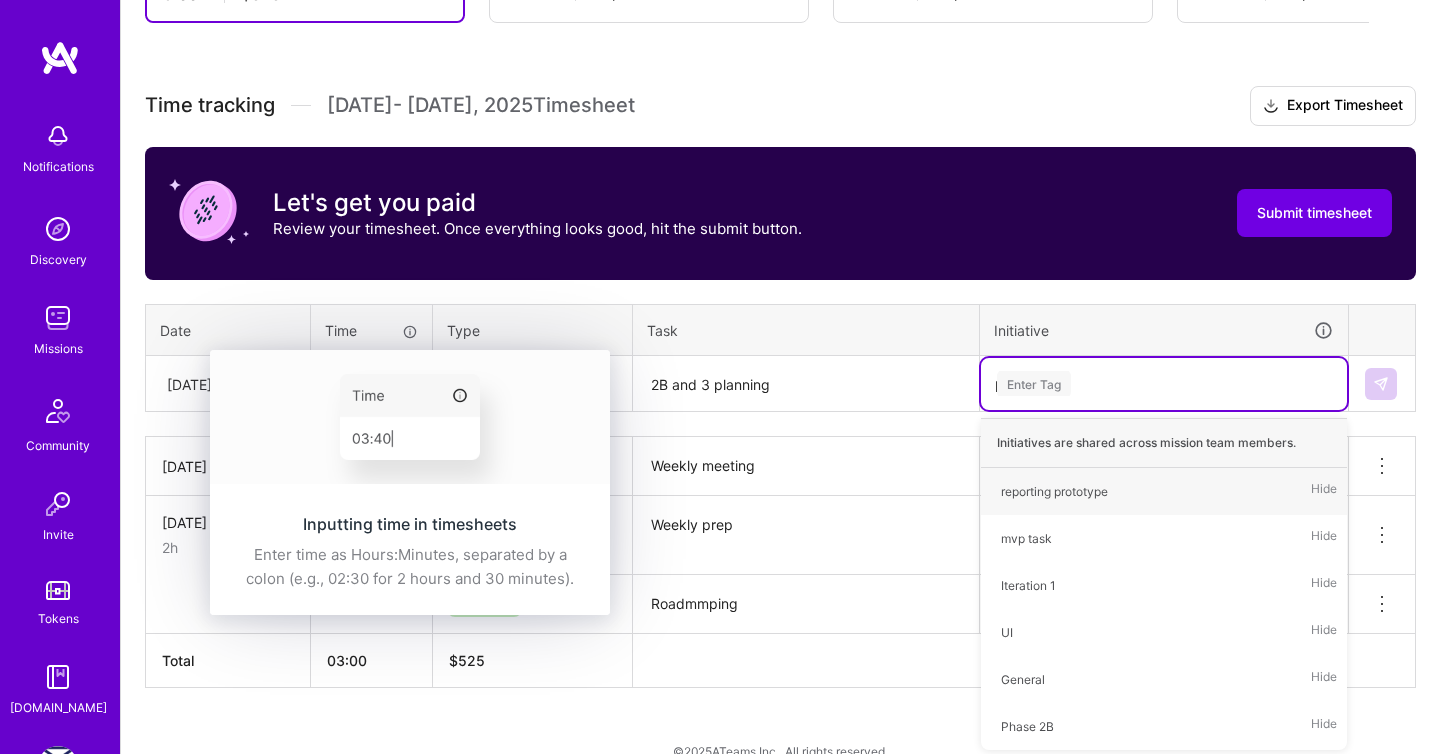 scroll, scrollTop: 496, scrollLeft: 0, axis: vertical 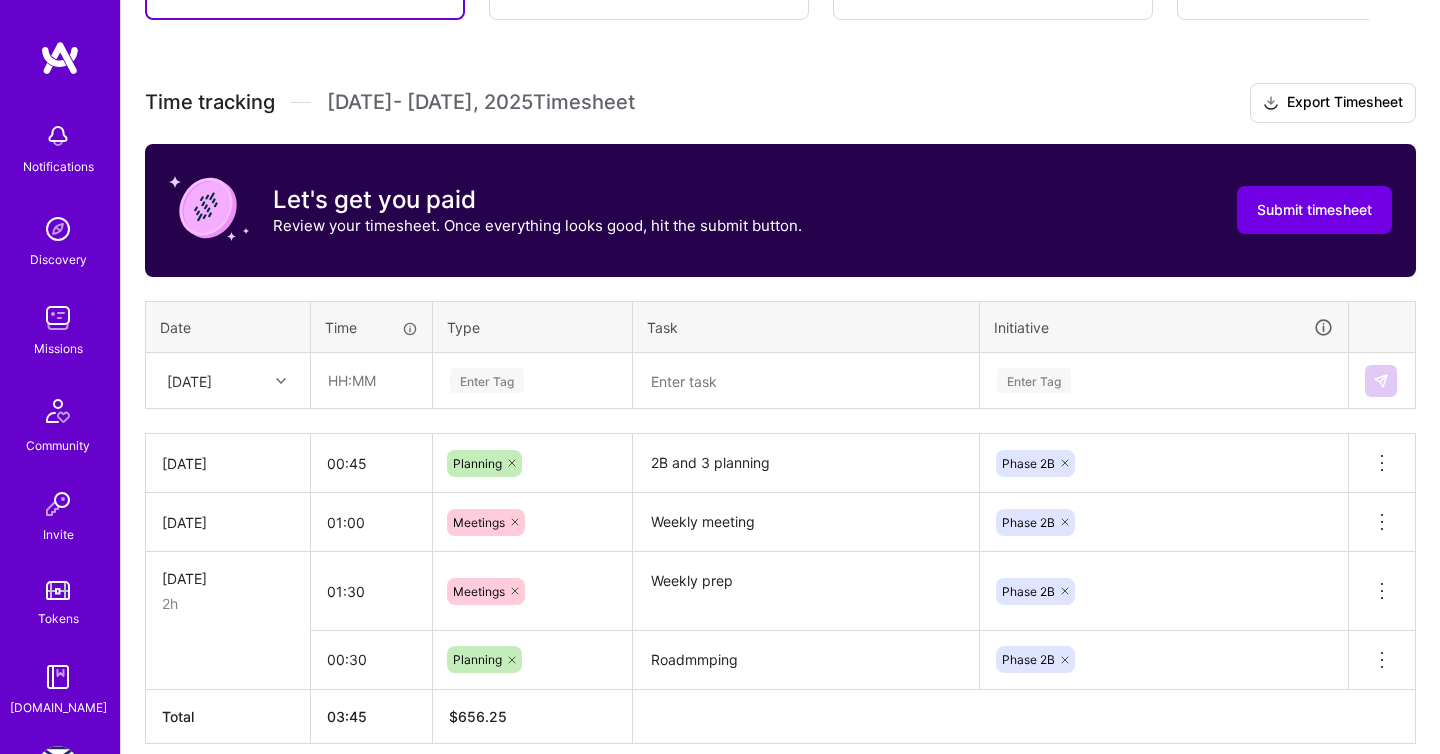 click on "Time tracking [DATE]  -   [DATE]  Timesheet Export Timesheet Let's get you paid Review your timesheet. Once everything looks good, hit the submit button. Submit timesheet Date Time Type Task Initiative  [DATE] Enter Tag Enter Tag [DATE] 00:45 Planning
2B and 3 planning Phase 2B
Delete row [DATE] 01:00 Meetings
Weekly meeting  Phase 2B
Delete row [DATE] 2h 01:30 Meetings
Weekly prep Phase 2B
Delete row 00:30 Planning
Roadmmping Phase 2B
Delete row Total 03:45 $ 656.25" at bounding box center (780, 413) 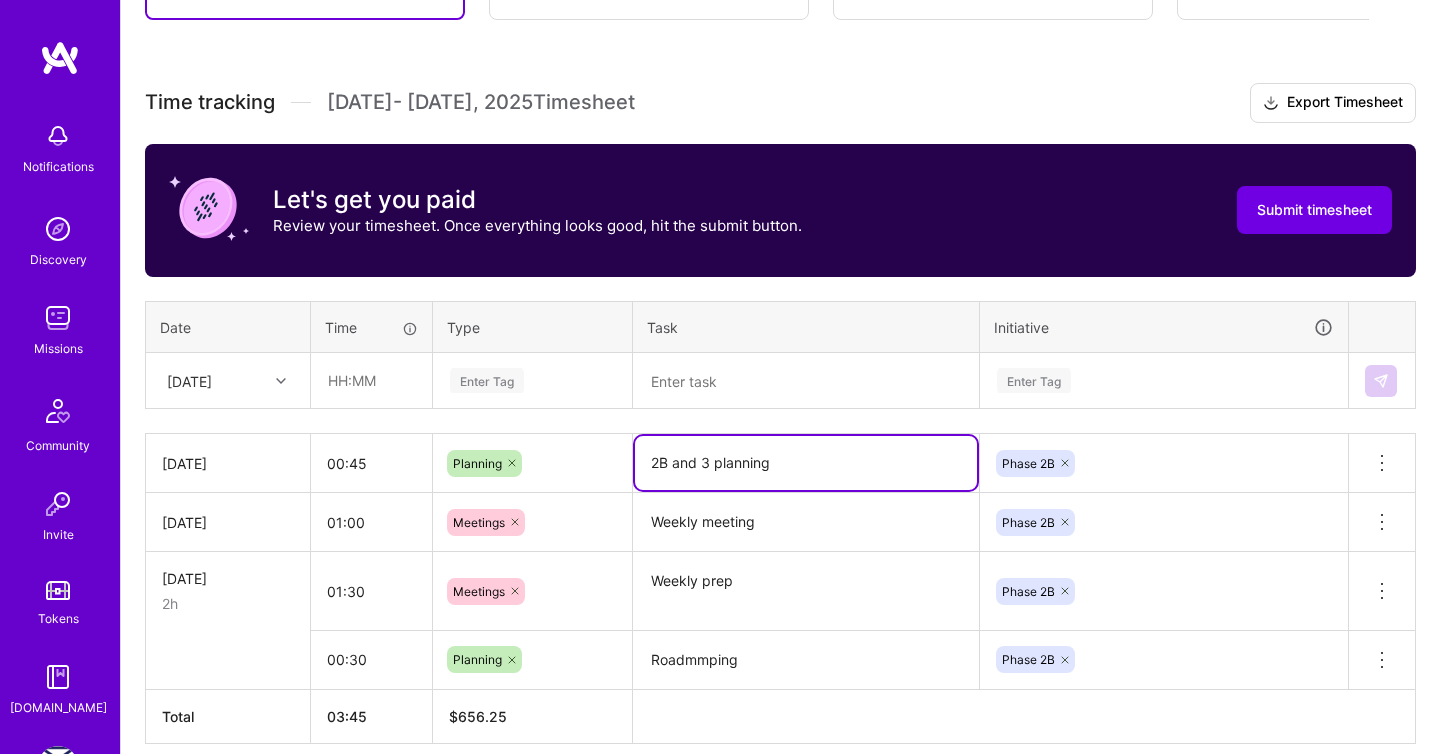 click on "2B and 3 planning" at bounding box center [806, 463] 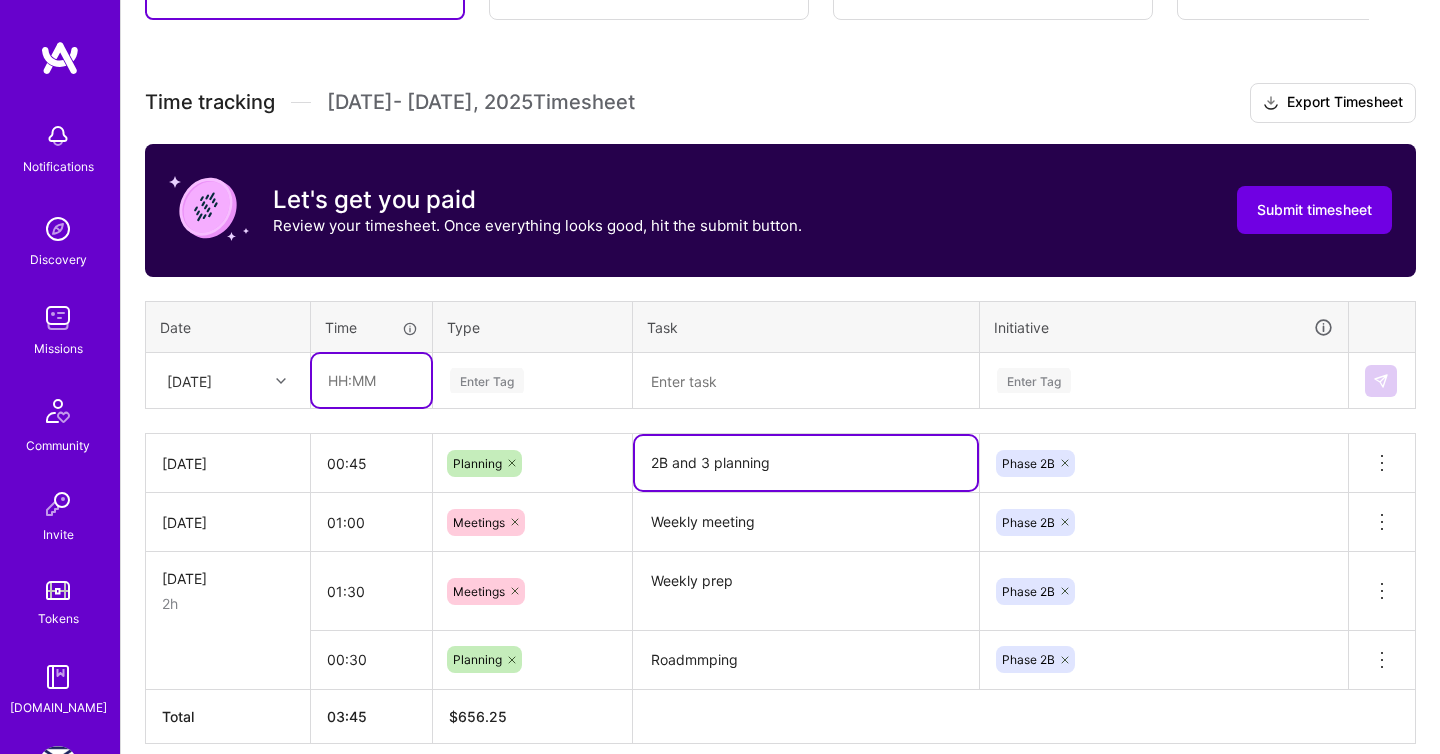 click at bounding box center [371, 380] 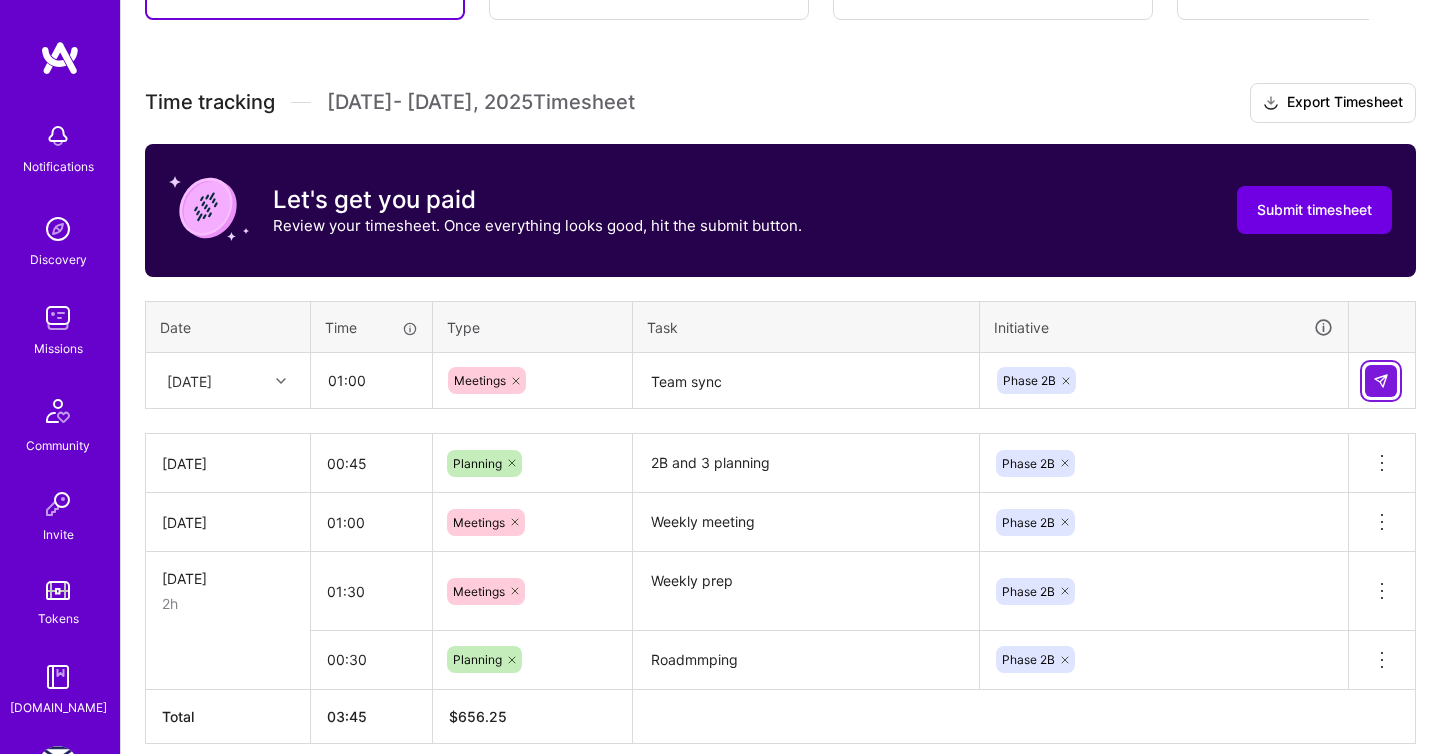 click at bounding box center [1381, 381] 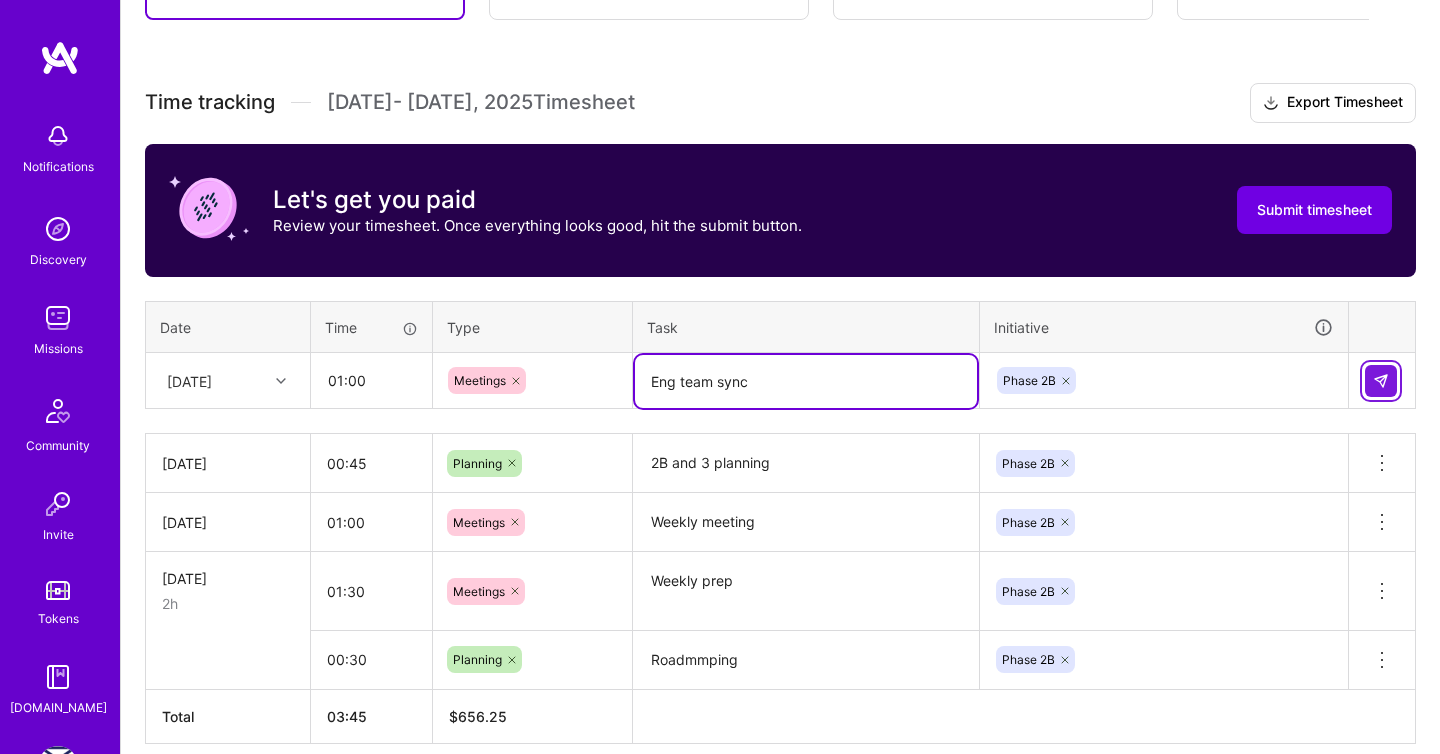 click at bounding box center (1381, 381) 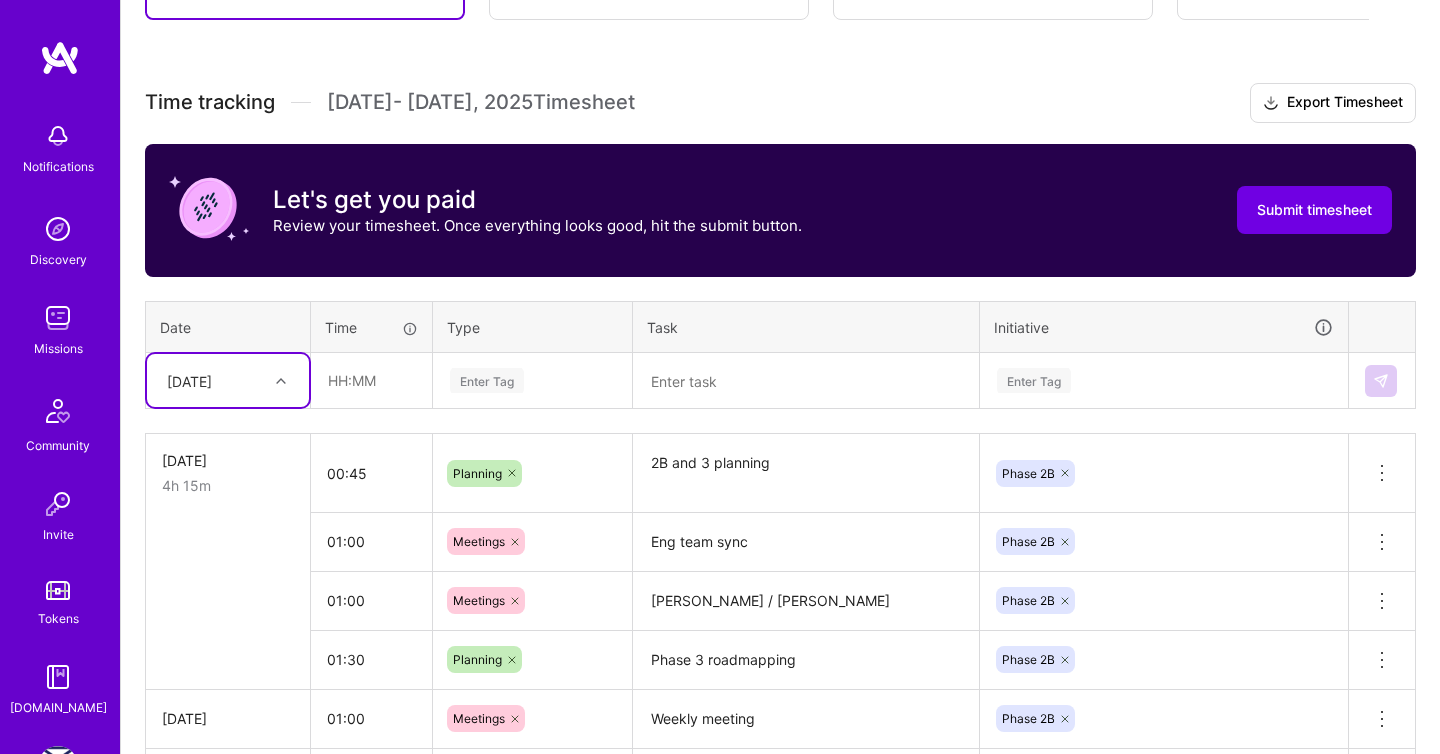 scroll, scrollTop: 514, scrollLeft: 0, axis: vertical 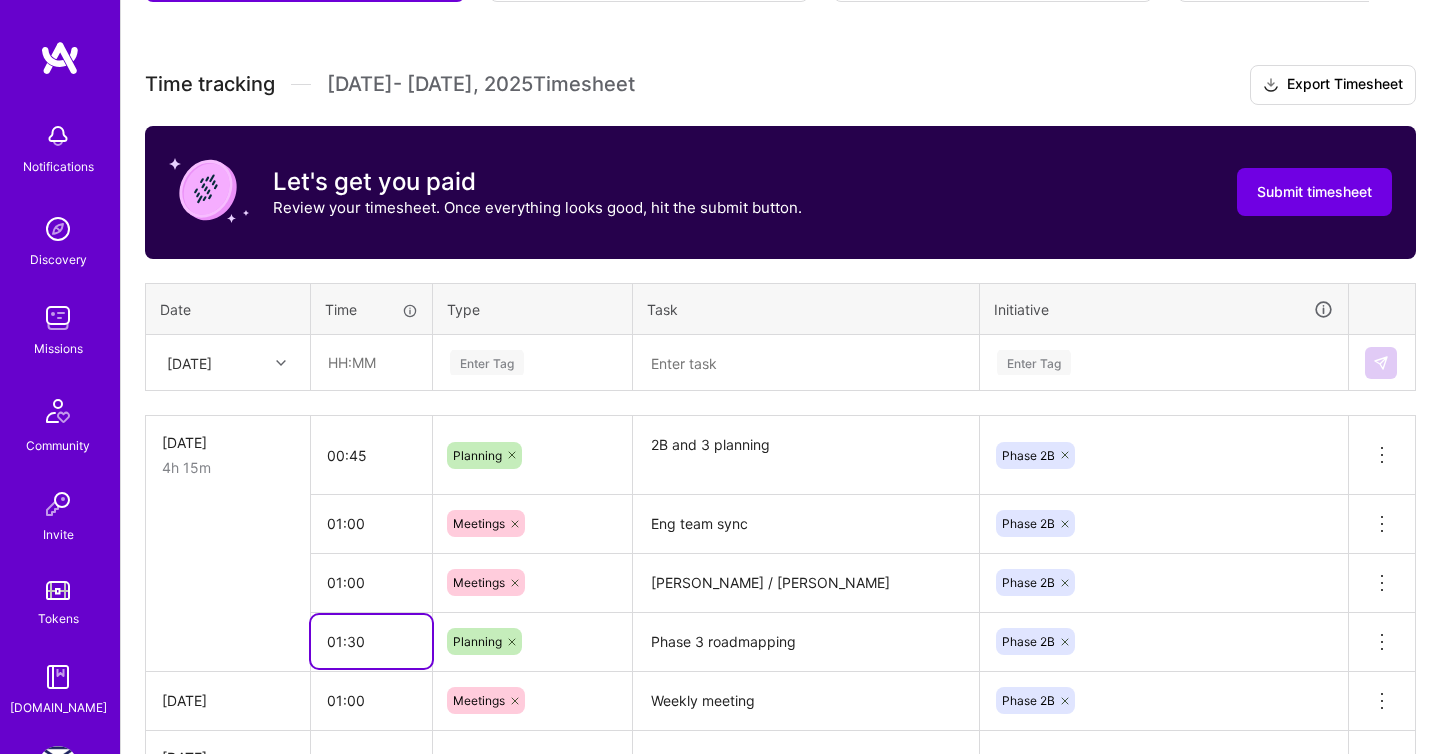 click on "01:30" at bounding box center [371, 641] 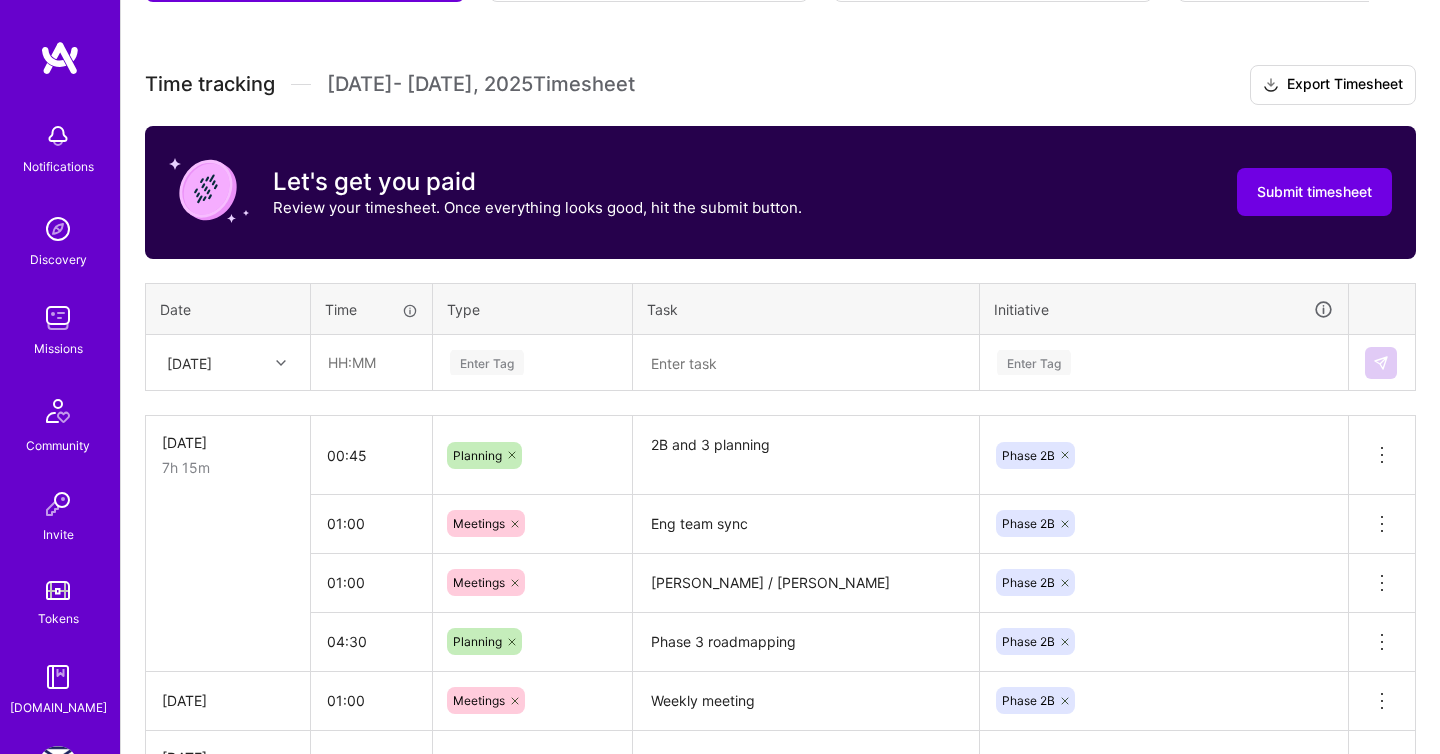 click on "Time tracking [DATE]  -   [DATE]  Timesheet Export Timesheet Let's get you paid Review your timesheet. Once everything looks good, hit the submit button. Submit timesheet Date Time Type Task Initiative  [DATE] Enter Tag Enter Tag [DATE] 7h 15m 00:45 Planning
2B and 3 planning Phase 2B
Delete row 01:00 Meetings
Eng team sync Phase 2B
Delete row 01:00 Meetings
[PERSON_NAME] / [PERSON_NAME] sync Phase 2B
Delete row 04:30 Planning
Phase 3 roadmapping Phase 2B
Delete row [DATE] 01:00 Meetings
Weekly meeting  Phase 2B
Delete row [DATE] 2h 01:30 Meetings
Weekly prep Phase 2B
Delete row 00:30 Planning
Roadmmping Phase 2B
Delete row Total 10:15 $ 1,793.75" at bounding box center (780, 493) 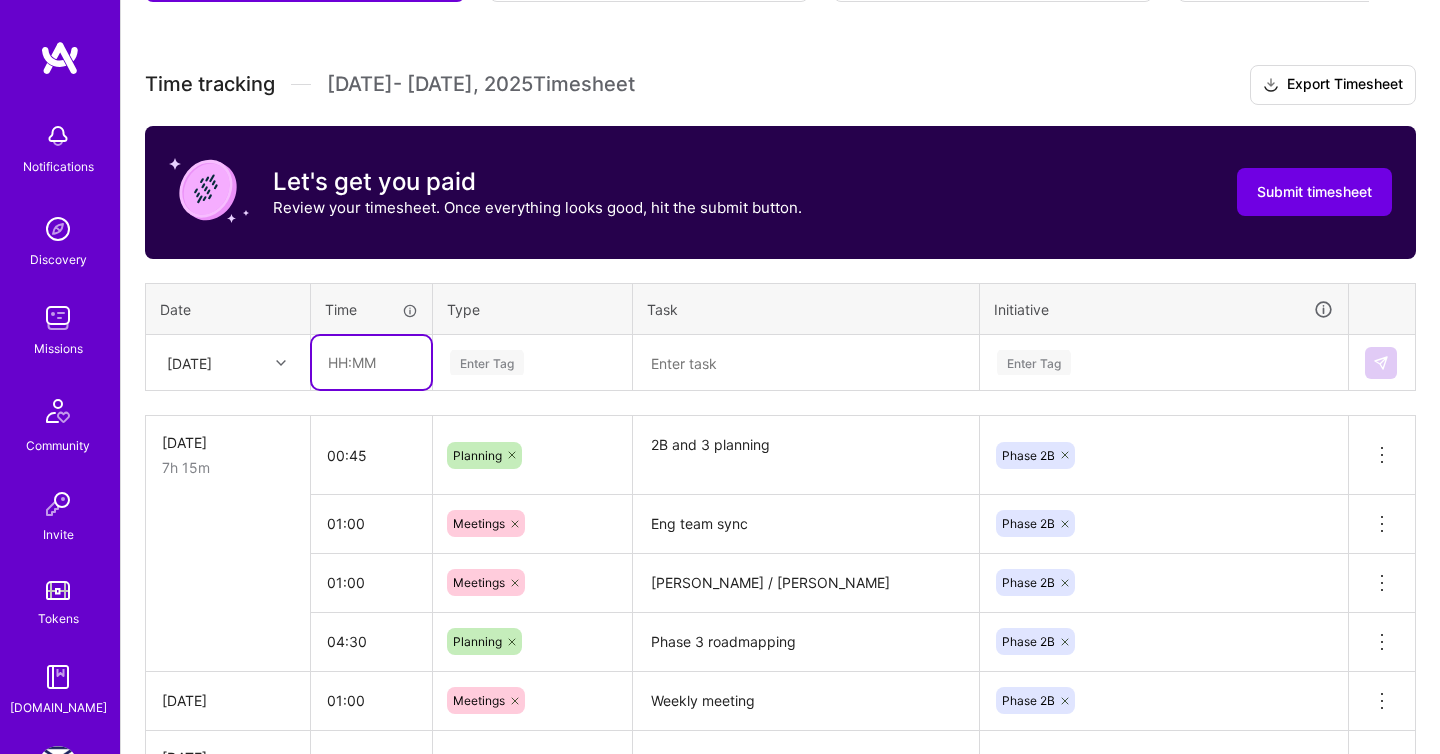 click at bounding box center (371, 362) 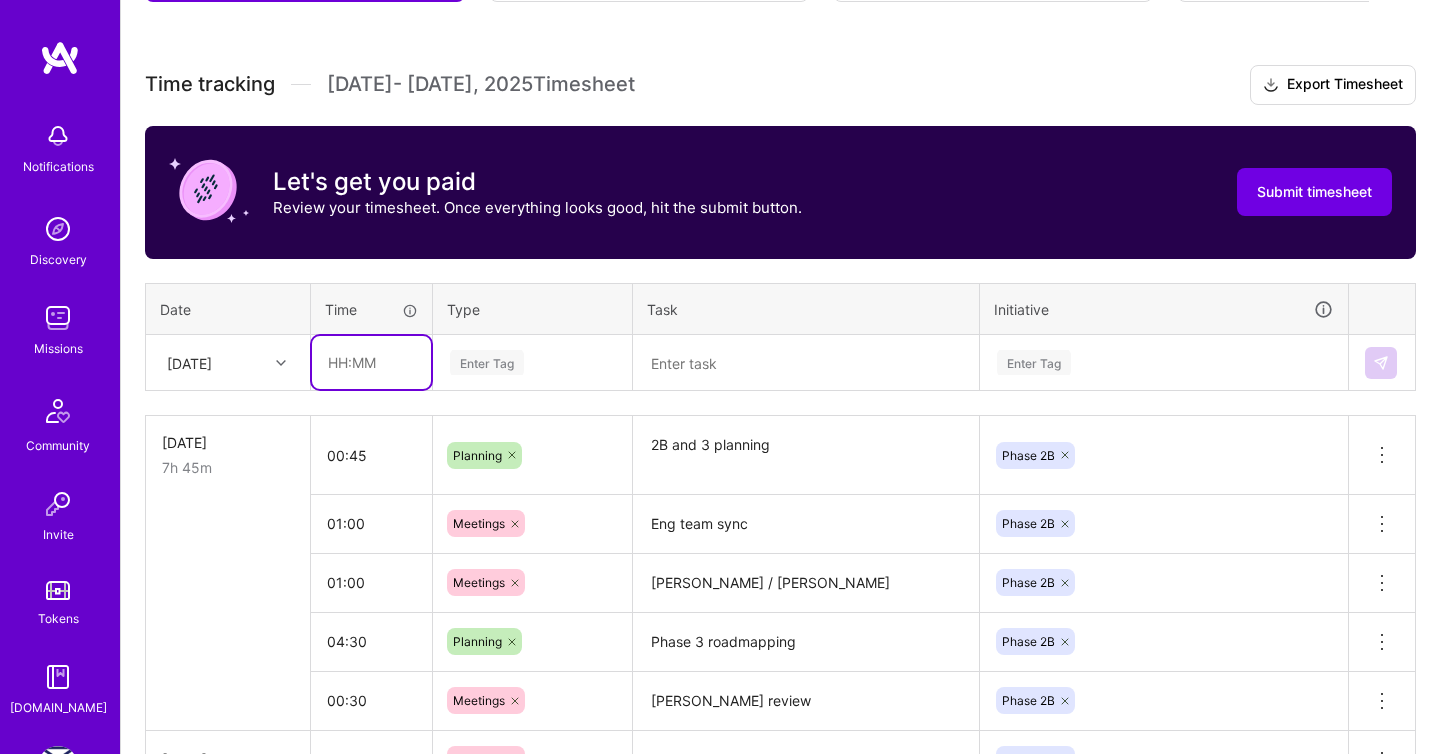 click at bounding box center (371, 362) 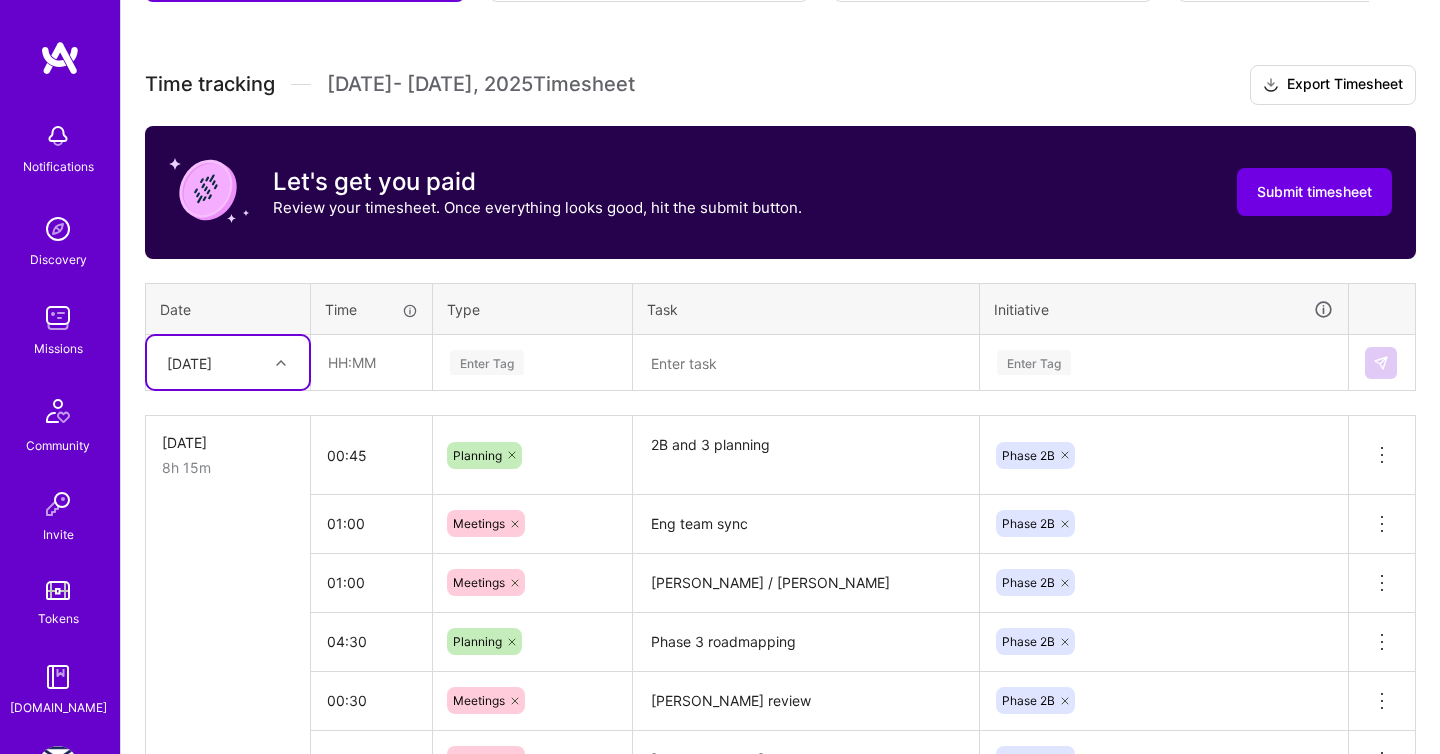 click at bounding box center [283, 363] 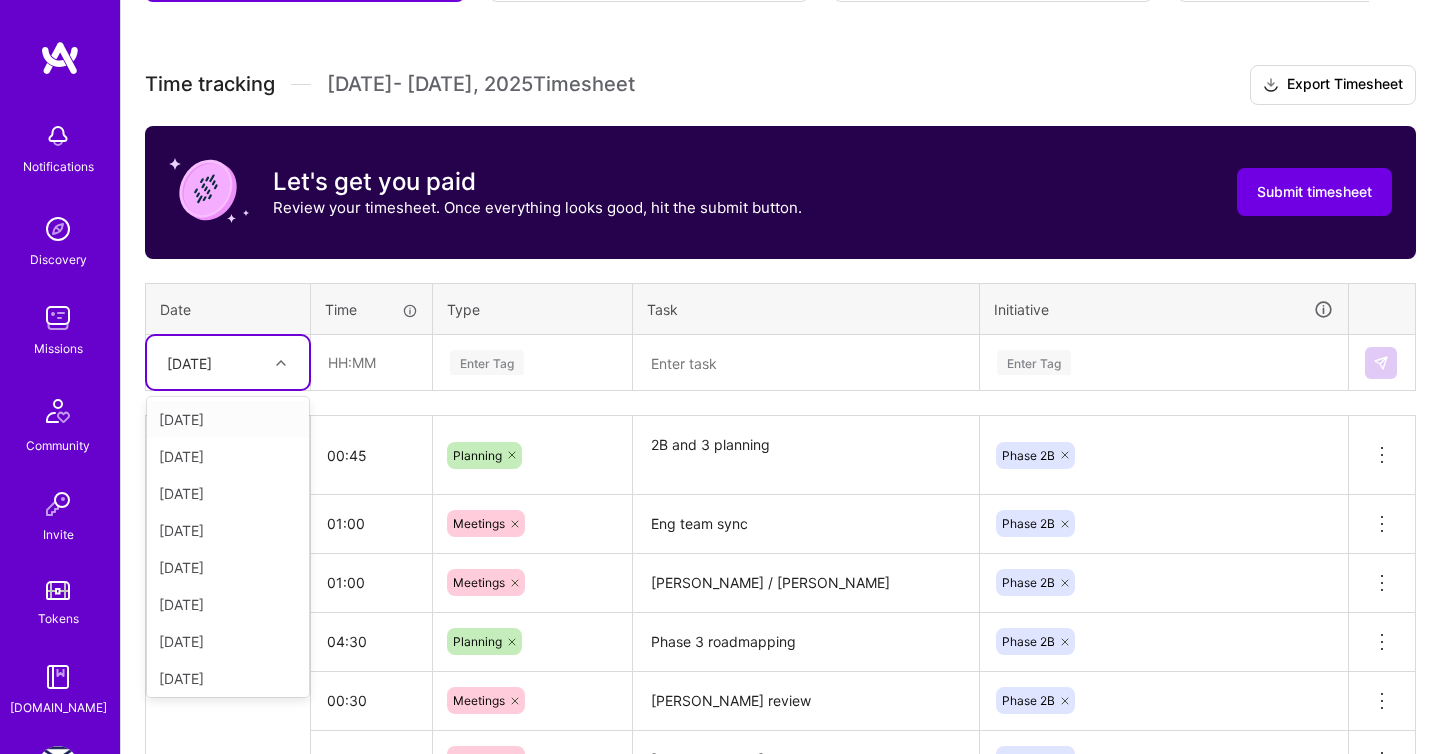 click on "[DATE]" at bounding box center (228, 419) 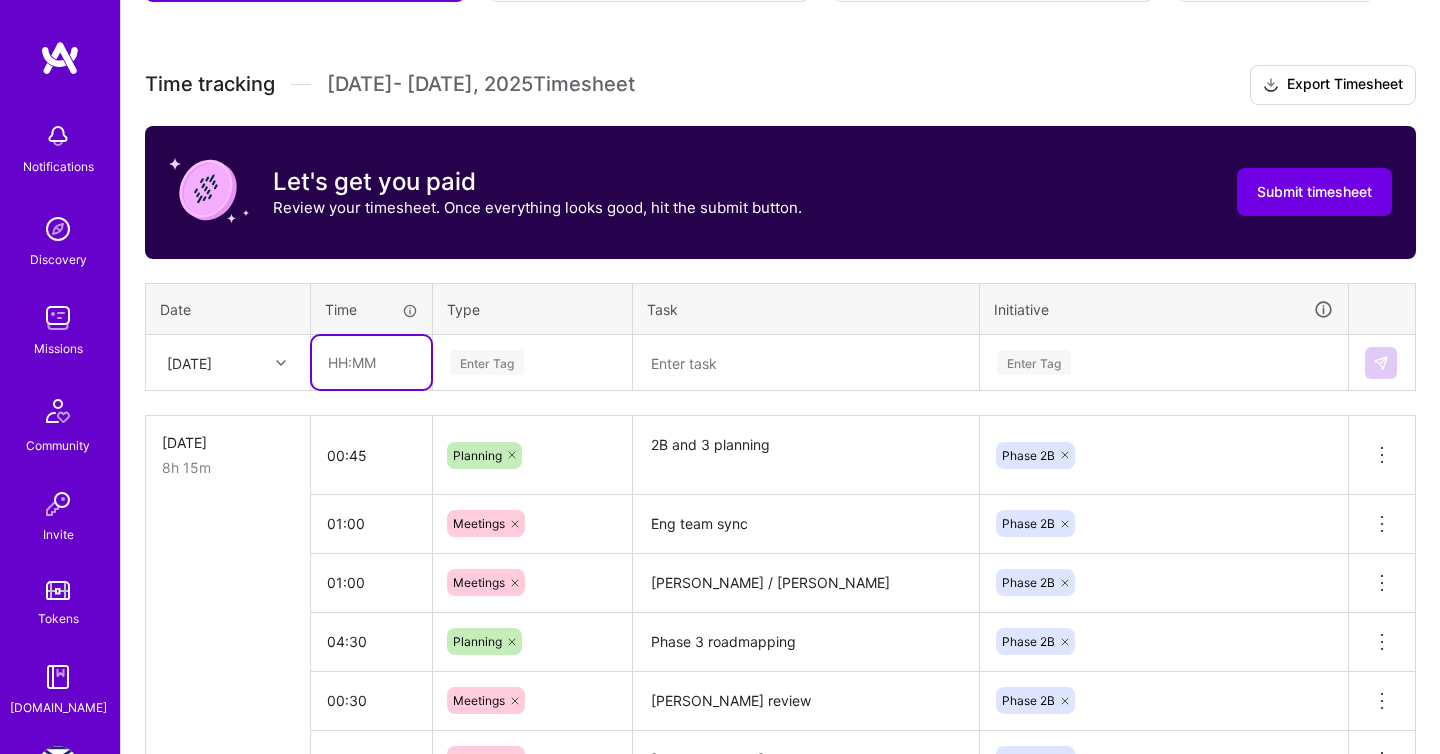 click at bounding box center [371, 362] 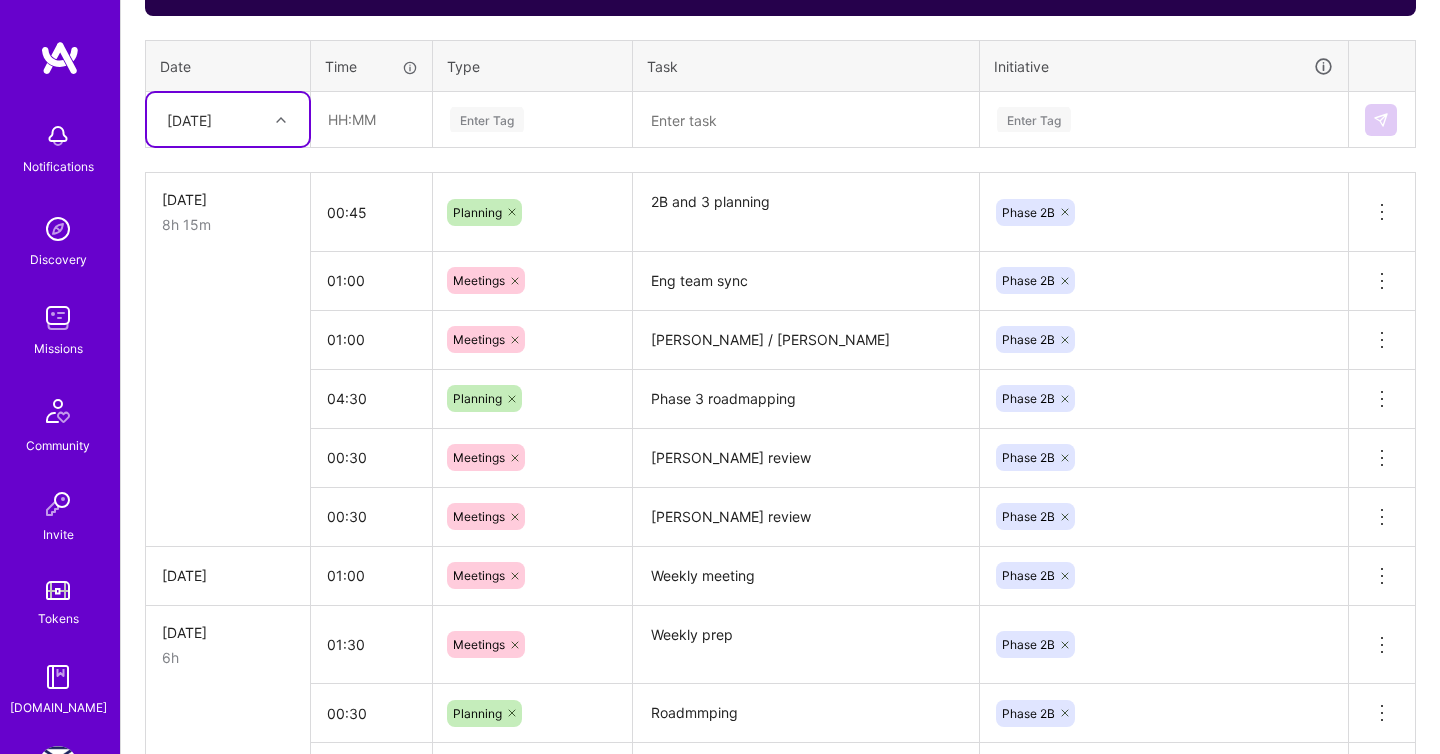 scroll, scrollTop: 753, scrollLeft: 0, axis: vertical 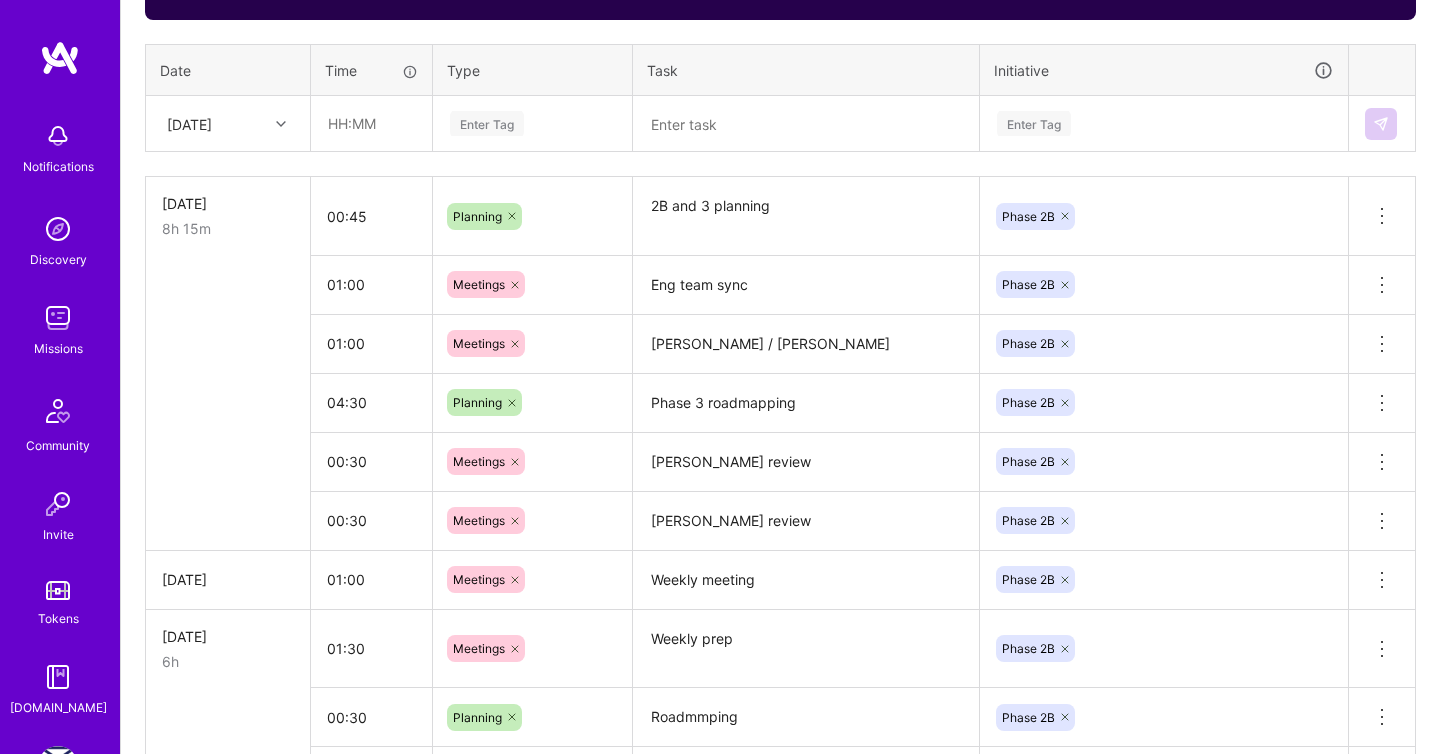 click on "Time" at bounding box center [371, 70] 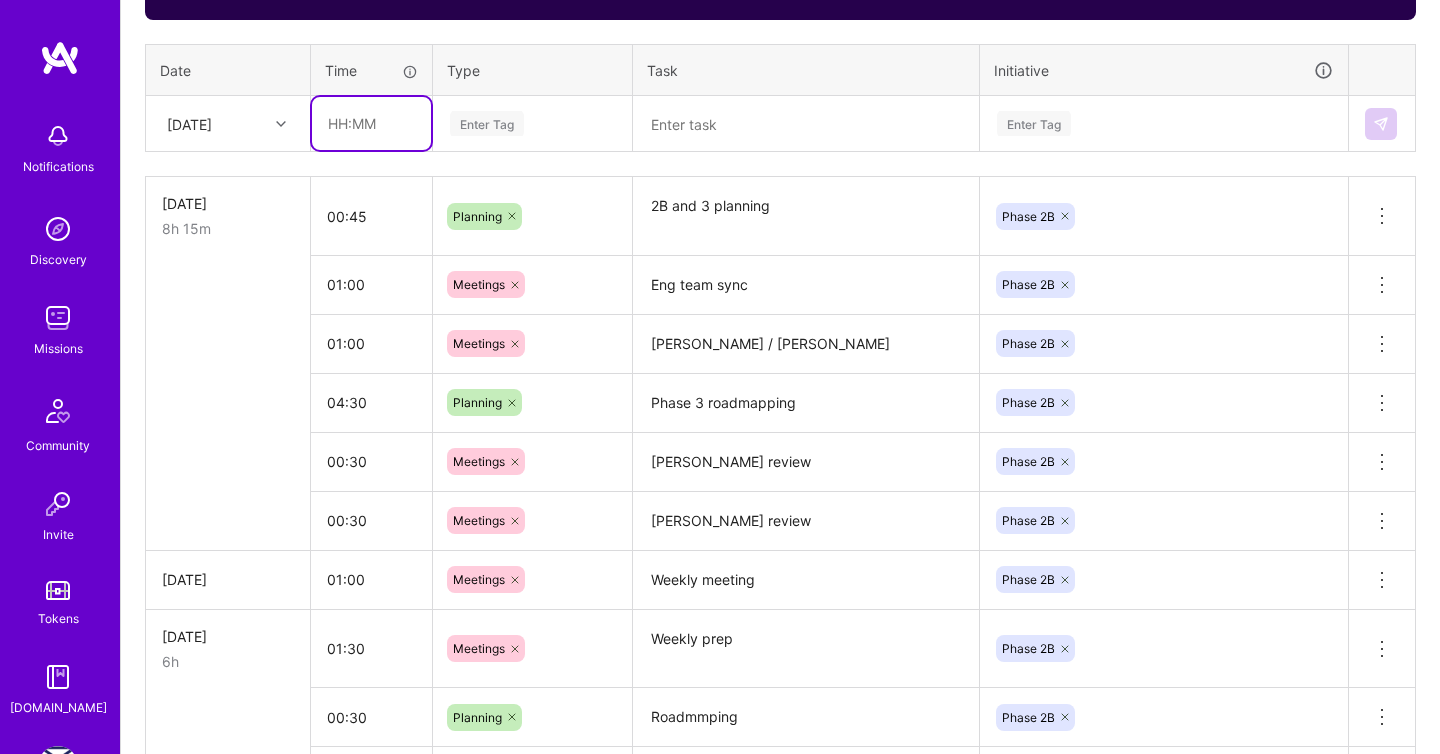 click at bounding box center (371, 123) 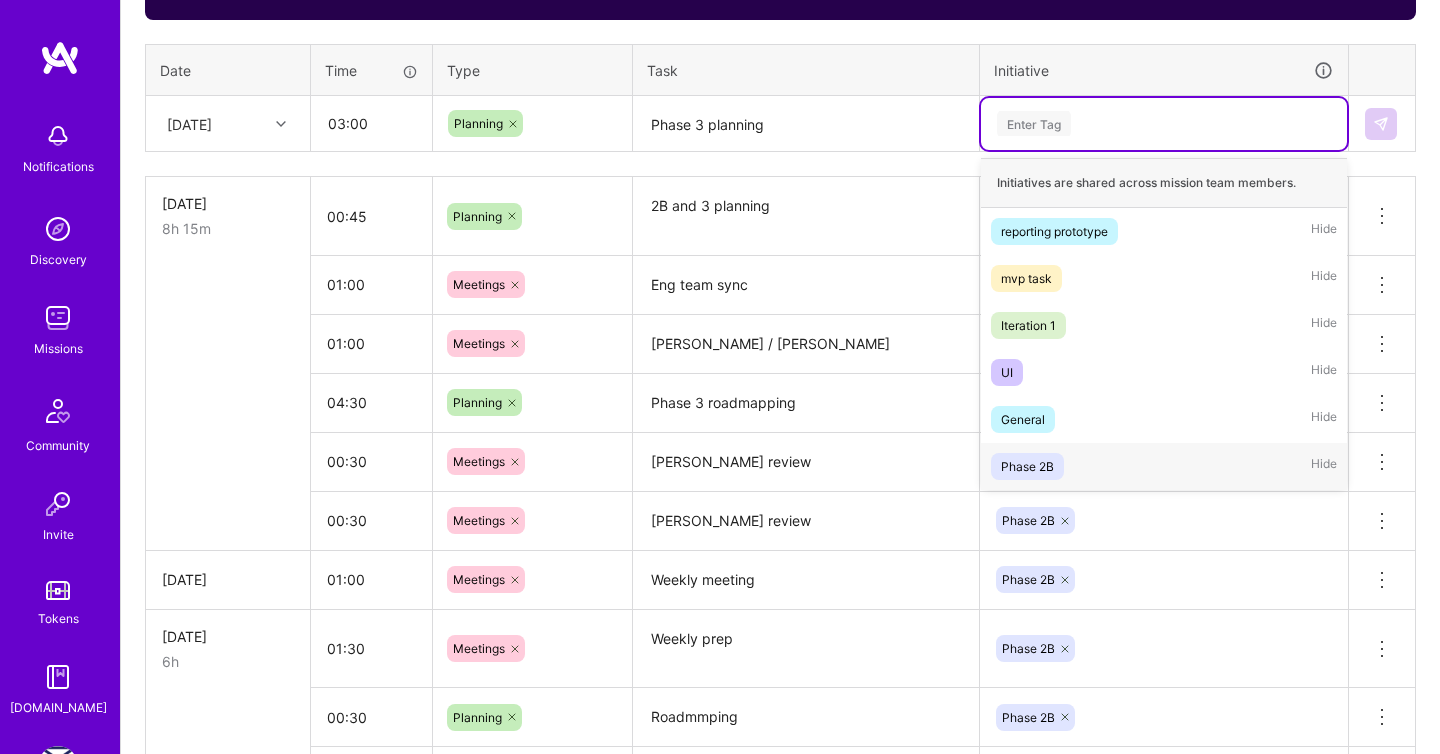 click on "Phase 2B Hide" at bounding box center (1164, 466) 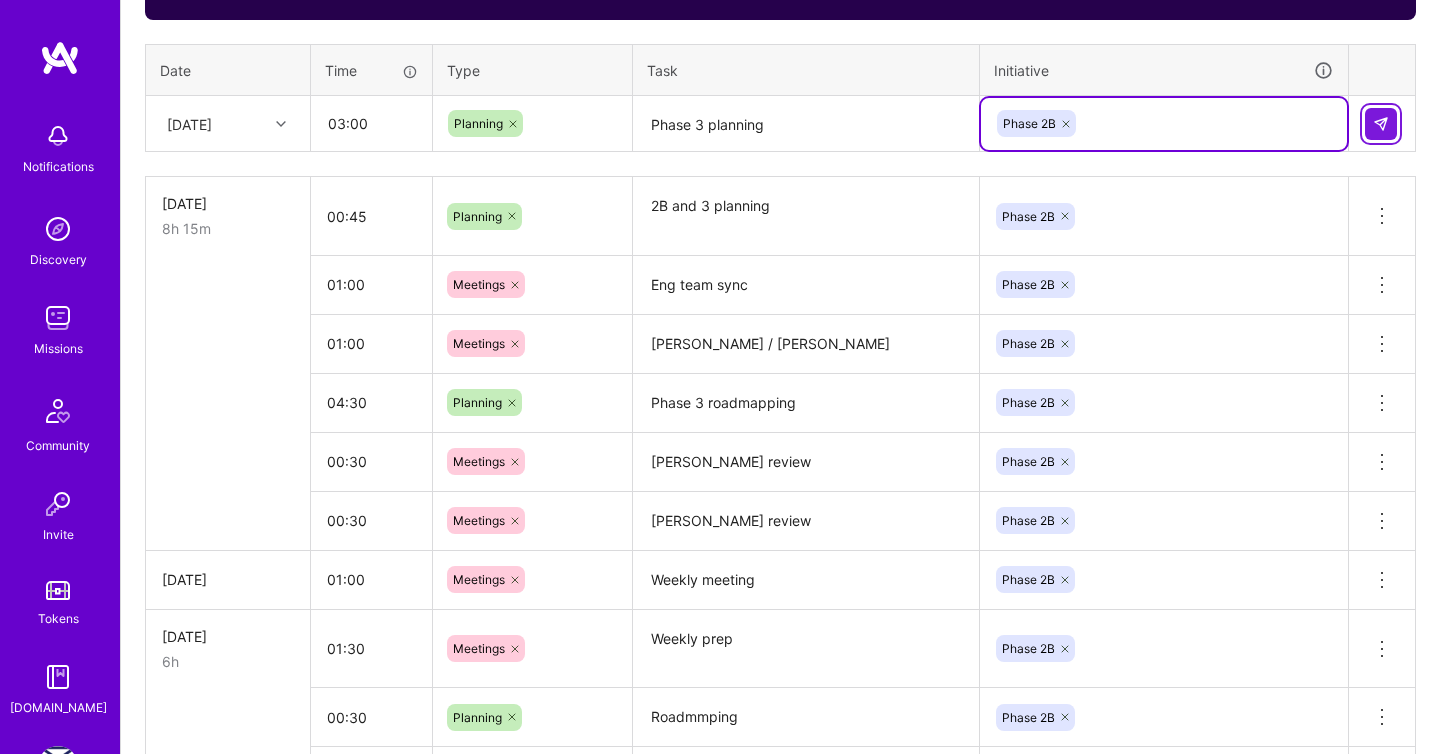 click at bounding box center [1381, 124] 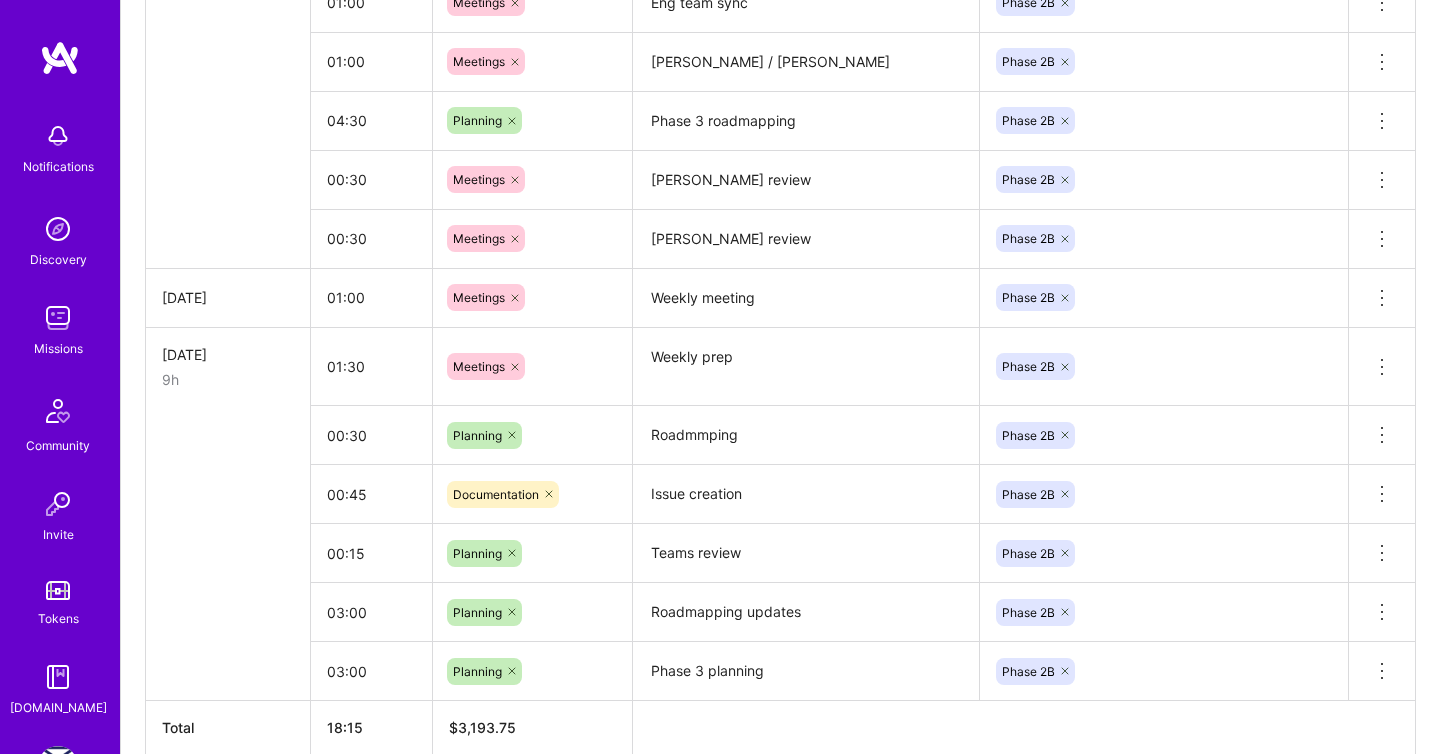 scroll, scrollTop: 1133, scrollLeft: 0, axis: vertical 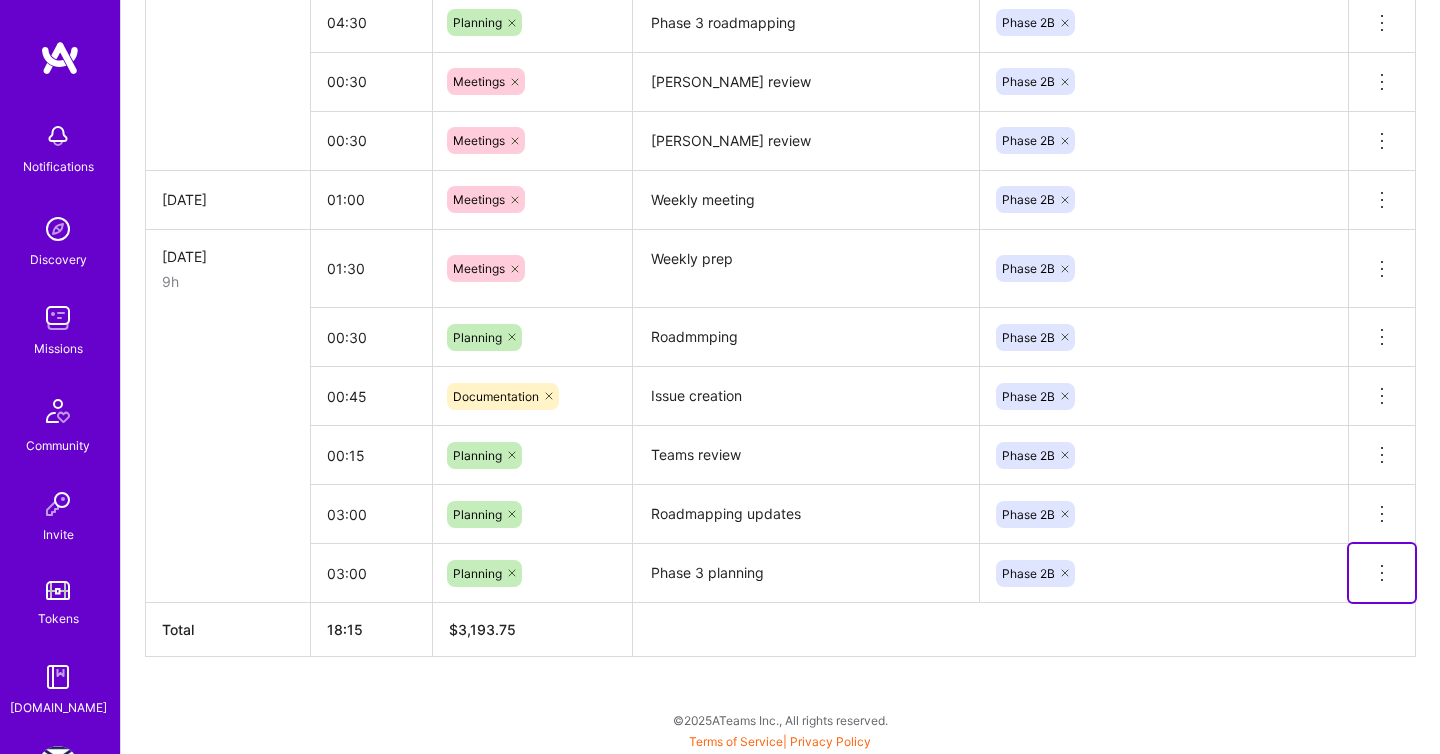 click at bounding box center (1382, 573) 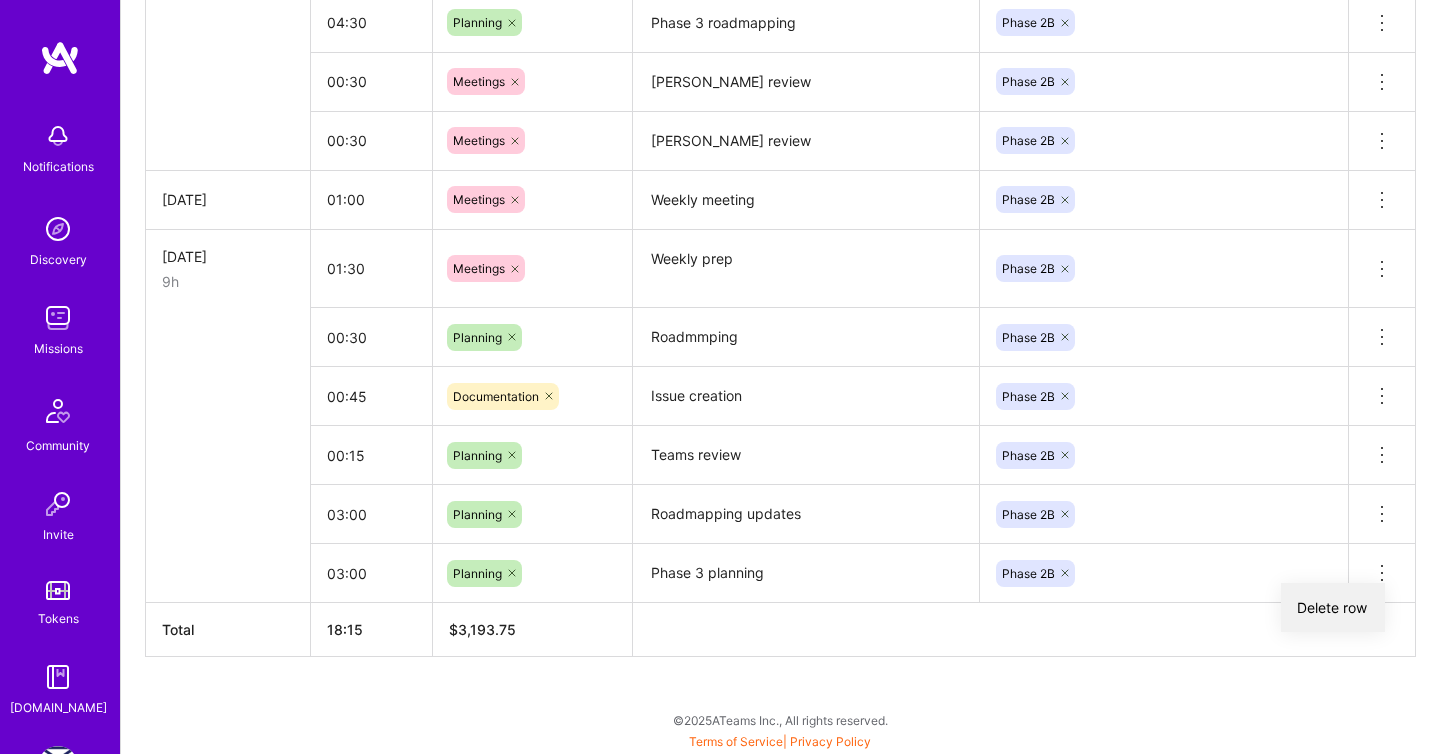 click on "Delete row" at bounding box center [1333, 607] 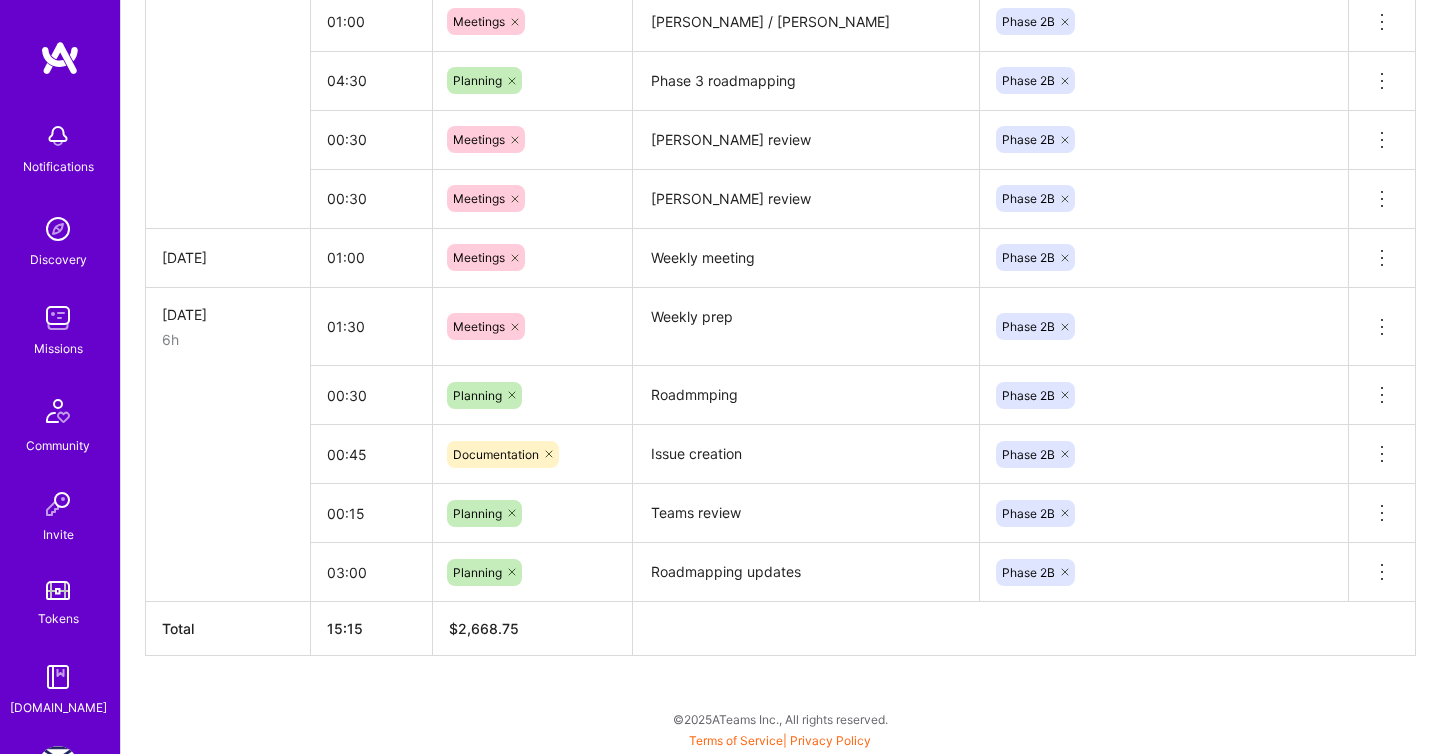 scroll, scrollTop: 1074, scrollLeft: 0, axis: vertical 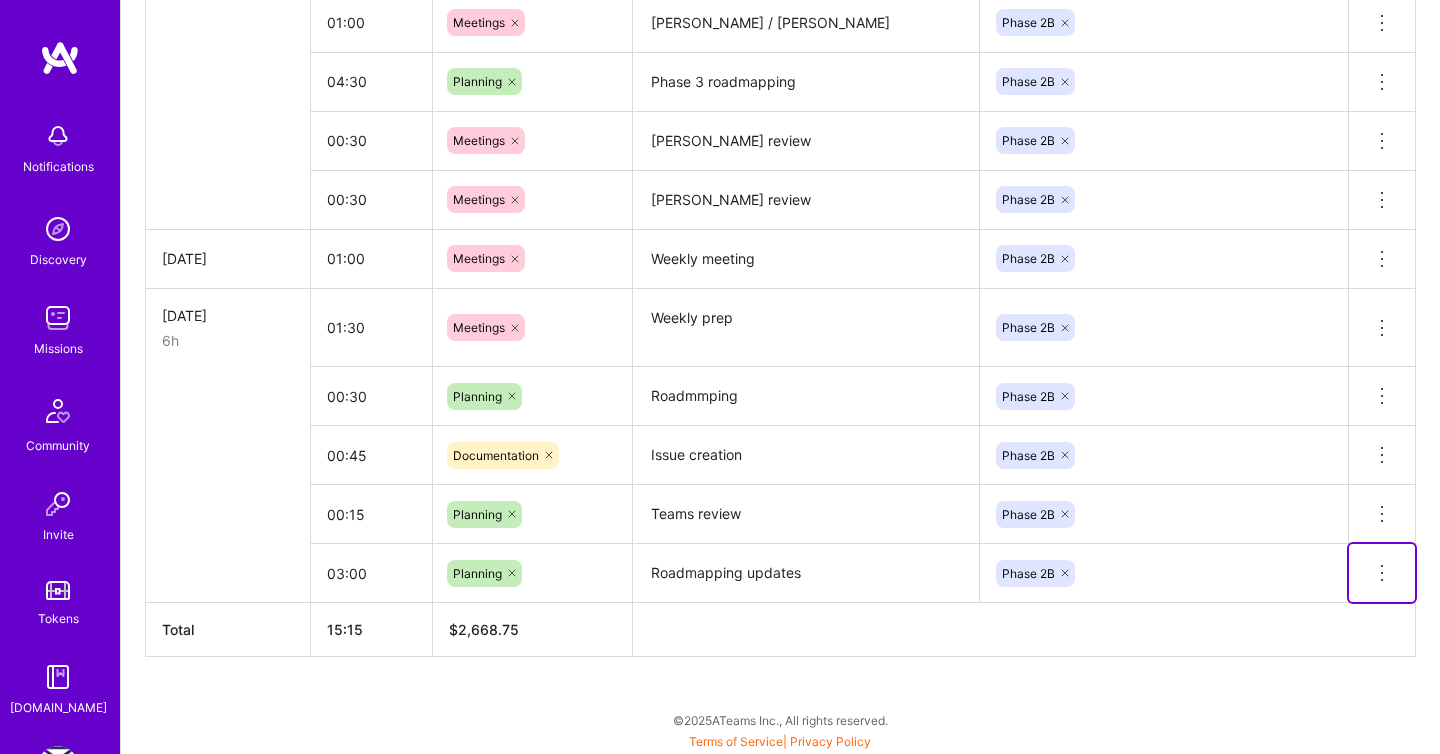 click at bounding box center [1382, 573] 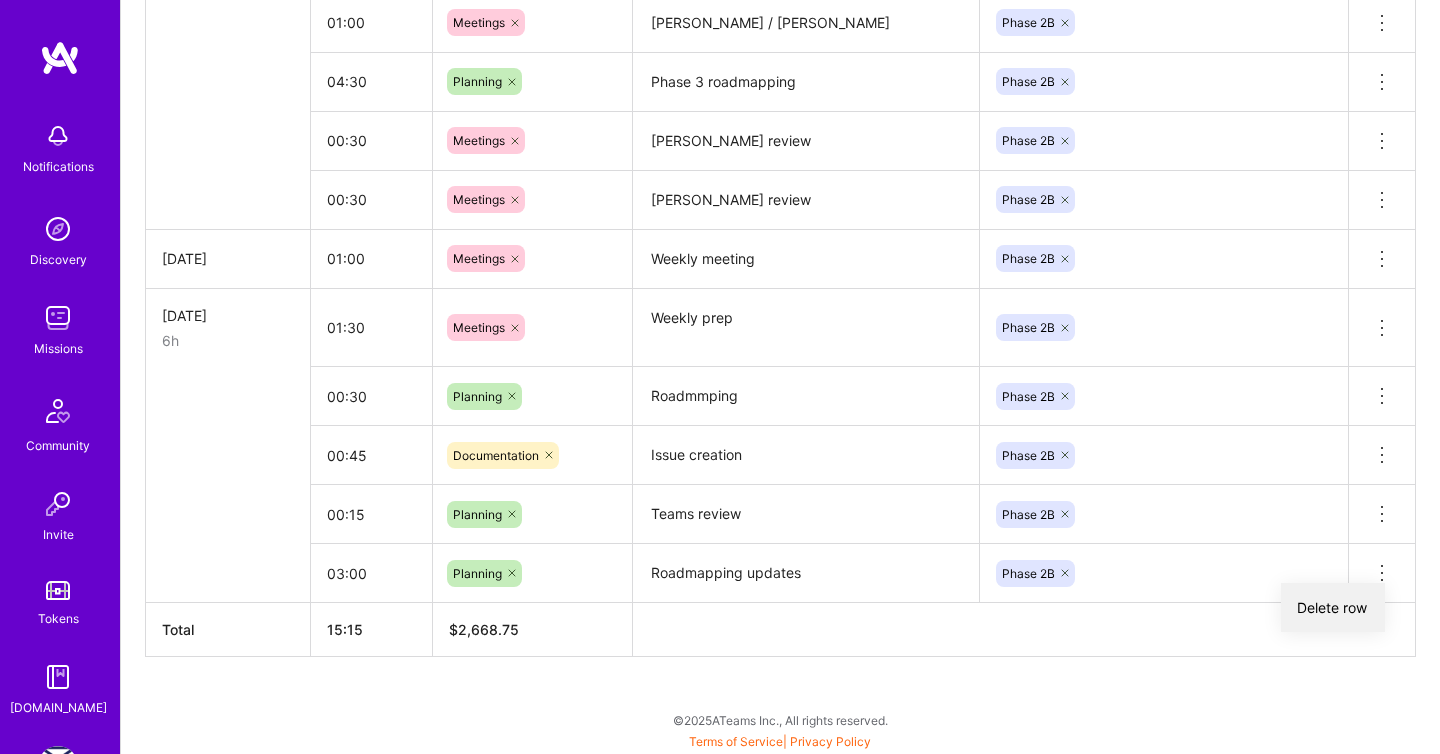 click on "Delete row" at bounding box center [1333, 607] 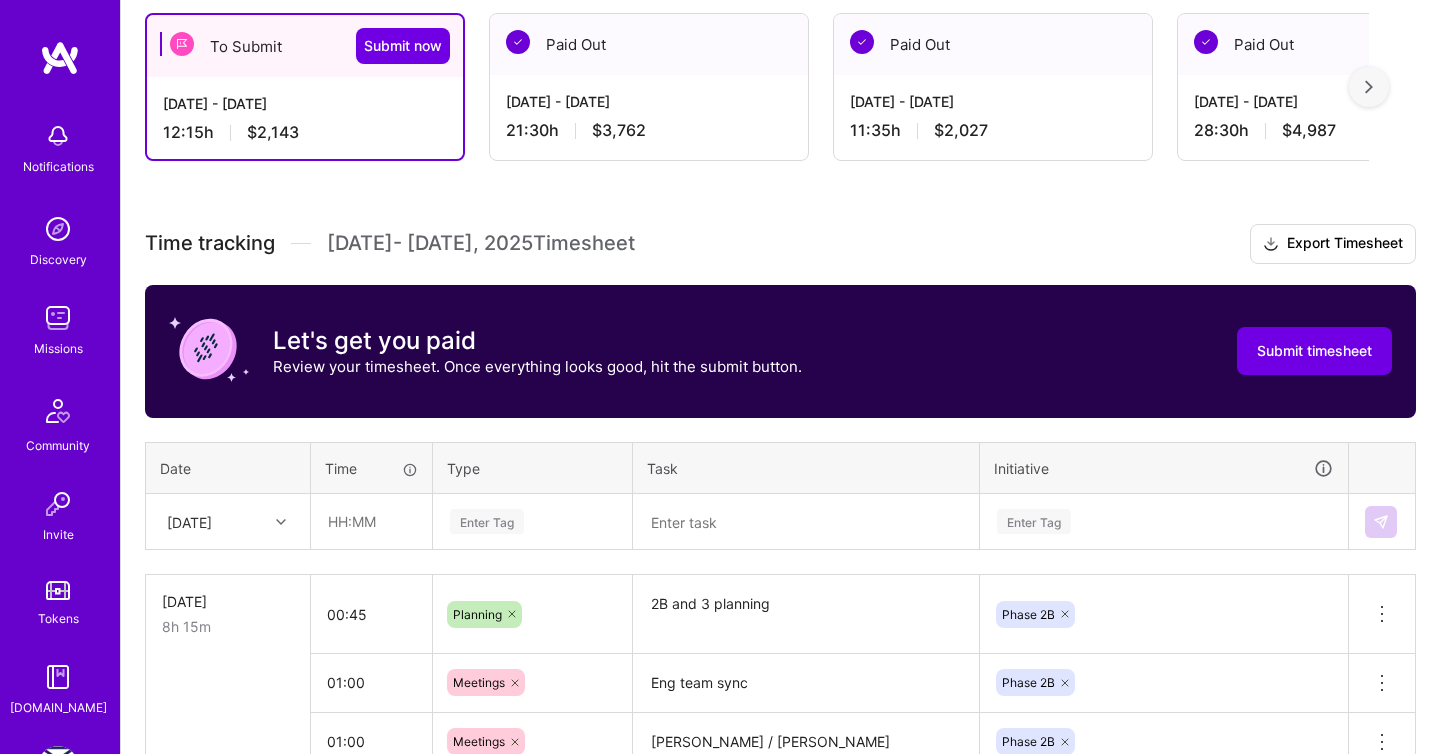 scroll, scrollTop: 551, scrollLeft: 0, axis: vertical 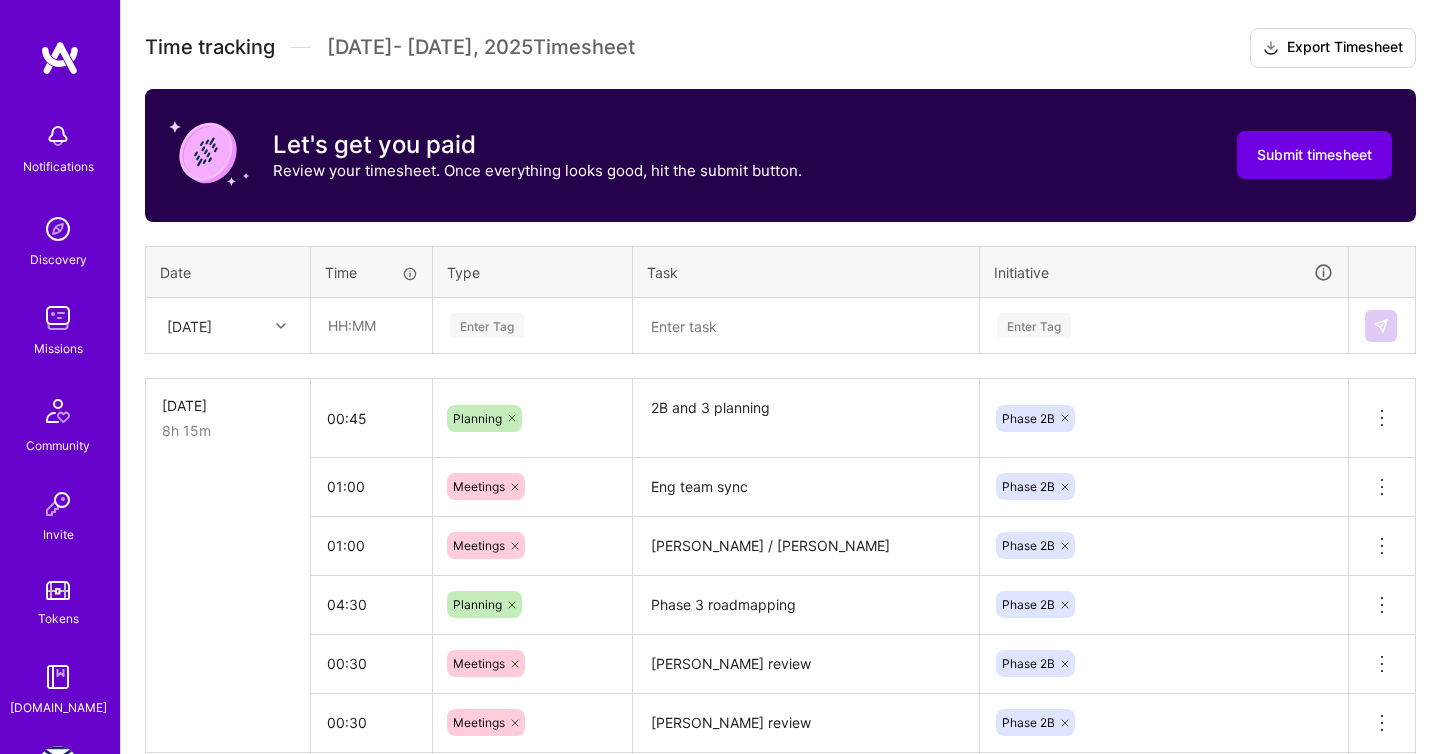 click on "[DATE]" at bounding box center (212, 325) 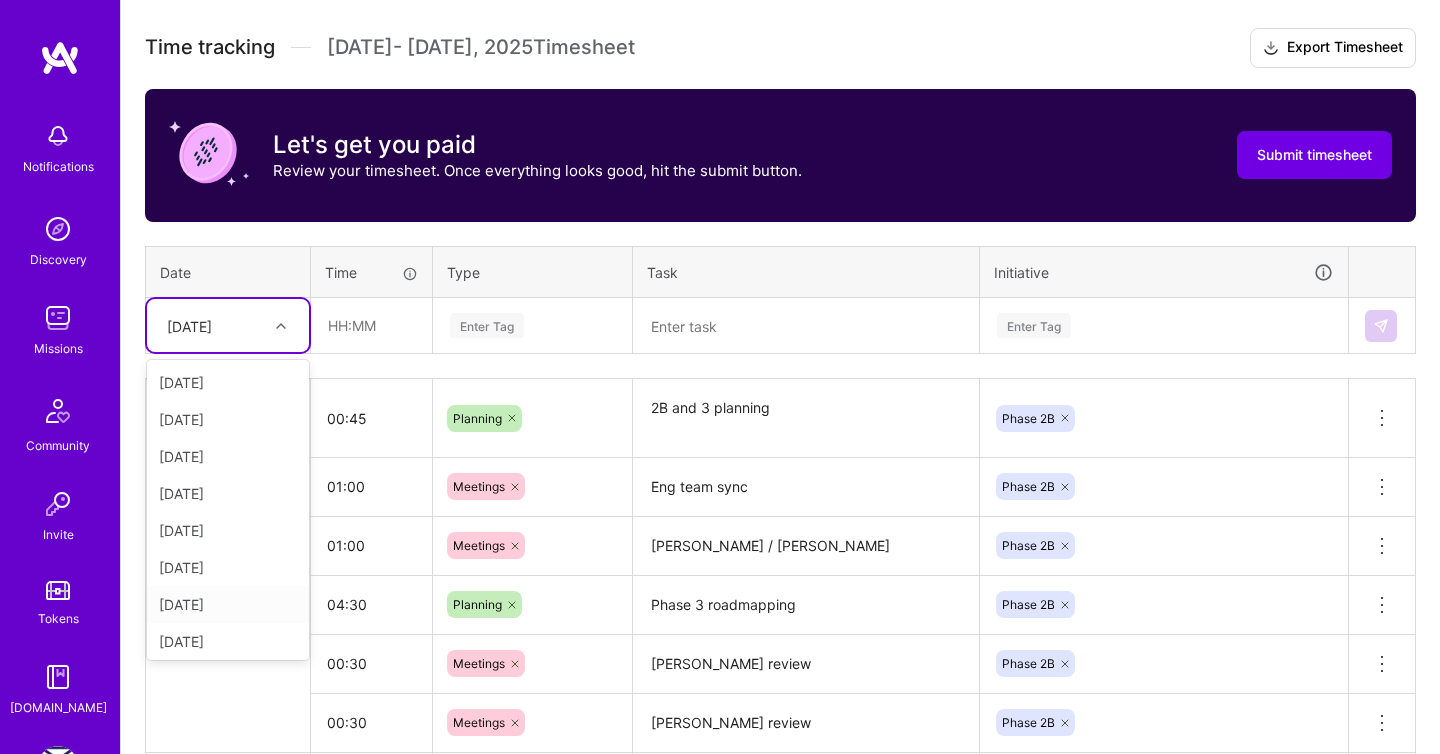 click on "[DATE]" at bounding box center (228, 604) 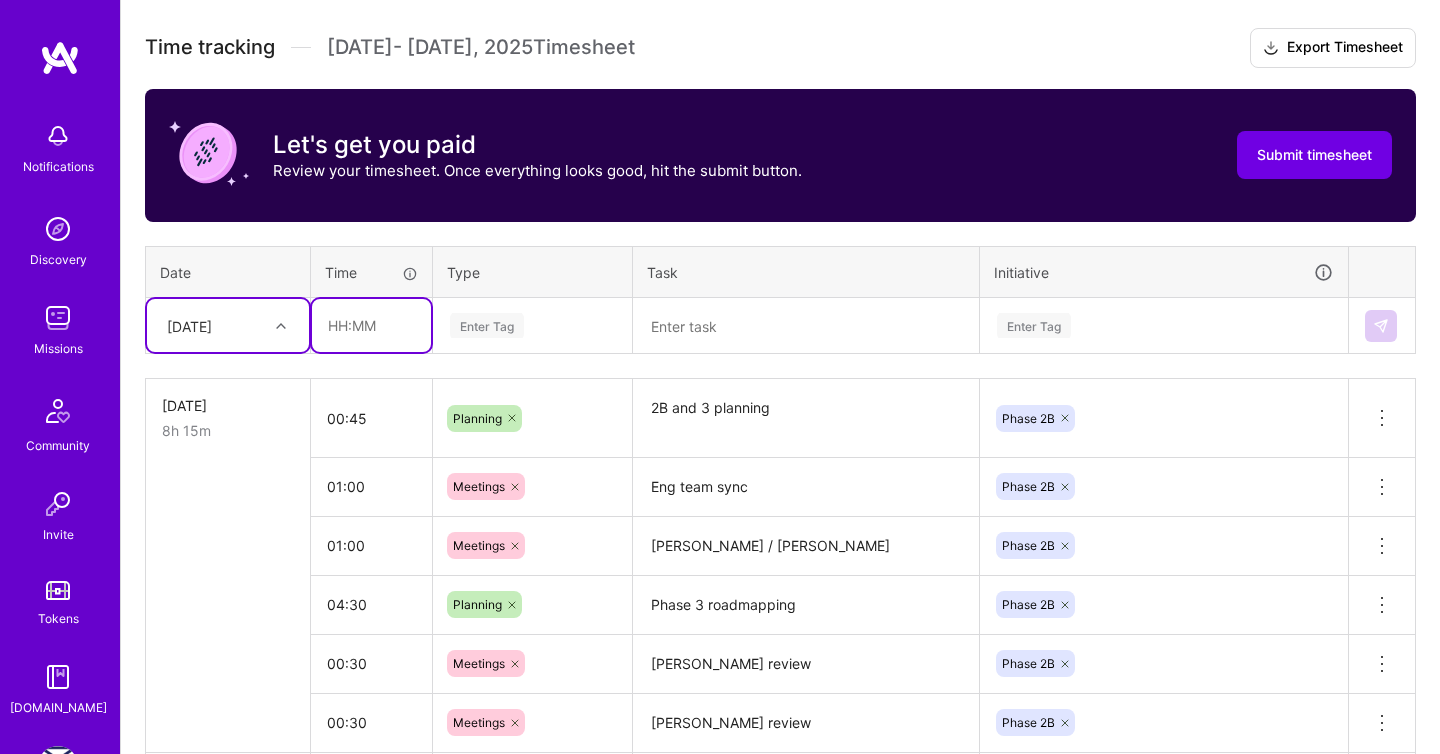 click at bounding box center [371, 325] 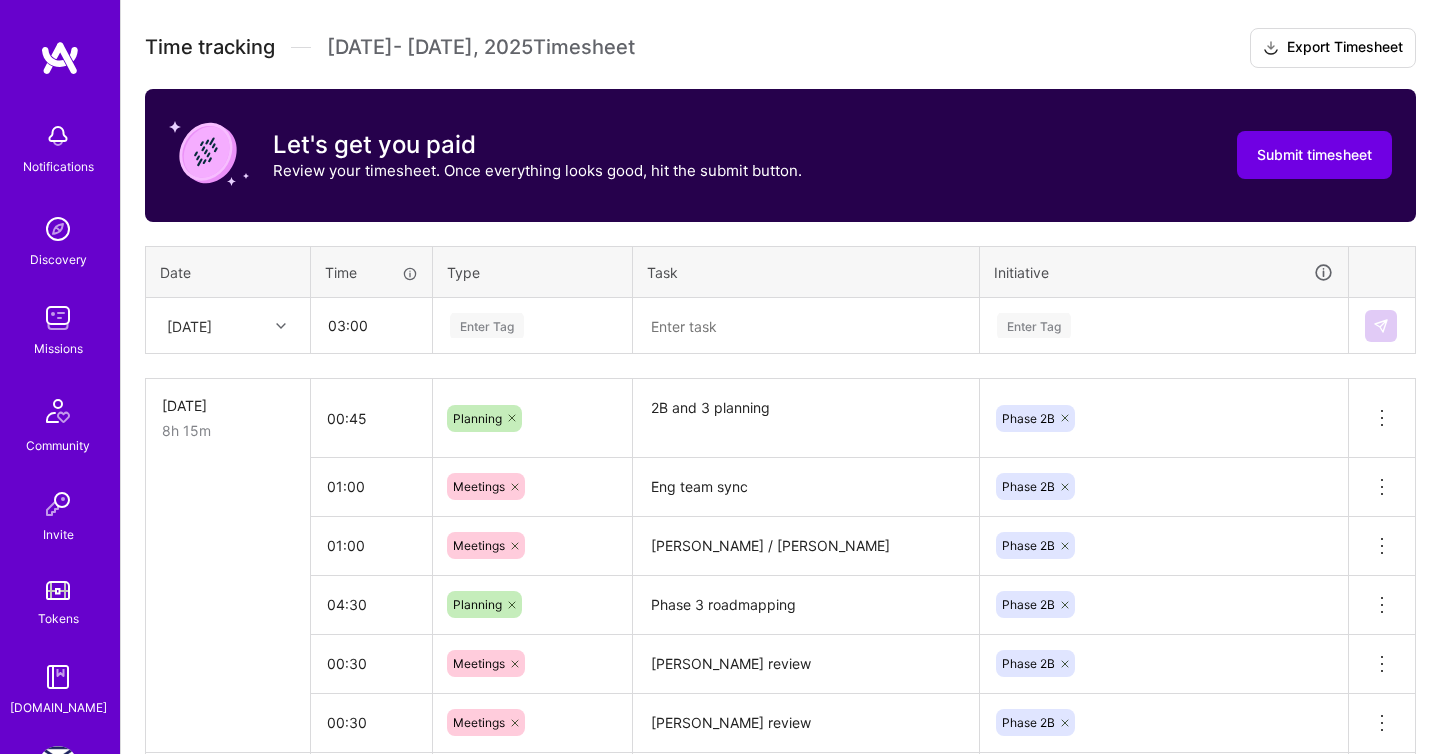click on "Enter Tag" at bounding box center [532, 326] 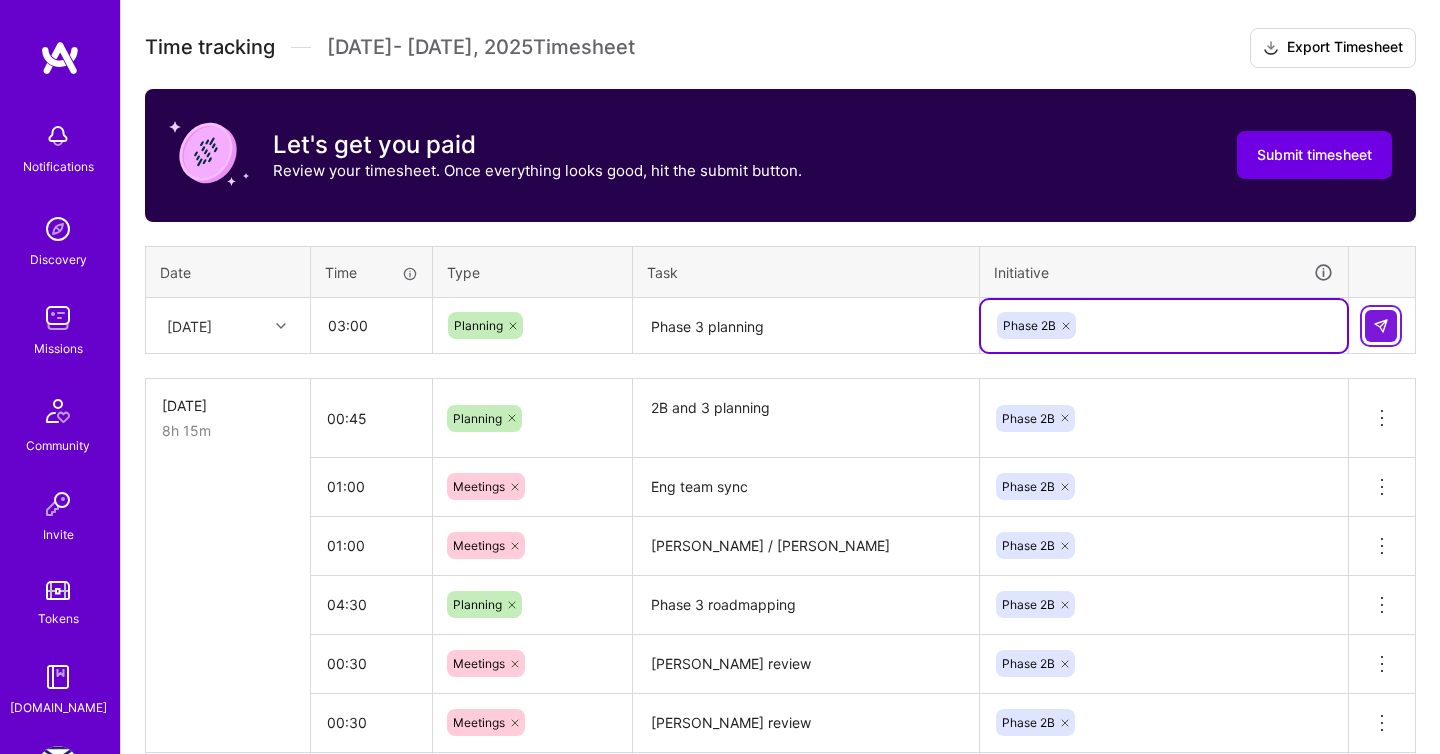 click at bounding box center [1381, 326] 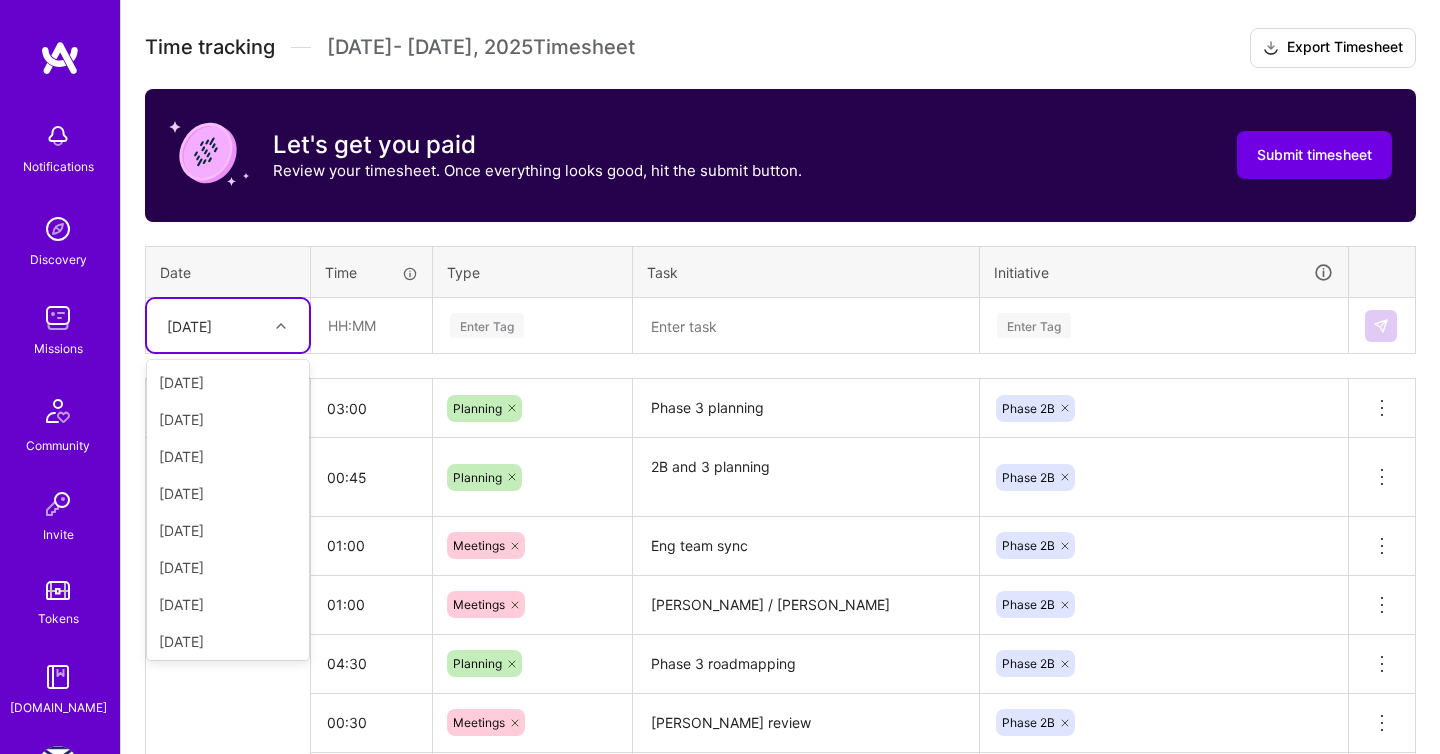 scroll, scrollTop: 226, scrollLeft: 0, axis: vertical 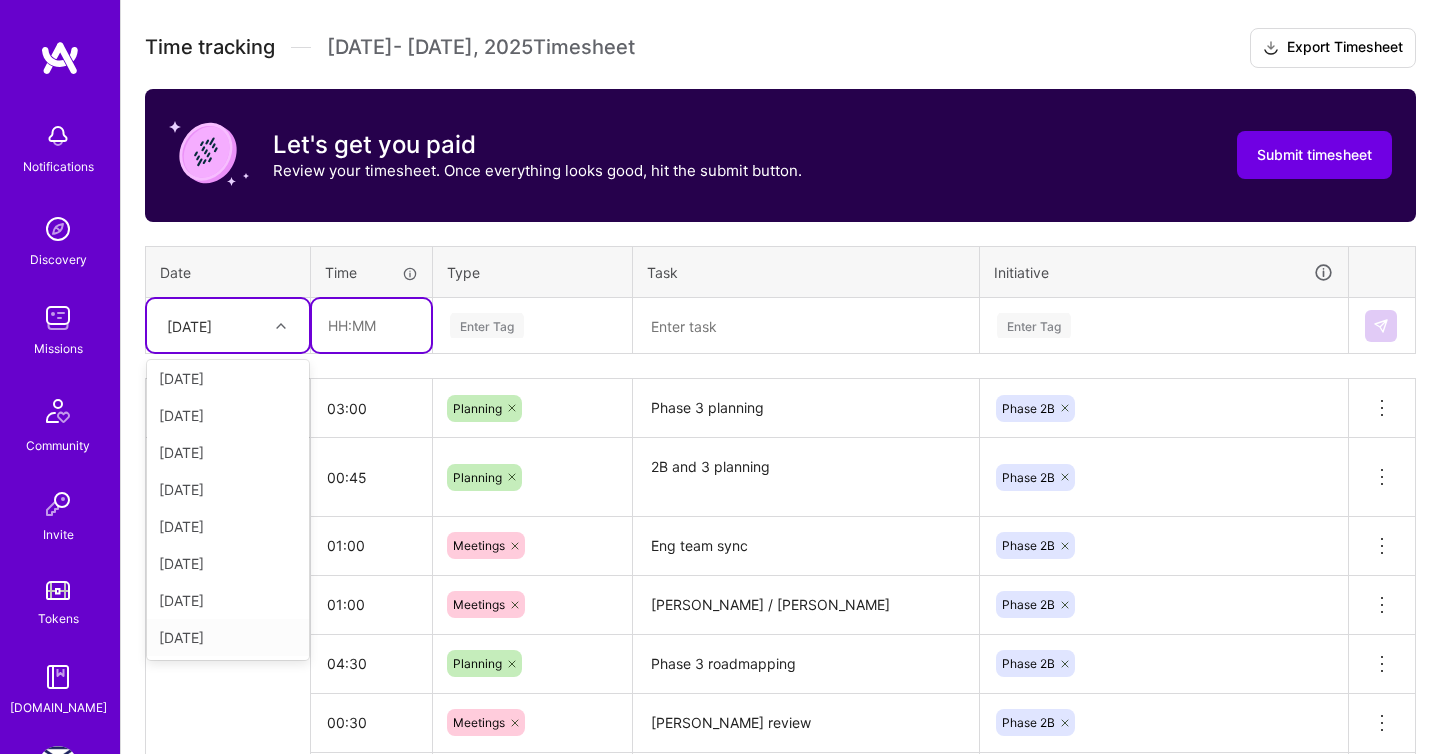 click at bounding box center [371, 325] 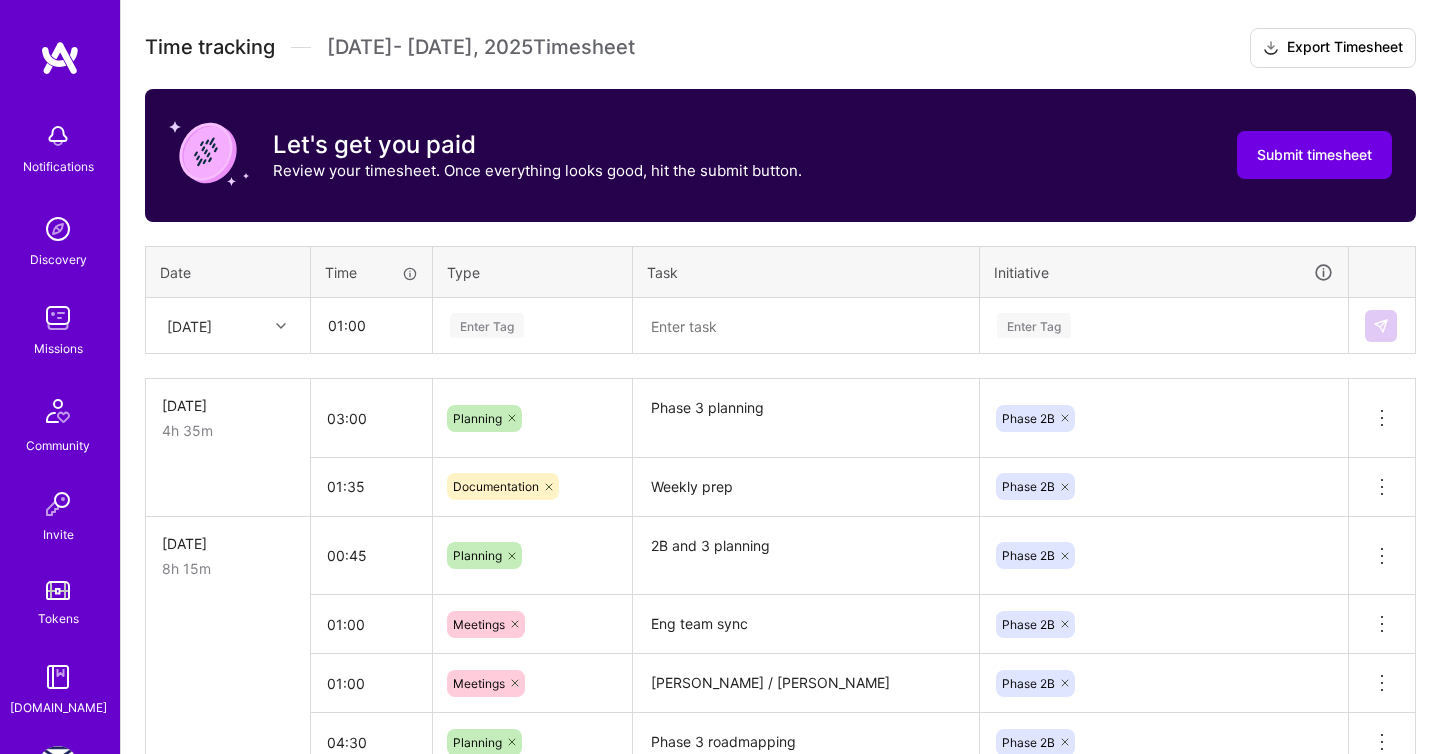 click at bounding box center (283, 326) 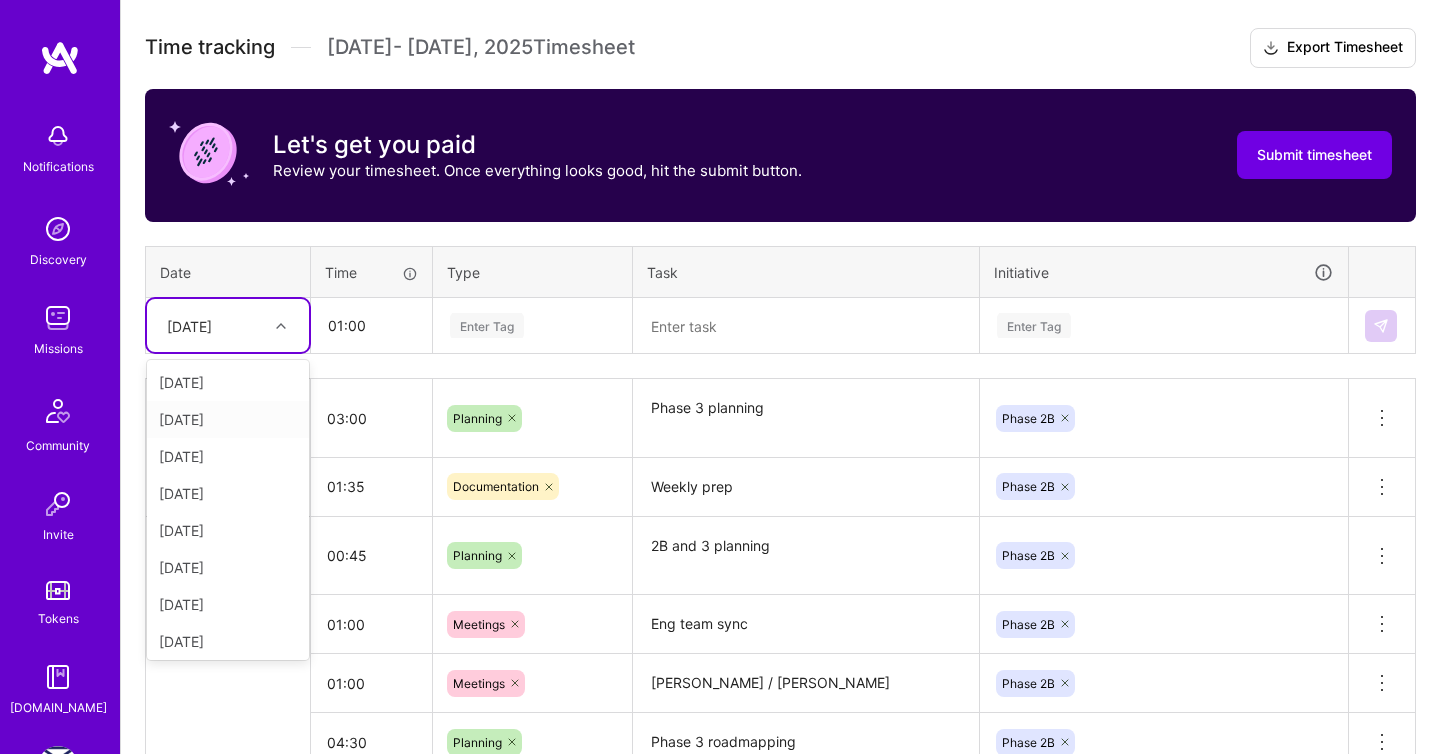 drag, startPoint x: 243, startPoint y: 414, endPoint x: 254, endPoint y: 603, distance: 189.31984 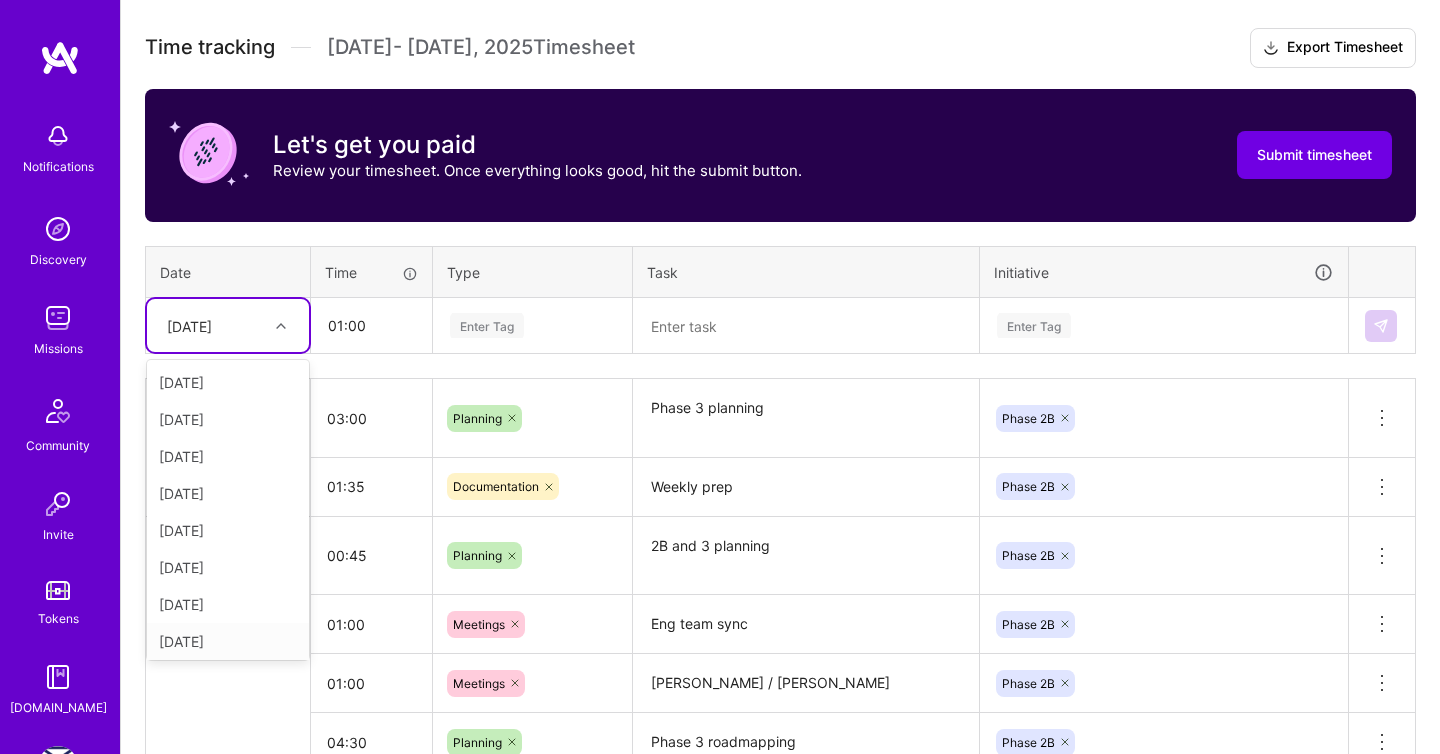 click on "[DATE]" at bounding box center (228, 641) 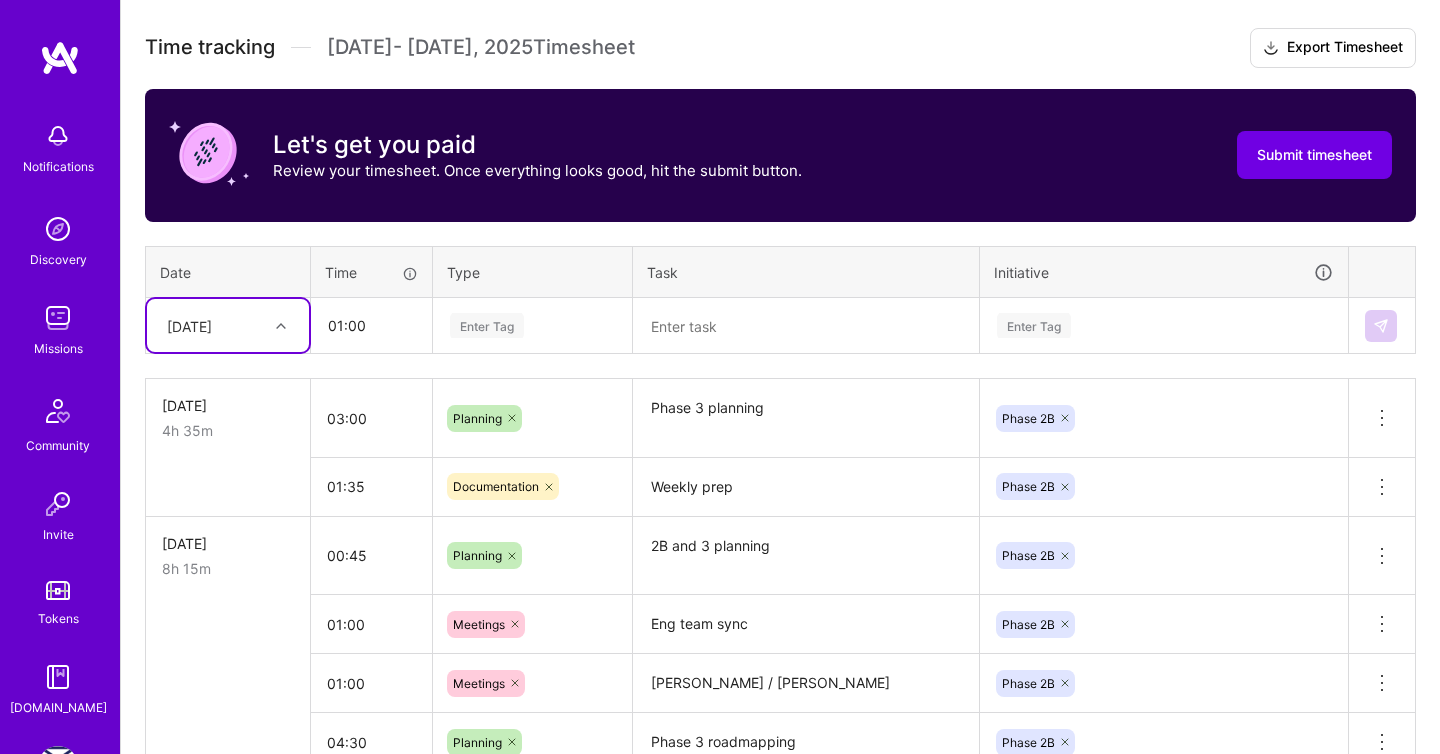 click at bounding box center [806, 326] 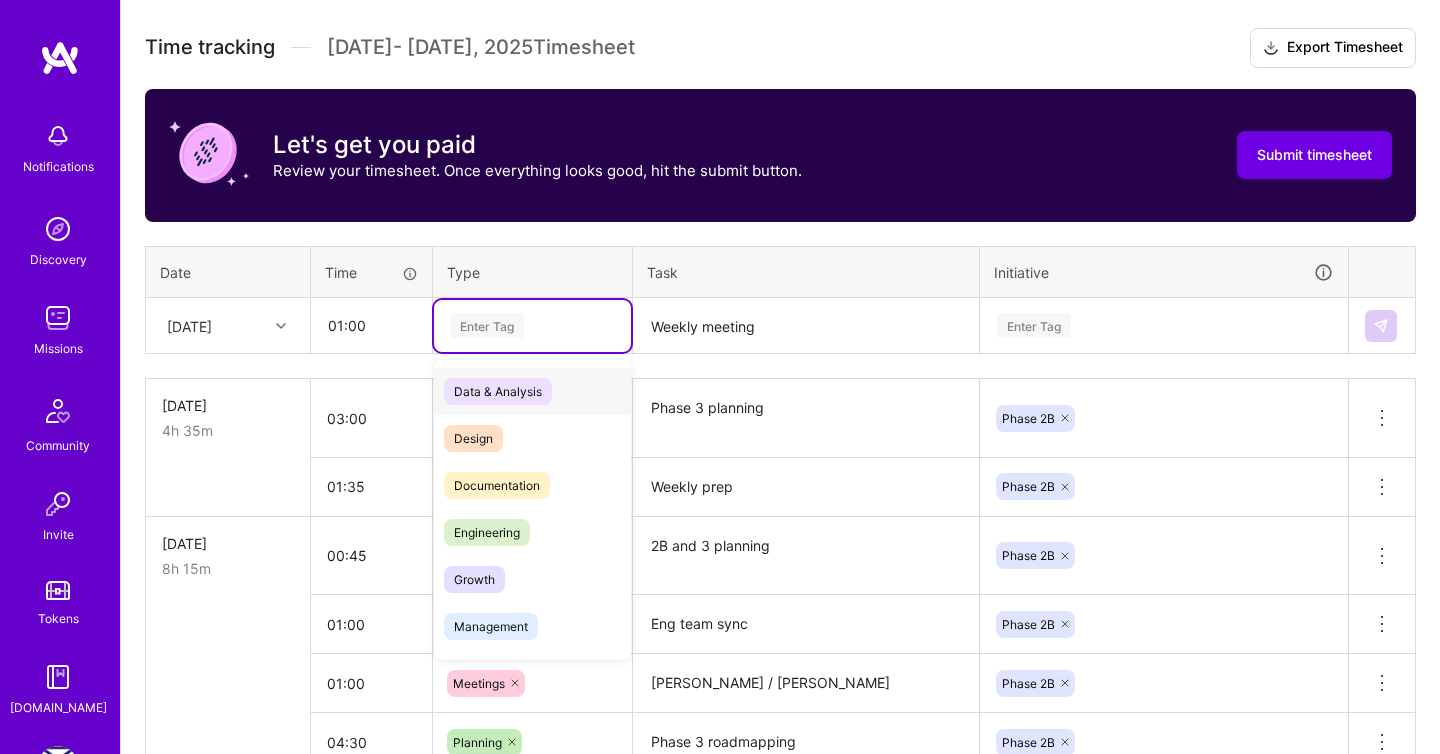click on "Enter Tag" at bounding box center [487, 325] 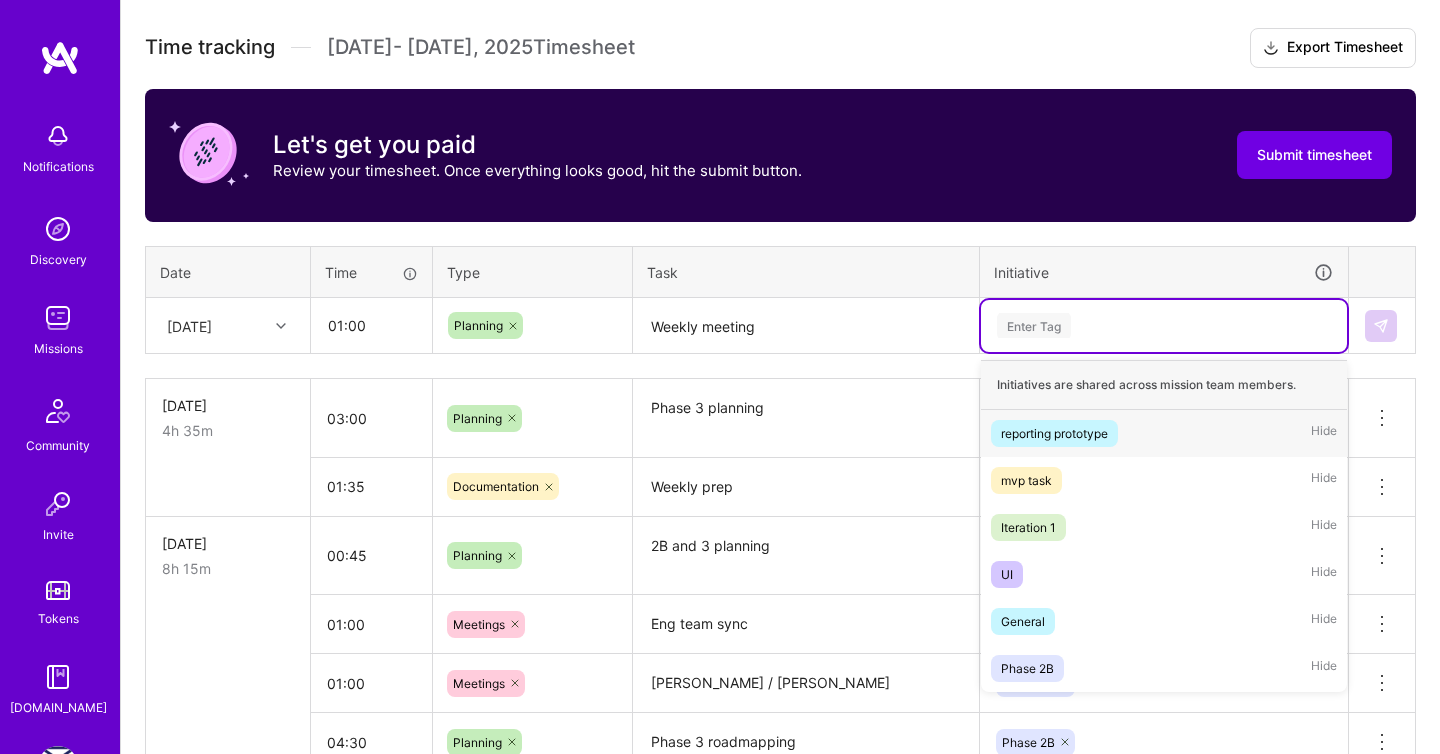 click at bounding box center (513, 325) 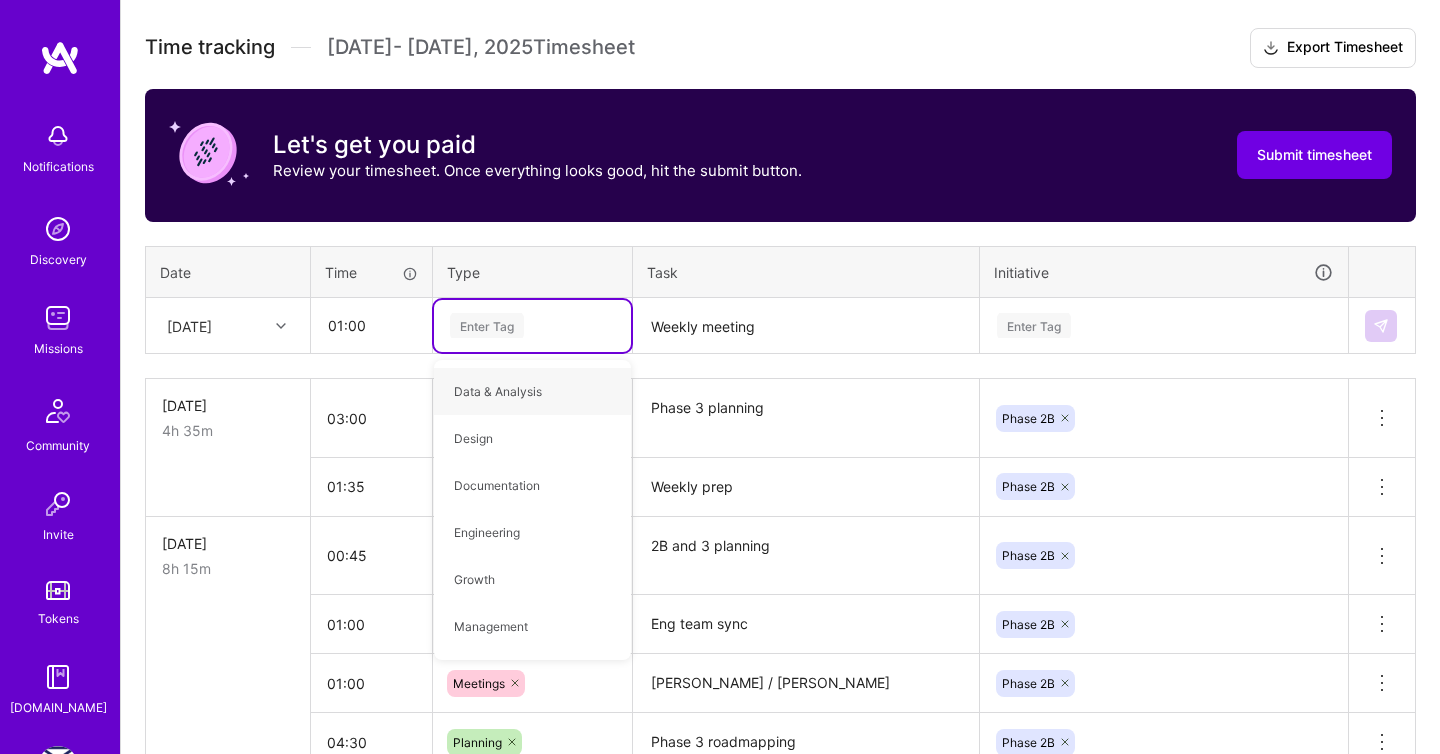 click on "Enter Tag" at bounding box center [487, 325] 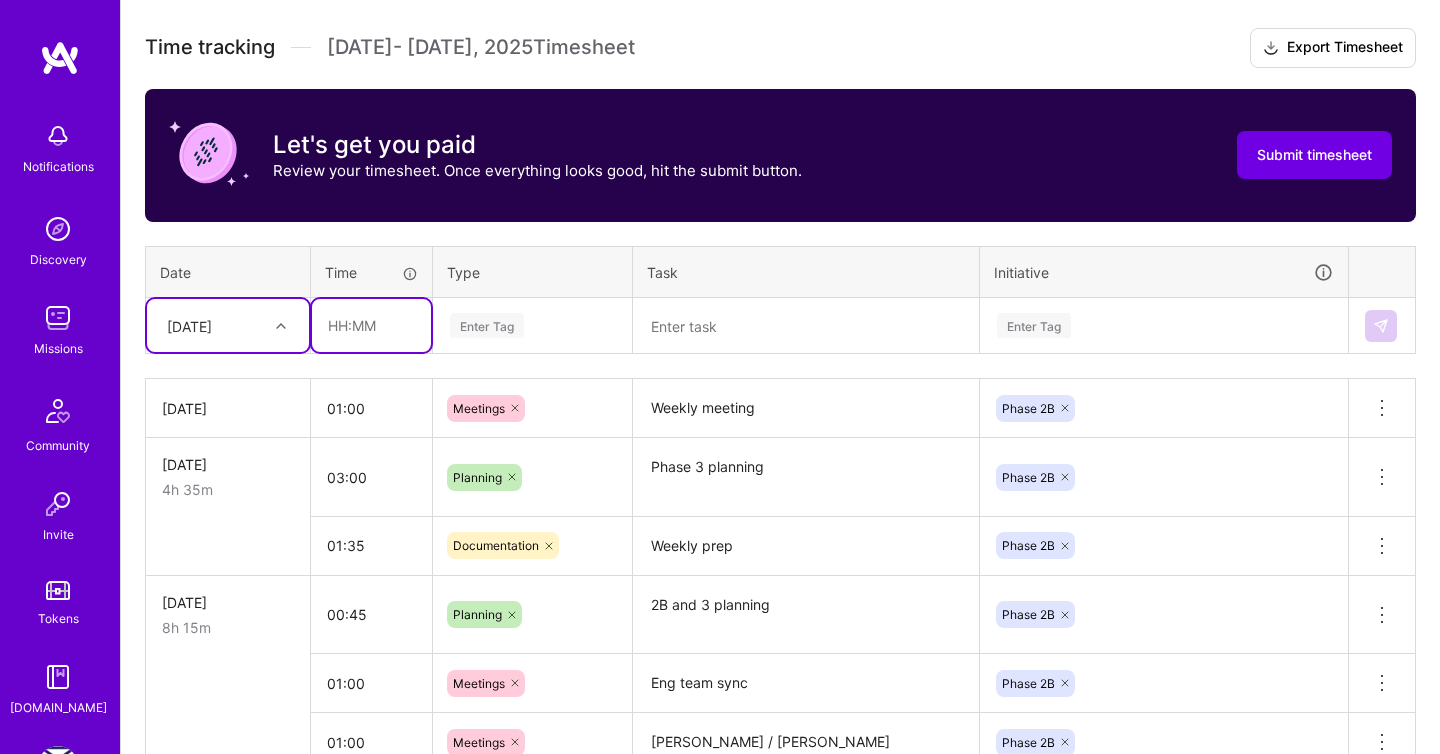 click at bounding box center (371, 325) 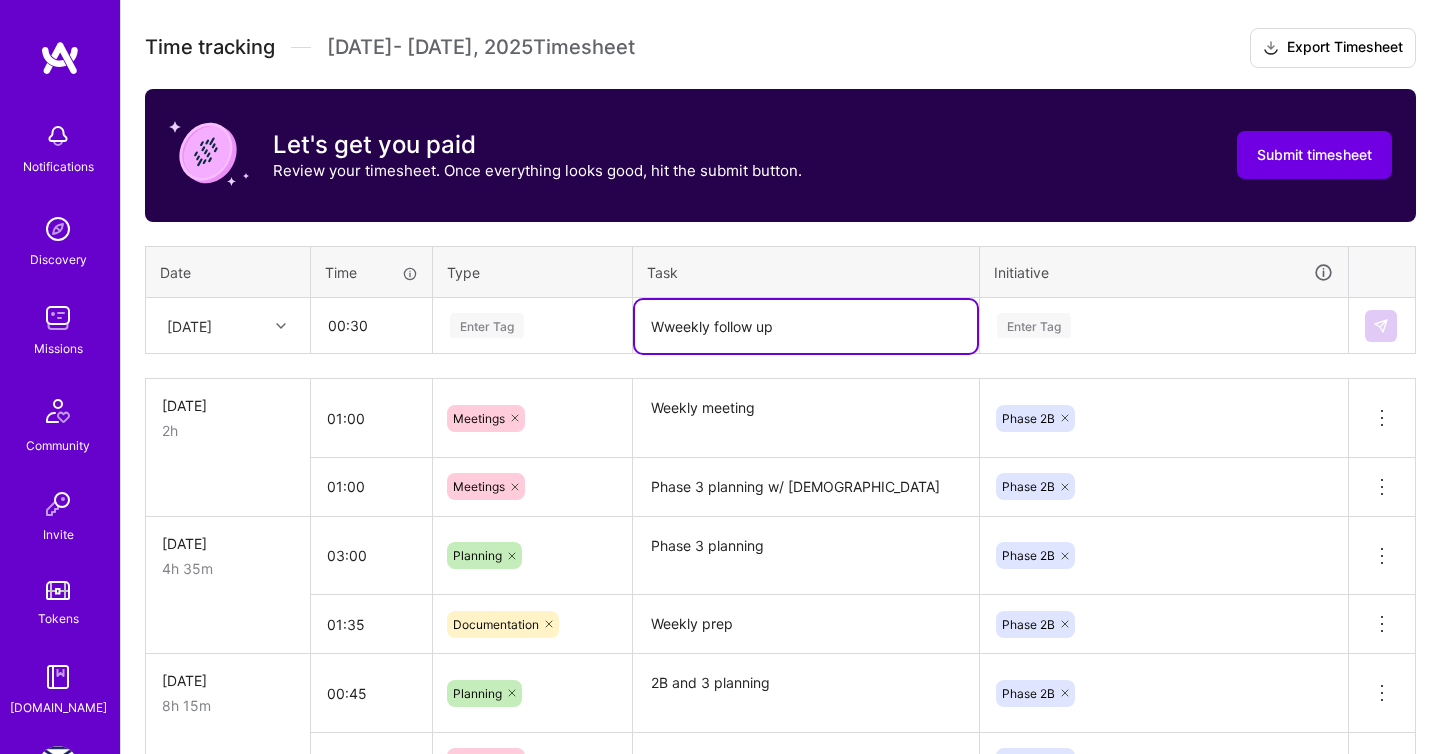 click on "Wweekly follow up" at bounding box center (806, 326) 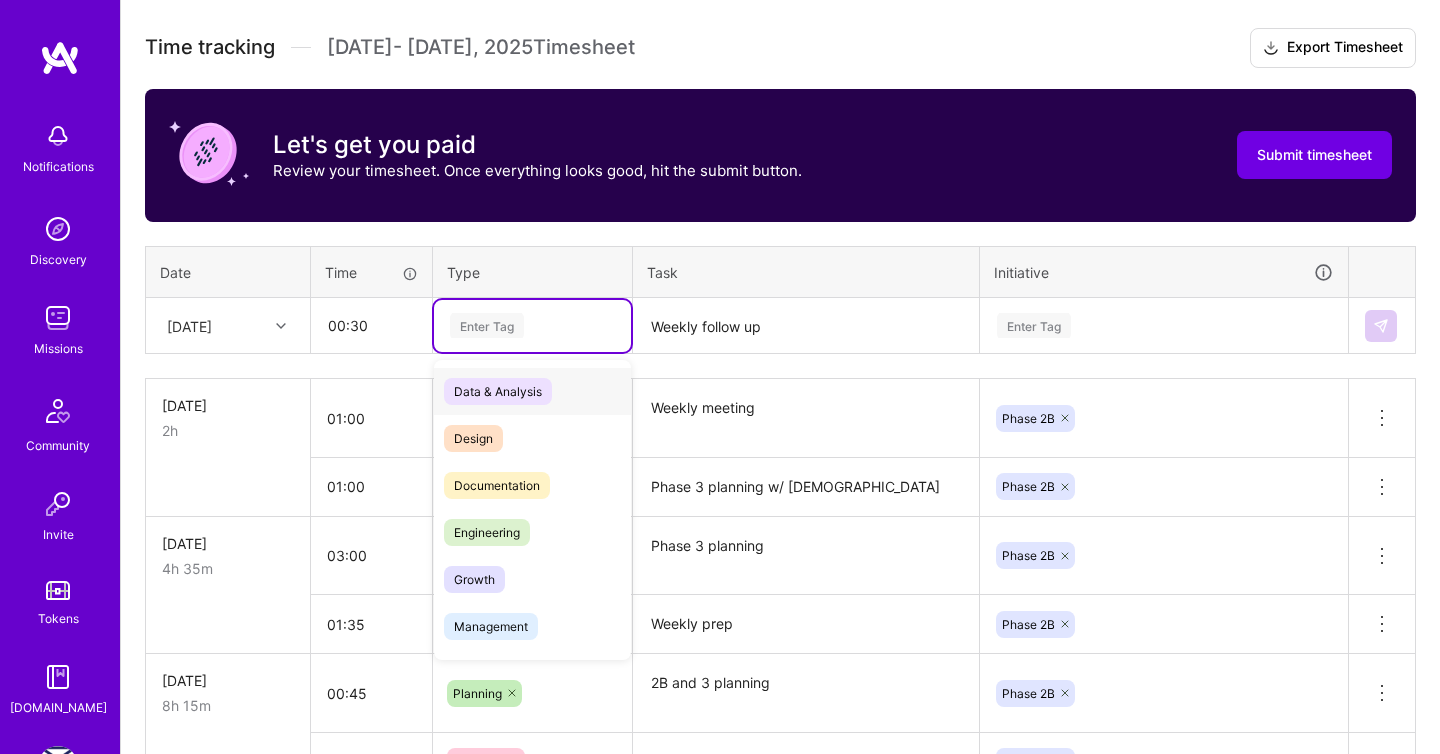 click on "Enter Tag" at bounding box center (532, 326) 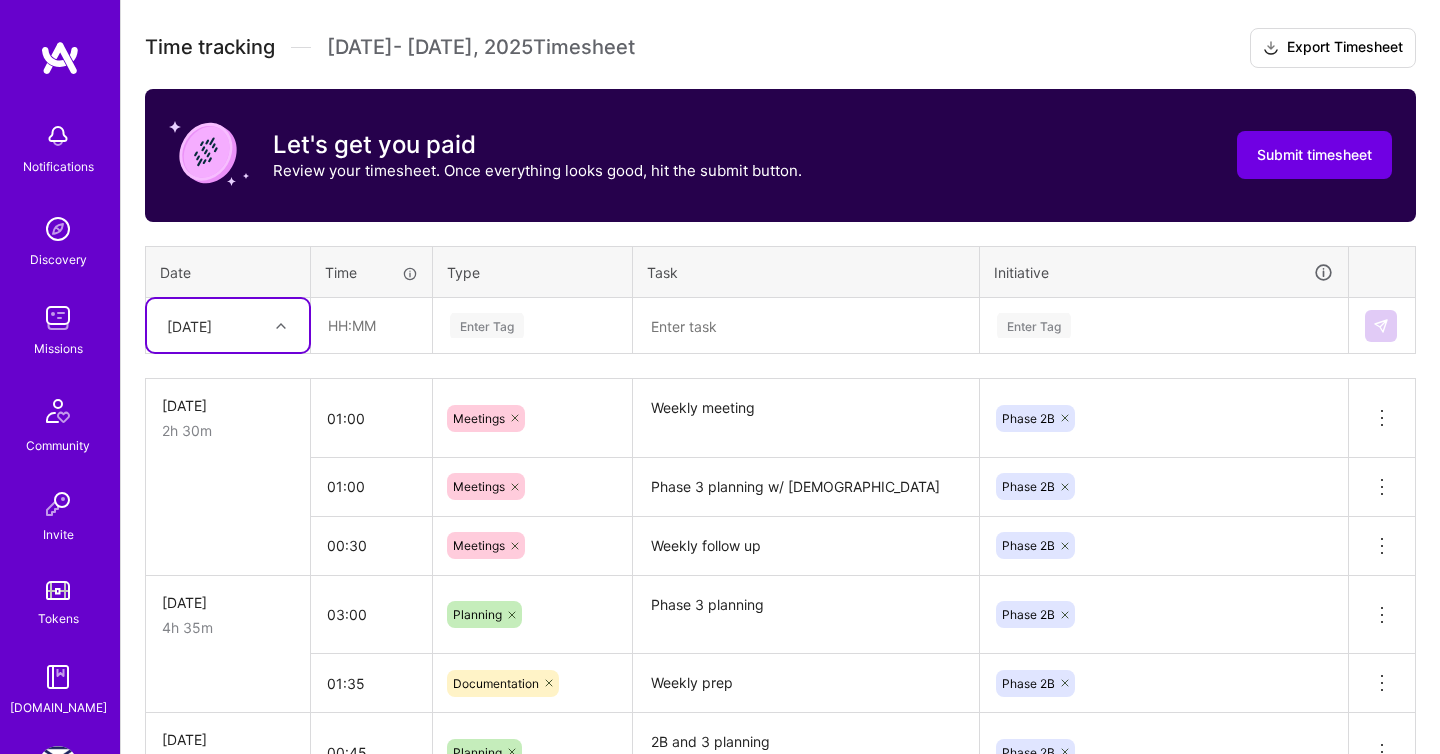 click at bounding box center [283, 326] 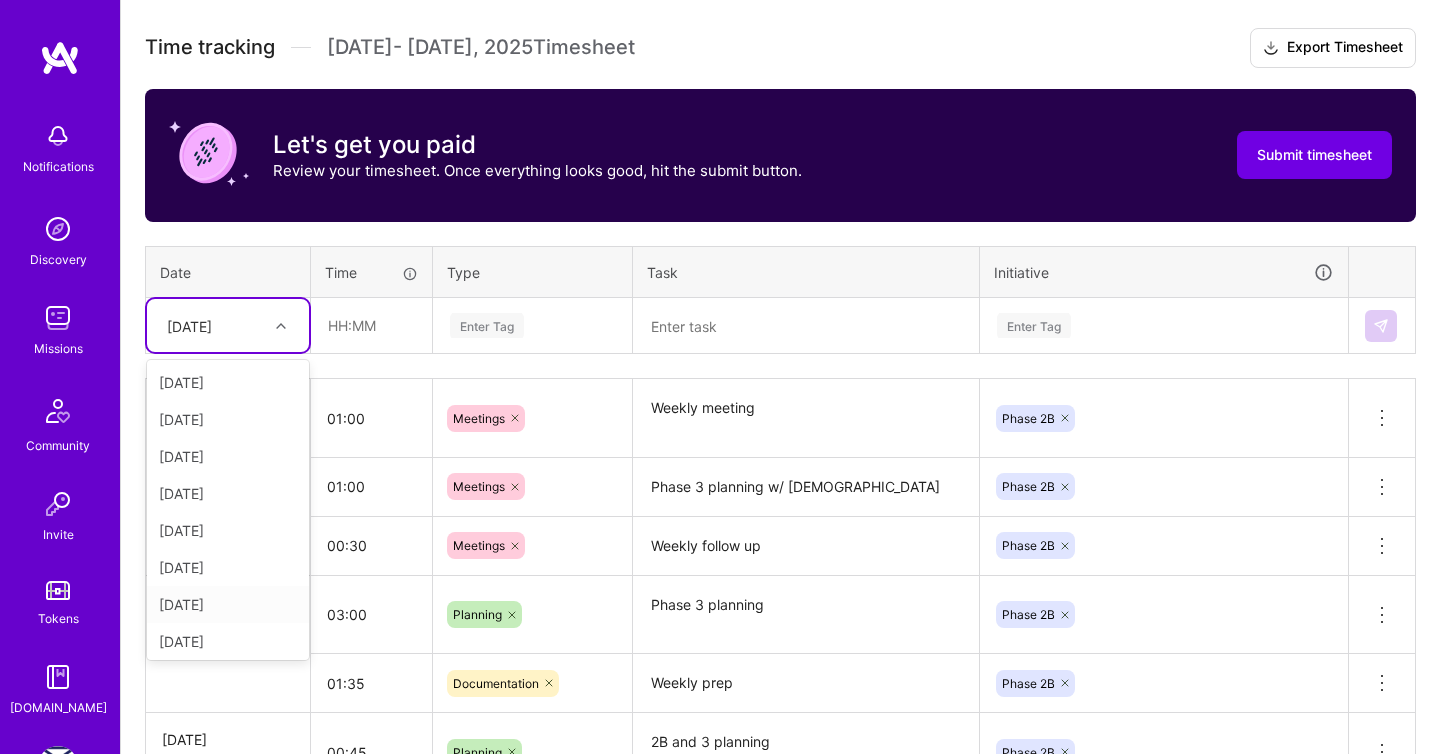 click on "[DATE]" at bounding box center [228, 604] 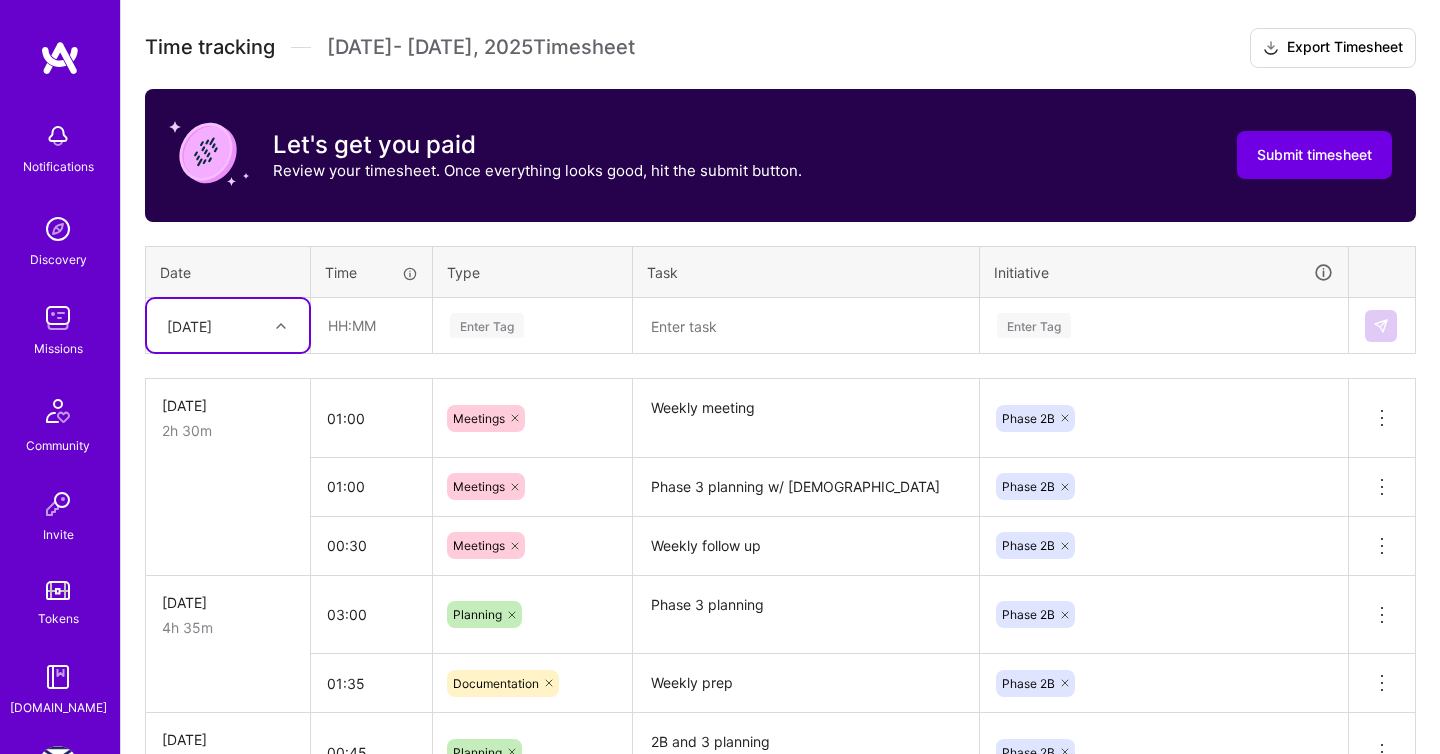 click at bounding box center (283, 326) 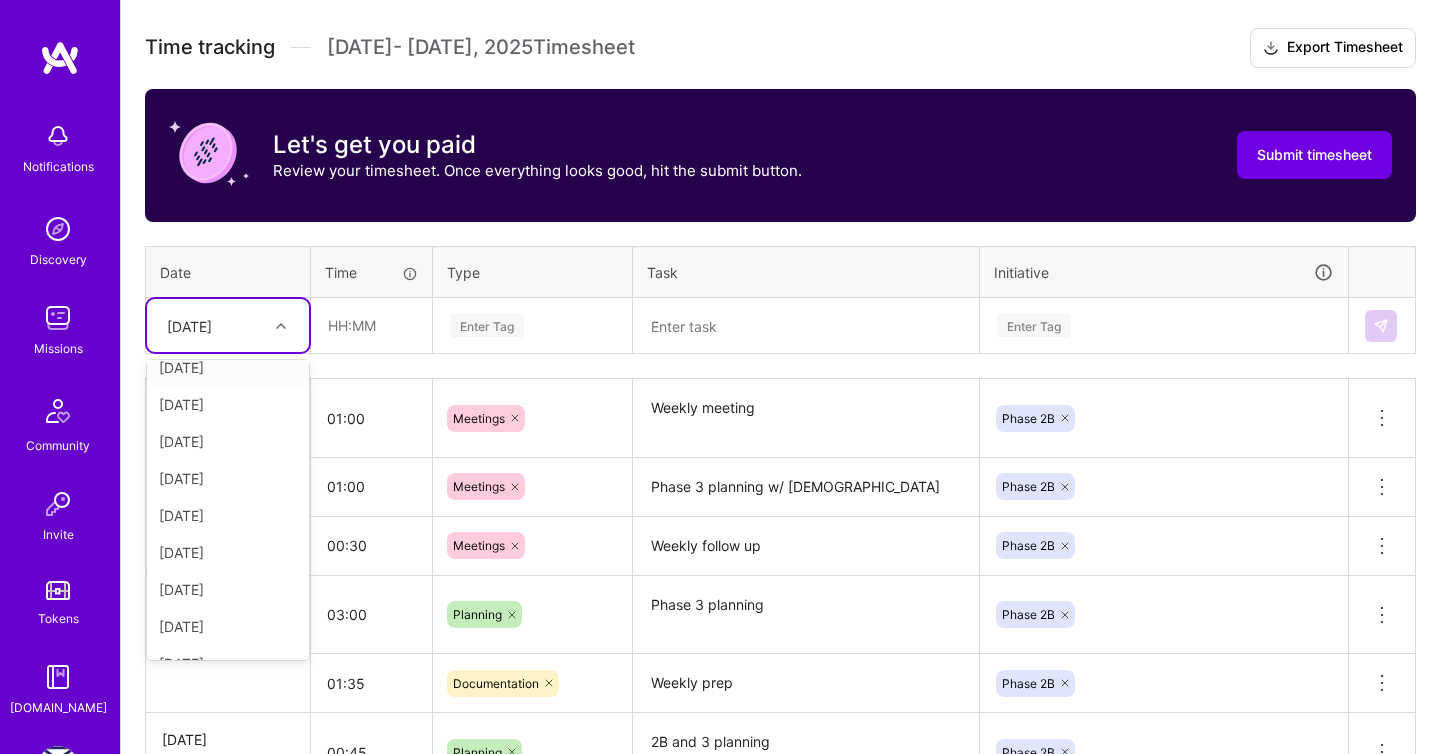 scroll, scrollTop: 203, scrollLeft: 0, axis: vertical 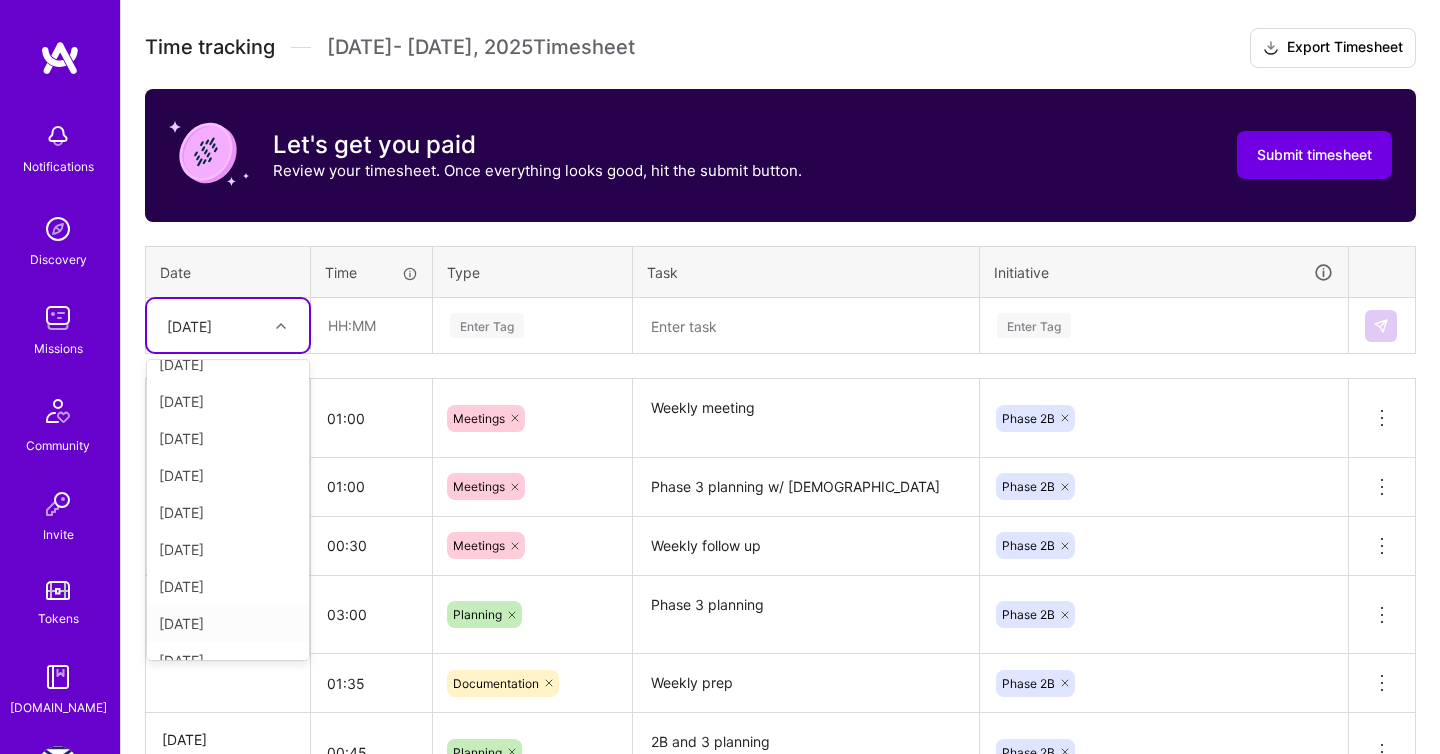 click on "[DATE]" at bounding box center [228, 623] 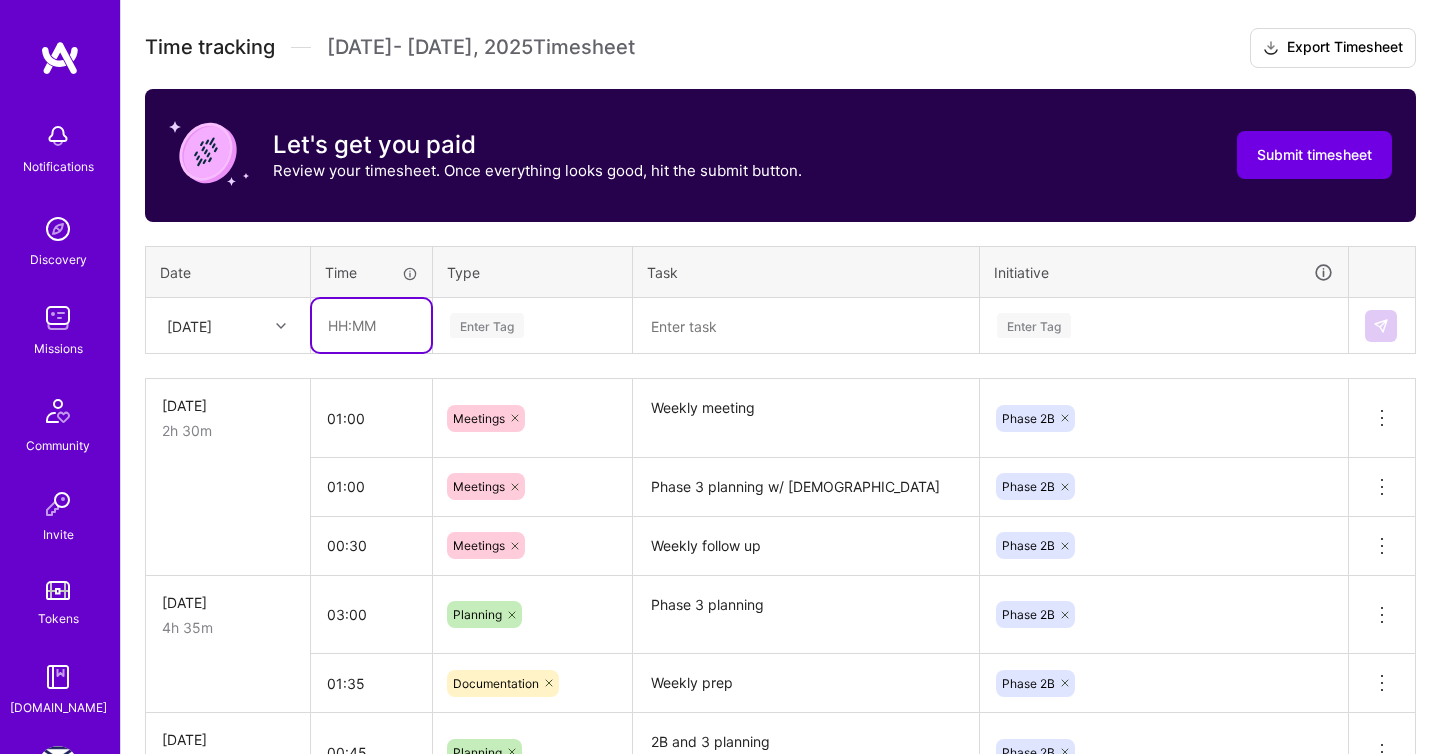 click at bounding box center [371, 325] 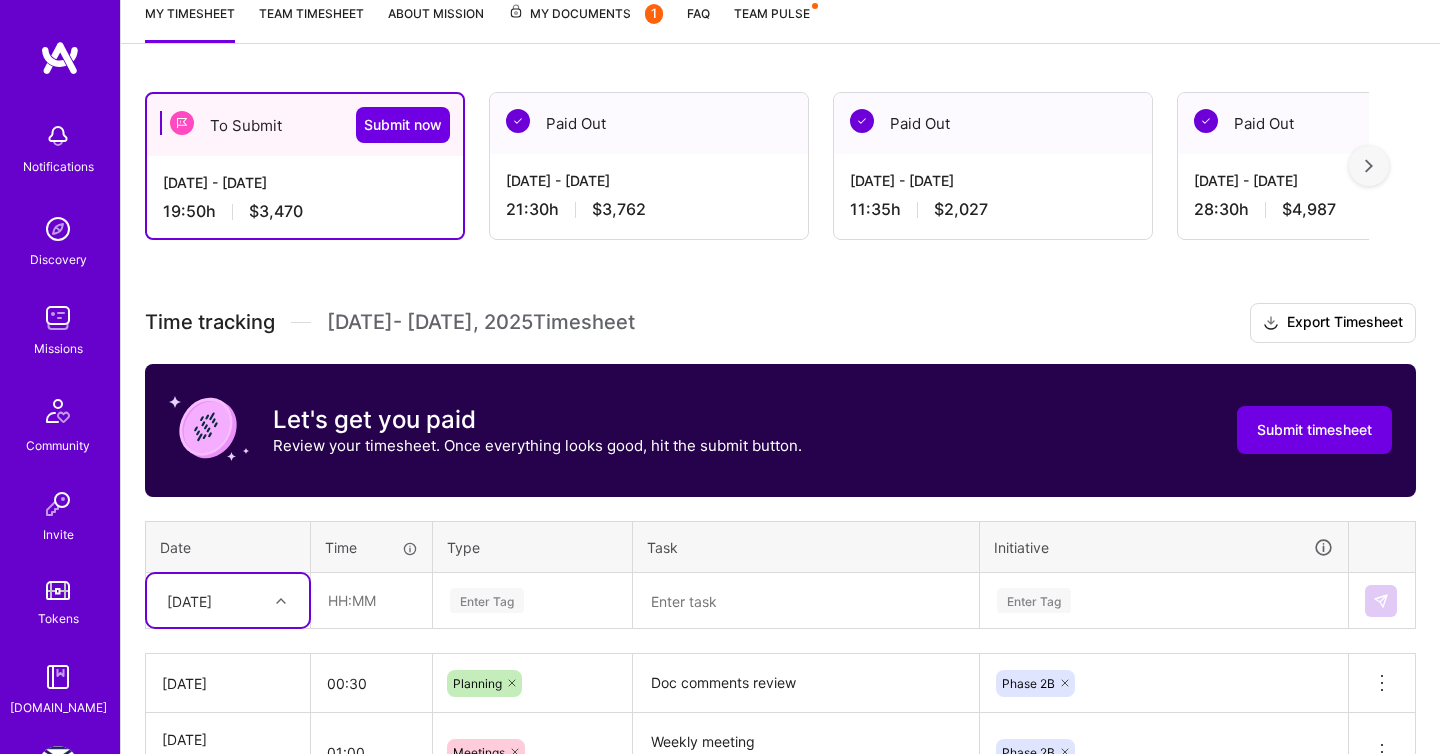 scroll, scrollTop: 273, scrollLeft: 0, axis: vertical 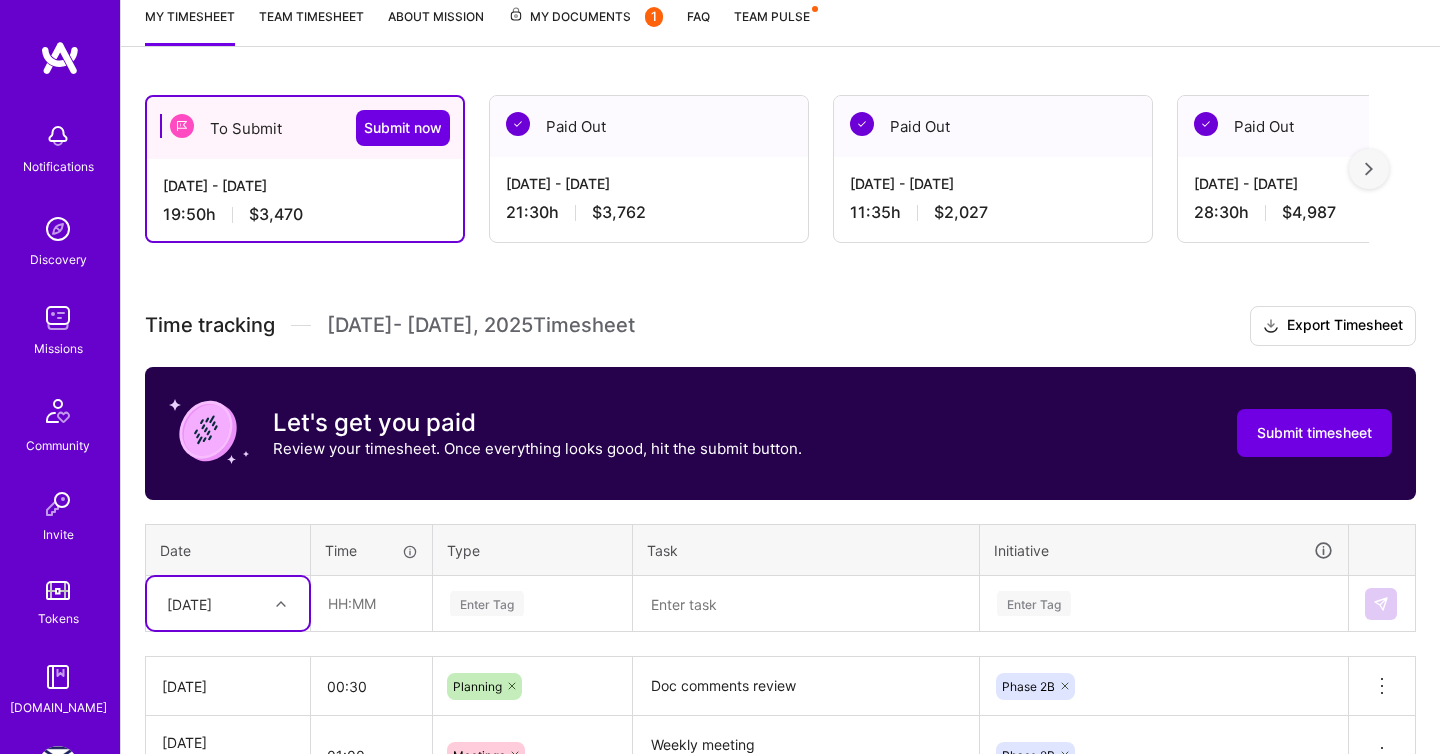 click on "option [DATE], selected.   Select is focused ,type to refine list, press Down to open the menu,  [DATE]" at bounding box center (228, 603) 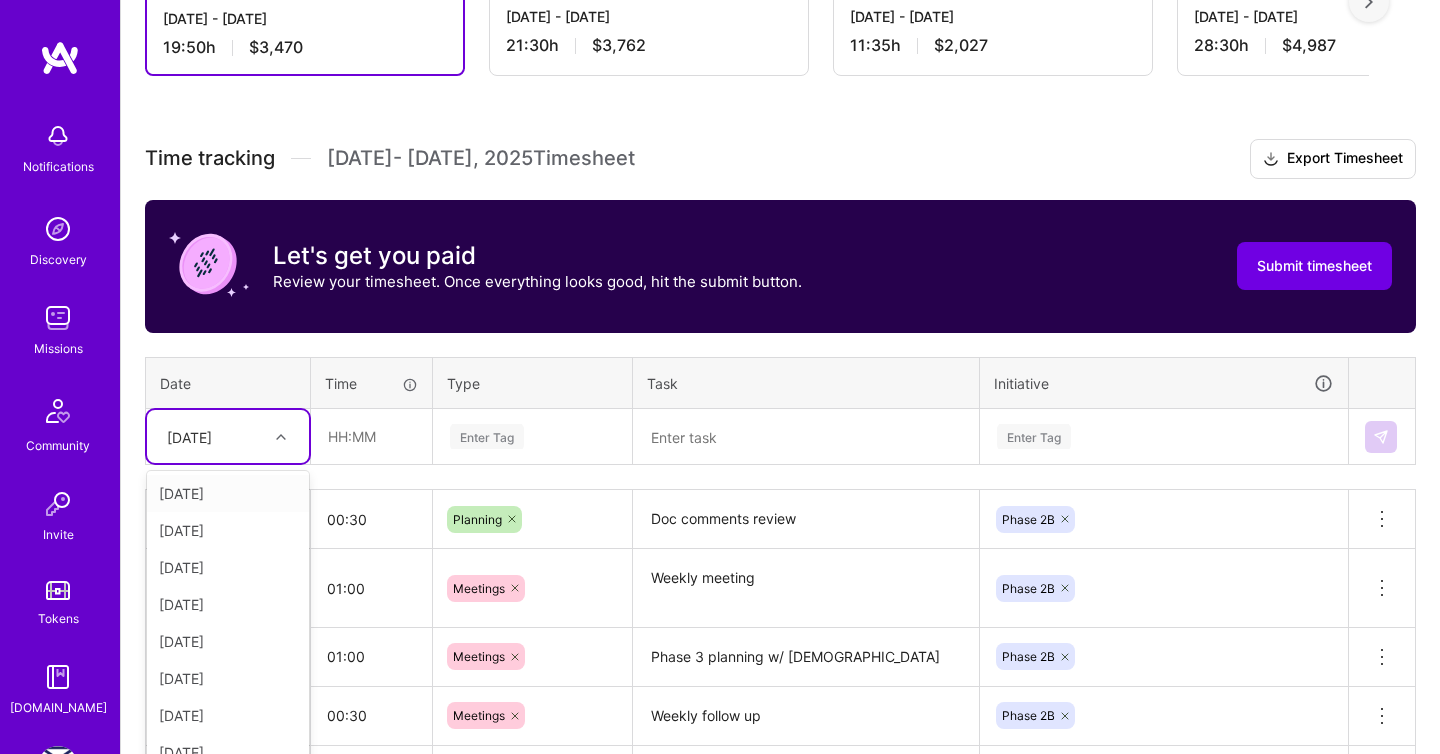 scroll, scrollTop: 464, scrollLeft: 0, axis: vertical 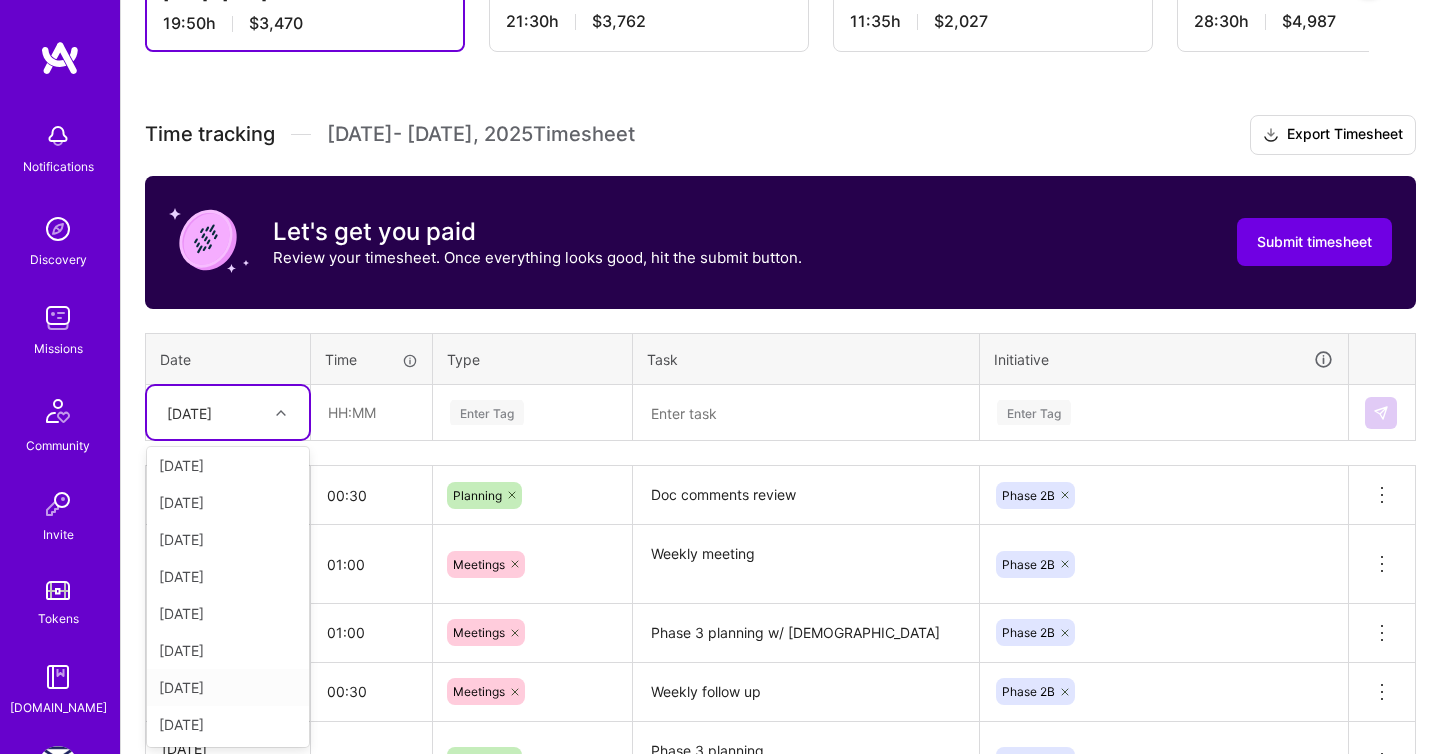 click on "[DATE]" at bounding box center [228, 687] 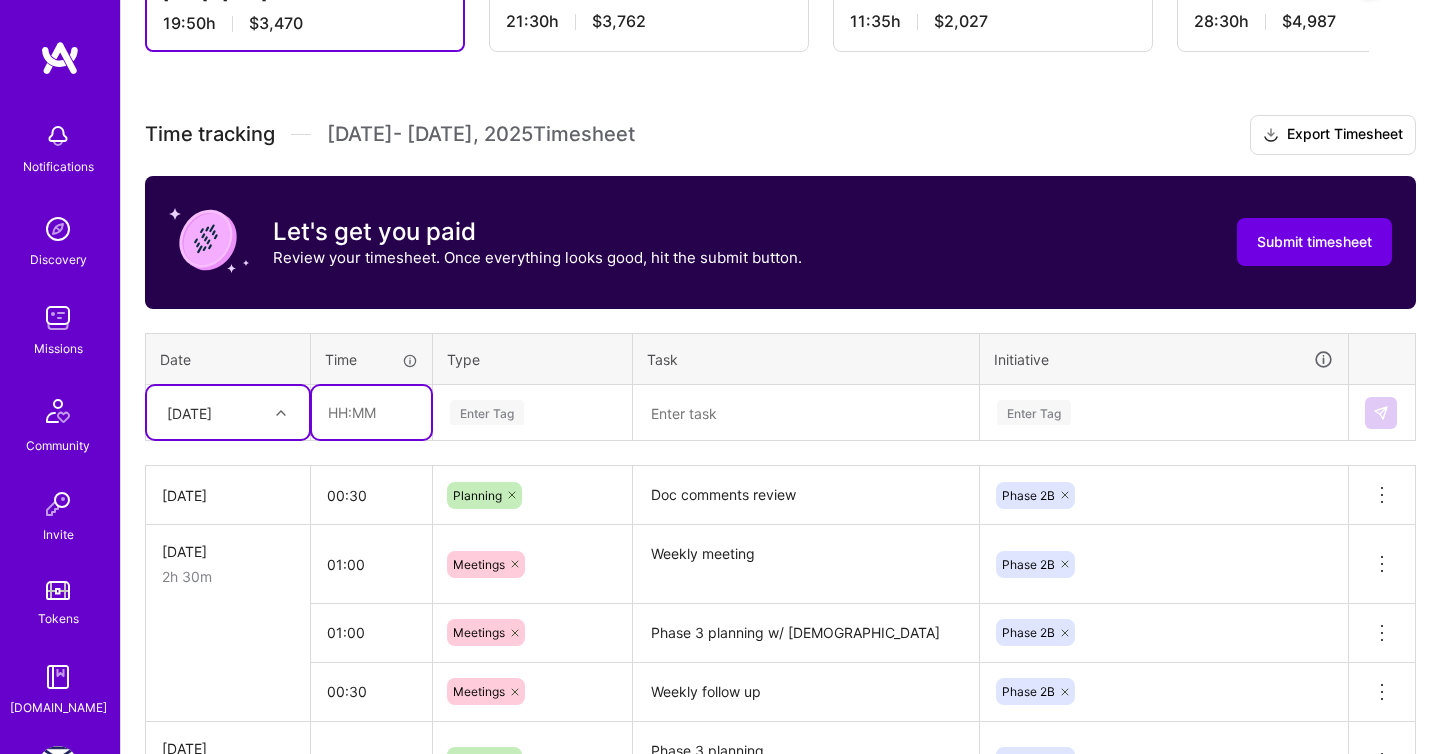 click at bounding box center [371, 412] 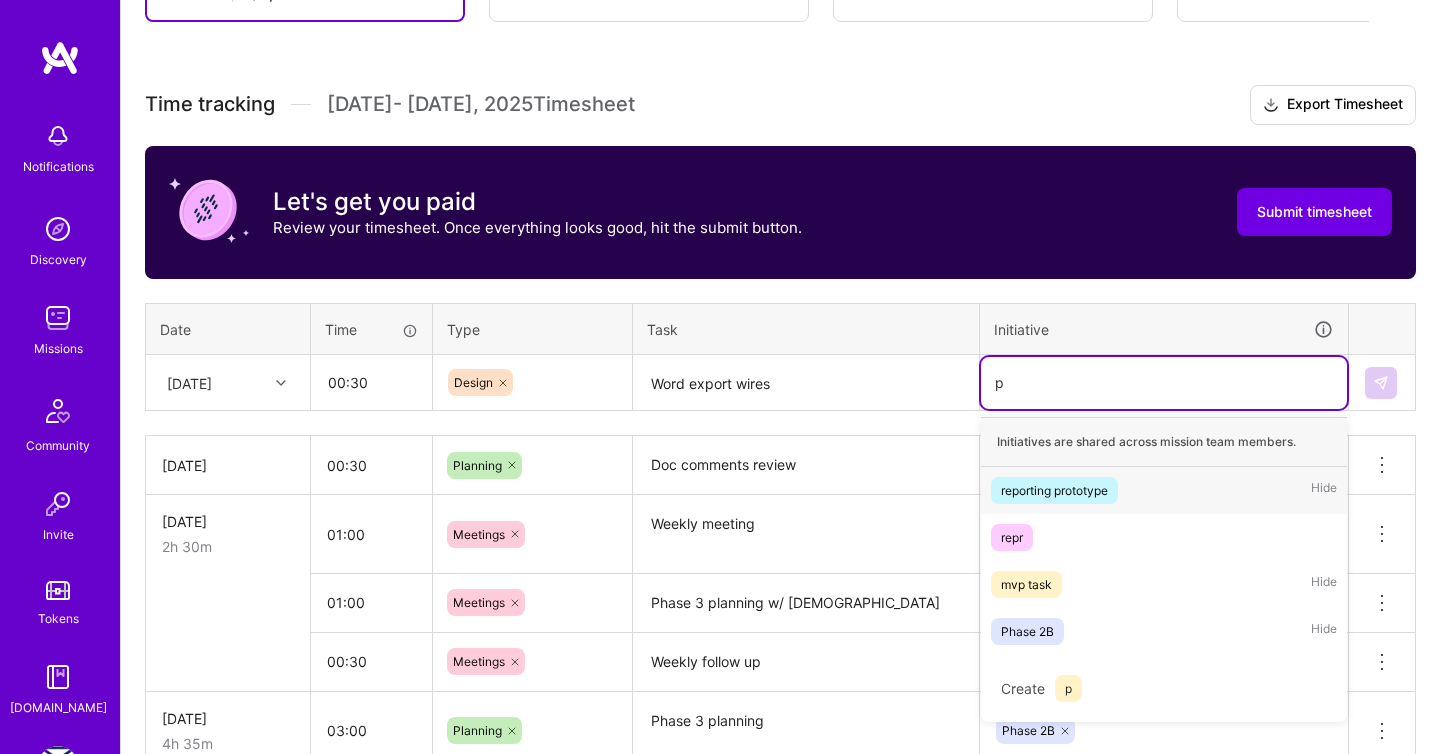 scroll, scrollTop: 496, scrollLeft: 0, axis: vertical 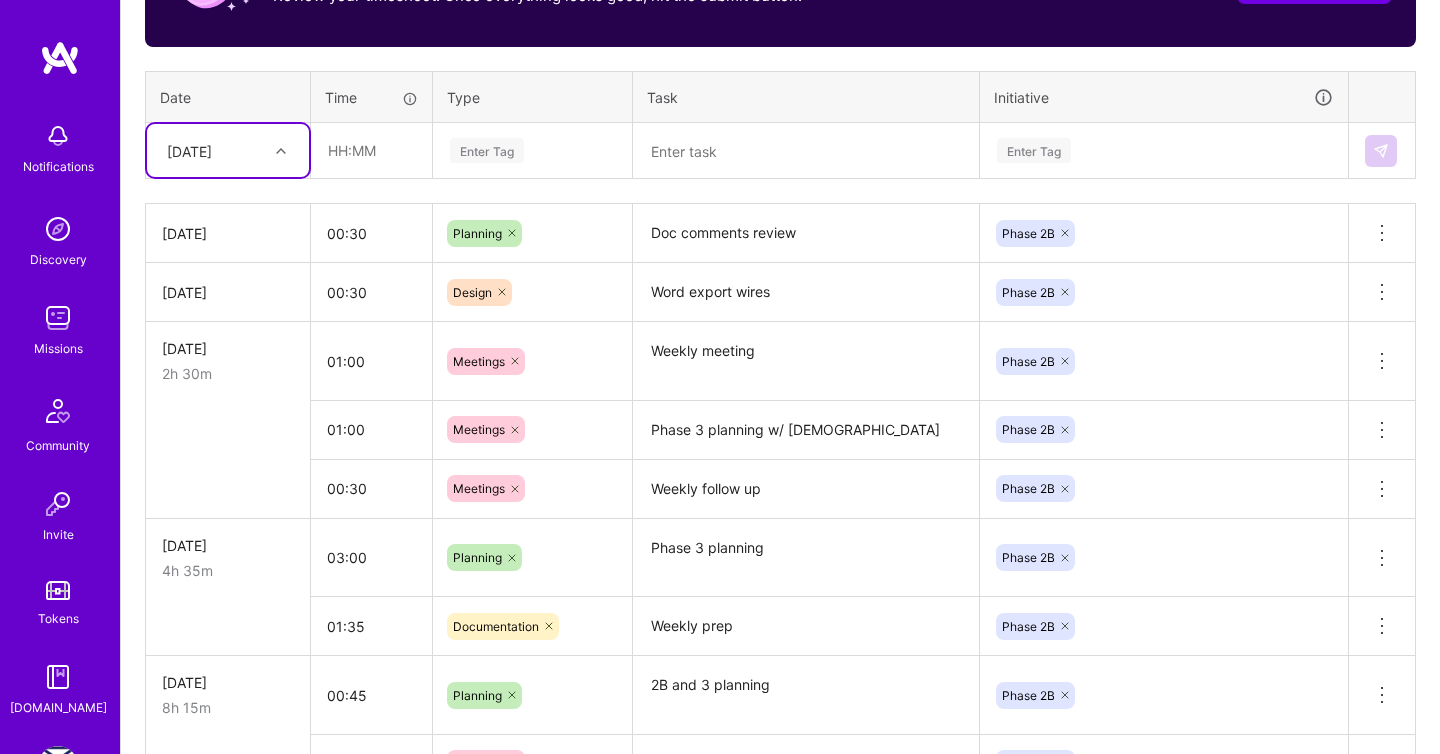 click at bounding box center (283, 151) 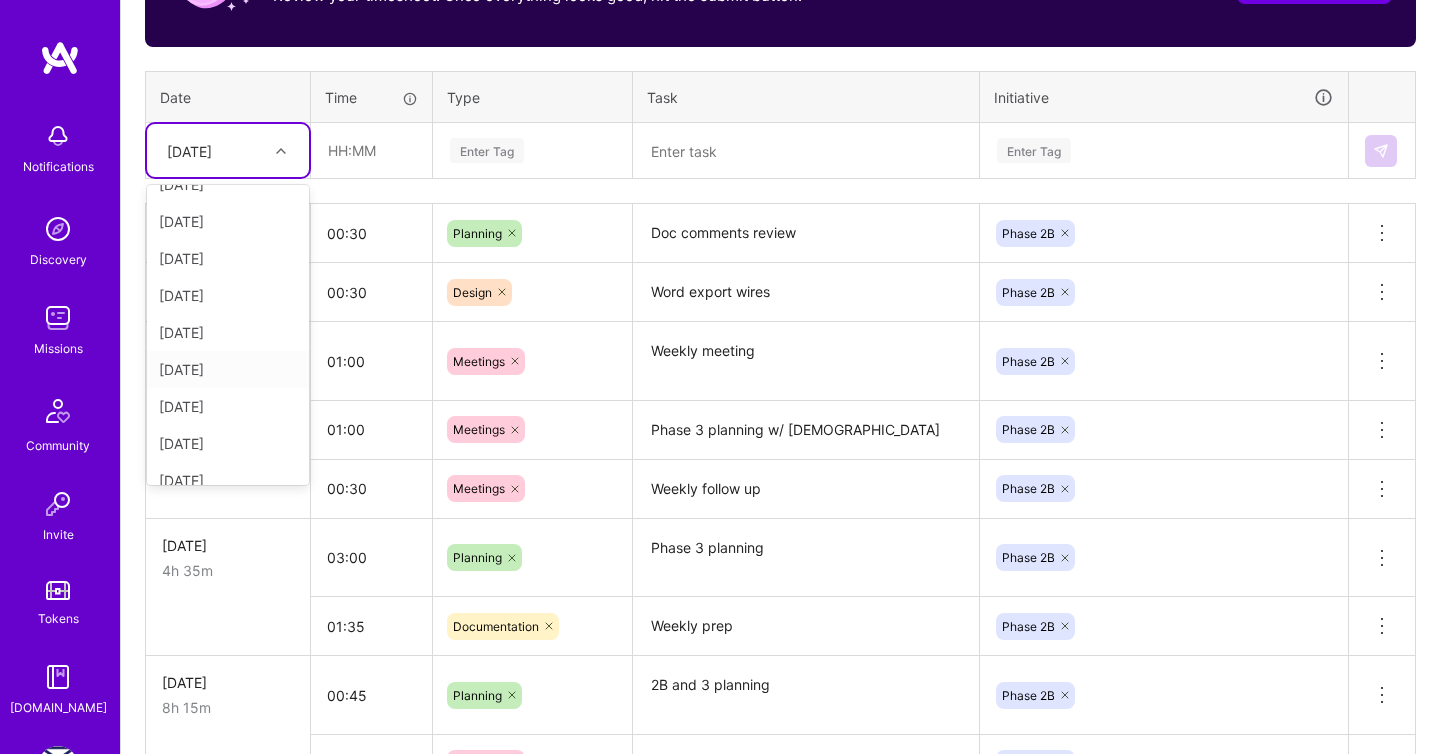 scroll, scrollTop: 226, scrollLeft: 0, axis: vertical 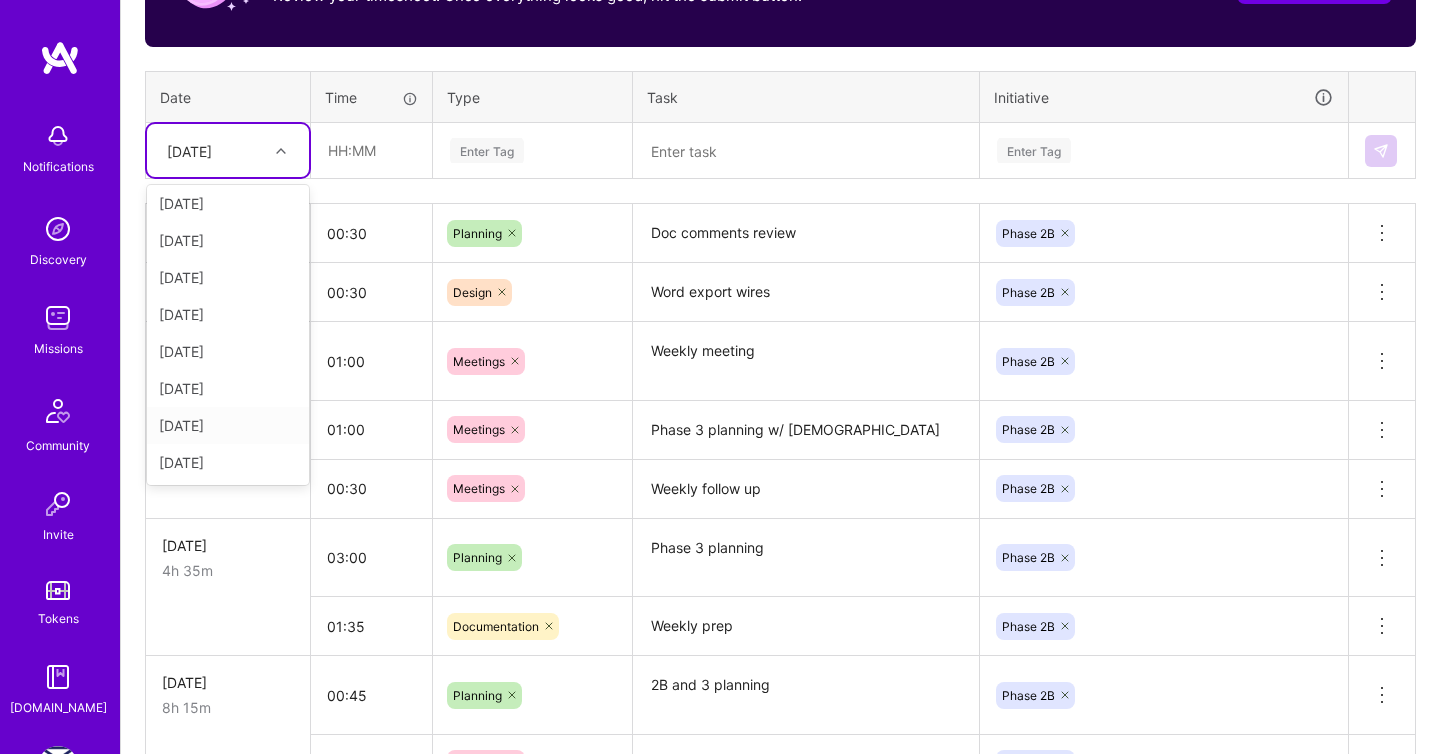 click on "[DATE]" at bounding box center (228, 425) 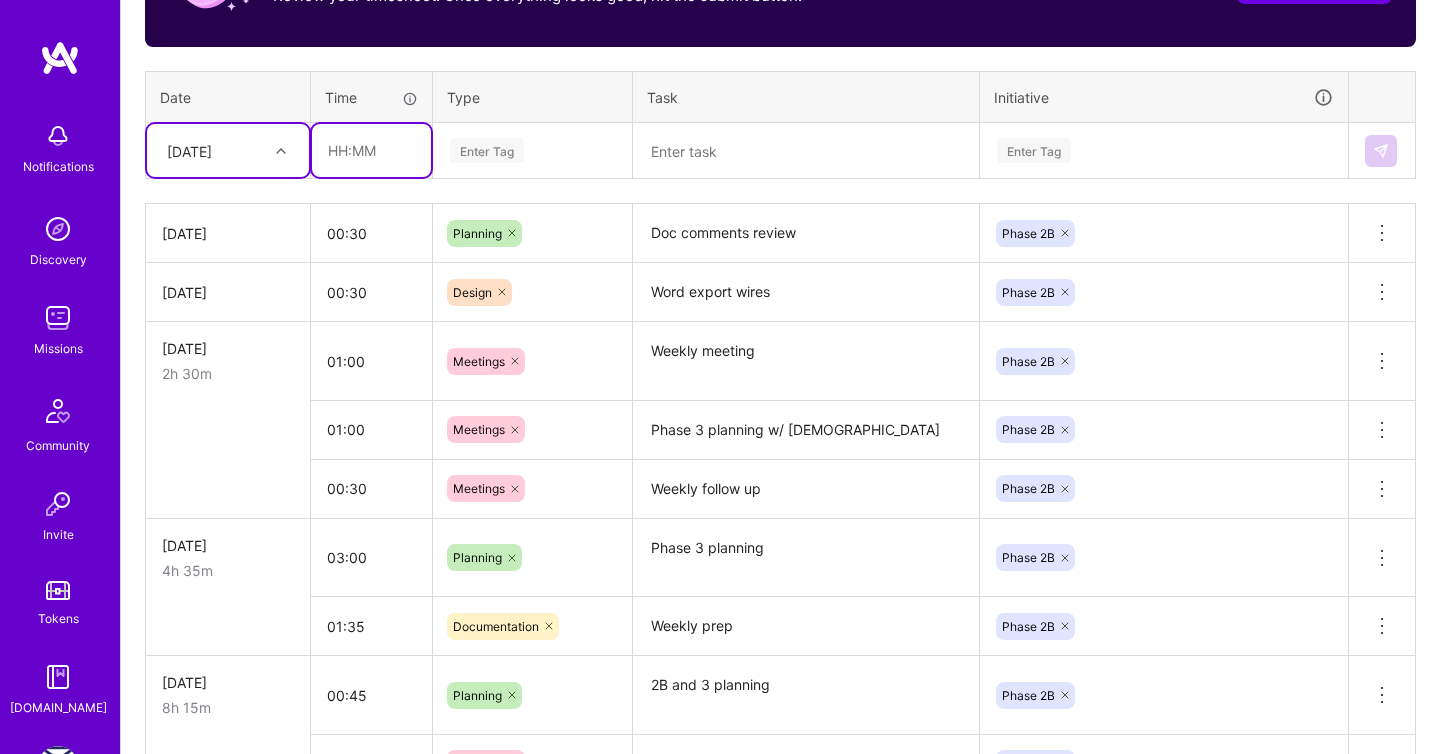 click at bounding box center [371, 150] 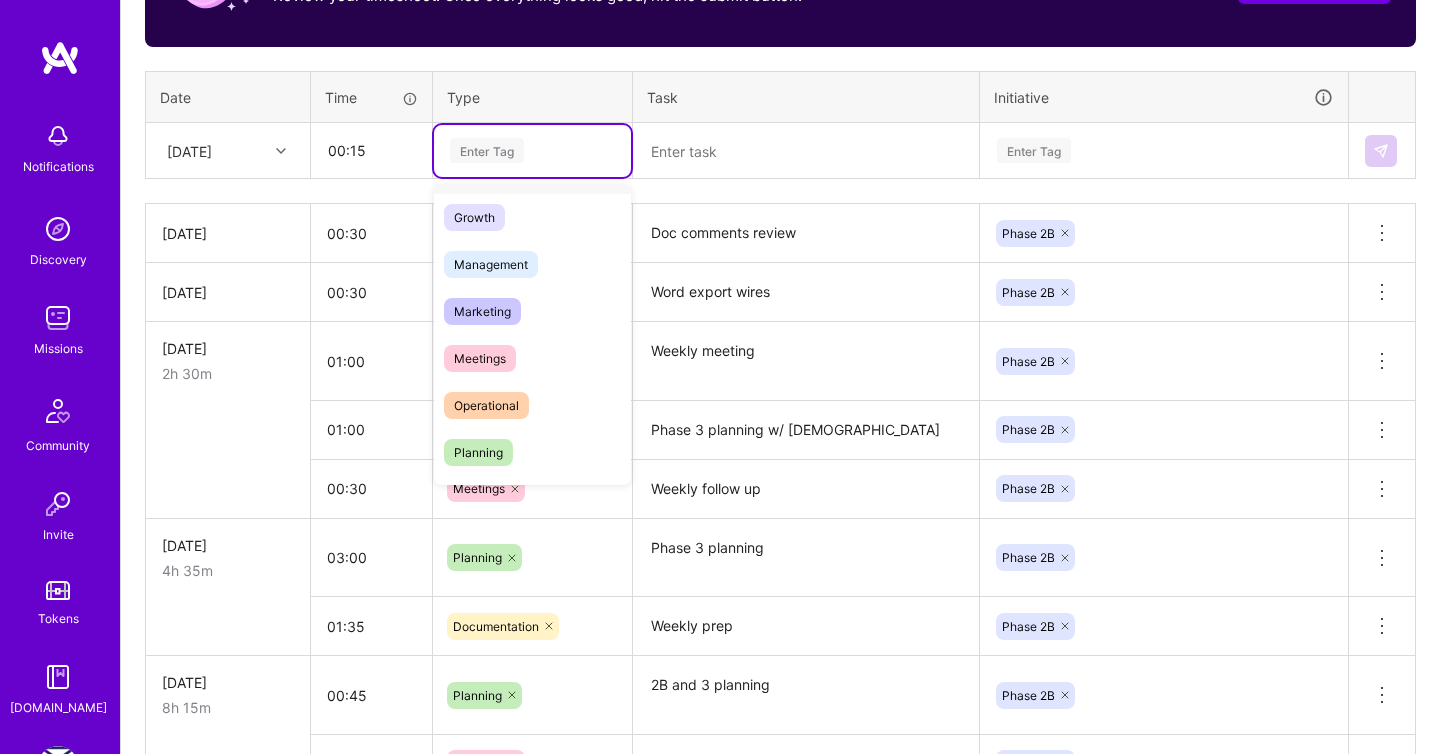 scroll, scrollTop: 190, scrollLeft: 0, axis: vertical 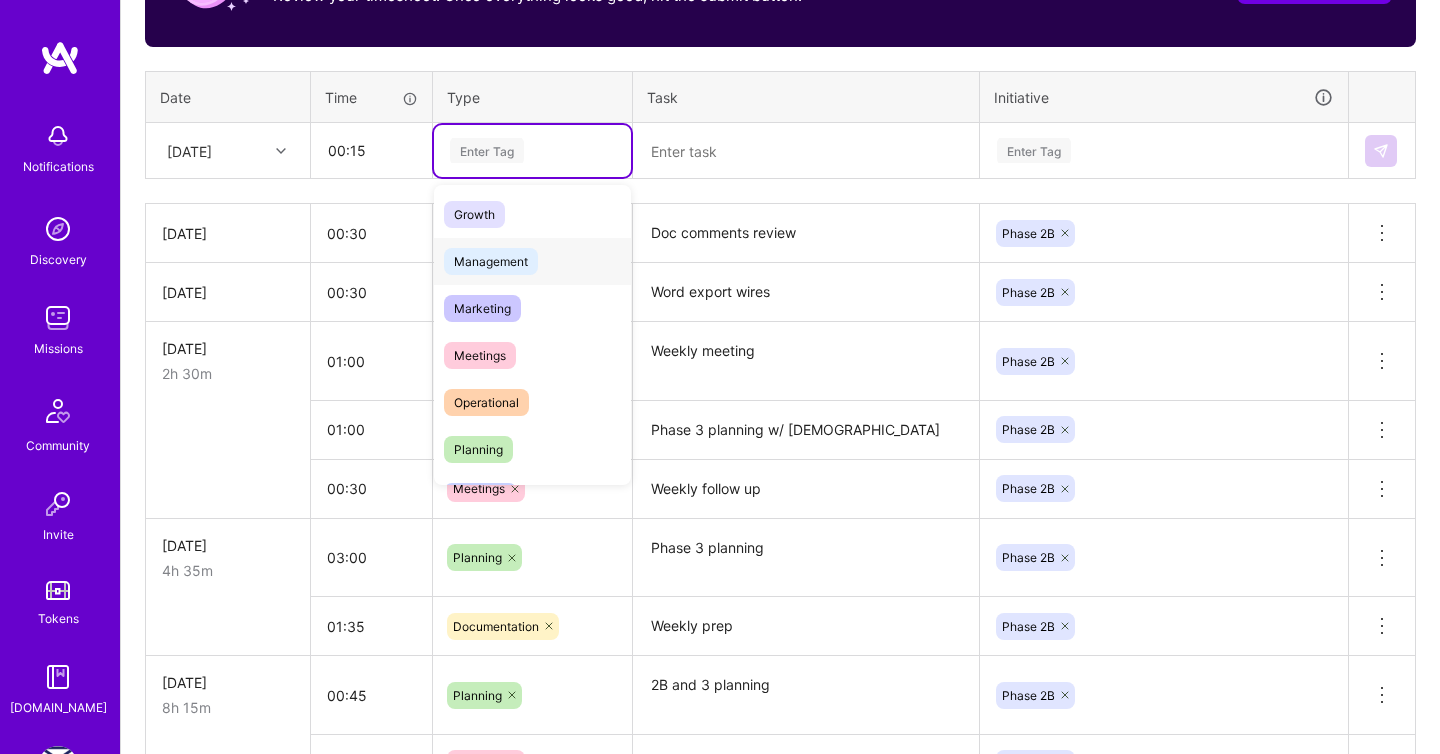 click on "Management" at bounding box center (491, 261) 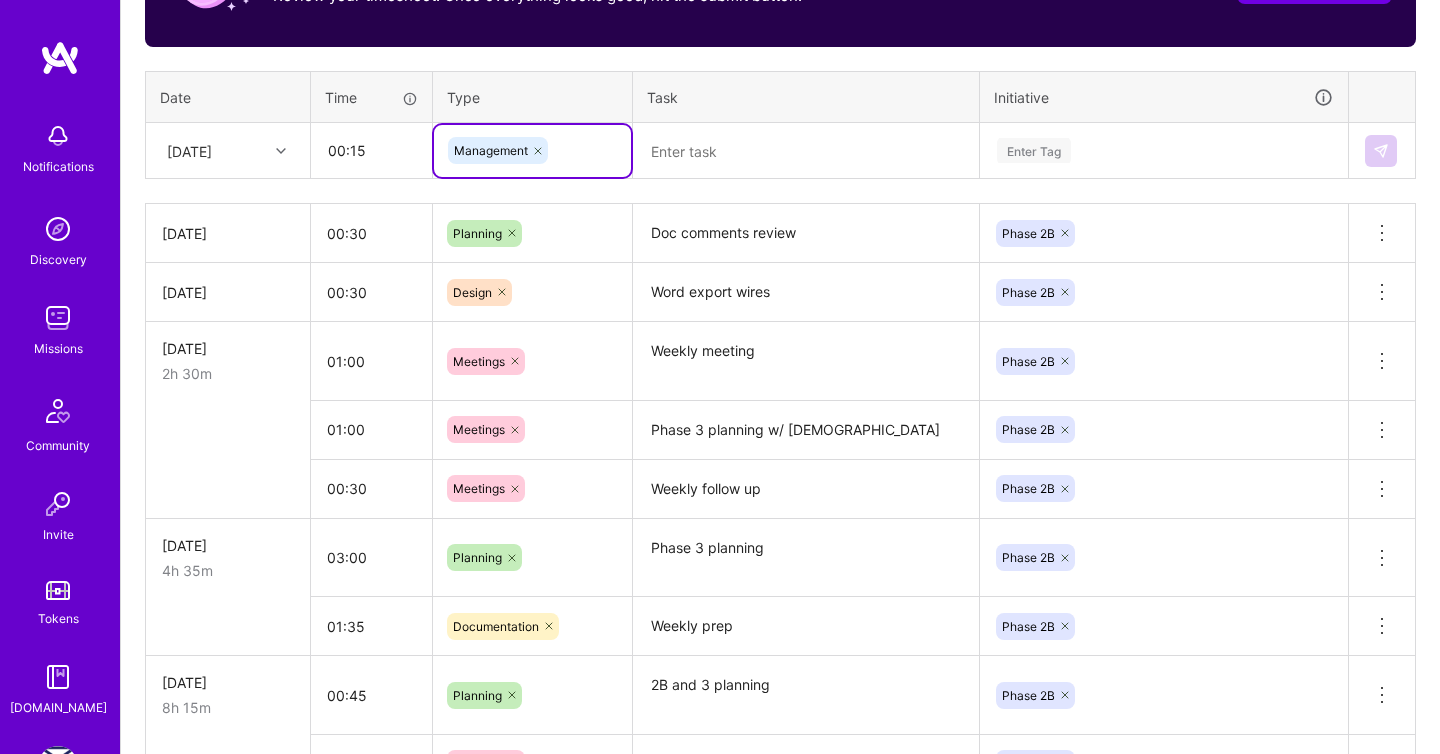 click at bounding box center [806, 151] 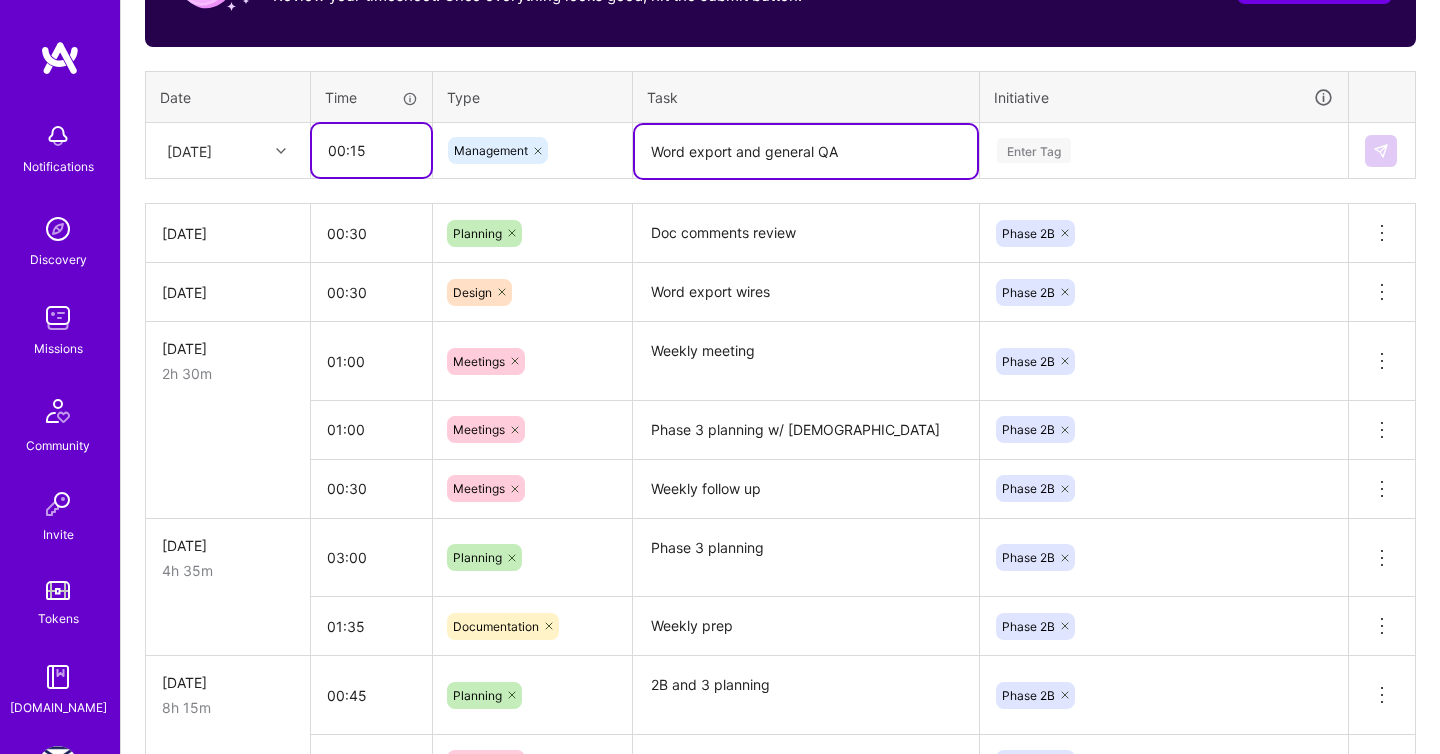 click on "00:15" at bounding box center [371, 150] 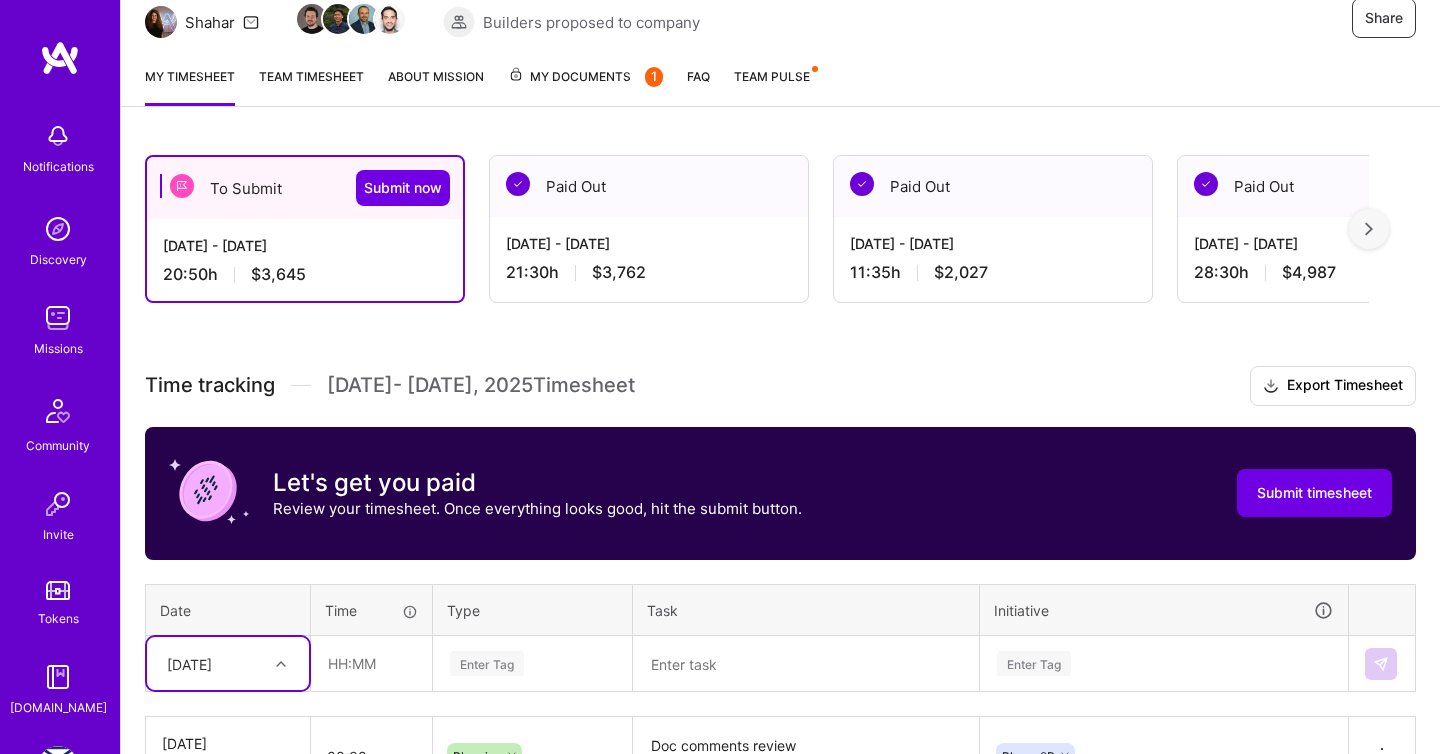 scroll, scrollTop: 207, scrollLeft: 0, axis: vertical 